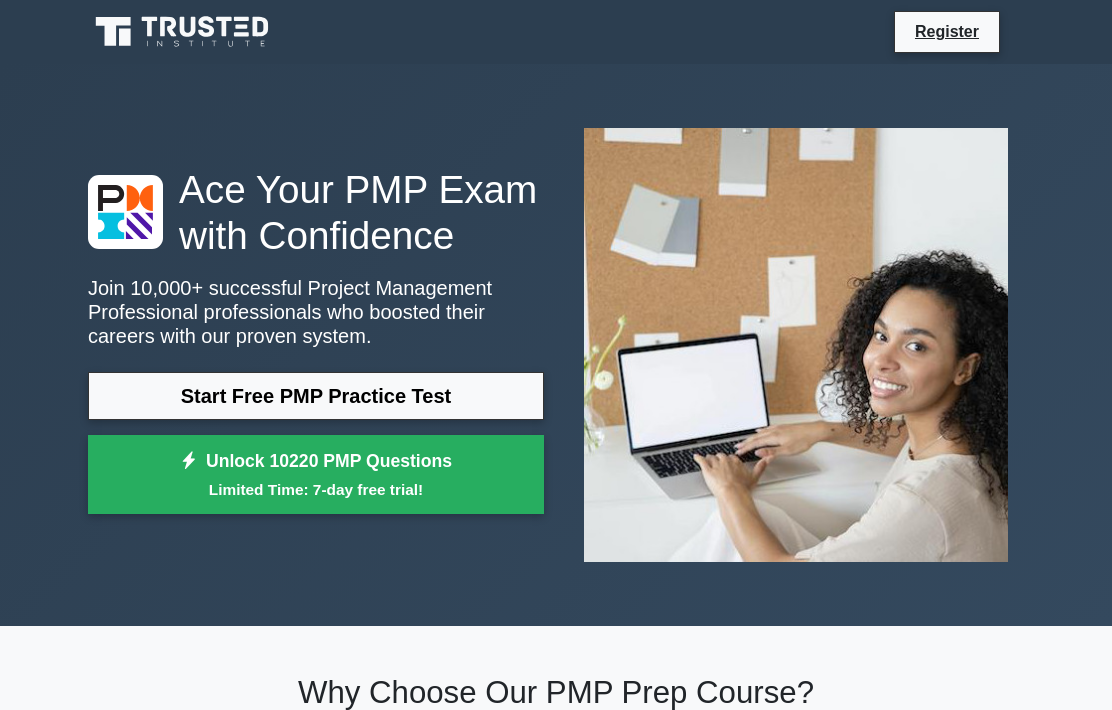 scroll, scrollTop: 892, scrollLeft: 0, axis: vertical 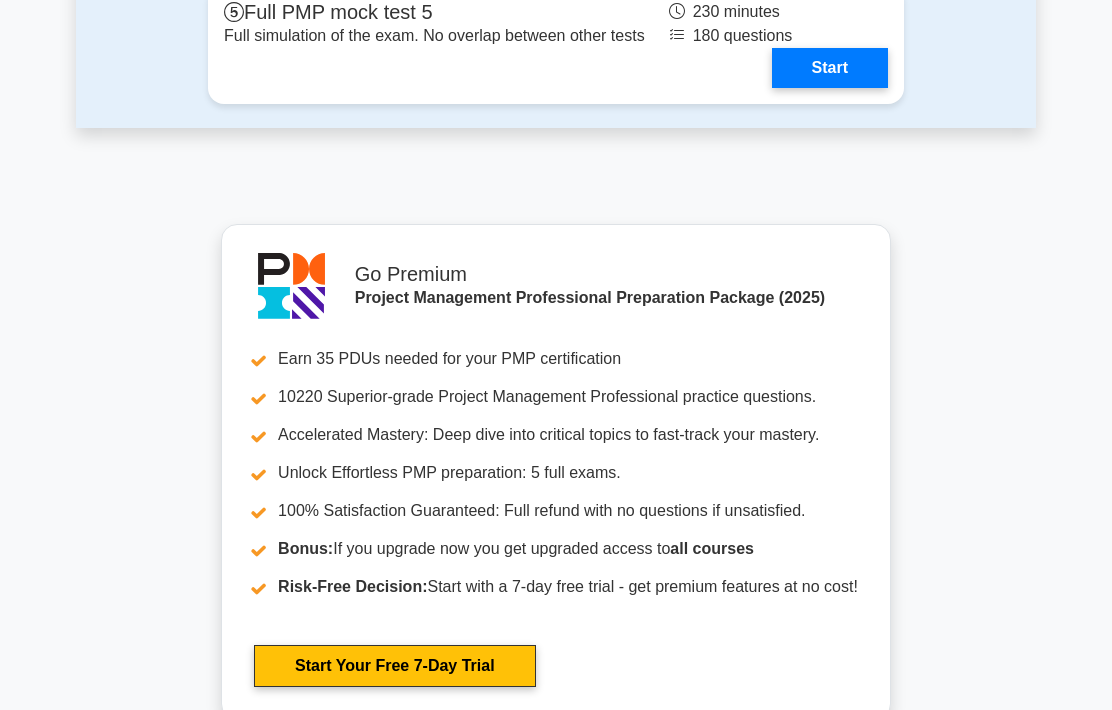 click on "Start" at bounding box center (830, 68) 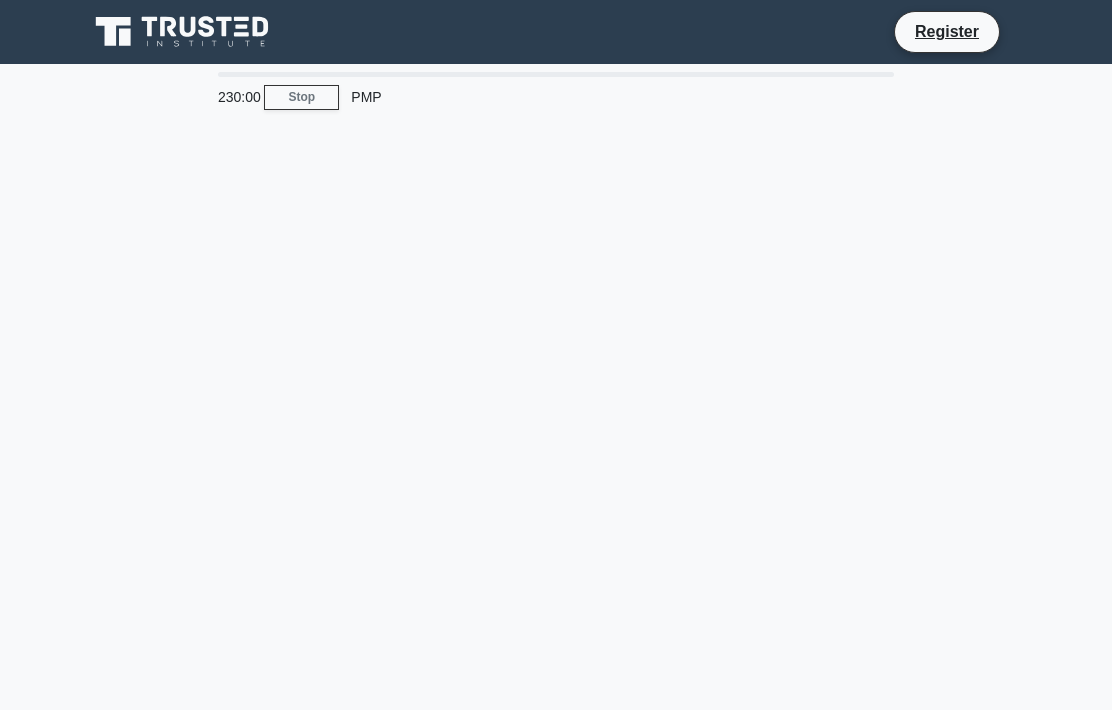 scroll, scrollTop: 0, scrollLeft: 0, axis: both 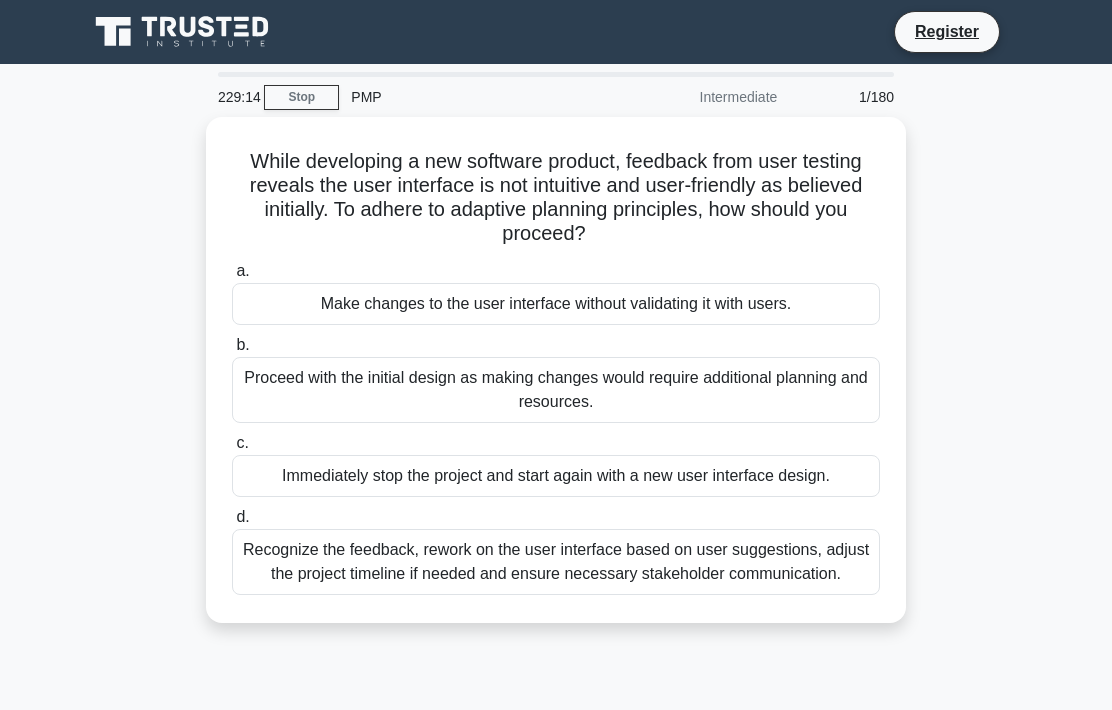 click on "Recognize the feedback, rework on the user interface based on user suggestions, adjust the project timeline if needed and ensure necessary stakeholder communication." at bounding box center [556, 562] 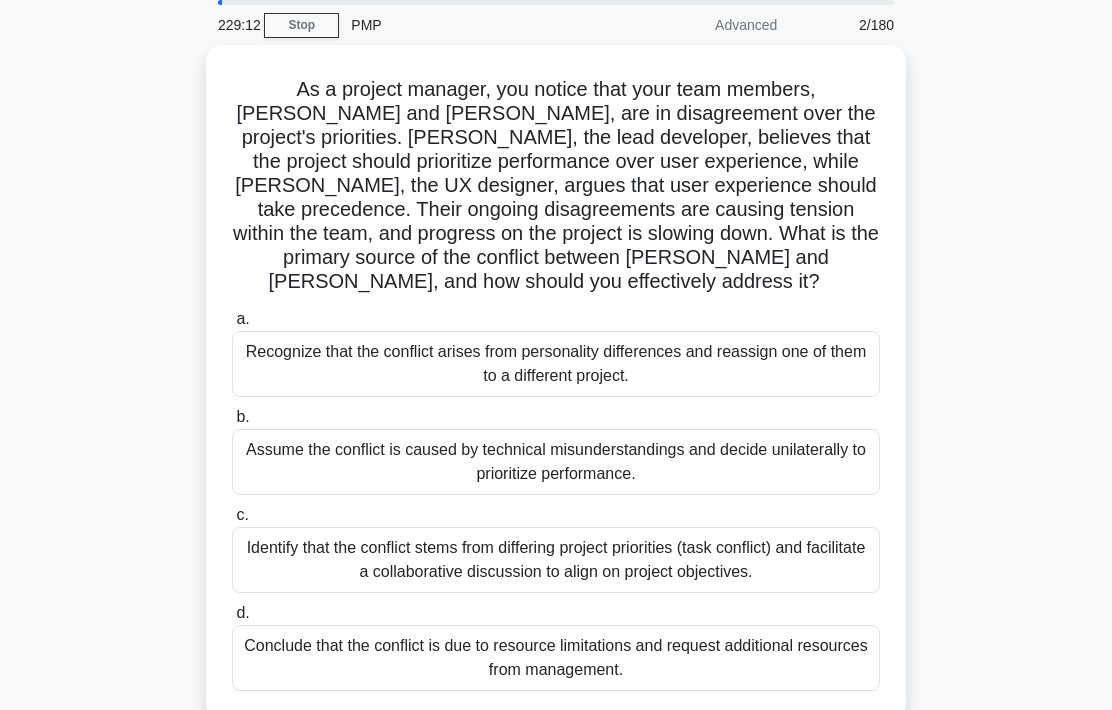 scroll, scrollTop: 75, scrollLeft: 0, axis: vertical 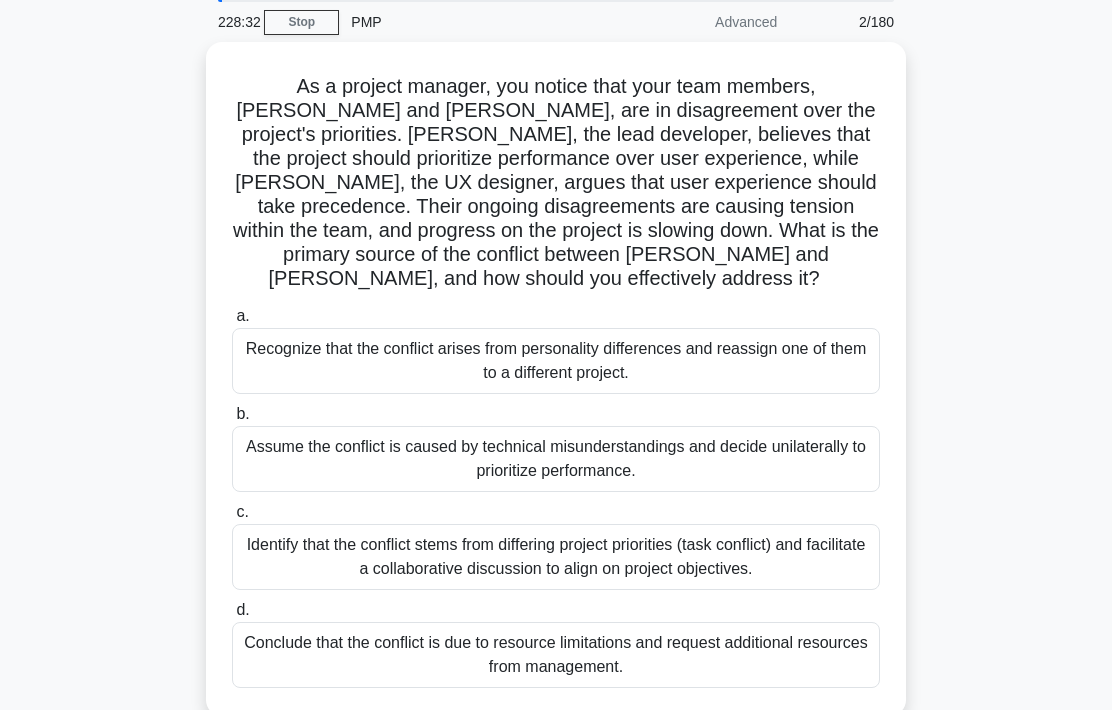 click on "Identify that the conflict stems from differing project priorities (task conflict) and facilitate a collaborative discussion to align on project objectives." at bounding box center [556, 557] 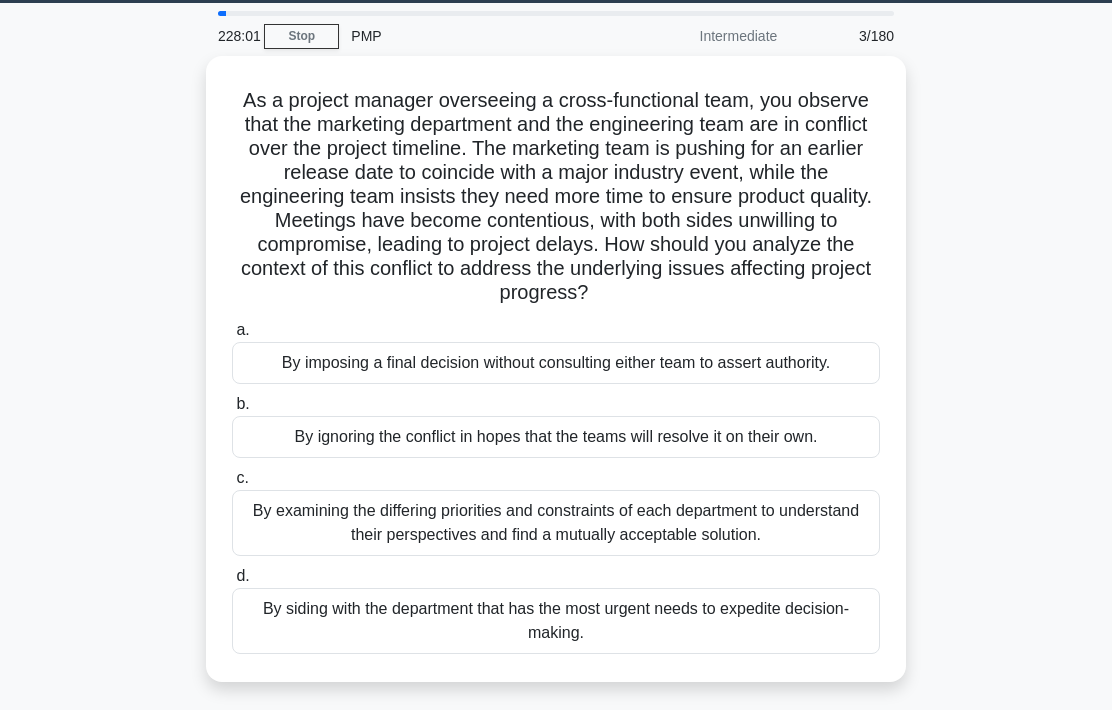 scroll, scrollTop: 62, scrollLeft: 0, axis: vertical 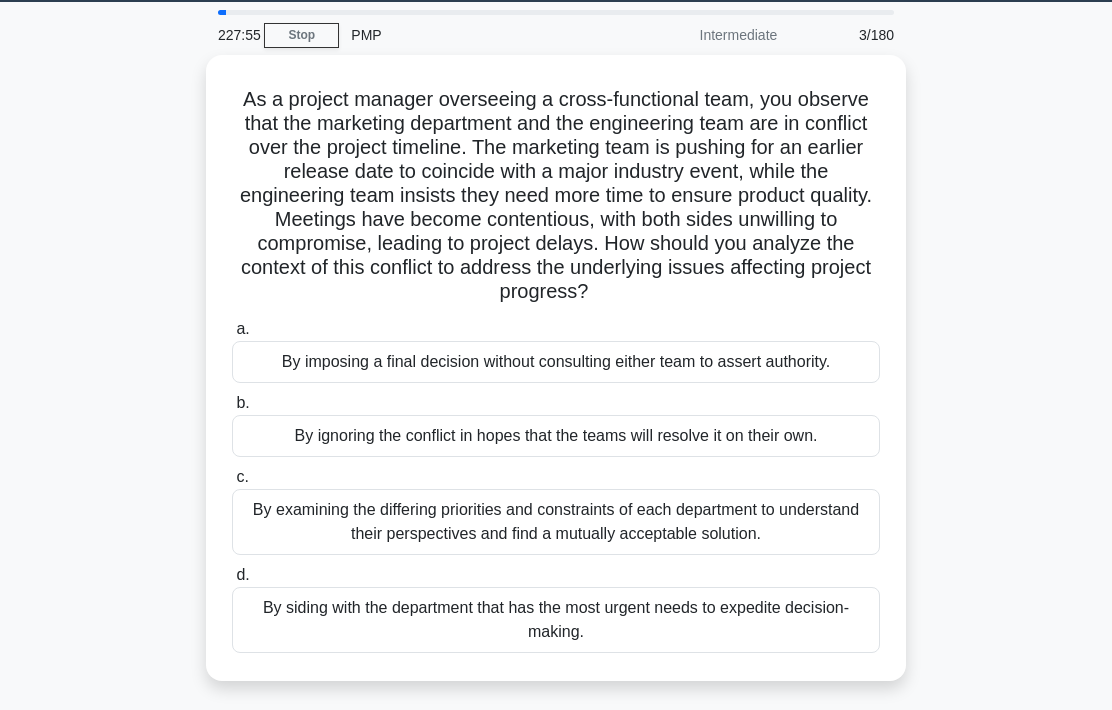 click on "By examining the differing priorities and constraints of each department to understand their perspectives and find a mutually acceptable solution." at bounding box center (556, 522) 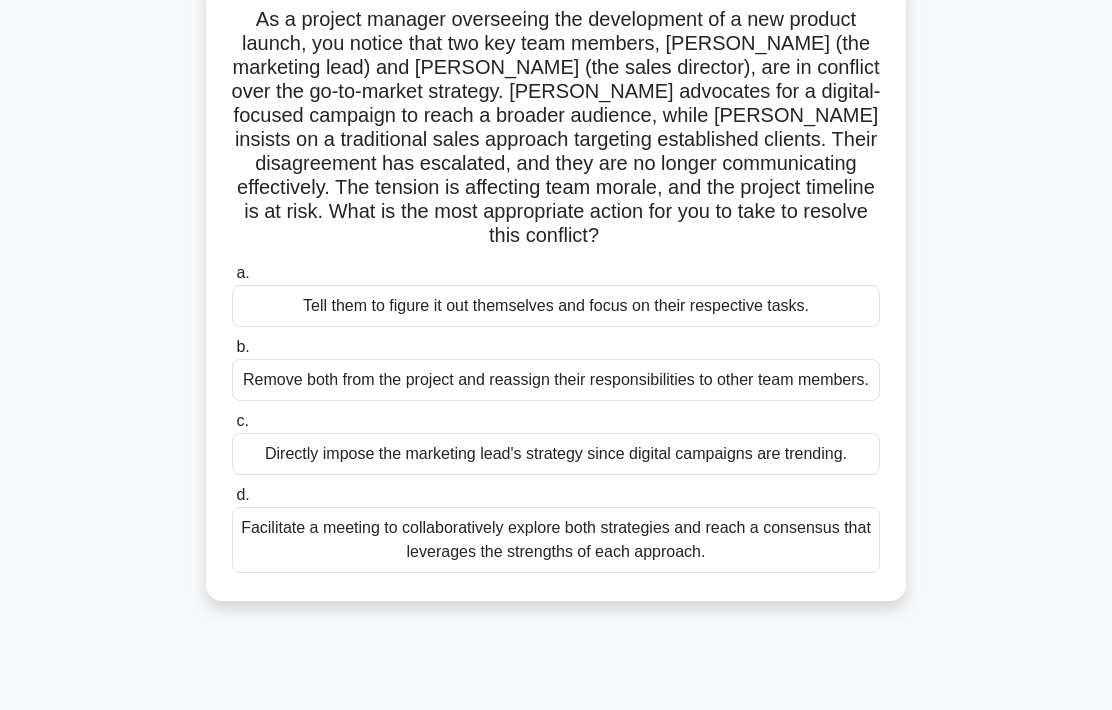 scroll, scrollTop: 145, scrollLeft: 0, axis: vertical 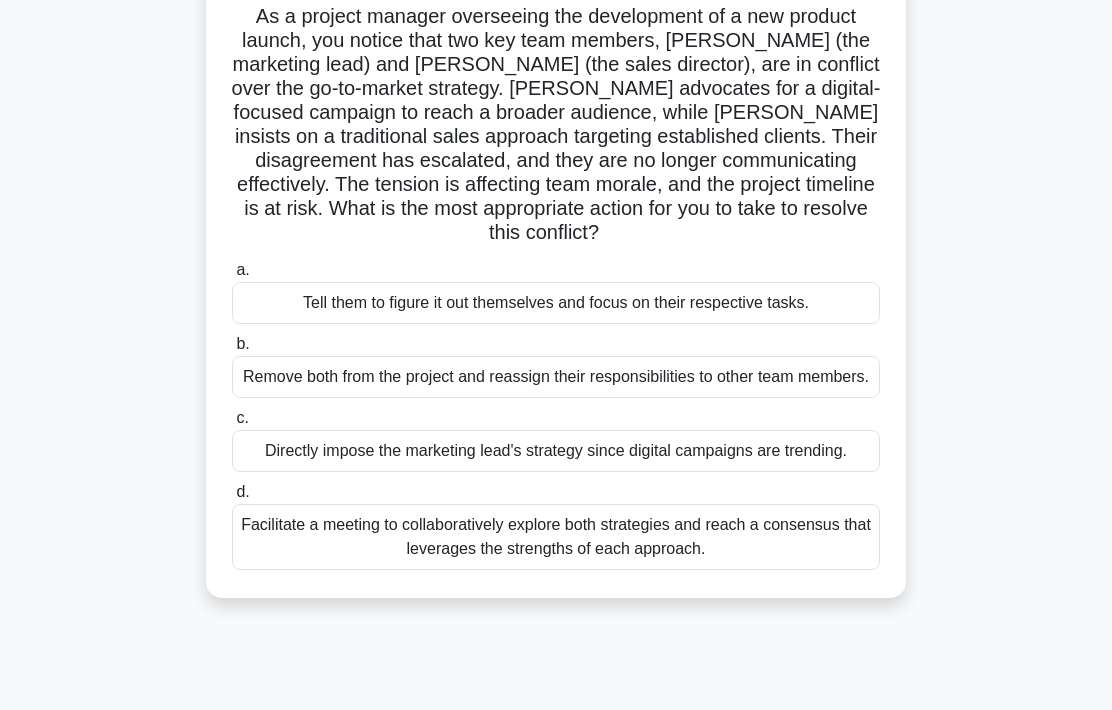 click on "Facilitate a meeting to collaboratively explore both strategies and reach a consensus that leverages the strengths of each approach." at bounding box center (556, 537) 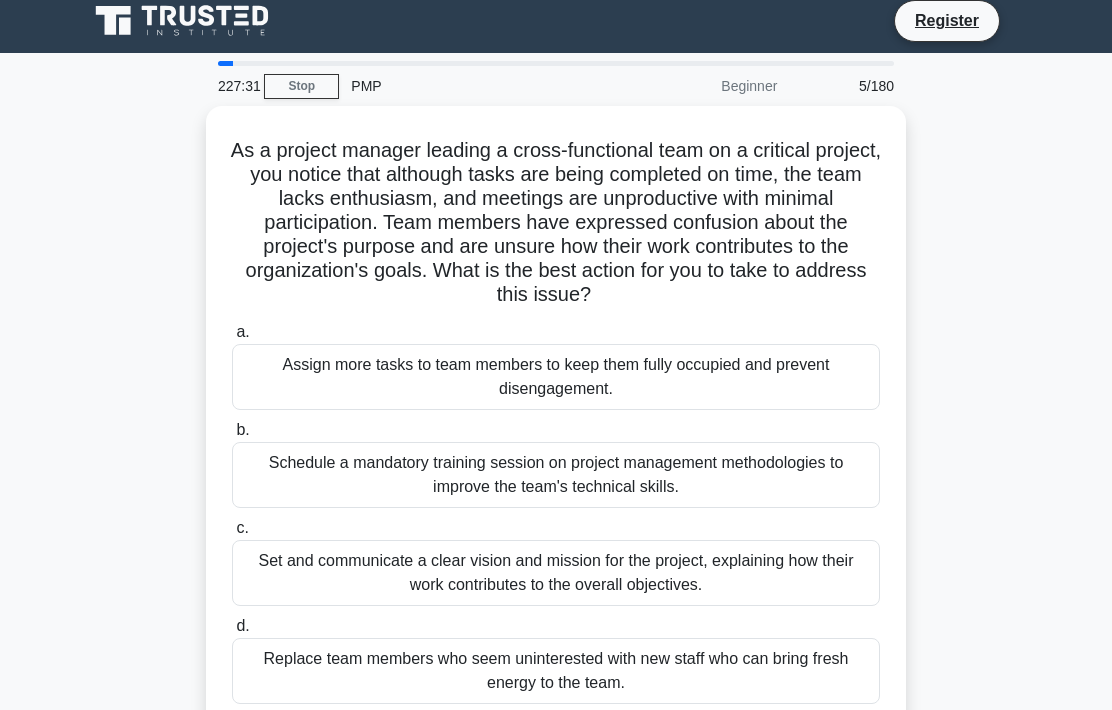 scroll, scrollTop: 0, scrollLeft: 0, axis: both 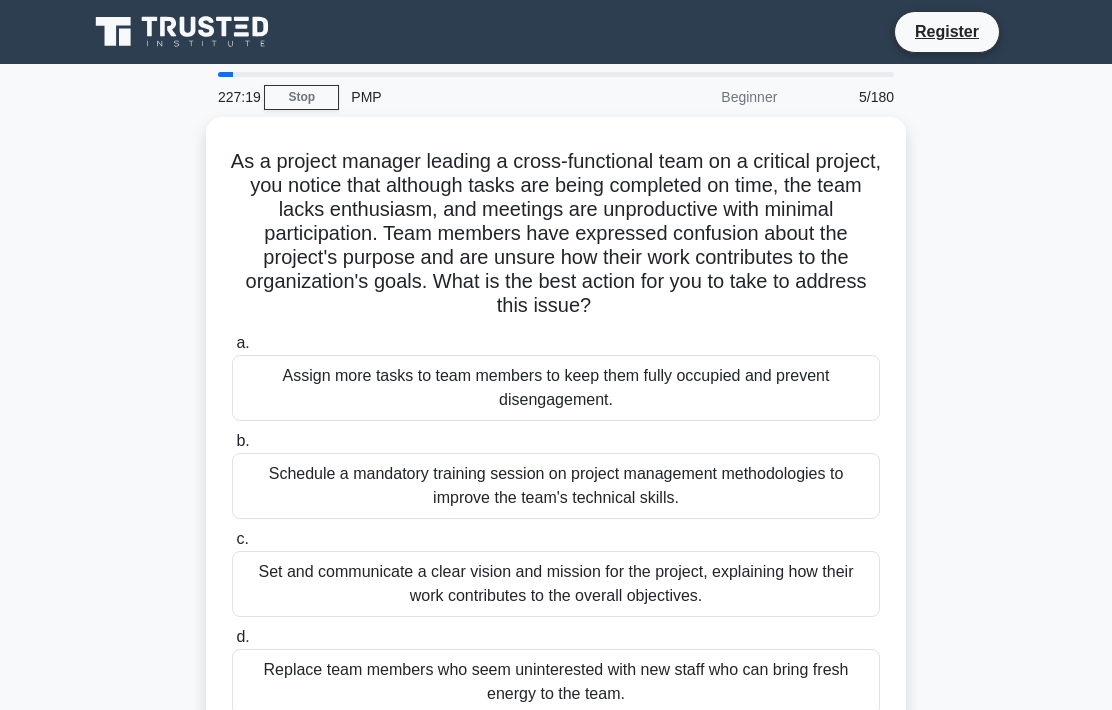 click on "Set and communicate a clear vision and mission for the project, explaining how their work contributes to the overall objectives." at bounding box center (556, 584) 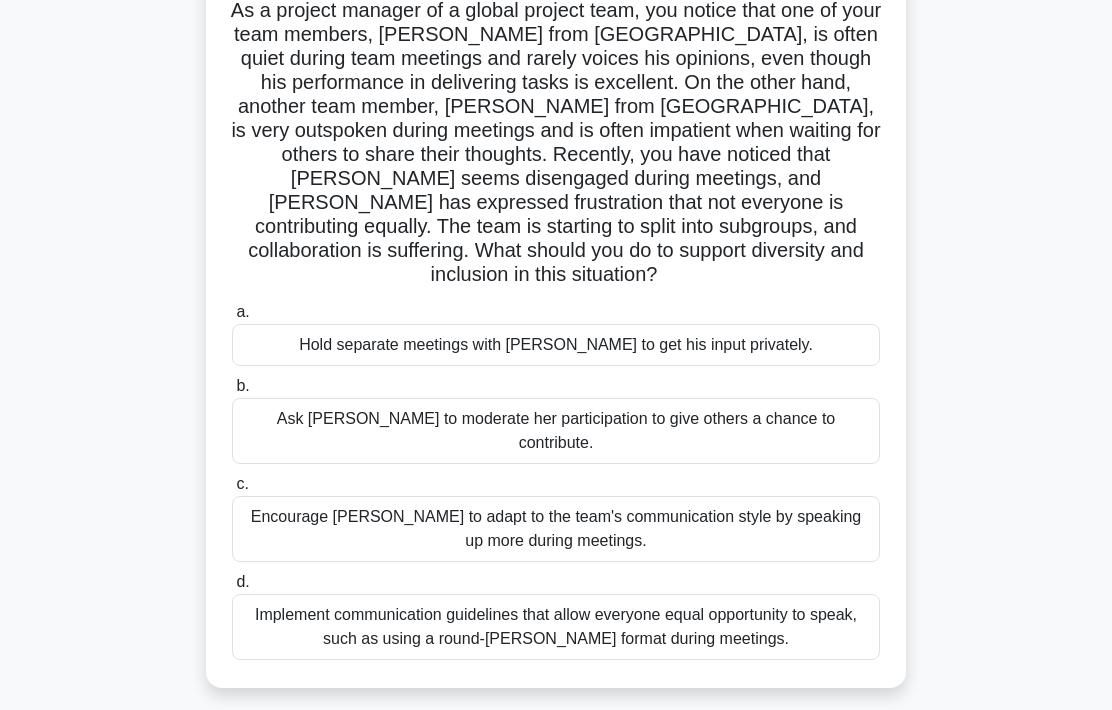 scroll, scrollTop: 152, scrollLeft: 0, axis: vertical 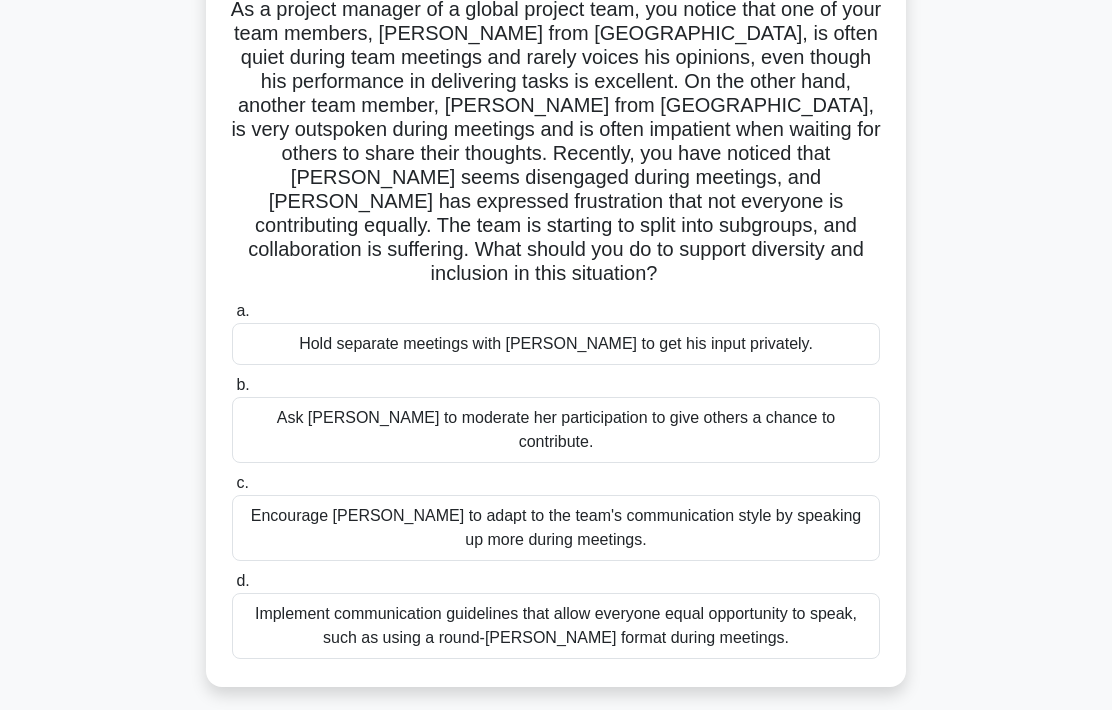click on "Implement communication guidelines that allow everyone equal opportunity to speak, such as using a round-robin format during meetings." at bounding box center (556, 626) 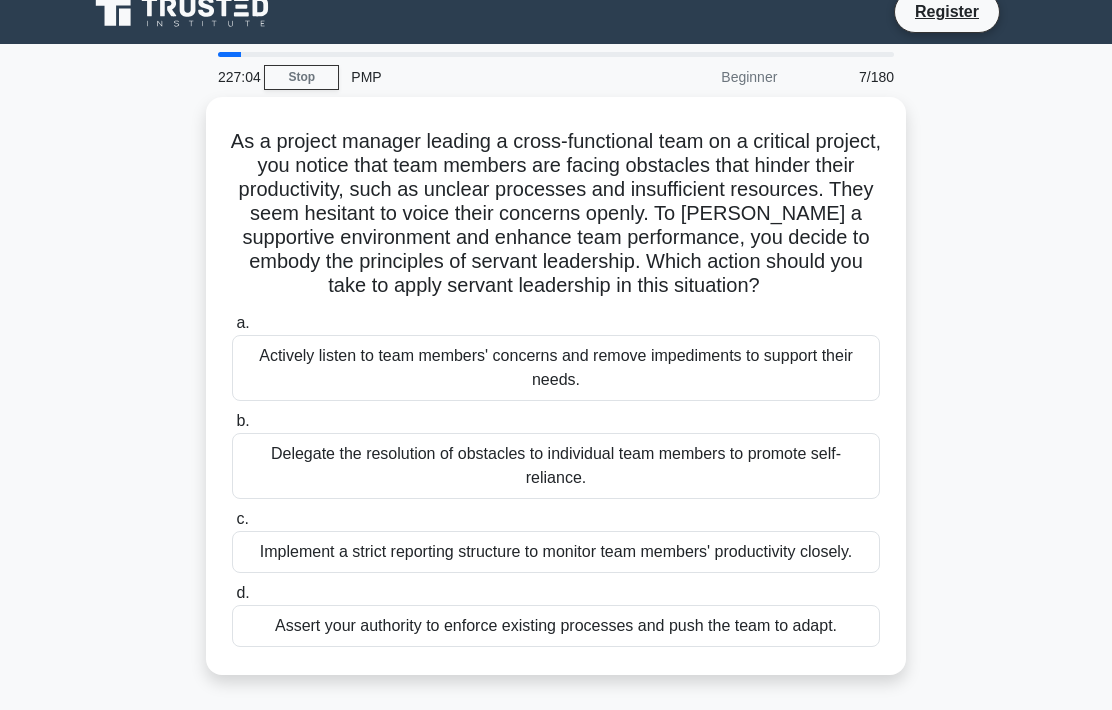 scroll, scrollTop: 0, scrollLeft: 0, axis: both 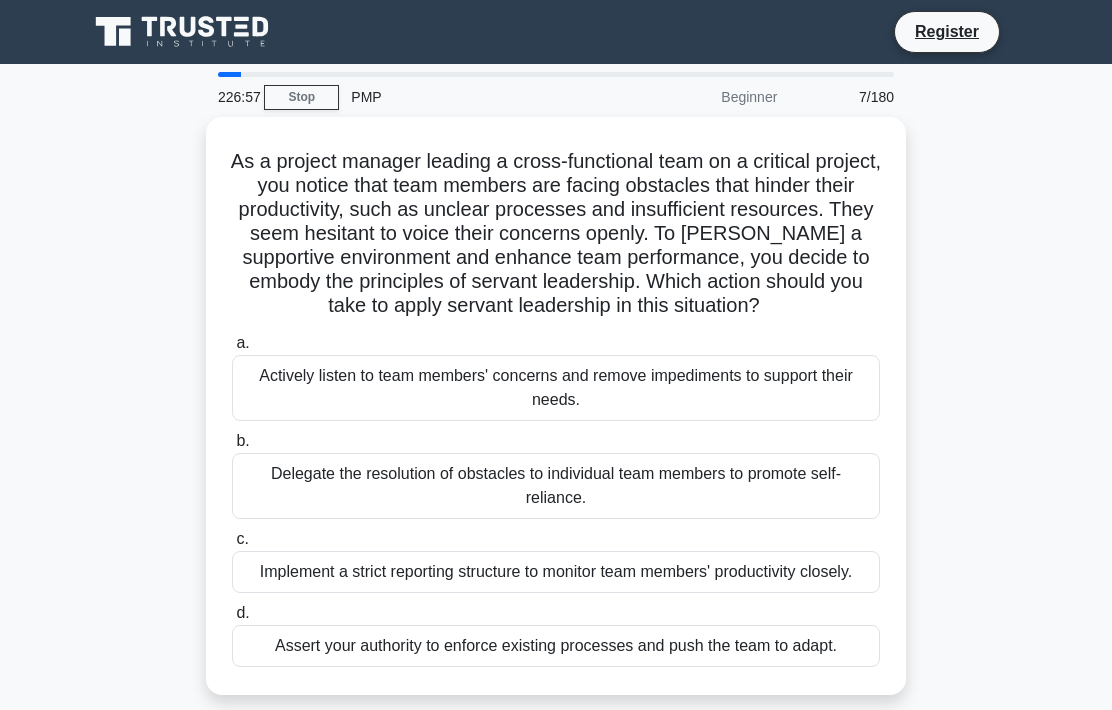 click on "Actively listen to team members' concerns and remove impediments to support their needs." at bounding box center (556, 388) 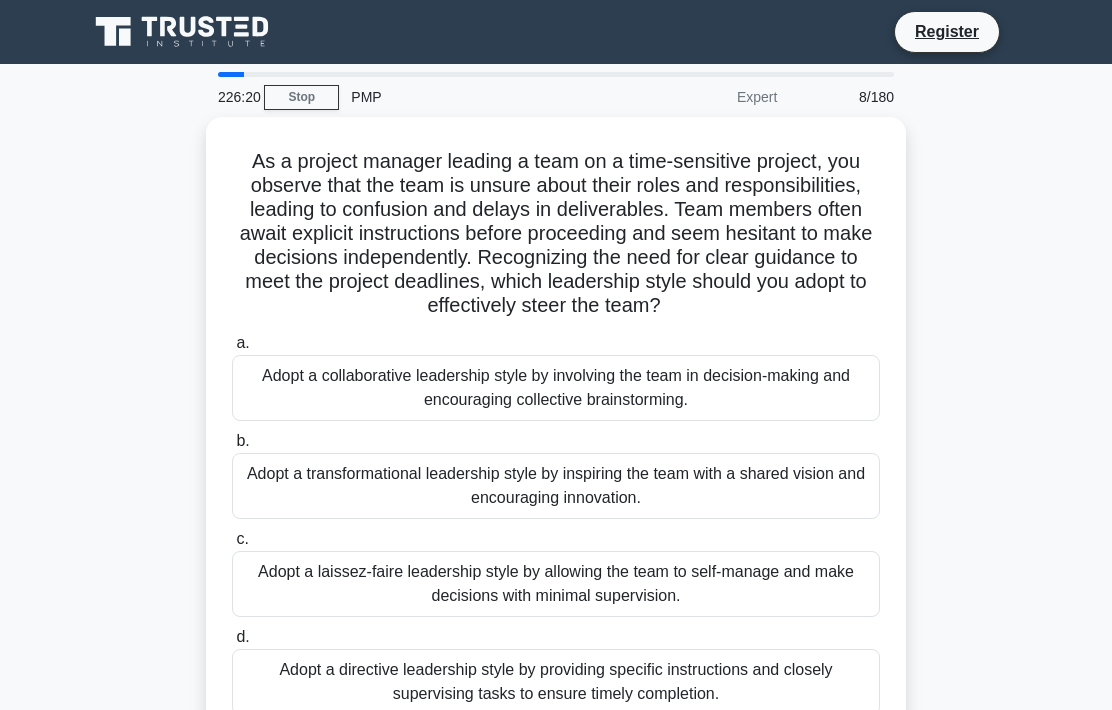 click on "Adopt a directive leadership style by providing specific instructions and closely supervising tasks to ensure timely completion." at bounding box center [556, 682] 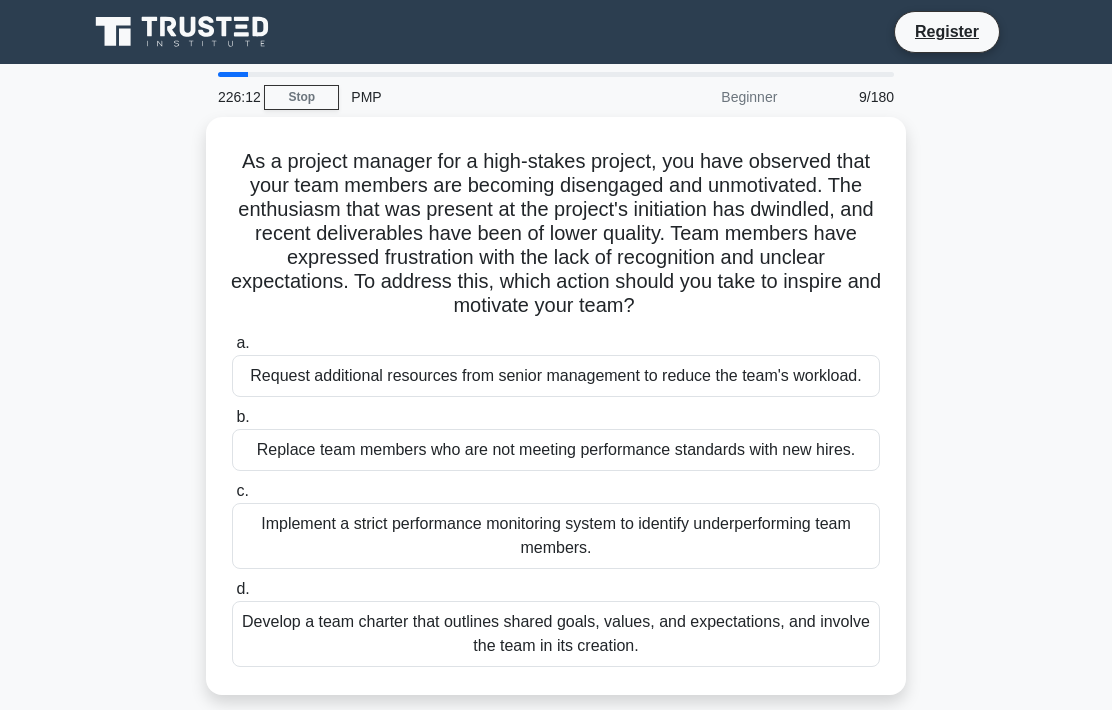 click on "Develop a team charter that outlines shared goals, values, and expectations, and involve the team in its creation." at bounding box center [556, 634] 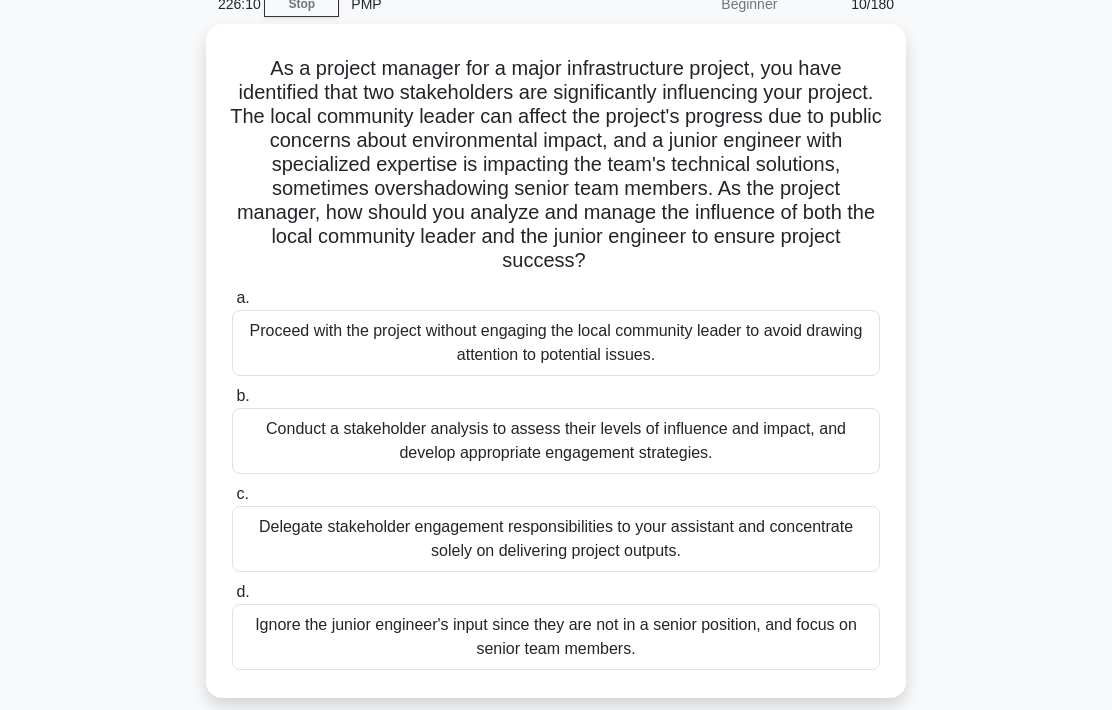 scroll, scrollTop: 95, scrollLeft: 0, axis: vertical 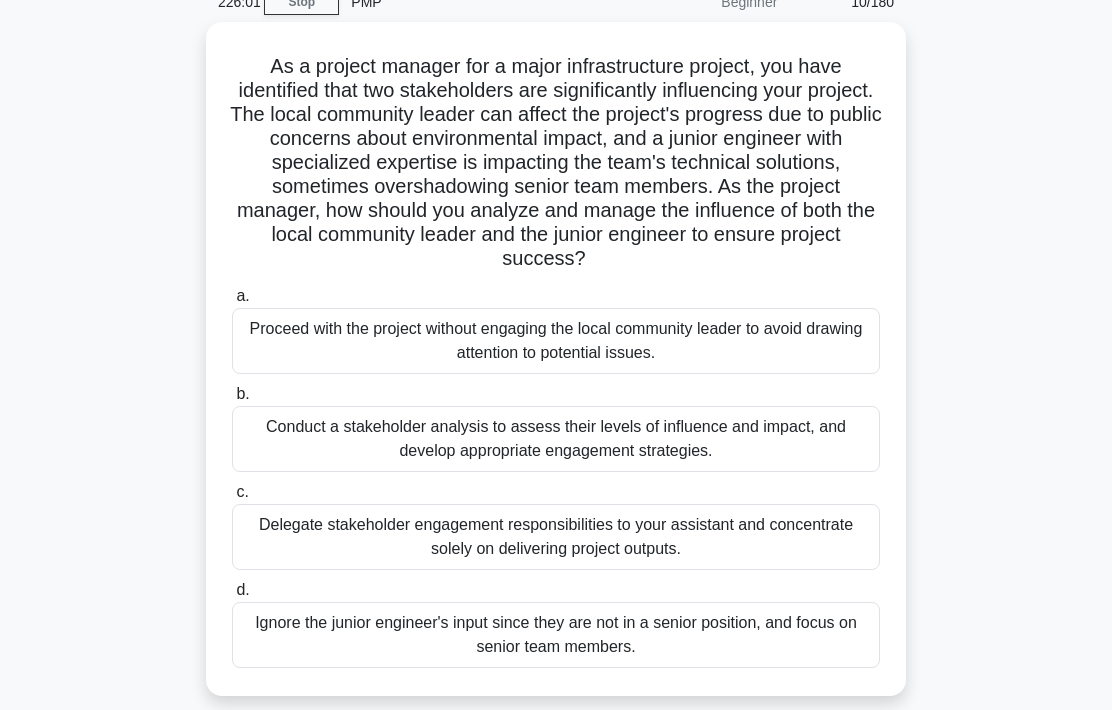 click on "Conduct a stakeholder analysis to assess their levels of influence and impact, and develop appropriate engagement strategies." at bounding box center [556, 439] 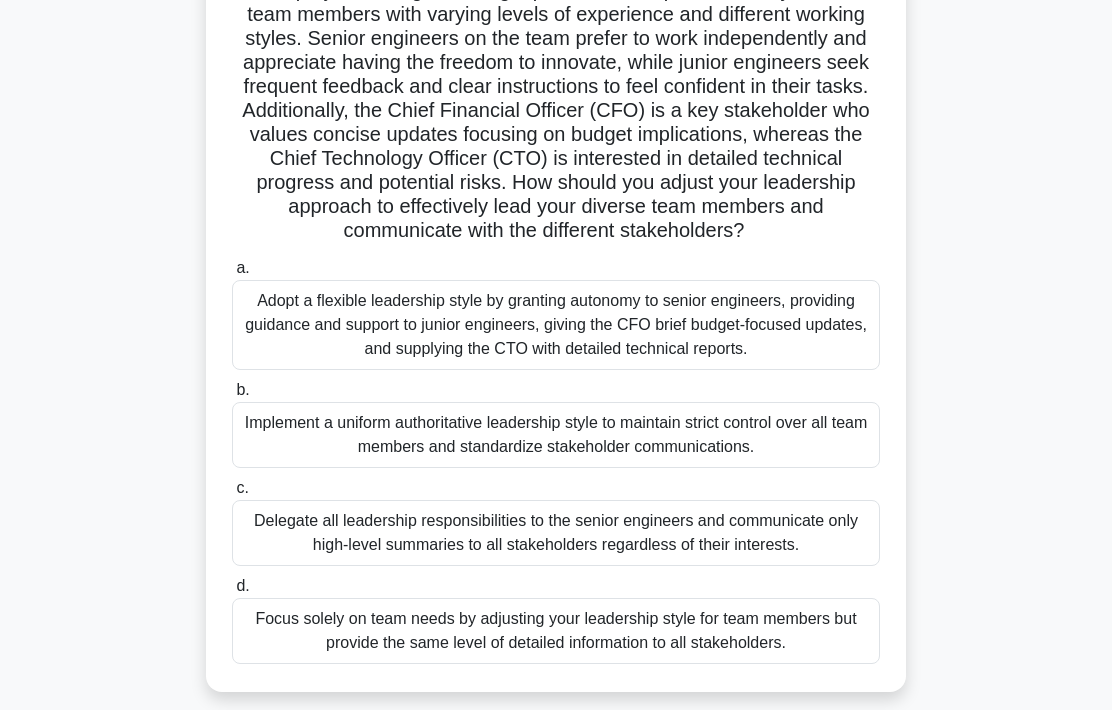 scroll, scrollTop: 180, scrollLeft: 0, axis: vertical 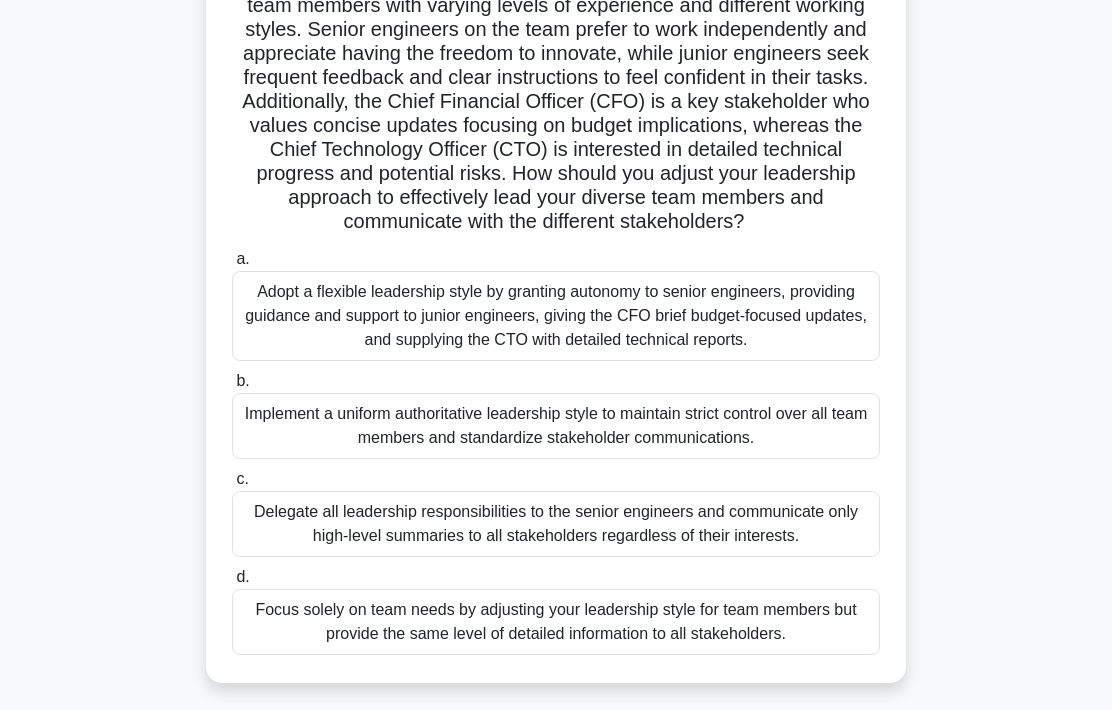click on "Adopt a flexible leadership style by granting autonomy to senior engineers, providing guidance and support to junior engineers, giving the CFO brief budget-focused updates, and supplying the CTO with detailed technical reports." at bounding box center [556, 316] 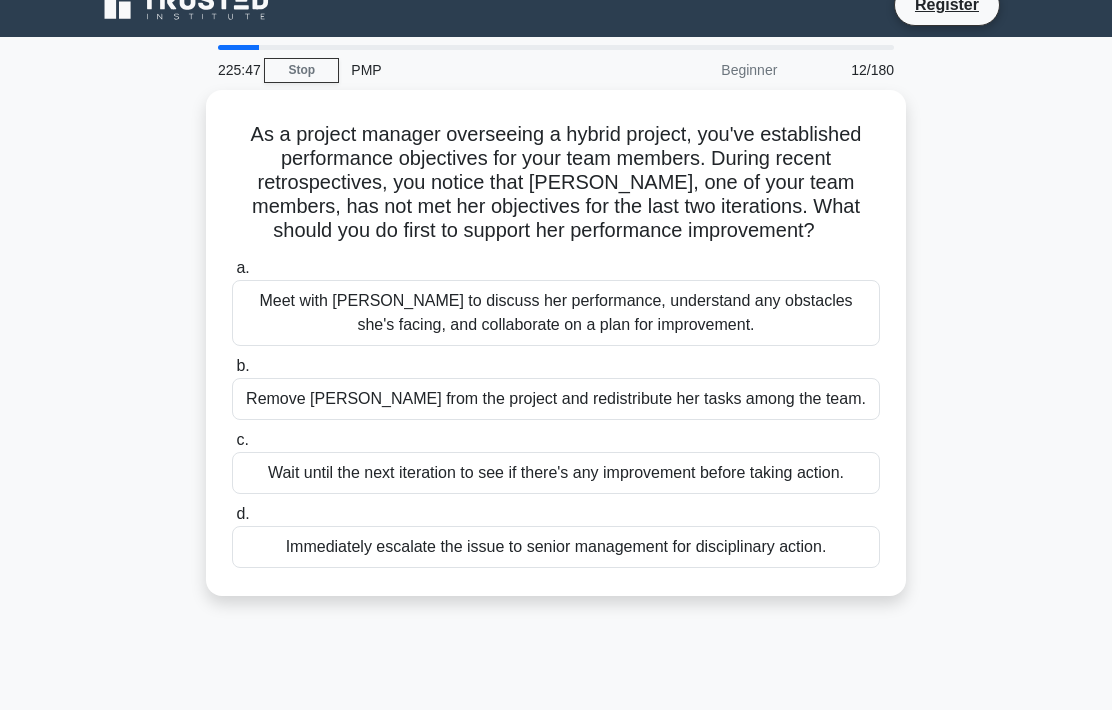 scroll, scrollTop: 0, scrollLeft: 0, axis: both 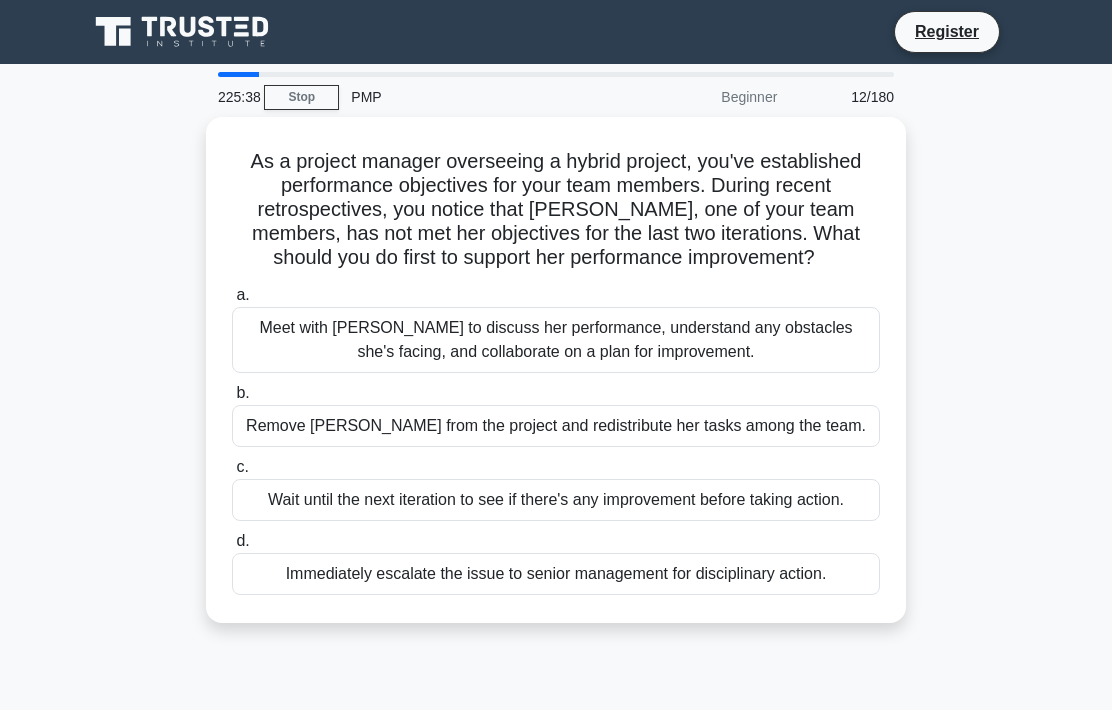 click on "Meet with Maria to discuss her performance, understand any obstacles she's facing, and collaborate on a plan for improvement." at bounding box center (556, 340) 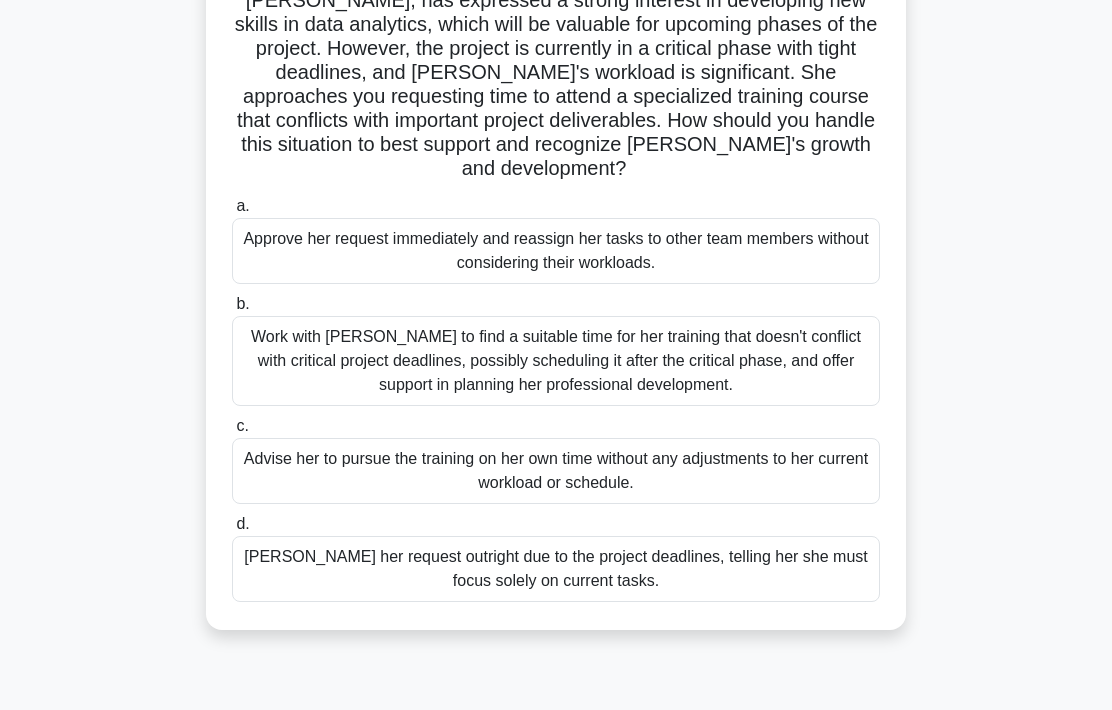 scroll, scrollTop: 185, scrollLeft: 0, axis: vertical 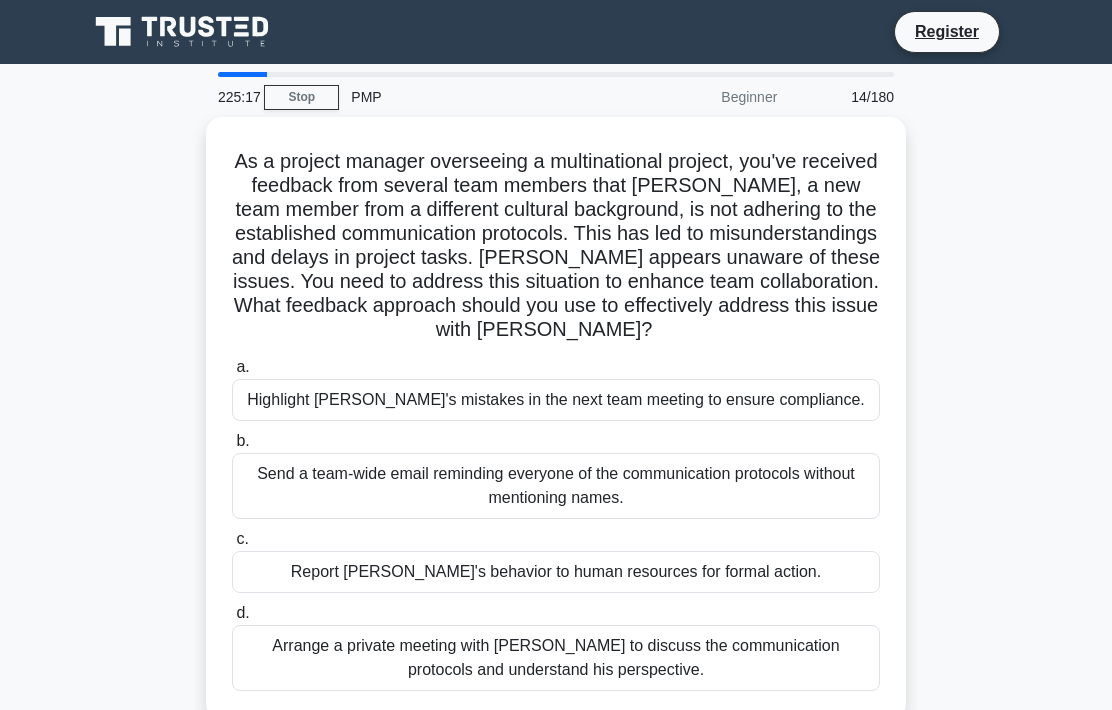 click on "Arrange a private meeting with Jacob to discuss the communication protocols and understand his perspective." at bounding box center (556, 658) 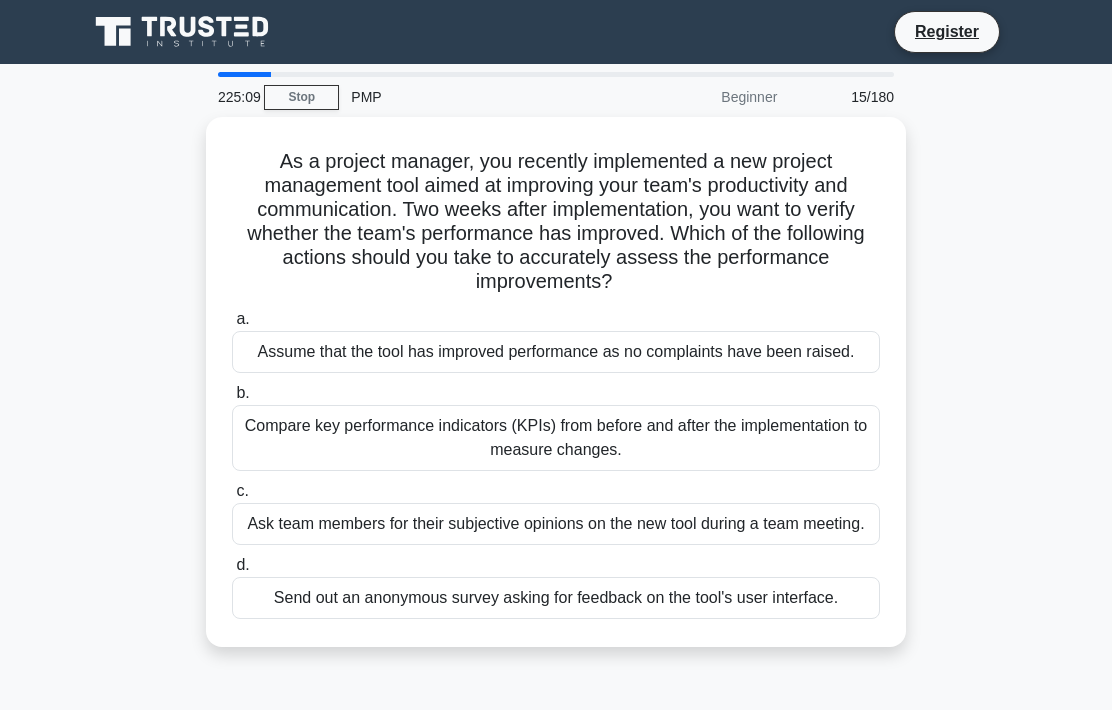 click on "Compare key performance indicators (KPIs) from before and after the implementation to measure changes." at bounding box center [556, 438] 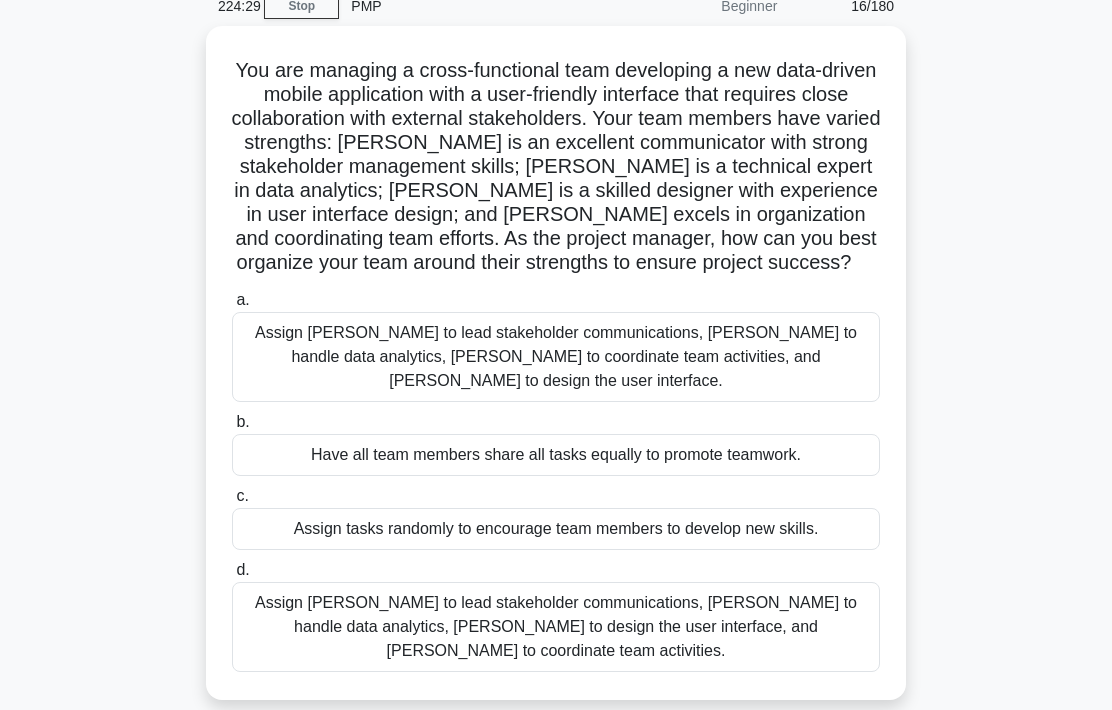 scroll, scrollTop: 91, scrollLeft: 0, axis: vertical 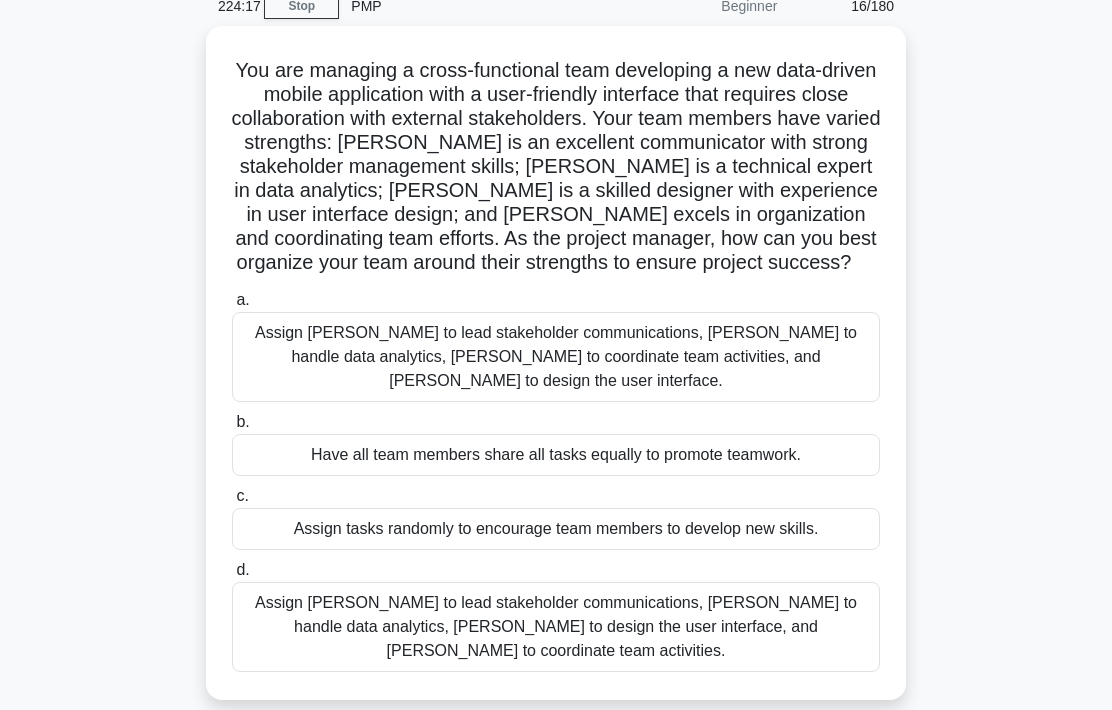 click on "Assign Maria to lead stakeholder communications, Ahmed to handle data analytics, Chen to design the user interface, and Priya to coordinate team activities." at bounding box center [556, 627] 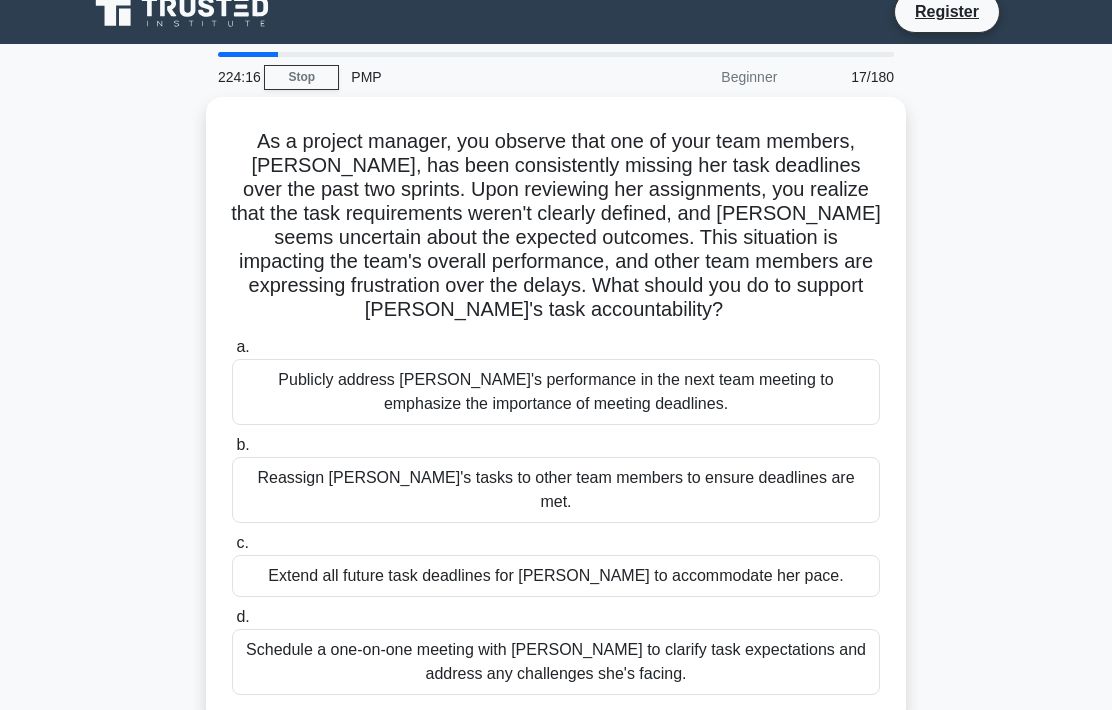 scroll, scrollTop: 0, scrollLeft: 0, axis: both 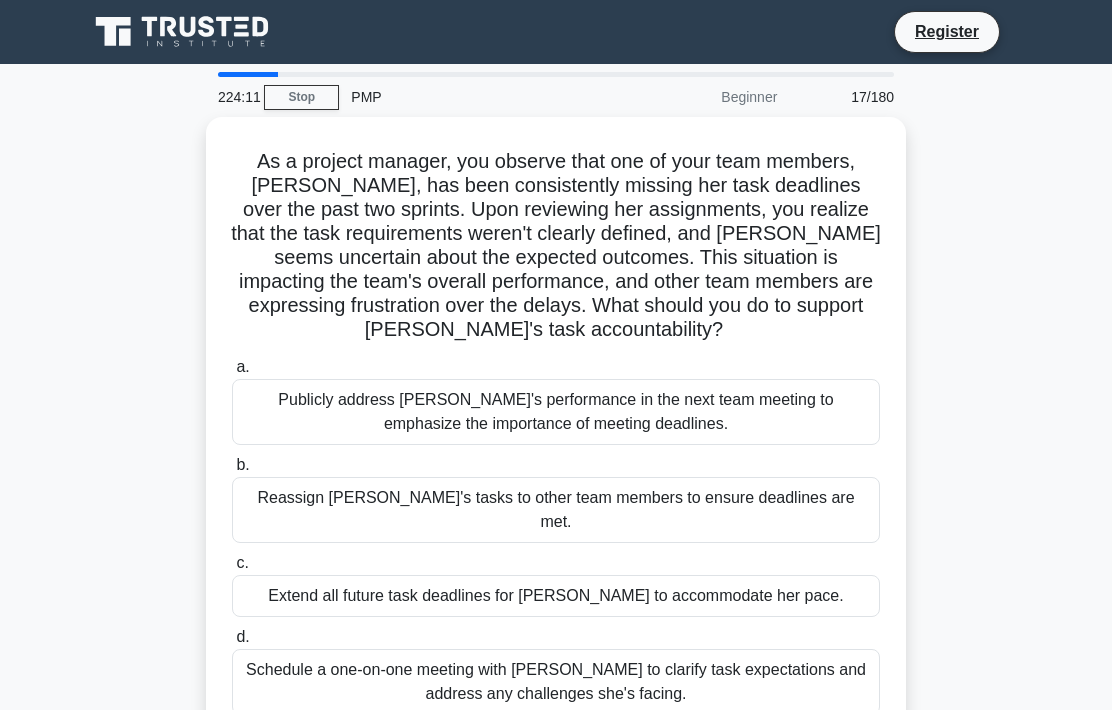 click on "Schedule a one-on-one meeting with Emily to clarify task expectations and address any challenges she's facing." at bounding box center (556, 682) 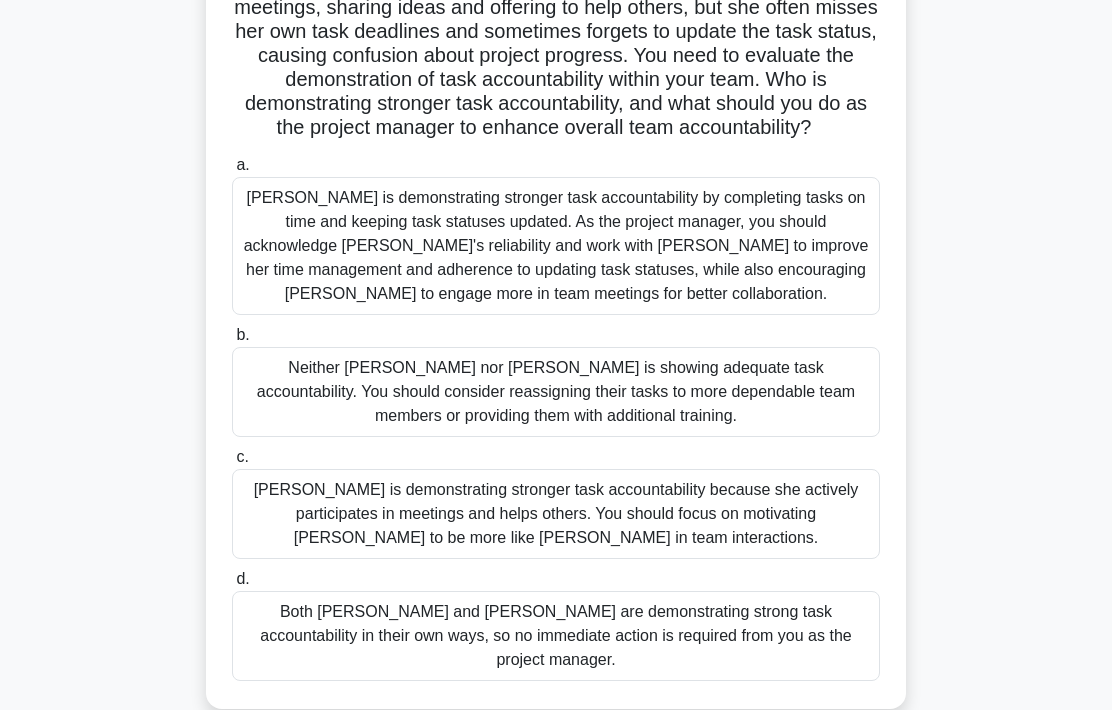scroll, scrollTop: 320, scrollLeft: 0, axis: vertical 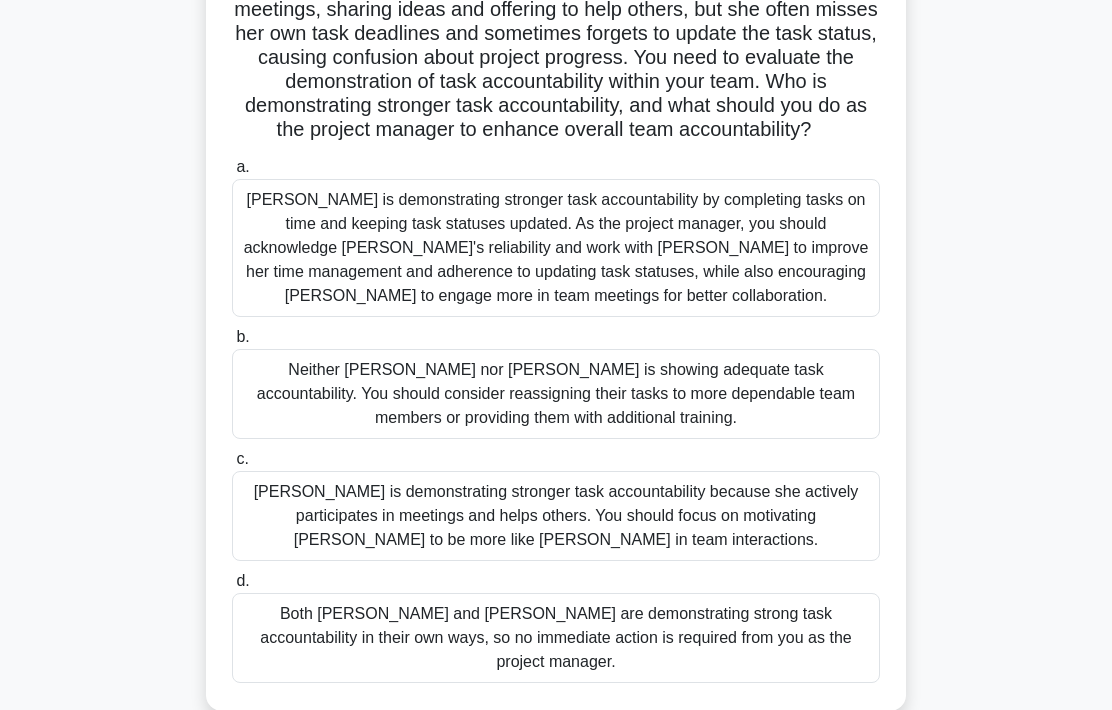 click on "Jacob is demonstrating stronger task accountability by completing tasks on time and keeping task statuses updated. As the project manager, you should acknowledge Jacob's reliability and work with Olivia to improve her time management and adherence to updating task statuses, while also encouraging Jacob to engage more in team meetings for better collaboration." at bounding box center [556, 248] 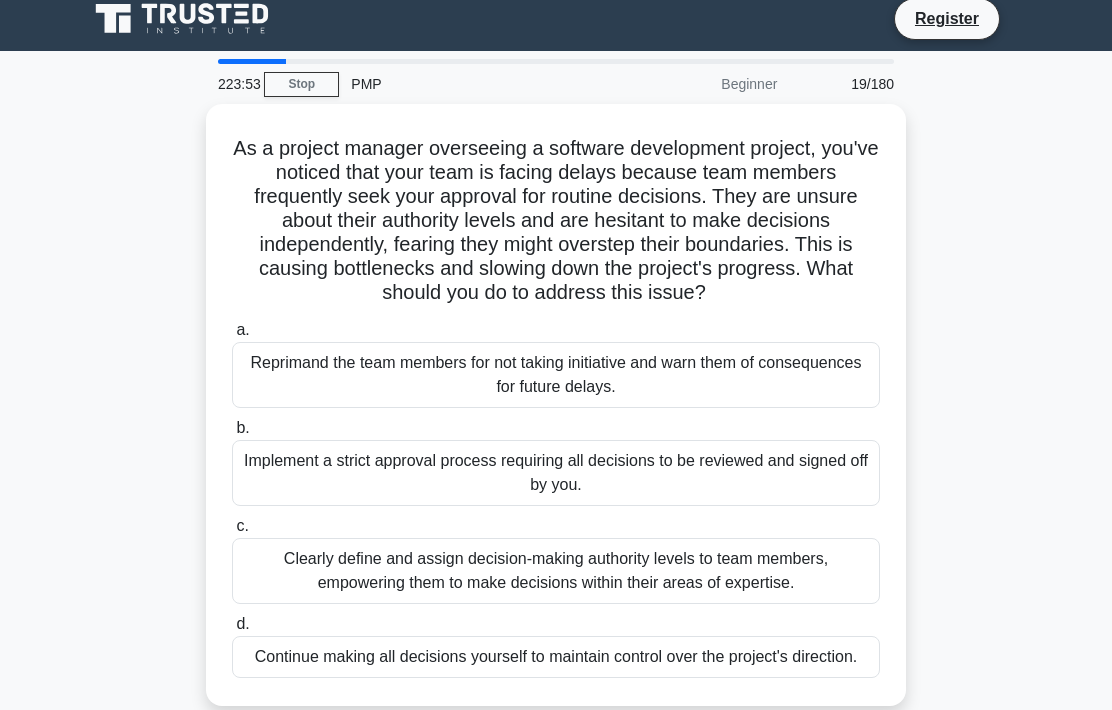 scroll, scrollTop: 0, scrollLeft: 0, axis: both 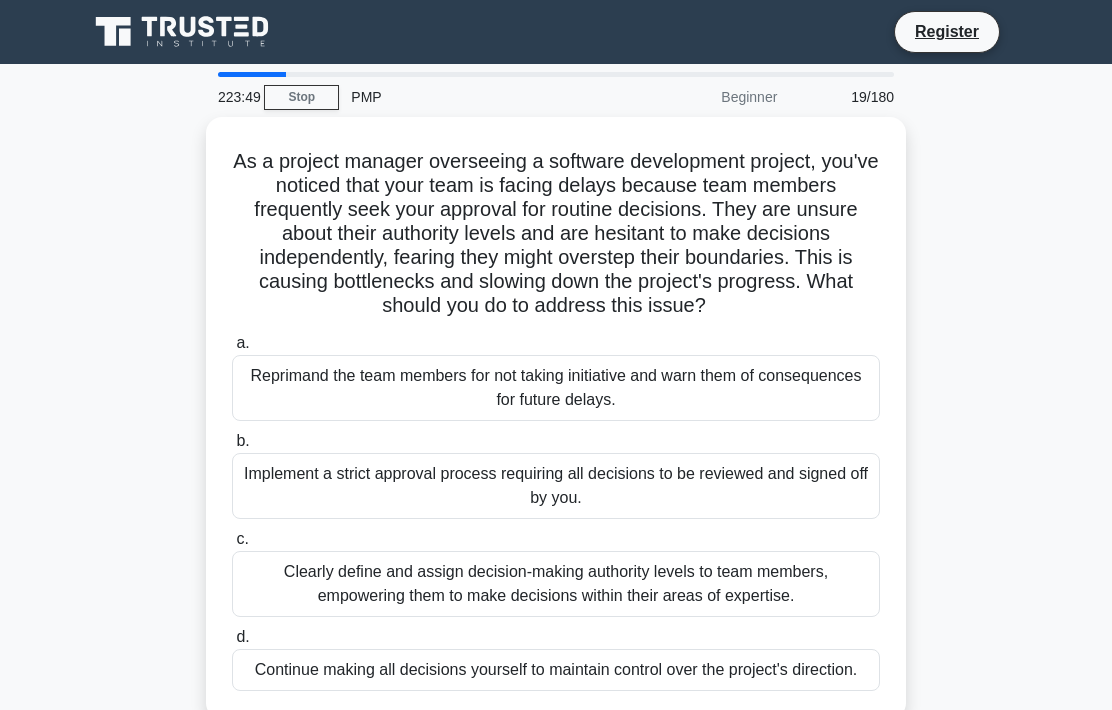 click on "Clearly define and assign decision-making authority levels to team members, empowering them to make decisions within their areas of expertise." at bounding box center [556, 584] 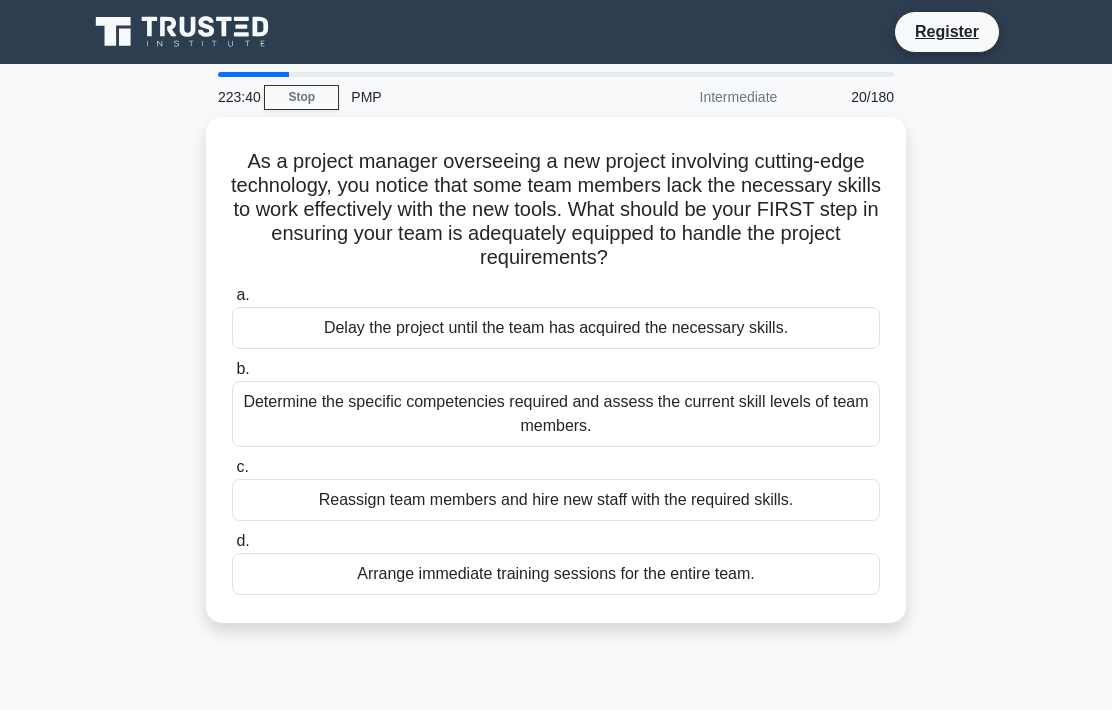 click on "Determine the specific competencies required and assess the current skill levels of team members." at bounding box center (556, 414) 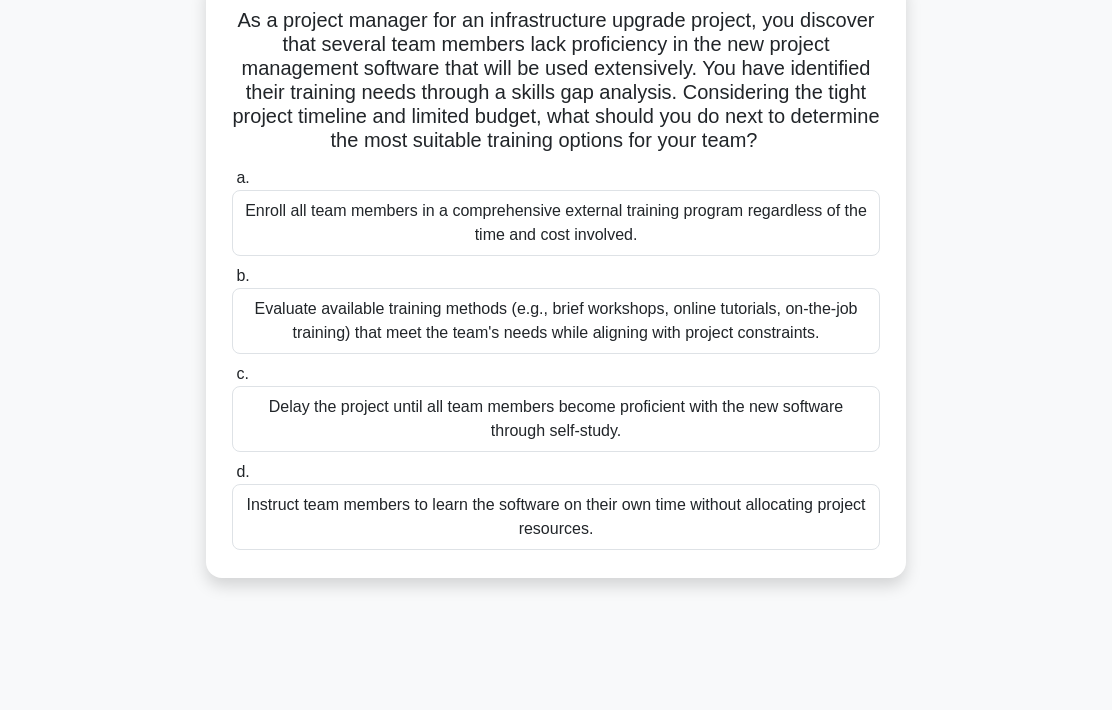 scroll, scrollTop: 162, scrollLeft: 0, axis: vertical 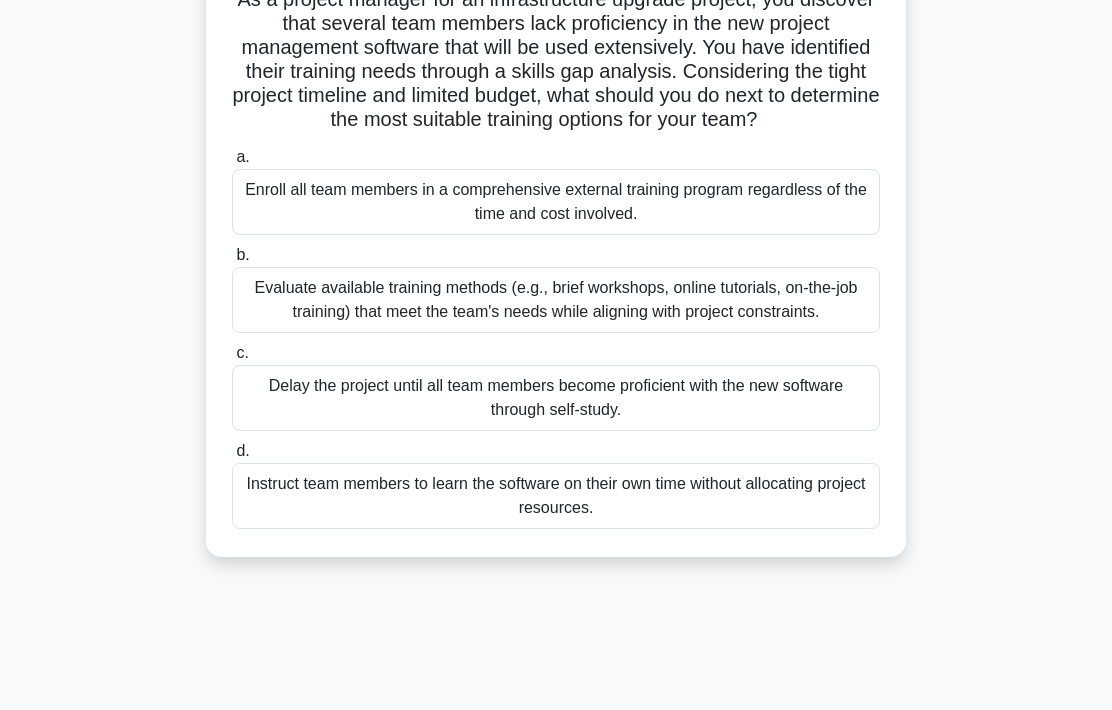 click on "Evaluate available training methods (e.g., brief workshops, online tutorials, on-the-job training) that meet the team's needs while aligning with project constraints." at bounding box center [556, 300] 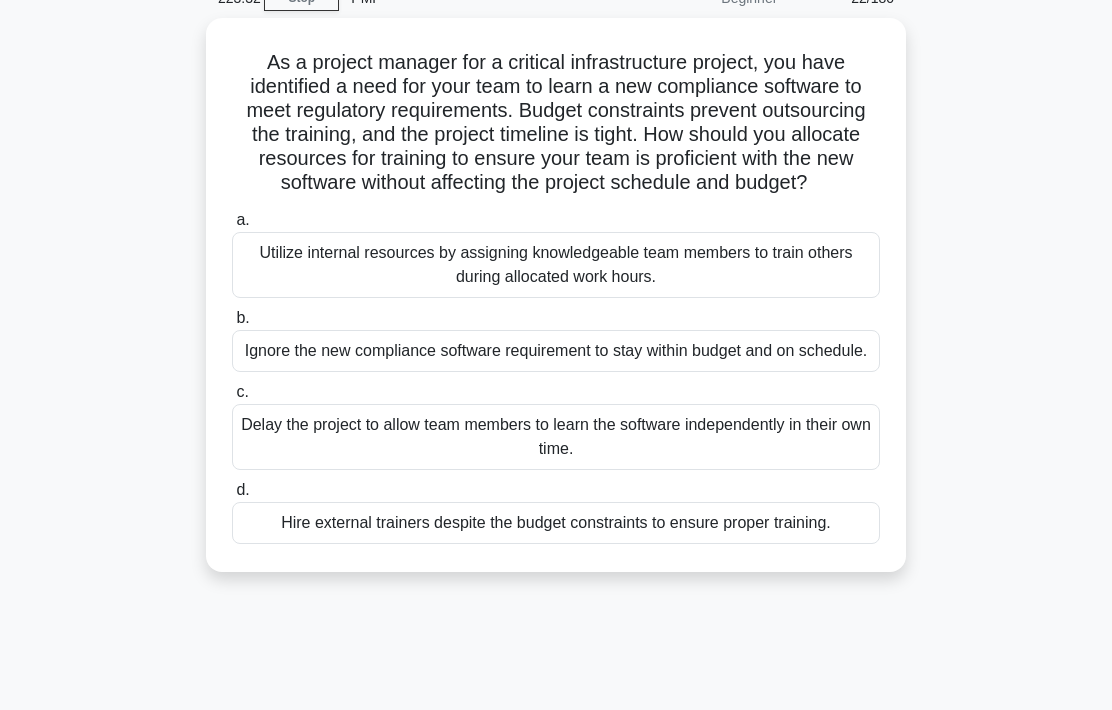 scroll, scrollTop: 0, scrollLeft: 0, axis: both 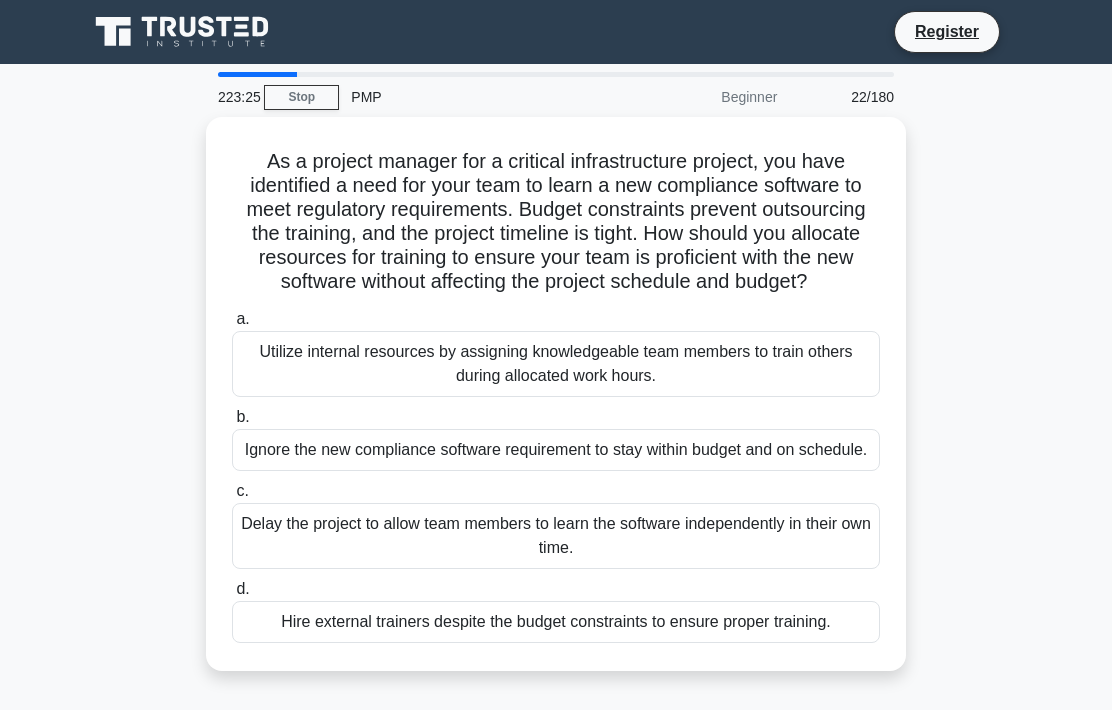 click on "Utilize internal resources by assigning knowledgeable team members to train others during allocated work hours." at bounding box center [556, 364] 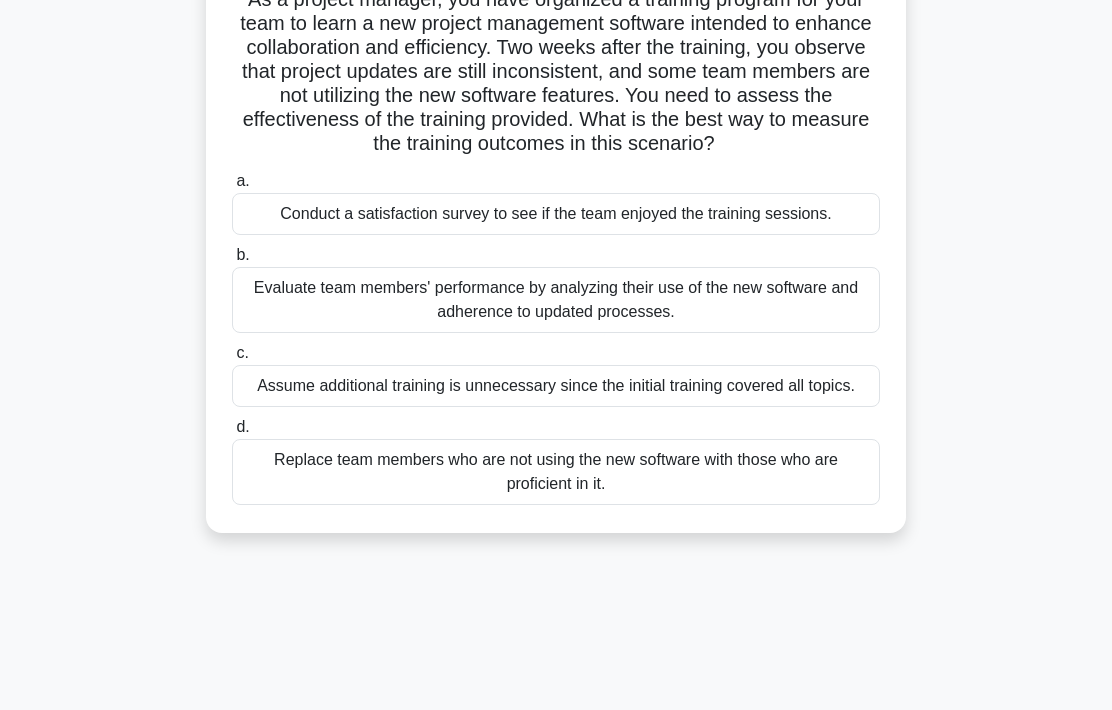 scroll, scrollTop: 164, scrollLeft: 0, axis: vertical 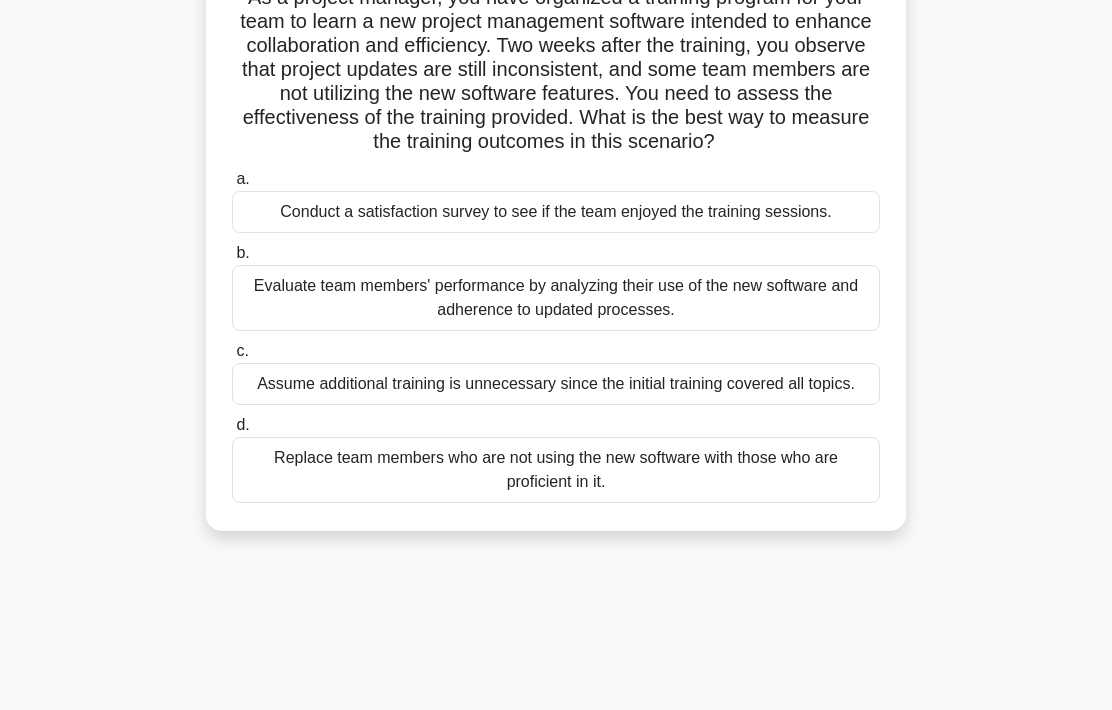 click on "Evaluate team members' performance by analyzing their use of the new software and adherence to updated processes." at bounding box center [556, 298] 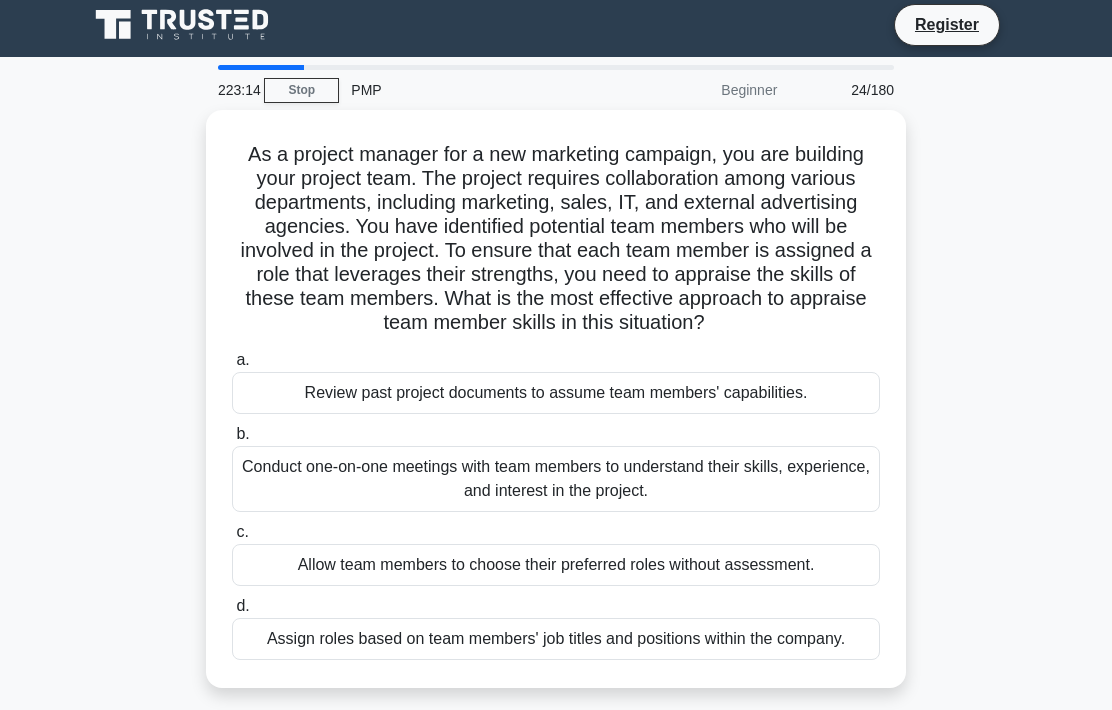 scroll, scrollTop: 0, scrollLeft: 0, axis: both 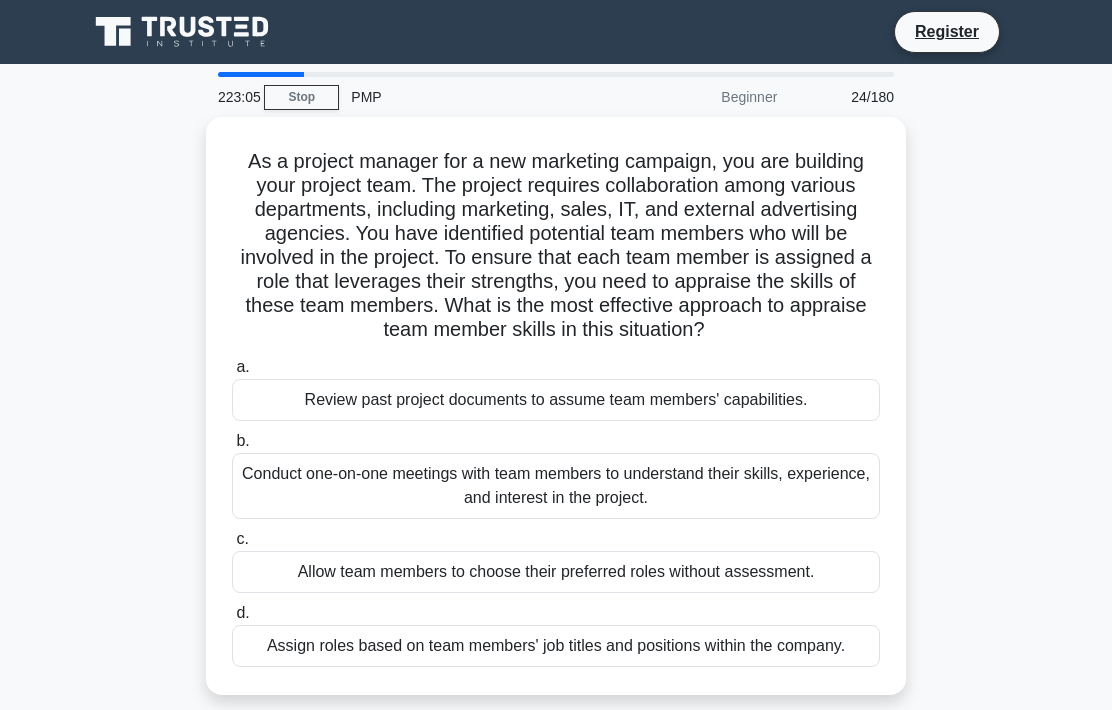 click on "Conduct one-on-one meetings with team members to understand their skills, experience, and interest in the project." at bounding box center (556, 486) 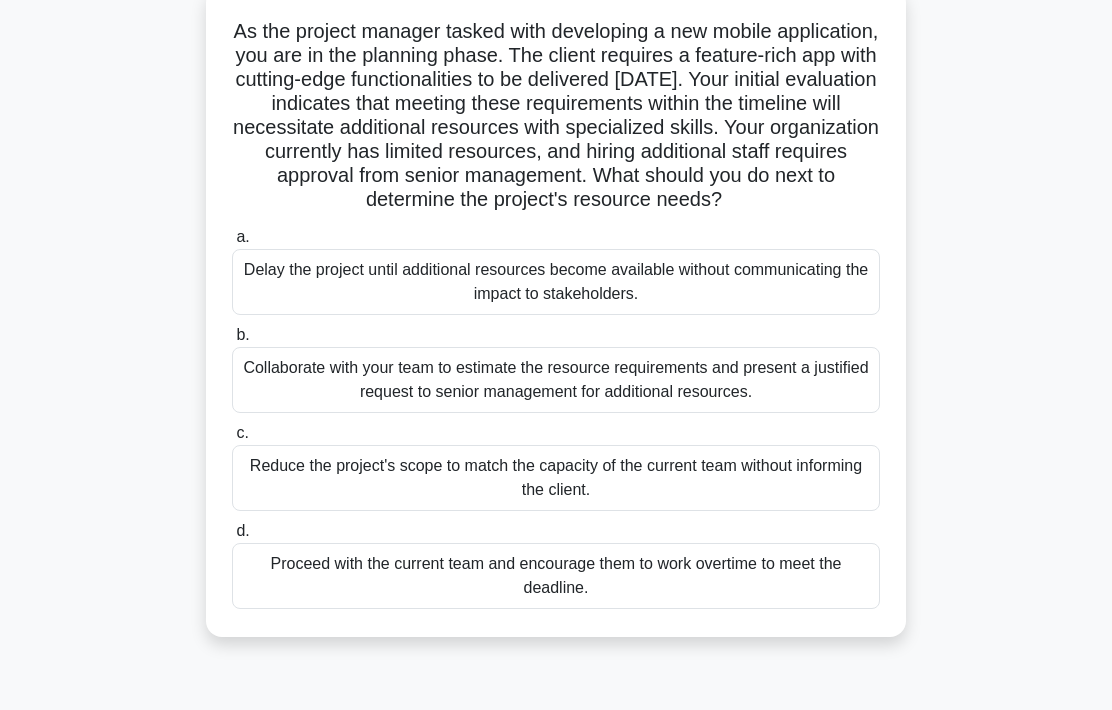 scroll, scrollTop: 132, scrollLeft: 0, axis: vertical 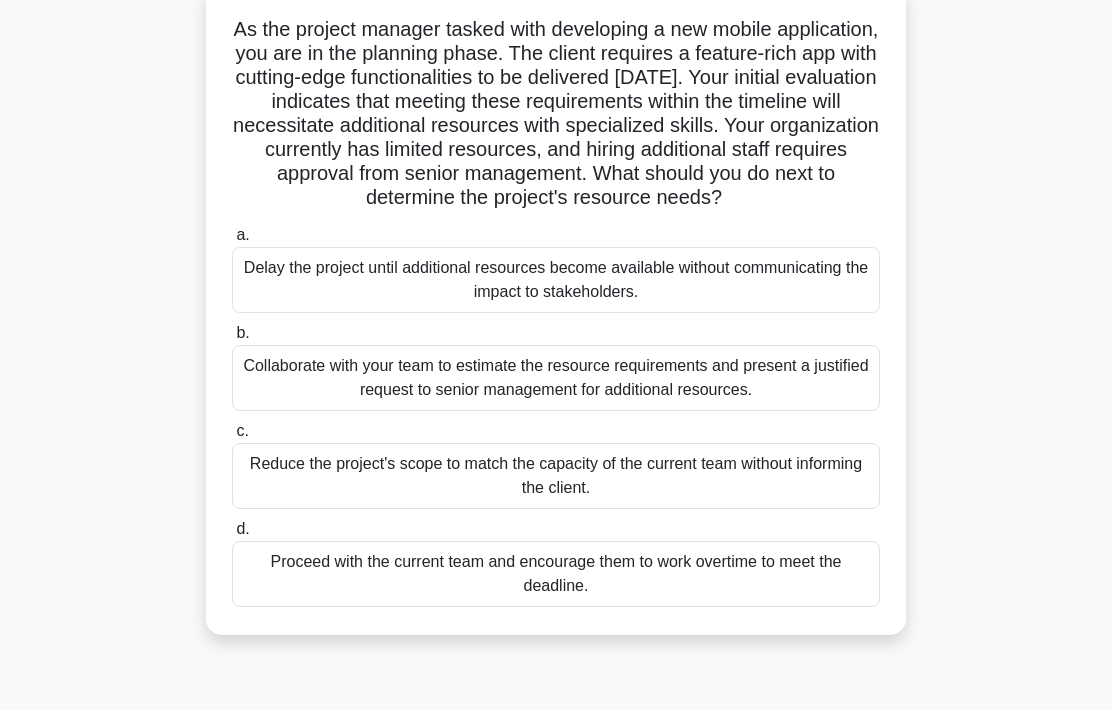 click on "Collaborate with your team to estimate the resource requirements and present a justified request to senior management for additional resources." at bounding box center [556, 378] 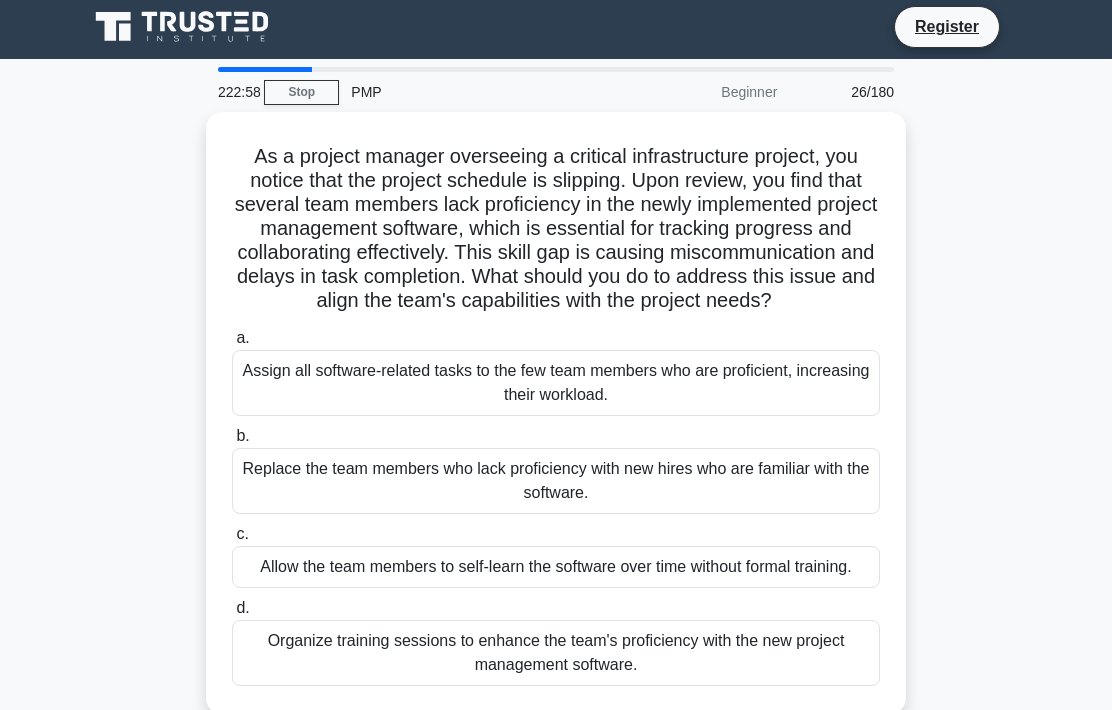 scroll, scrollTop: 0, scrollLeft: 0, axis: both 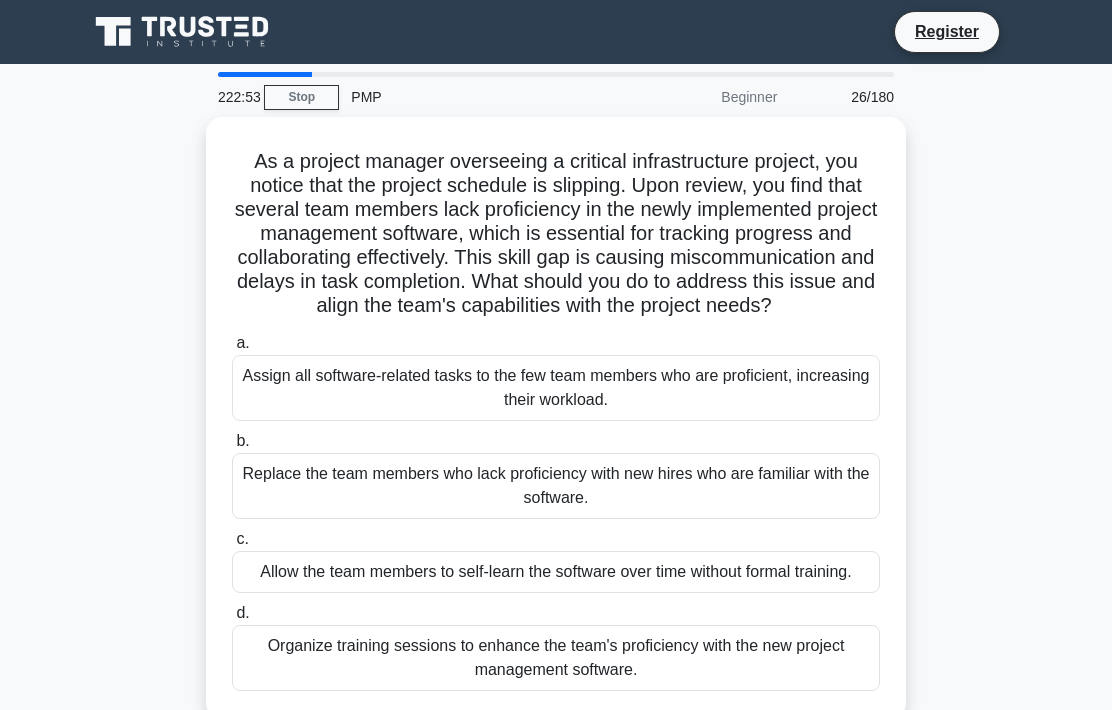 click on "Organize training sessions to enhance the team's proficiency with the new project management software." at bounding box center [556, 658] 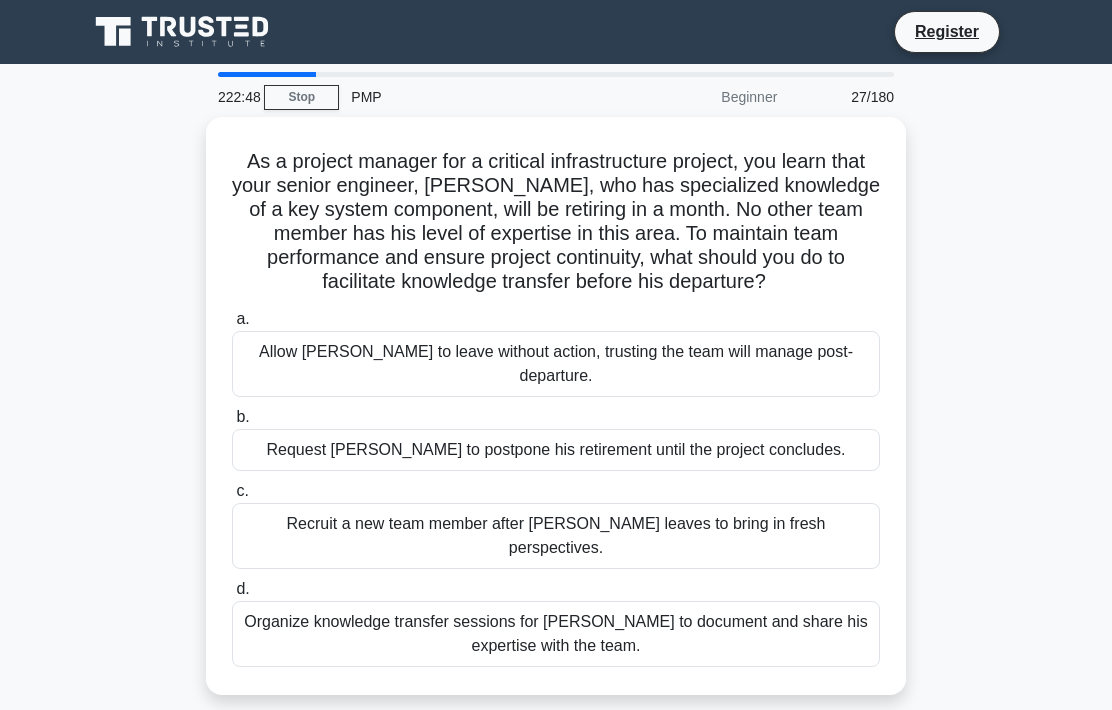 click on "Organize knowledge transfer sessions for Daniel to document and share his expertise with the team." at bounding box center [556, 634] 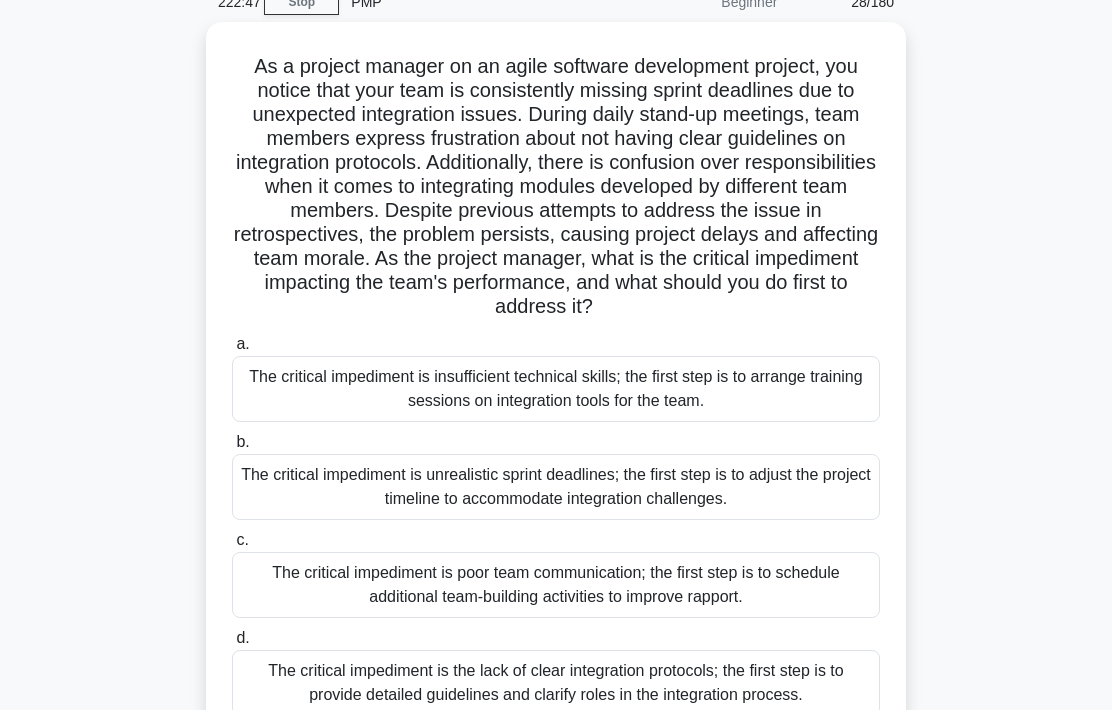 scroll, scrollTop: 101, scrollLeft: 0, axis: vertical 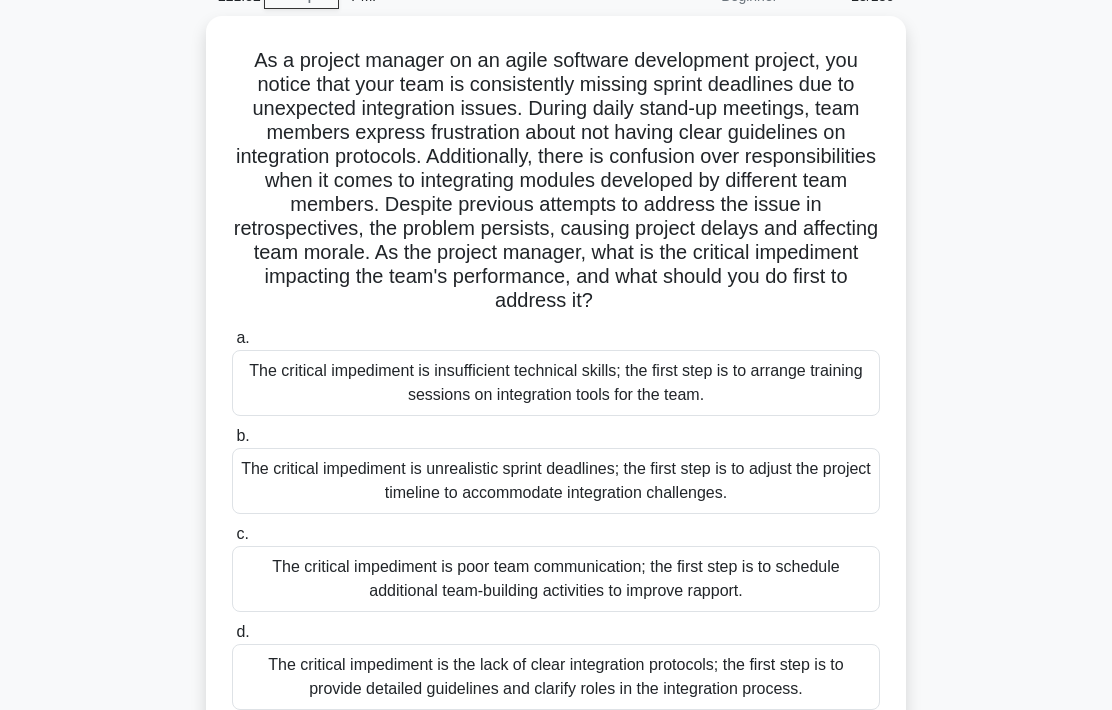 click on "The critical impediment is the lack of clear integration protocols; the first step is to provide detailed guidelines and clarify roles in the integration process." at bounding box center [556, 677] 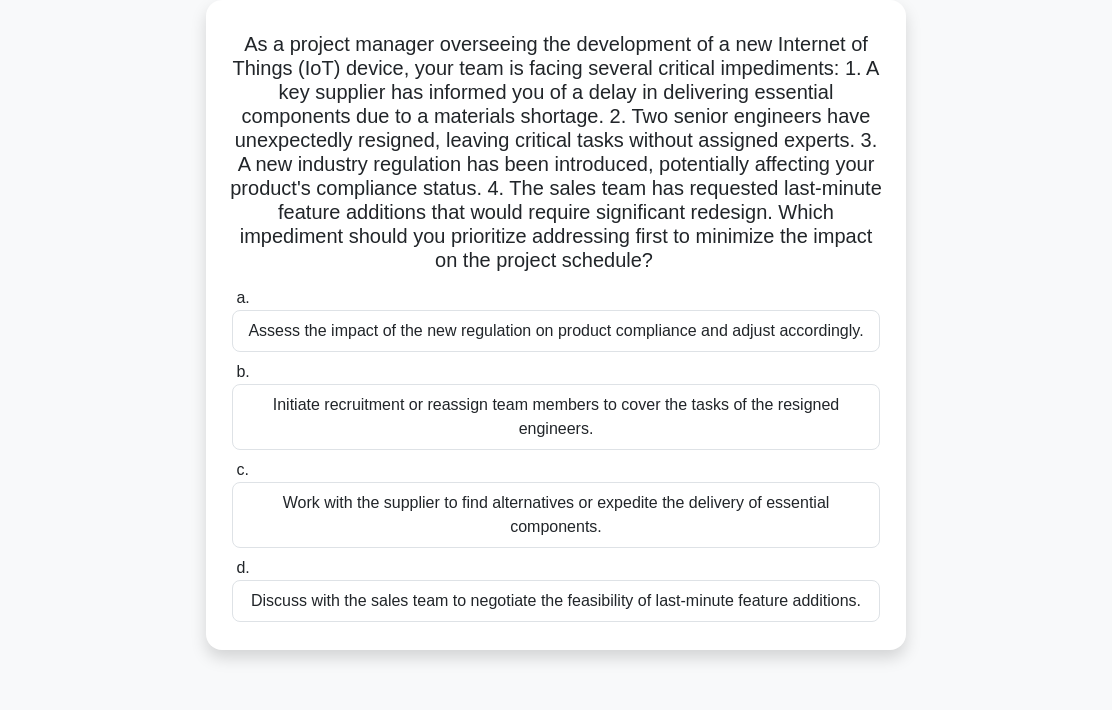 scroll, scrollTop: 136, scrollLeft: 0, axis: vertical 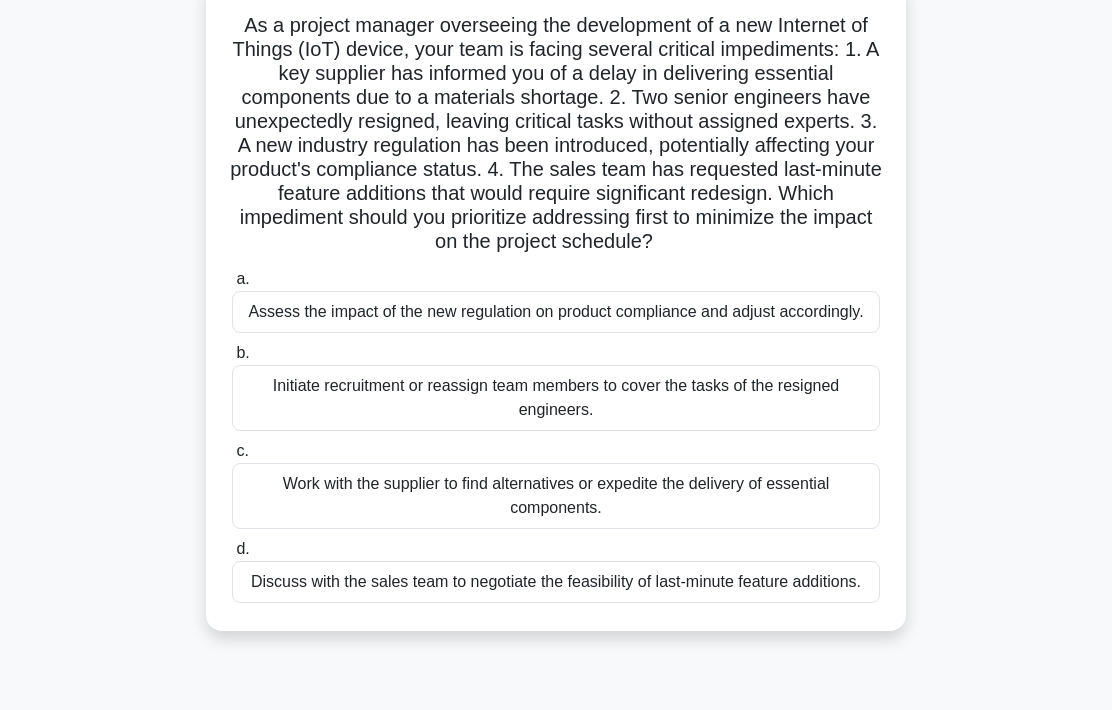 click on "Assess the impact of the new regulation on product compliance and adjust accordingly." at bounding box center (556, 312) 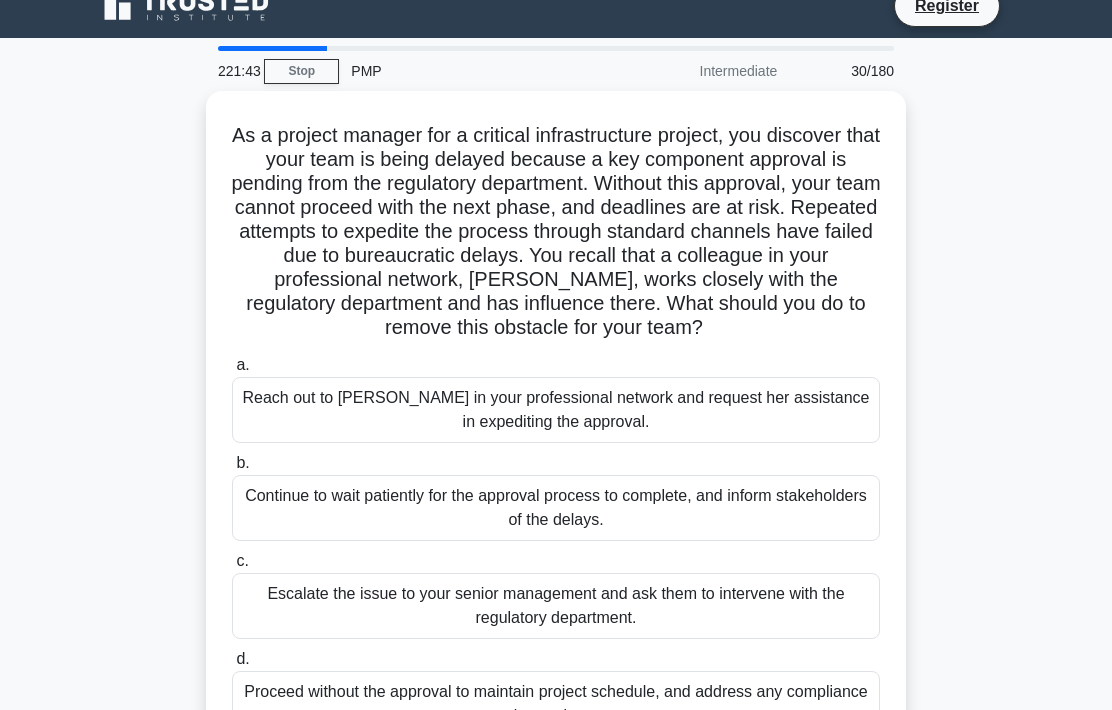 scroll, scrollTop: 0, scrollLeft: 0, axis: both 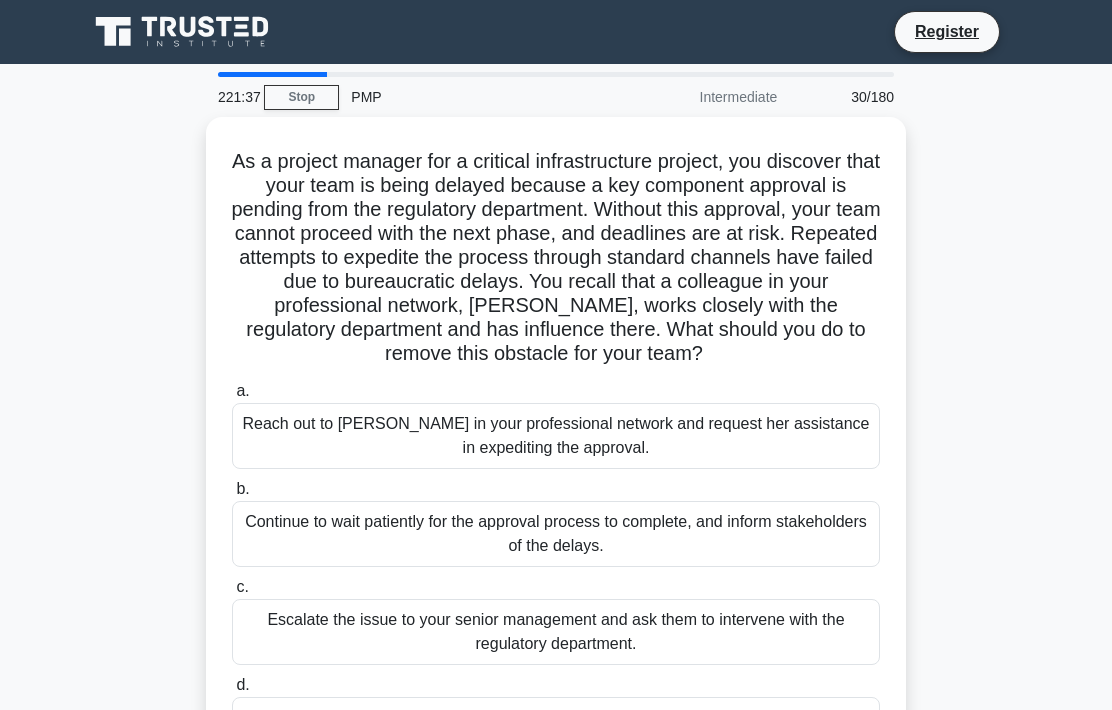 click on "Reach out to Susan in your professional network and request her assistance in expediting the approval." at bounding box center [556, 436] 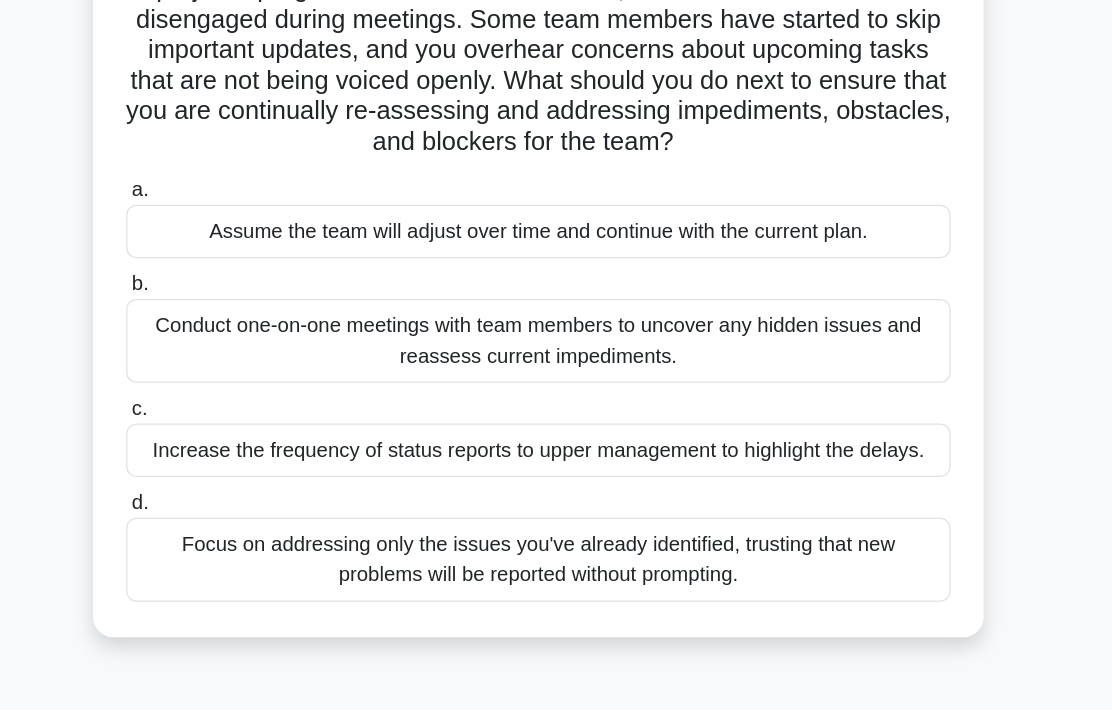 scroll, scrollTop: 158, scrollLeft: 0, axis: vertical 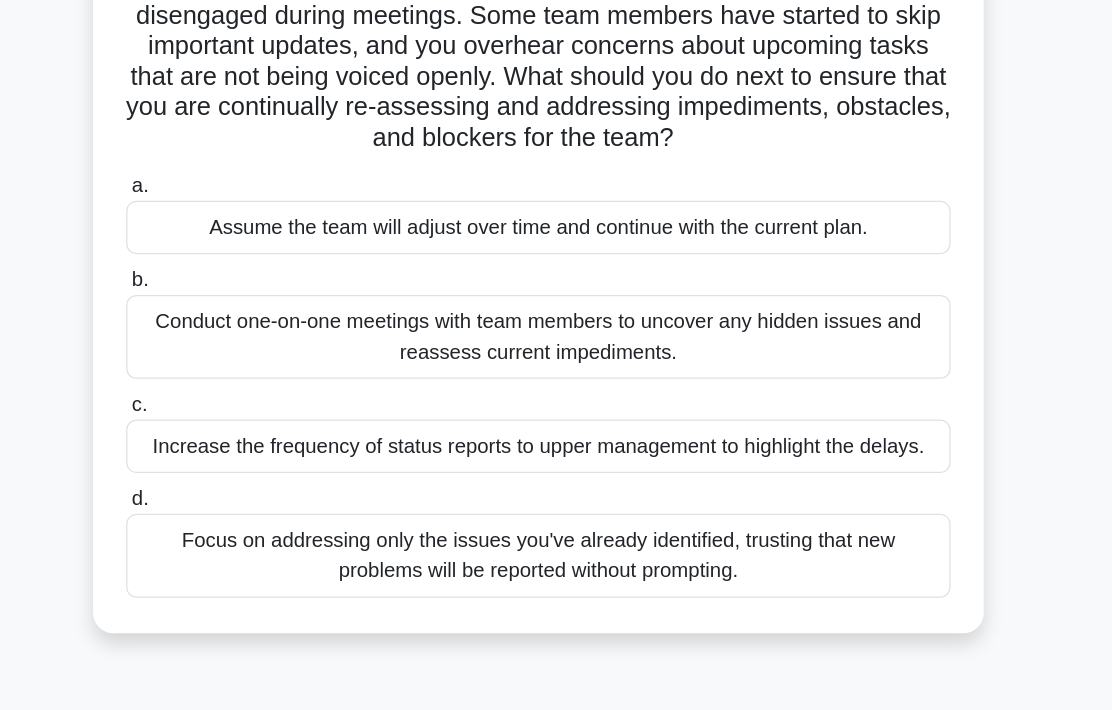click on "Conduct one-on-one meetings with team members to uncover any hidden issues and reassess current impediments." at bounding box center (556, 352) 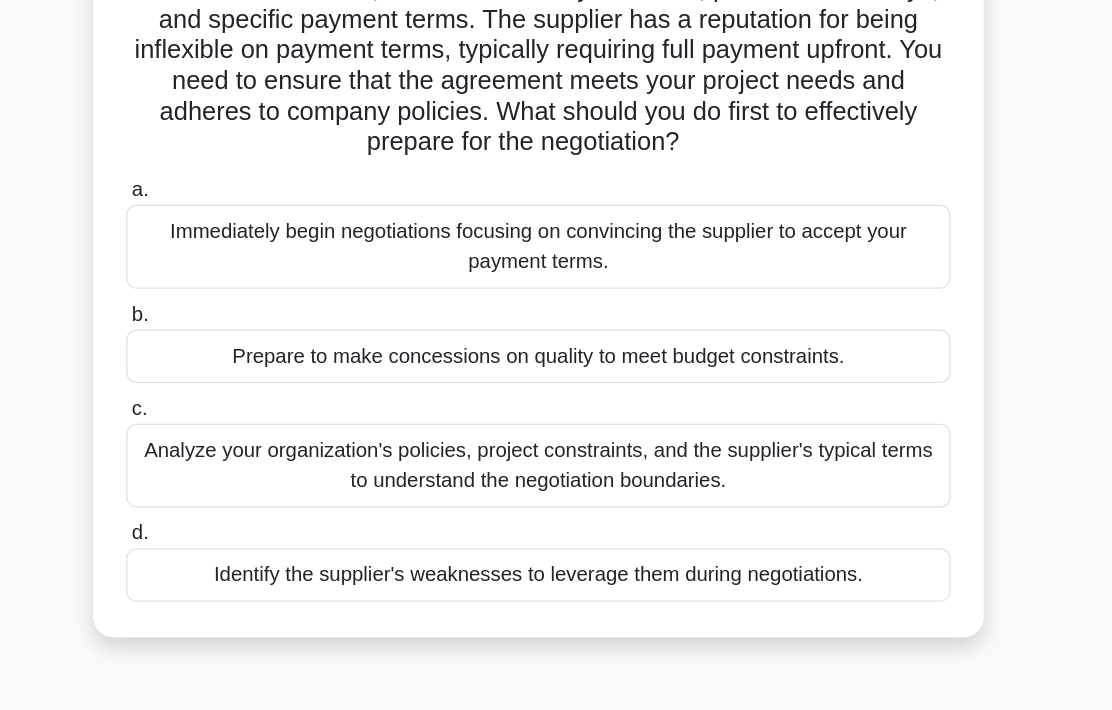 scroll, scrollTop: 208, scrollLeft: 0, axis: vertical 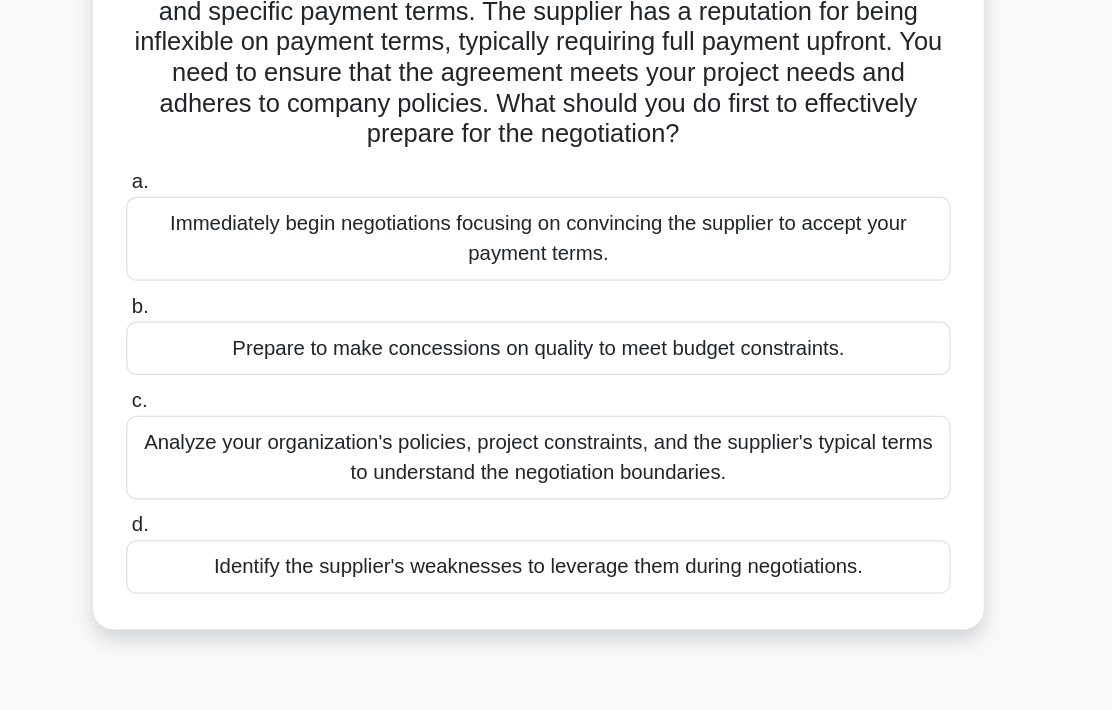click on "Analyze your organization's policies, project constraints, and the supplier's typical terms to understand the negotiation boundaries." at bounding box center [556, 448] 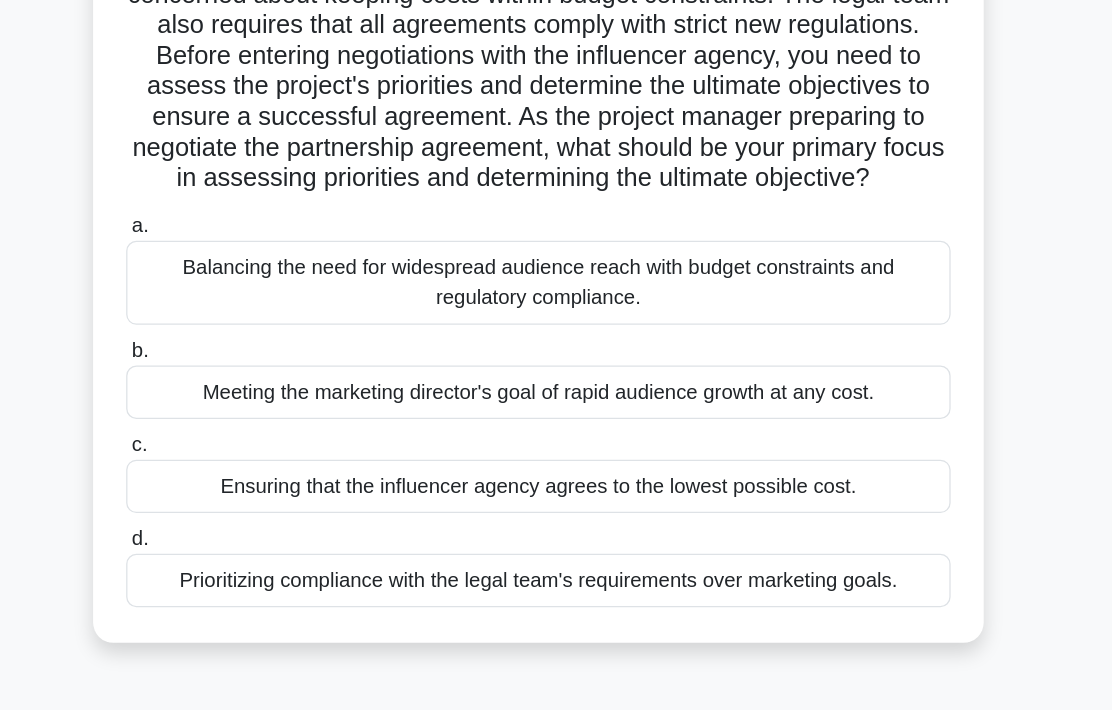 scroll, scrollTop: 250, scrollLeft: 0, axis: vertical 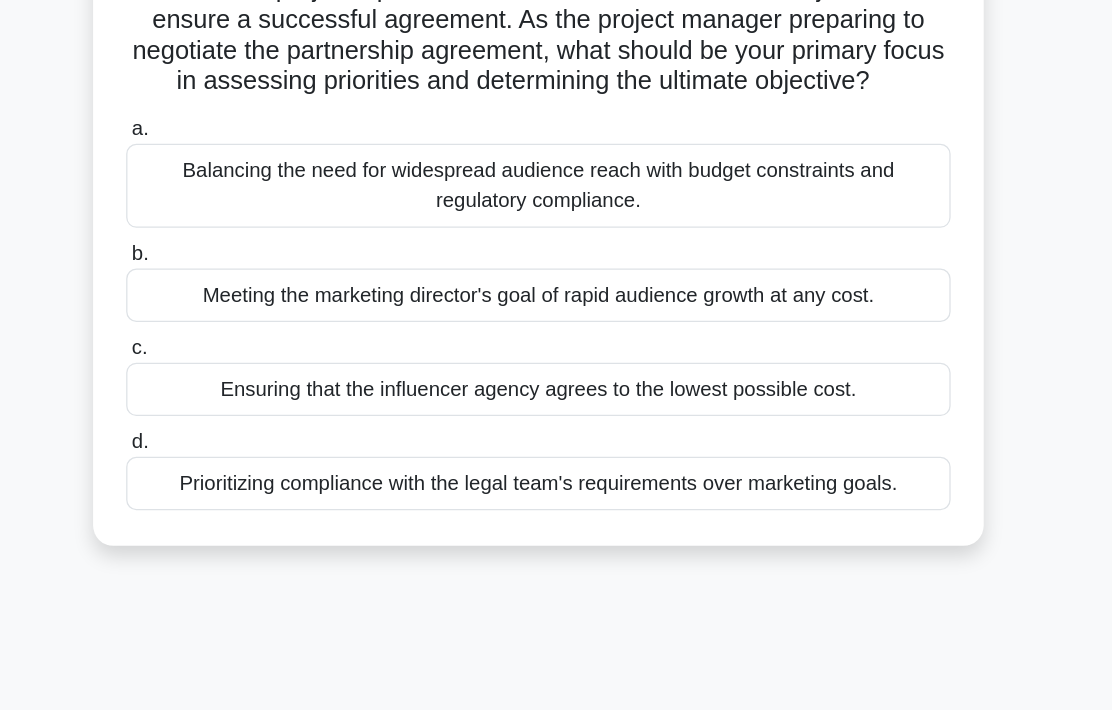 click on "Balancing the need for widespread audience reach with budget constraints and regulatory compliance." at bounding box center [556, 234] 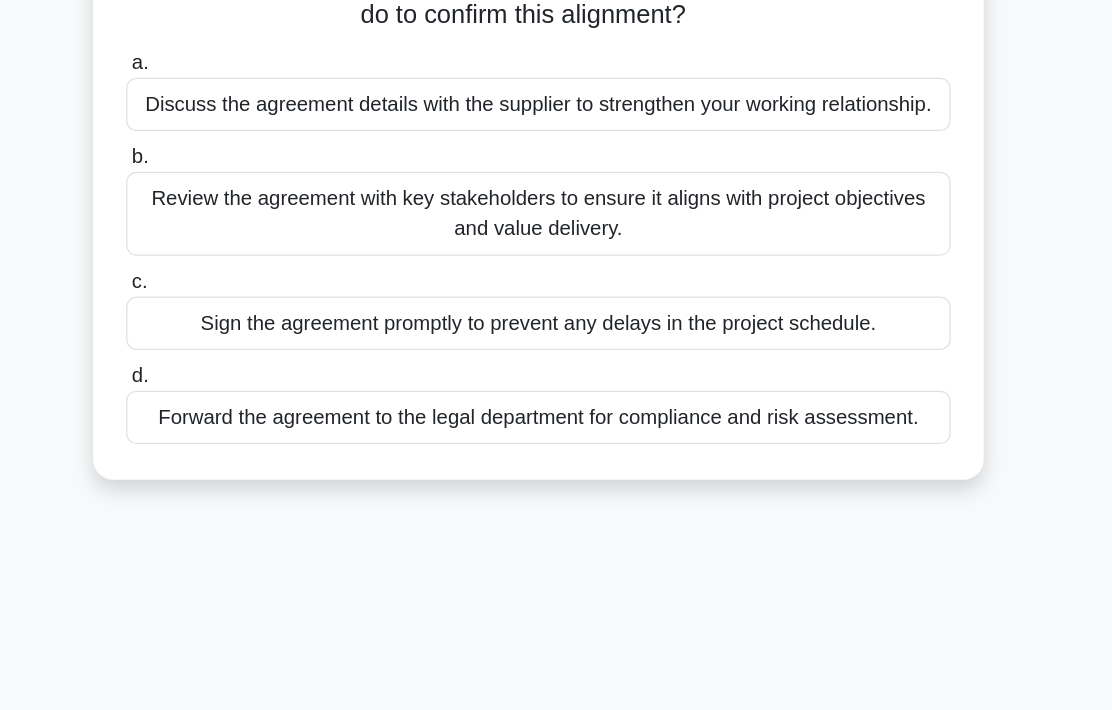 scroll, scrollTop: 215, scrollLeft: 0, axis: vertical 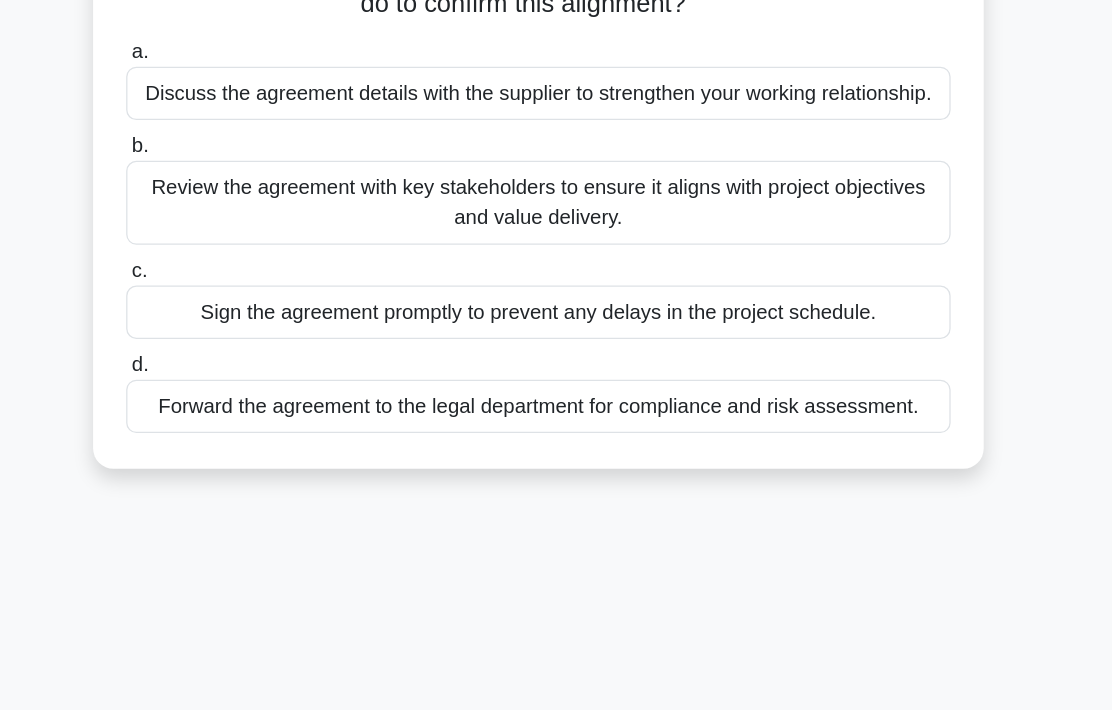 click on "Review the agreement with key stakeholders to ensure it aligns with project objectives and value delivery." at bounding box center (556, 247) 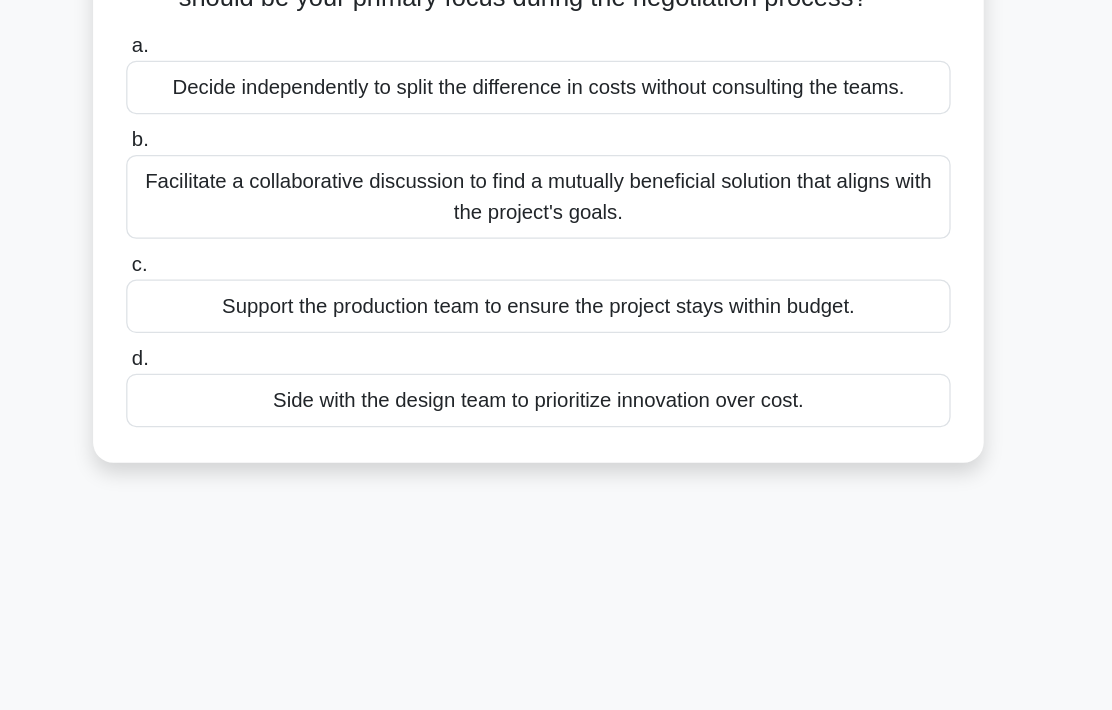 scroll, scrollTop: 305, scrollLeft: 0, axis: vertical 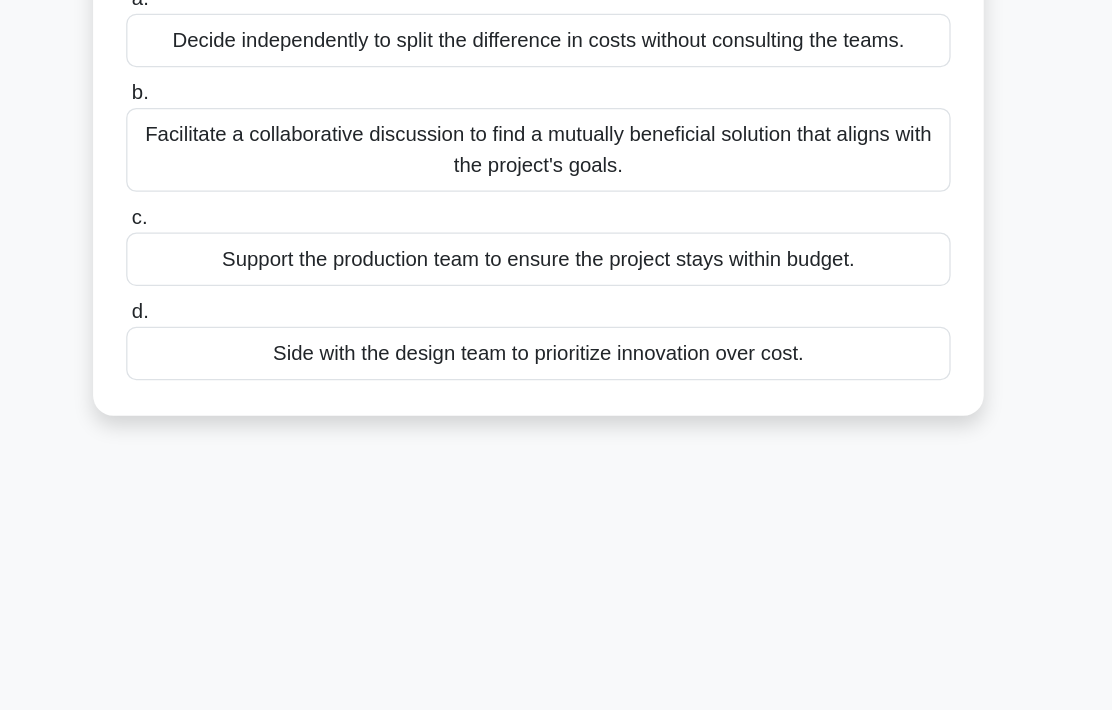 click on "Facilitate a collaborative discussion to find a mutually beneficial solution that aligns with the project's goals." at bounding box center (556, 205) 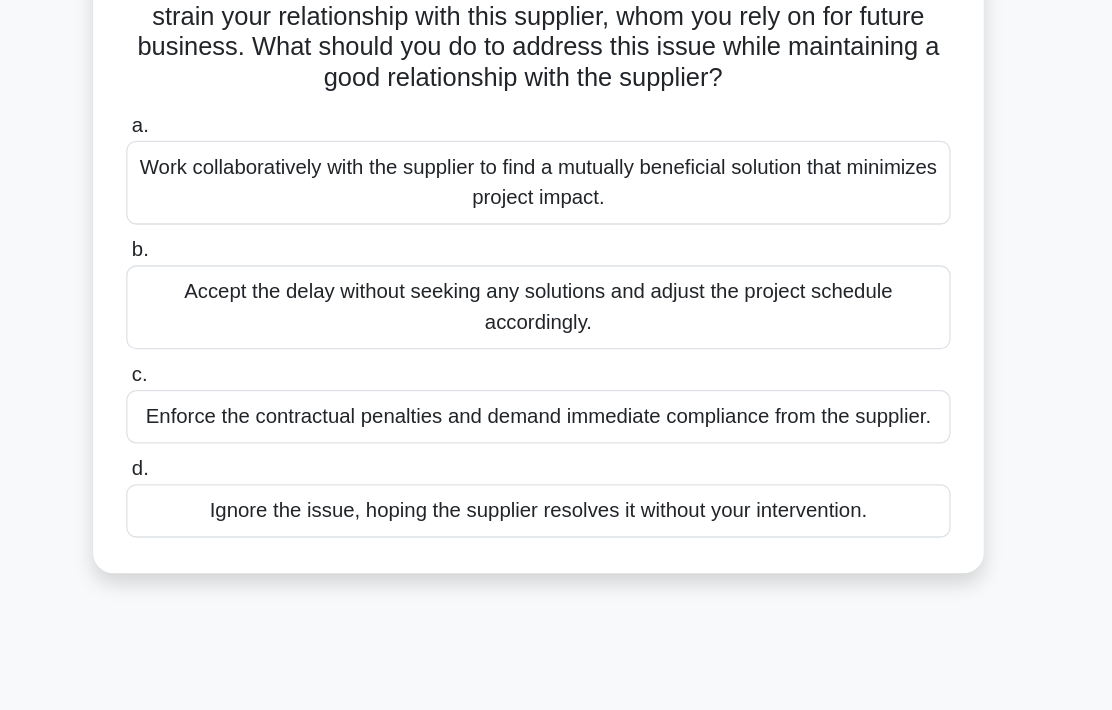 scroll, scrollTop: 187, scrollLeft: 0, axis: vertical 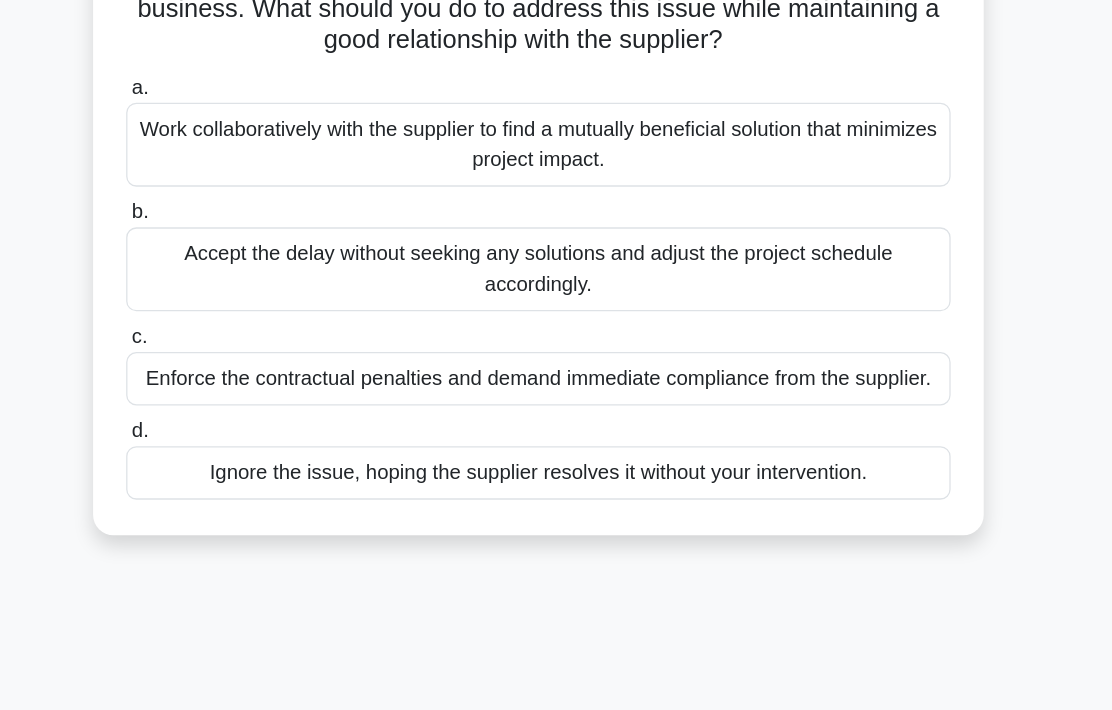 click on "Work collaboratively with the supplier to find a mutually beneficial solution that minimizes project impact." at bounding box center [556, 201] 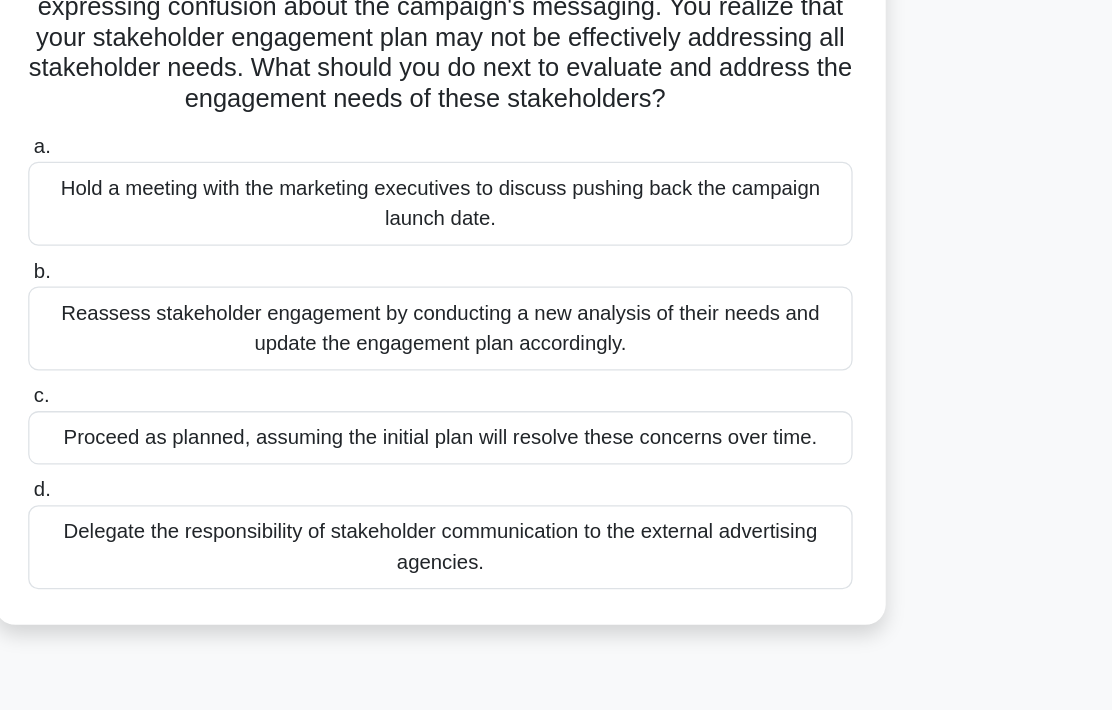 scroll, scrollTop: 200, scrollLeft: 0, axis: vertical 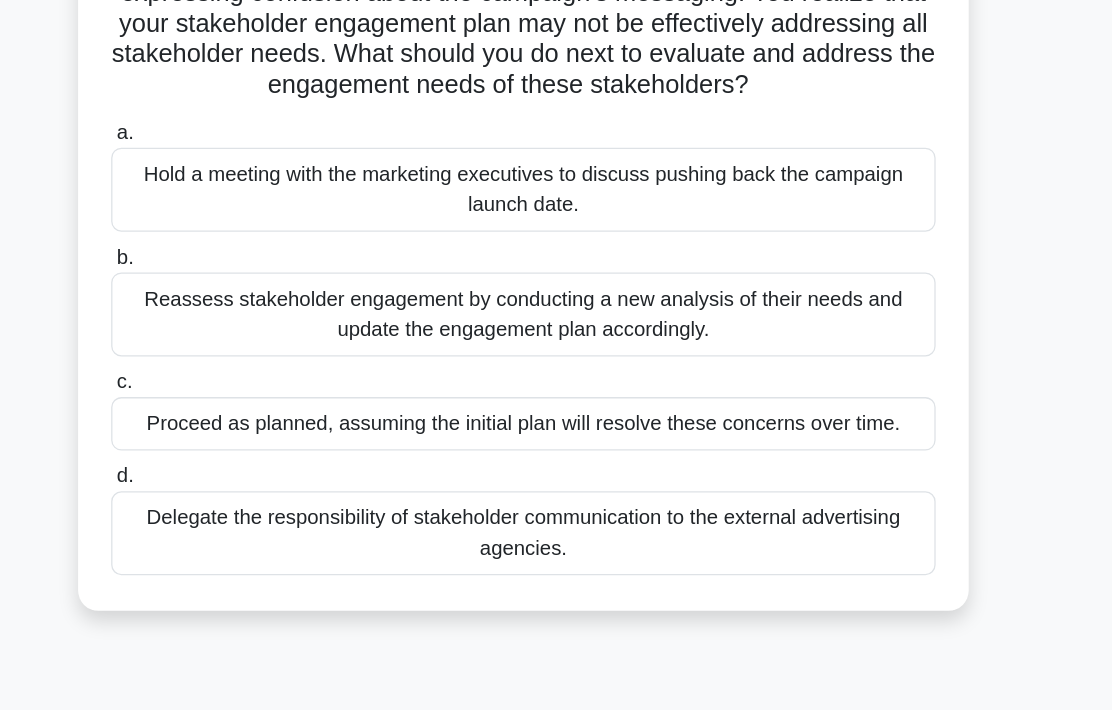 click on "Reassess stakeholder engagement by conducting a new analysis of their needs and update the engagement plan accordingly." at bounding box center (556, 334) 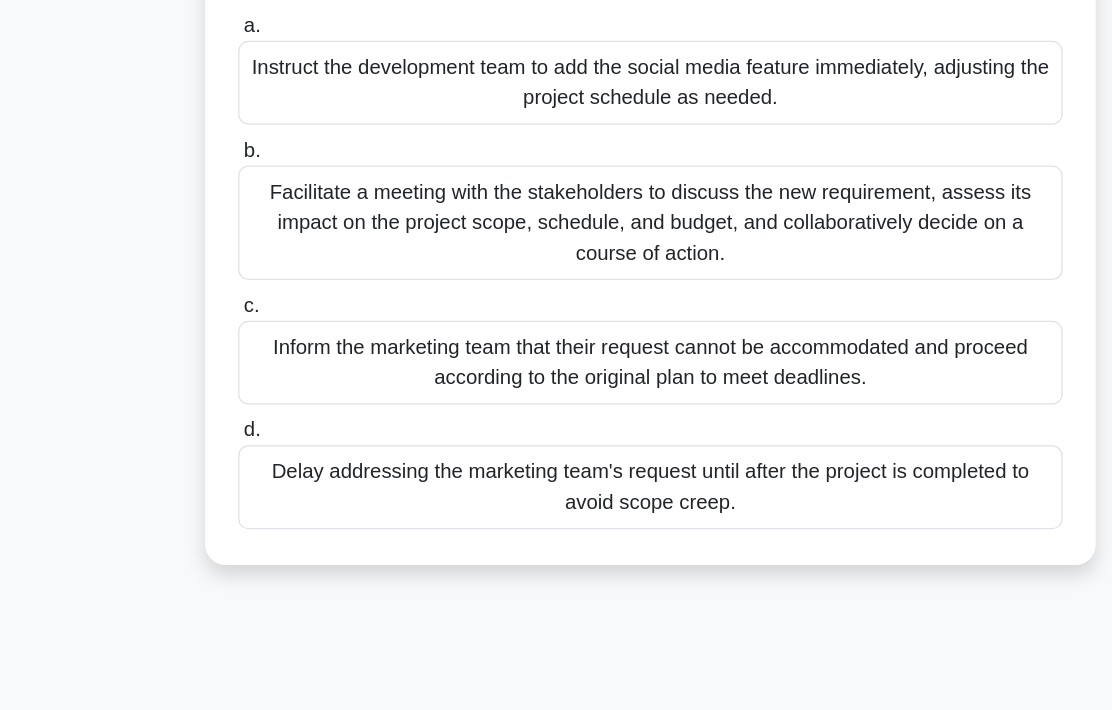 scroll, scrollTop: 312, scrollLeft: 0, axis: vertical 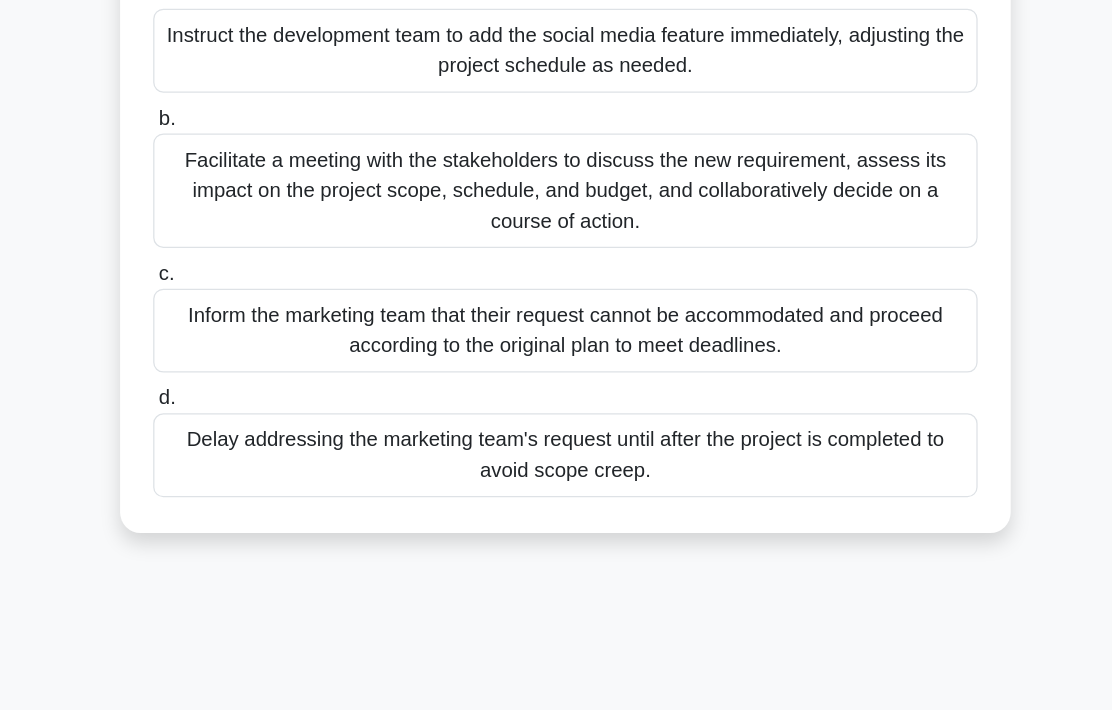 click on "Facilitate a meeting with the stakeholders to discuss the new requirement, assess its impact on the project scope, schedule, and budget, and collaboratively decide on a course of action." at bounding box center [556, 234] 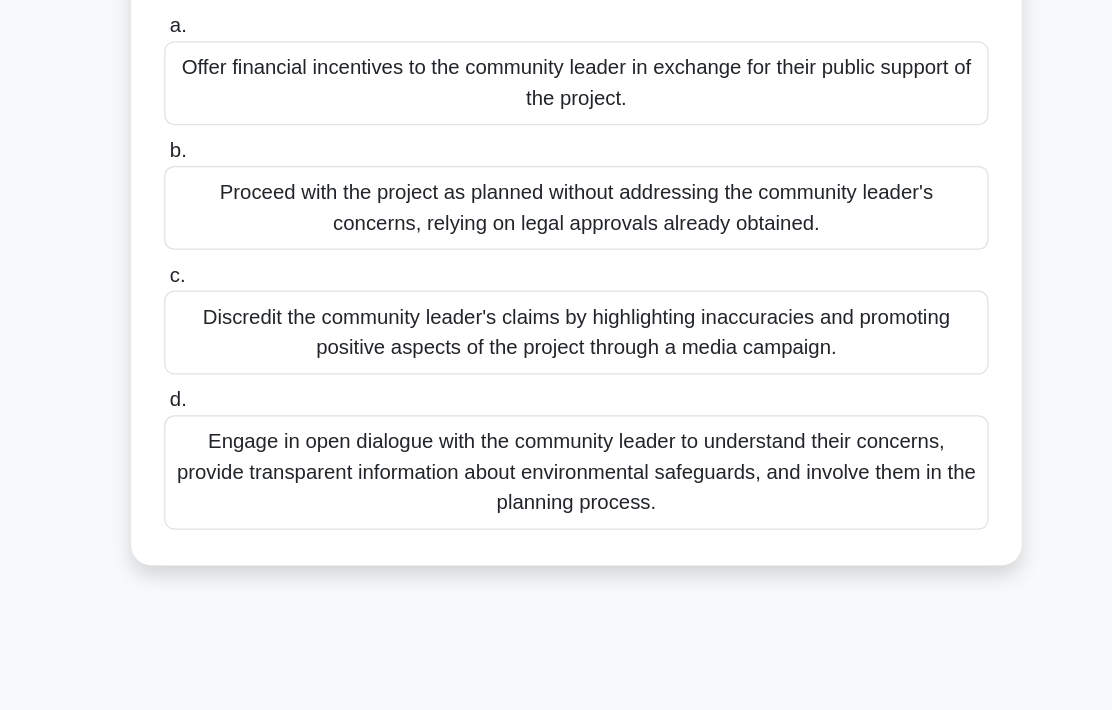 scroll, scrollTop: 260, scrollLeft: 0, axis: vertical 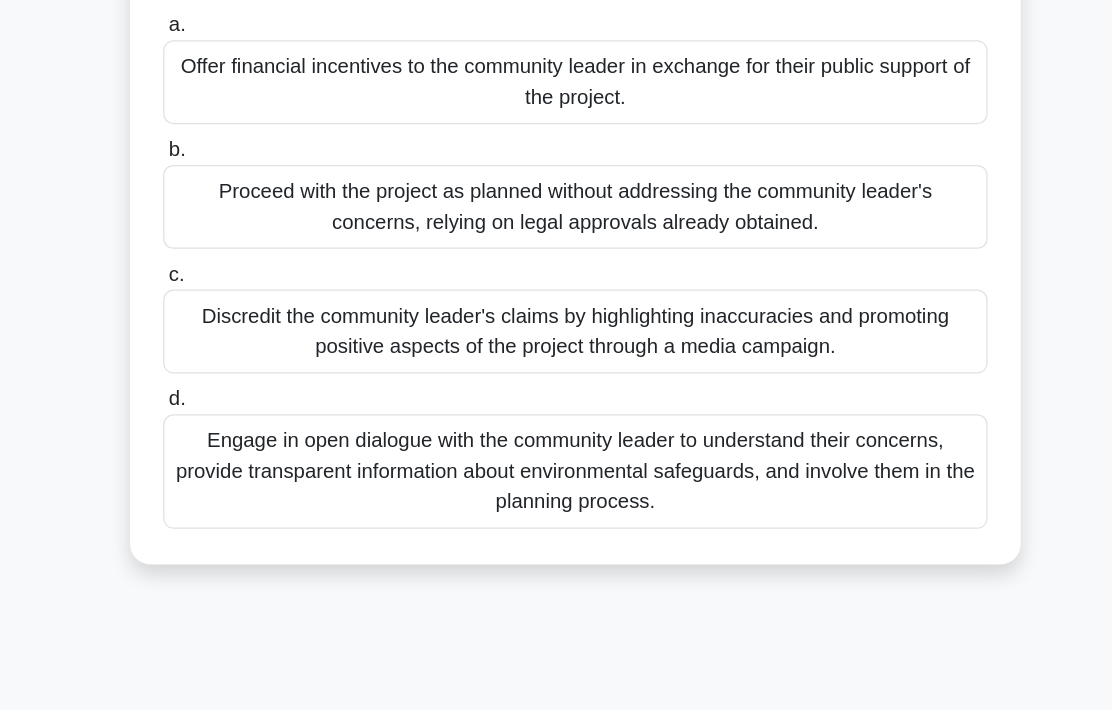 click on "Engage in open dialogue with the community leader to understand their concerns, provide transparent information about environmental safeguards, and involve them in the planning process." at bounding box center [556, 458] 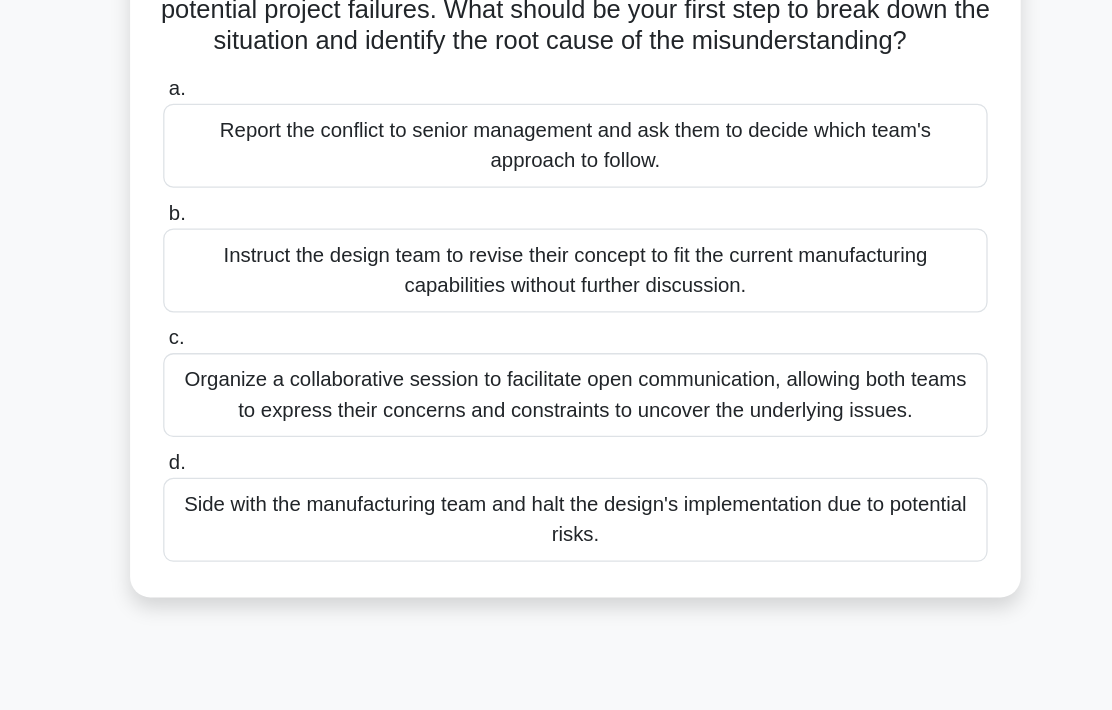 scroll, scrollTop: 237, scrollLeft: 0, axis: vertical 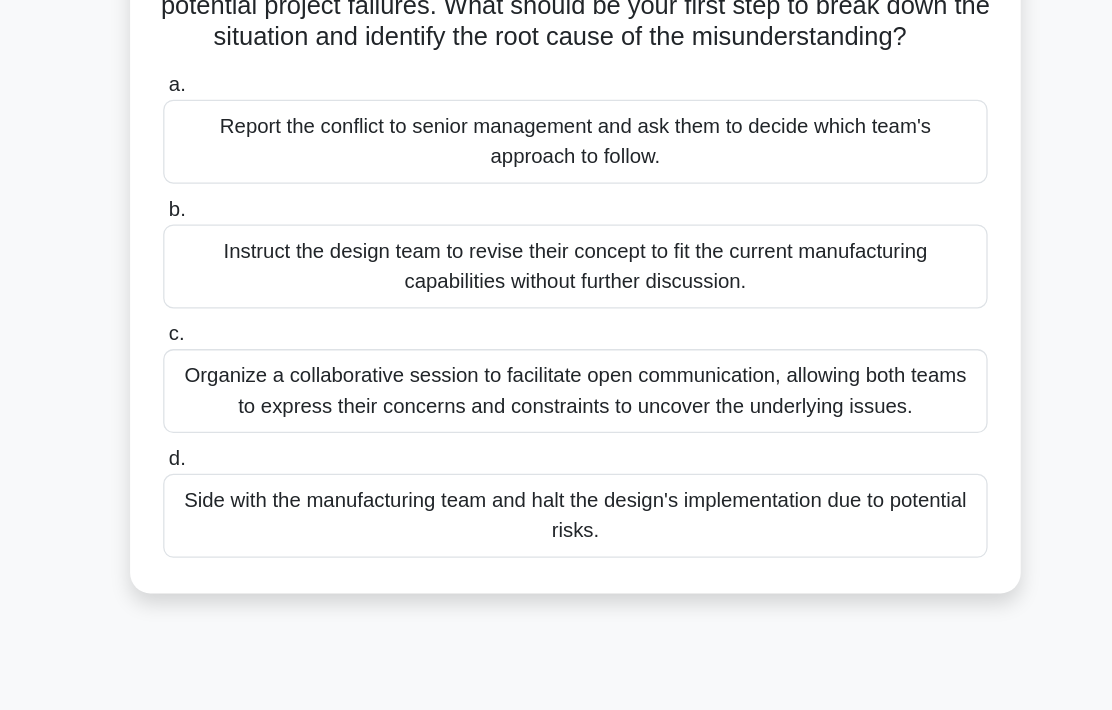 click on "Organize a collaborative session to facilitate open communication, allowing both teams to express their concerns and constraints to uncover the underlying issues." at bounding box center (556, 395) 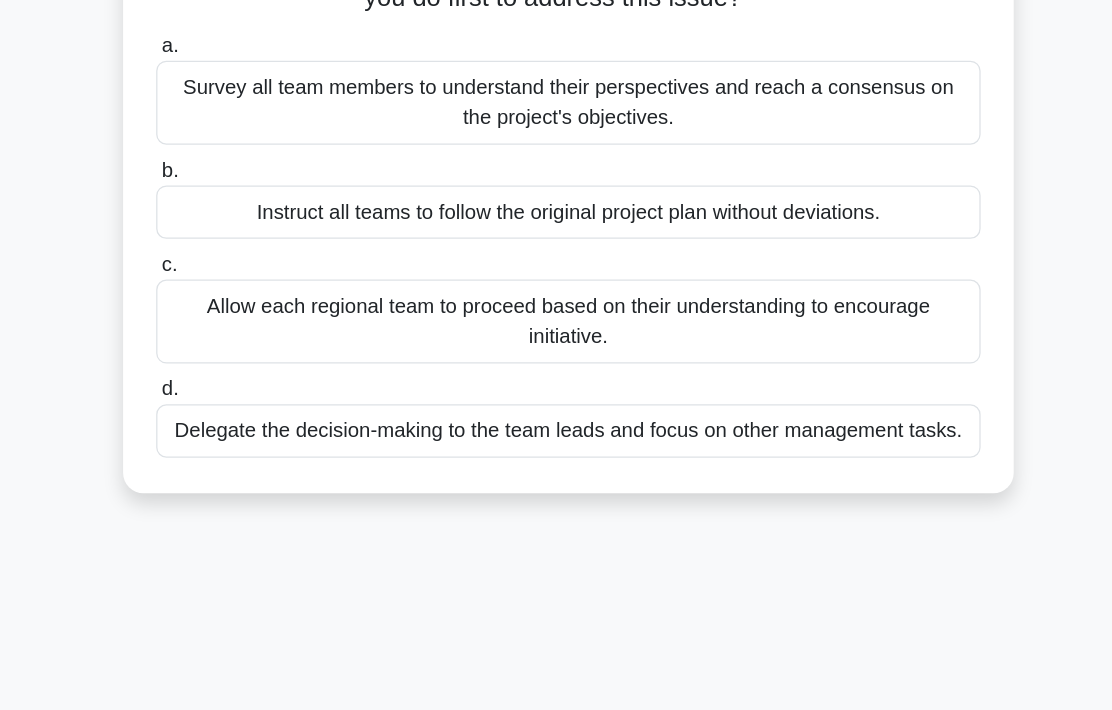 scroll, scrollTop: 268, scrollLeft: 0, axis: vertical 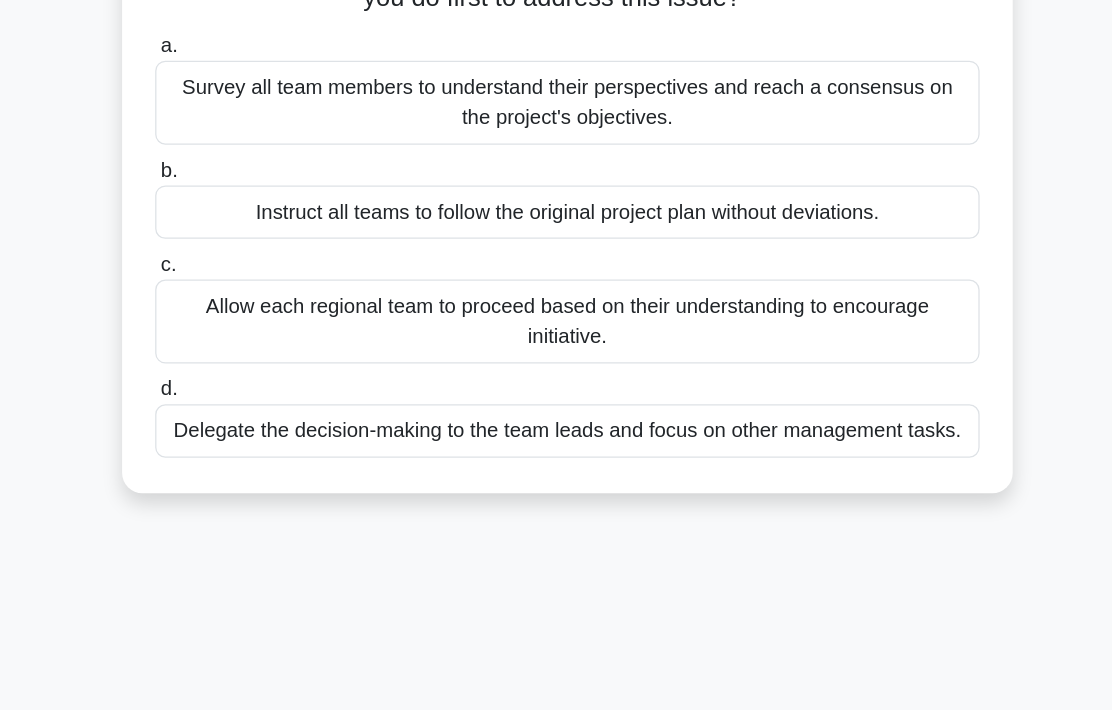click on "Survey all team members to understand their perspectives and reach a consensus on the project's objectives." at bounding box center (556, 168) 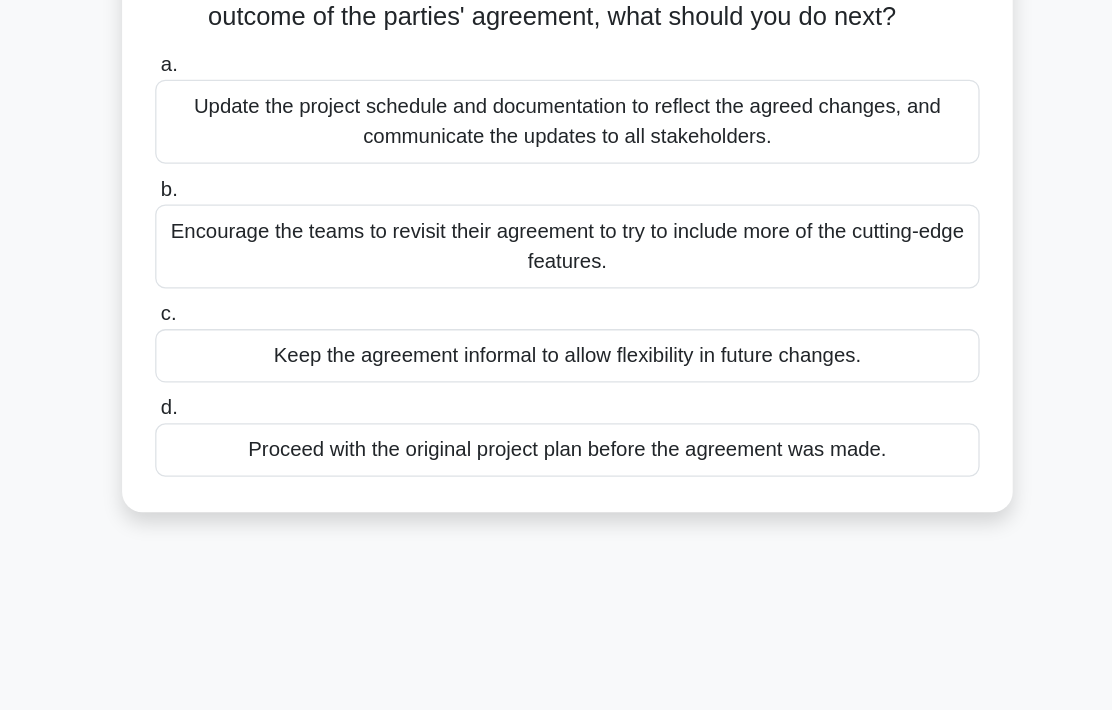 scroll, scrollTop: 255, scrollLeft: 0, axis: vertical 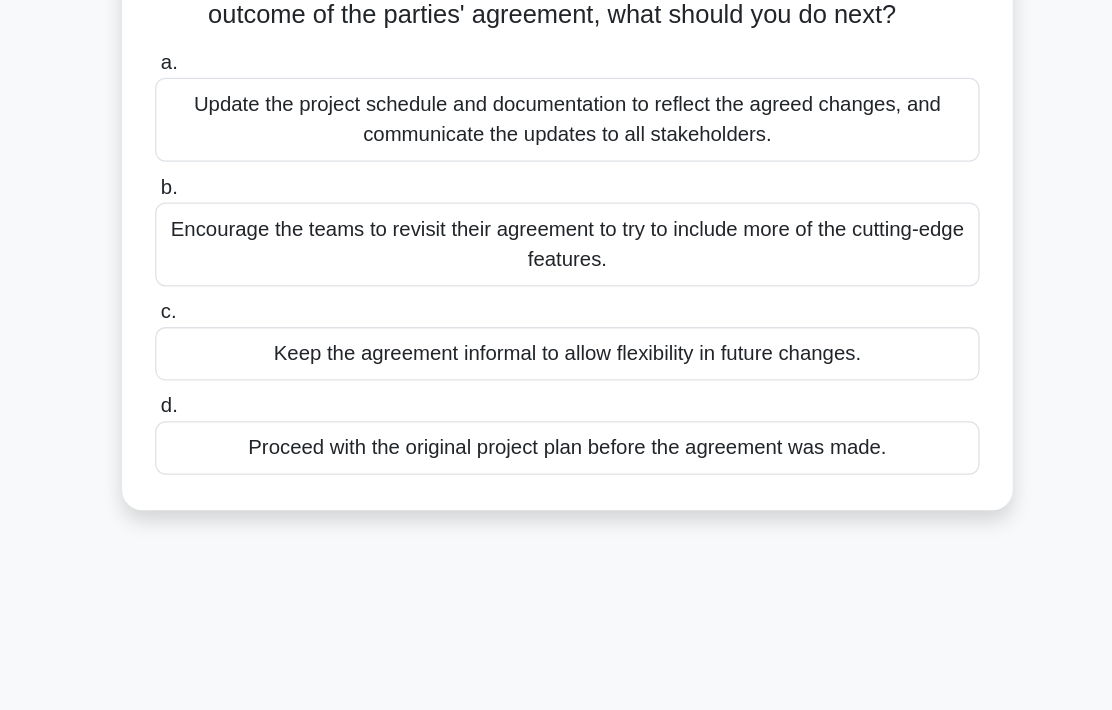 click on "Update the project schedule and documentation to reflect the agreed changes, and communicate the updates to all stakeholders." at bounding box center (556, 181) 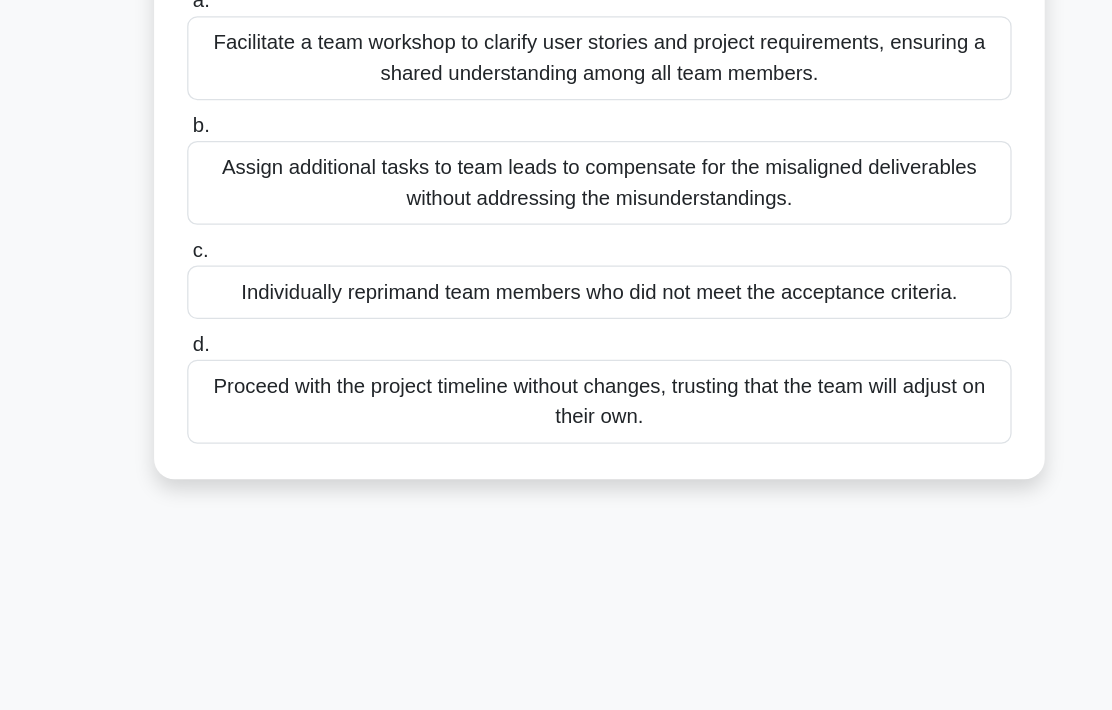 scroll, scrollTop: 286, scrollLeft: 0, axis: vertical 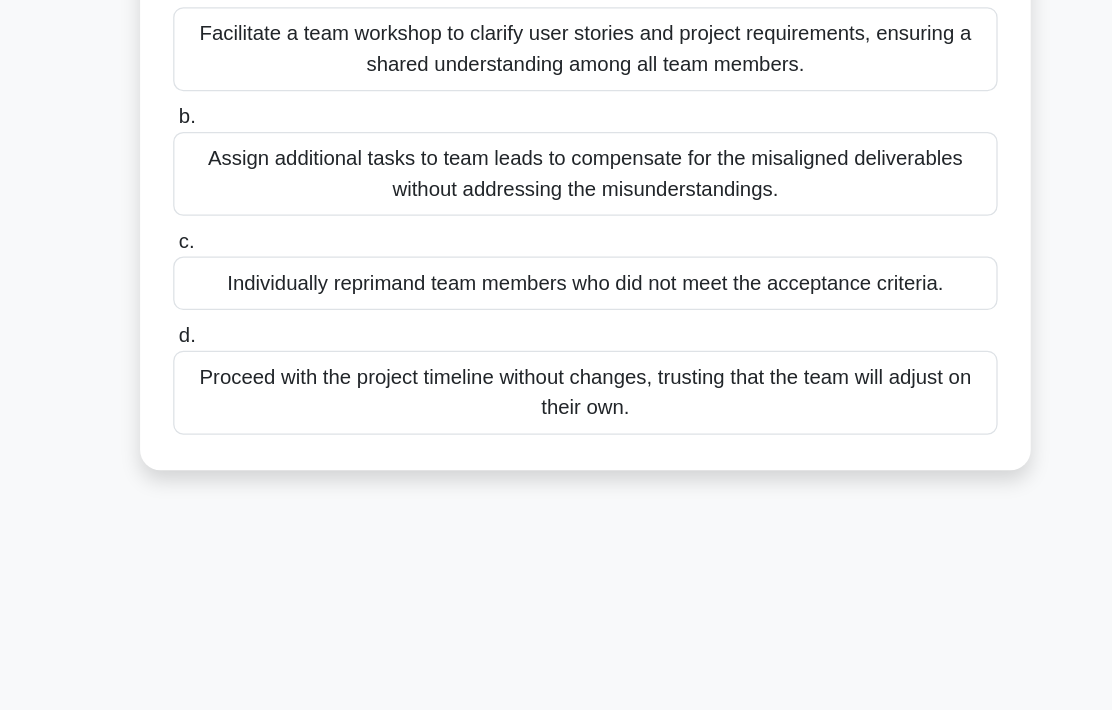 click on "Facilitate a team workshop to clarify user stories and project requirements, ensuring a shared understanding among all team members." at bounding box center (556, 126) 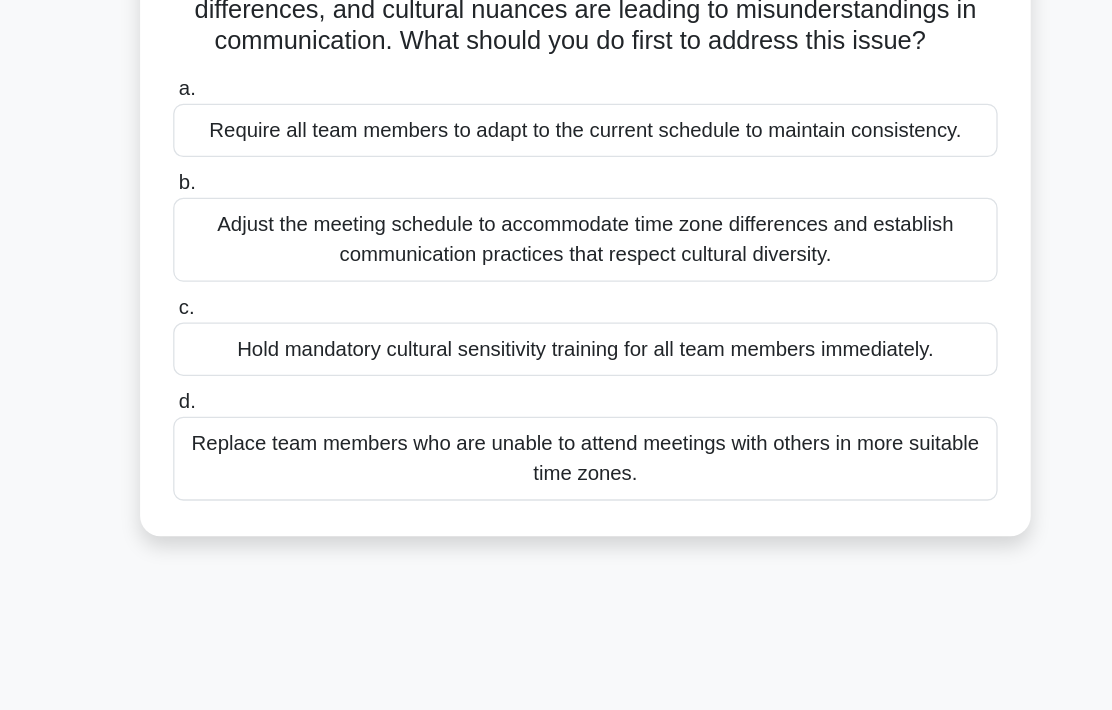 scroll, scrollTop: 206, scrollLeft: 0, axis: vertical 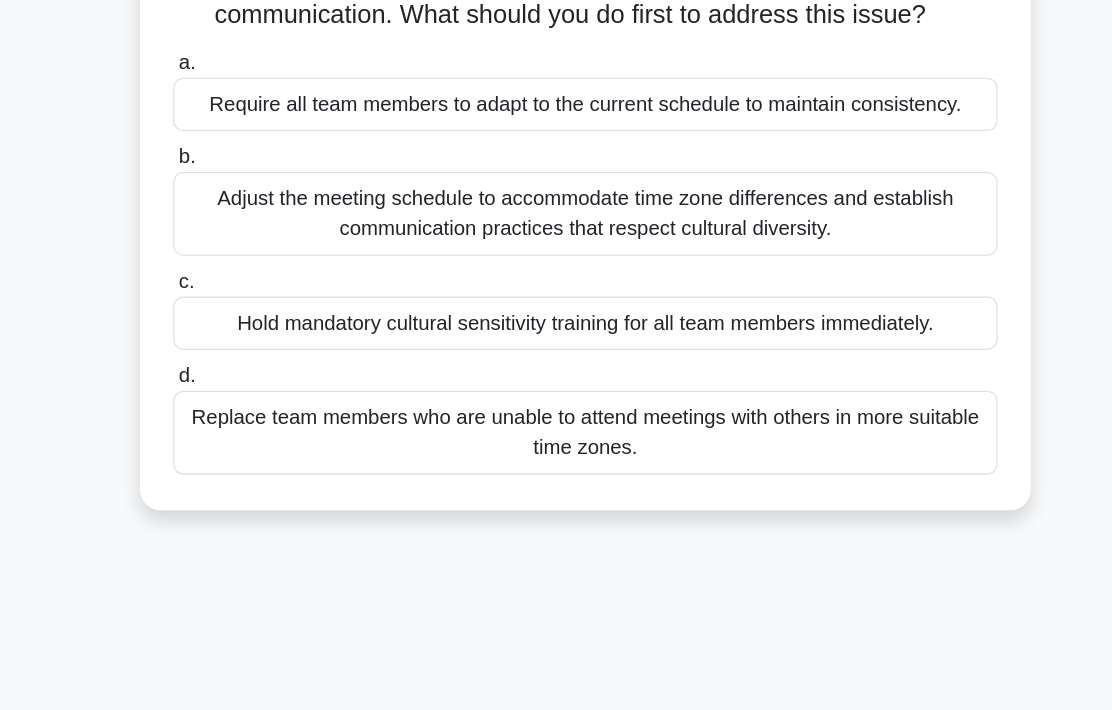 click on "Adjust the meeting schedule to accommodate time zone differences and establish communication practices that respect cultural diversity." at bounding box center [556, 256] 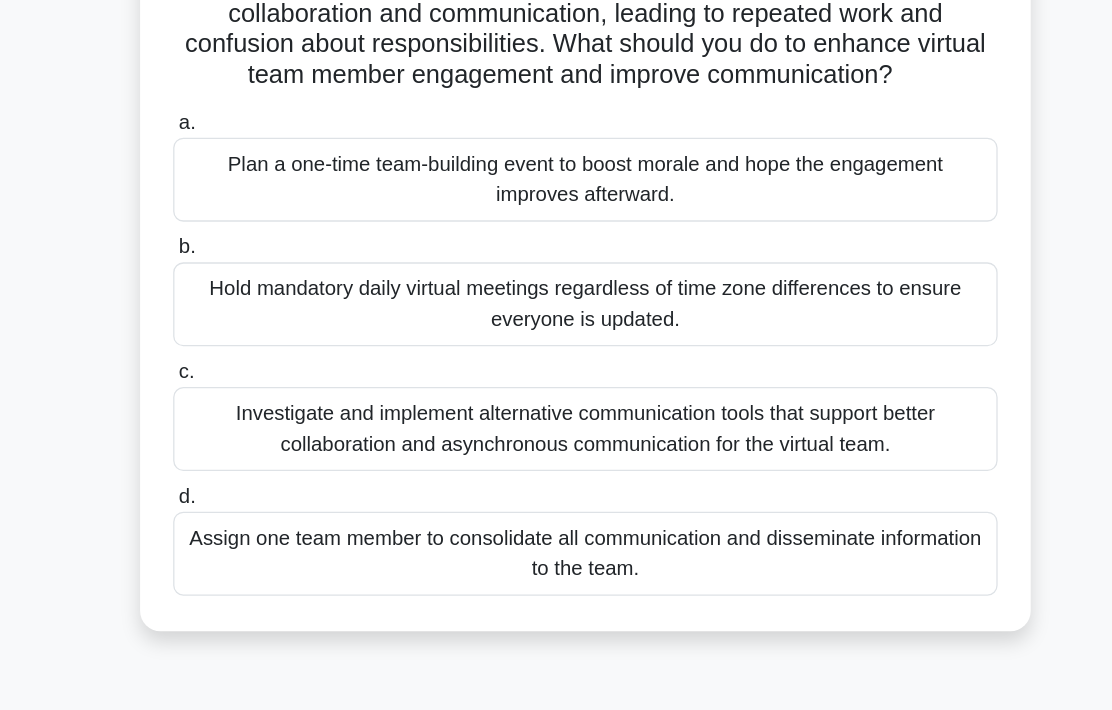 scroll, scrollTop: 171, scrollLeft: 0, axis: vertical 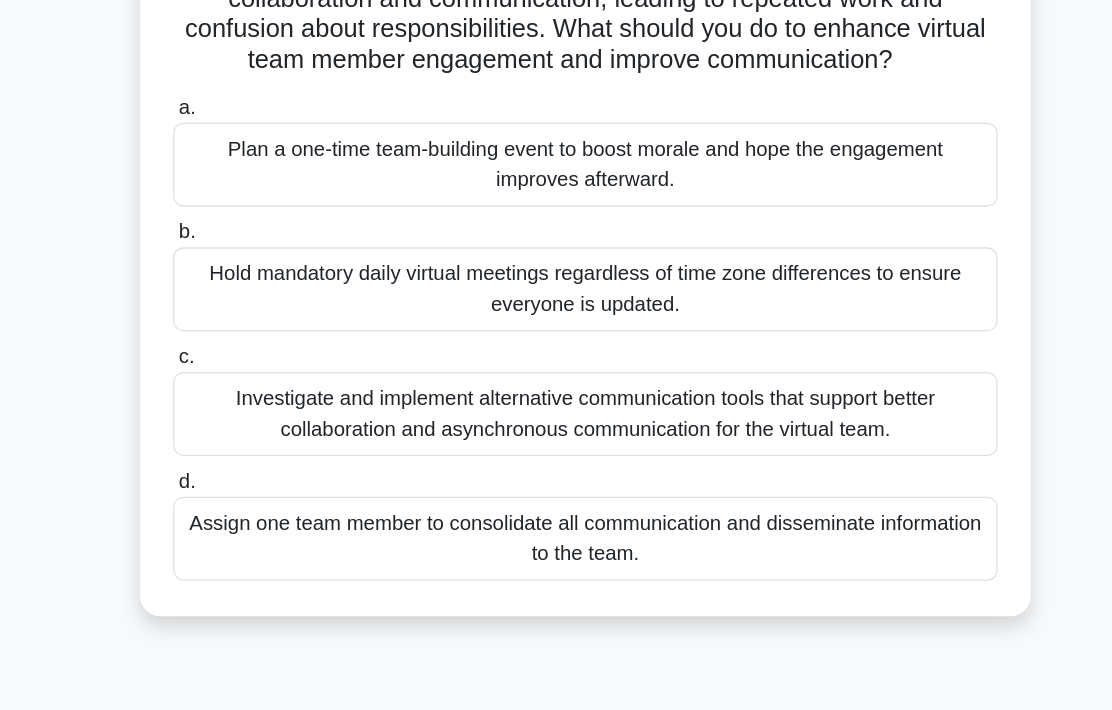 click on "Investigate and implement alternative communication tools that support better collaboration and asynchronous communication for the virtual team." at bounding box center [556, 413] 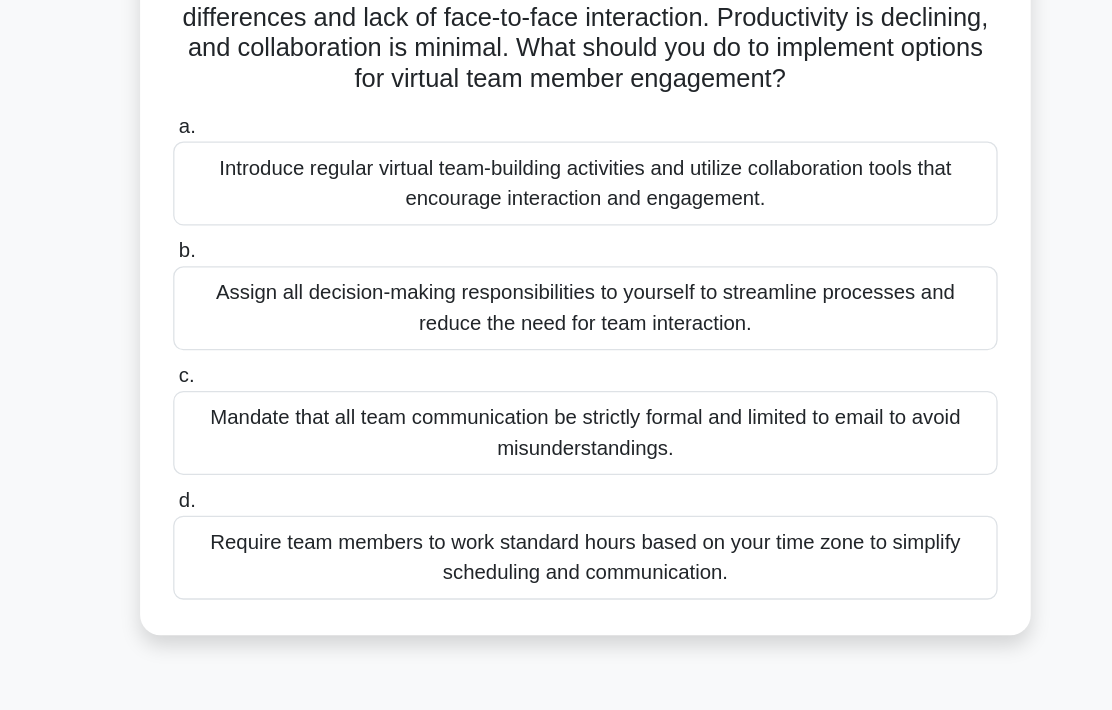 scroll, scrollTop: 127, scrollLeft: 0, axis: vertical 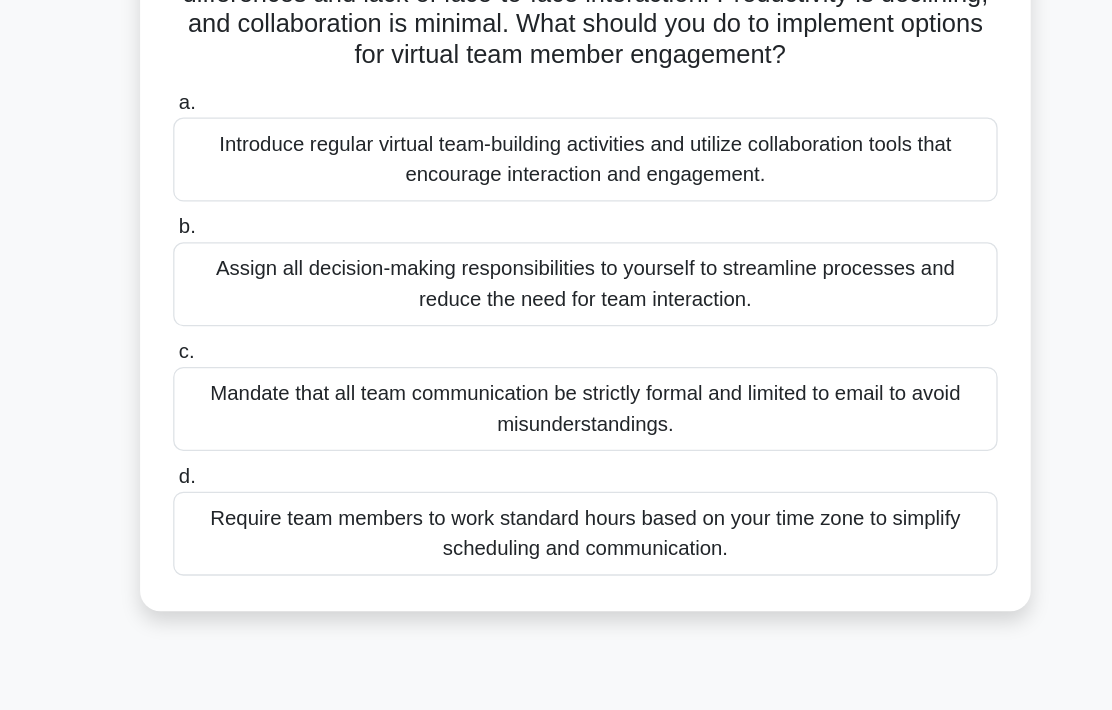 click on "Introduce regular virtual team-building activities and utilize collaboration tools that encourage interaction and engagement." at bounding box center (556, 213) 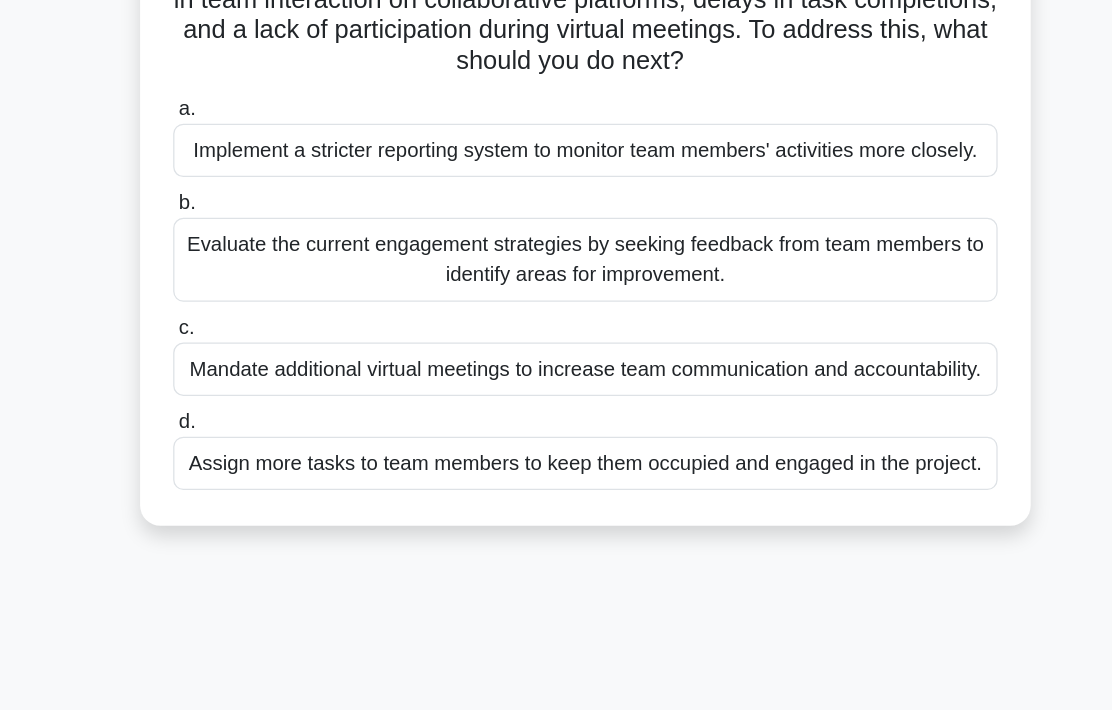 scroll, scrollTop: 171, scrollLeft: 0, axis: vertical 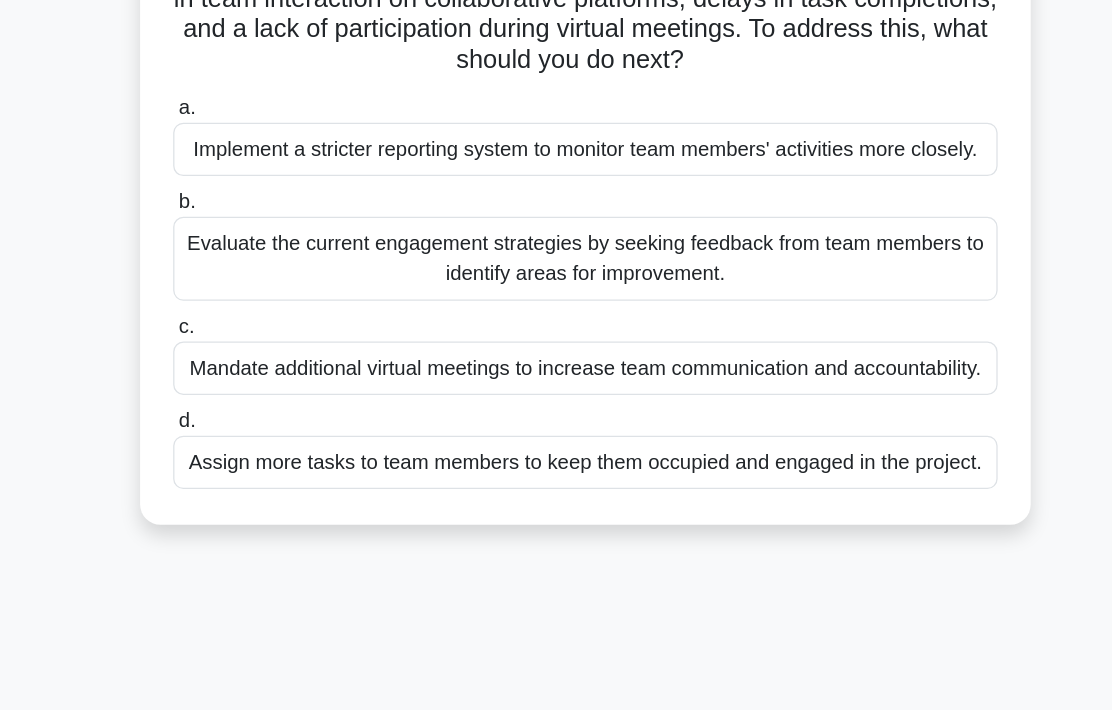 click on "Evaluate the current engagement strategies by seeking feedback from team members to identify areas for improvement." at bounding box center (556, 291) 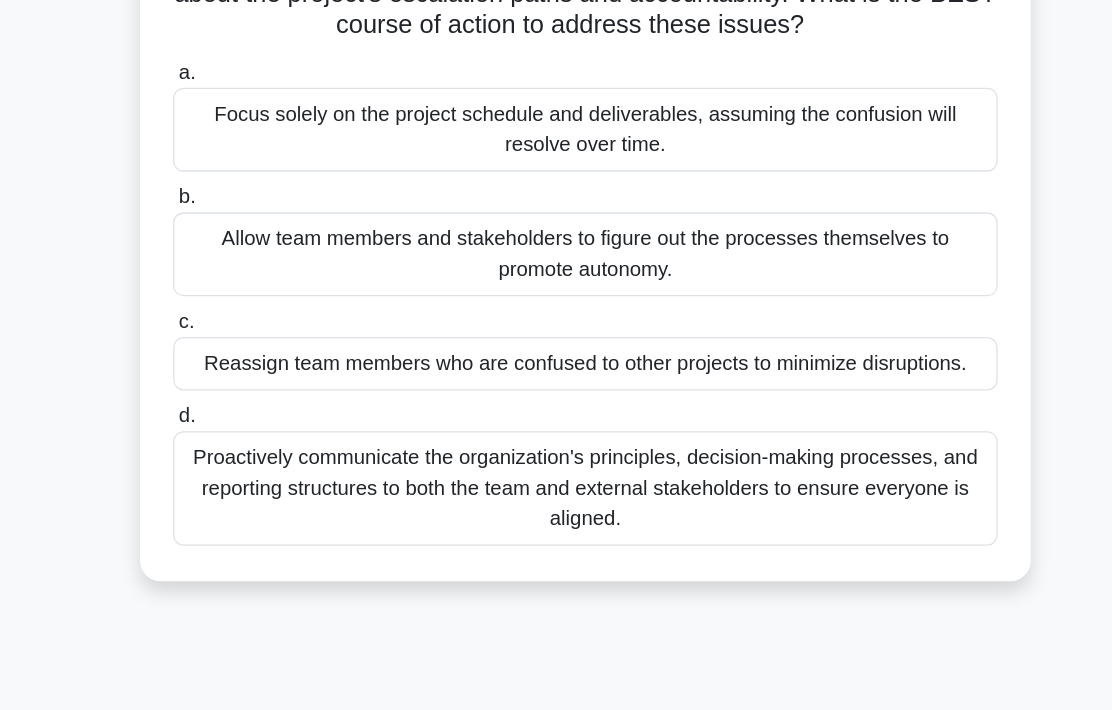 scroll, scrollTop: 198, scrollLeft: 0, axis: vertical 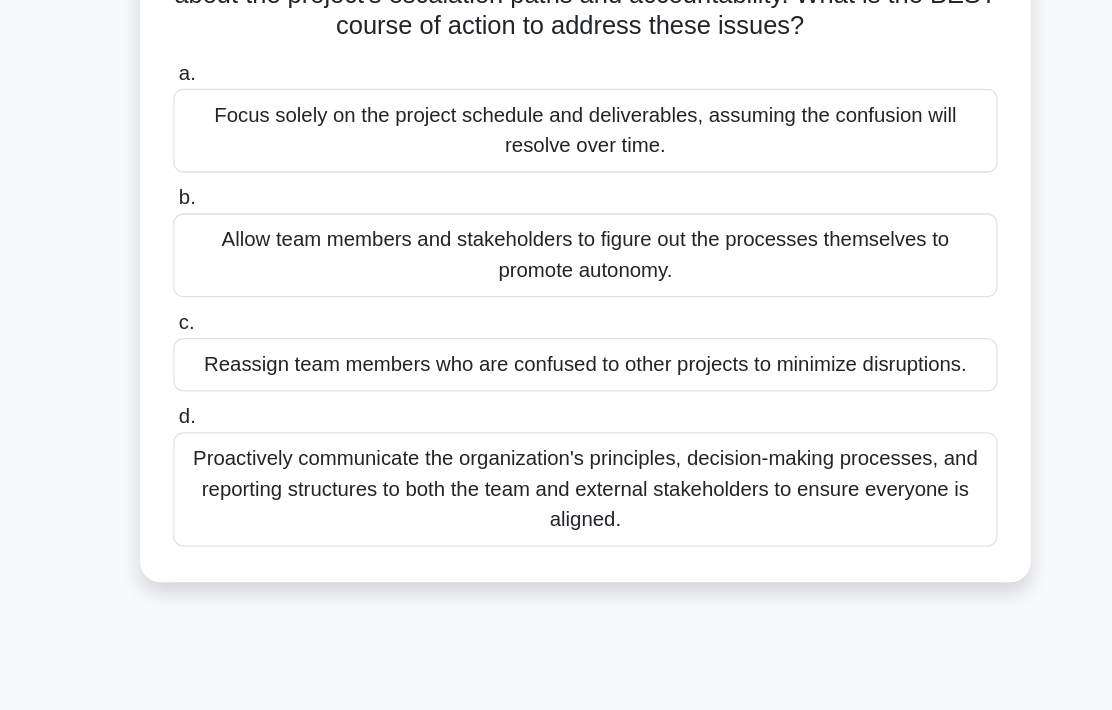 click on "Proactively communicate the organization's principles, decision-making processes, and reporting structures to both the team and external stakeholders to ensure everyone is aligned." at bounding box center [556, 472] 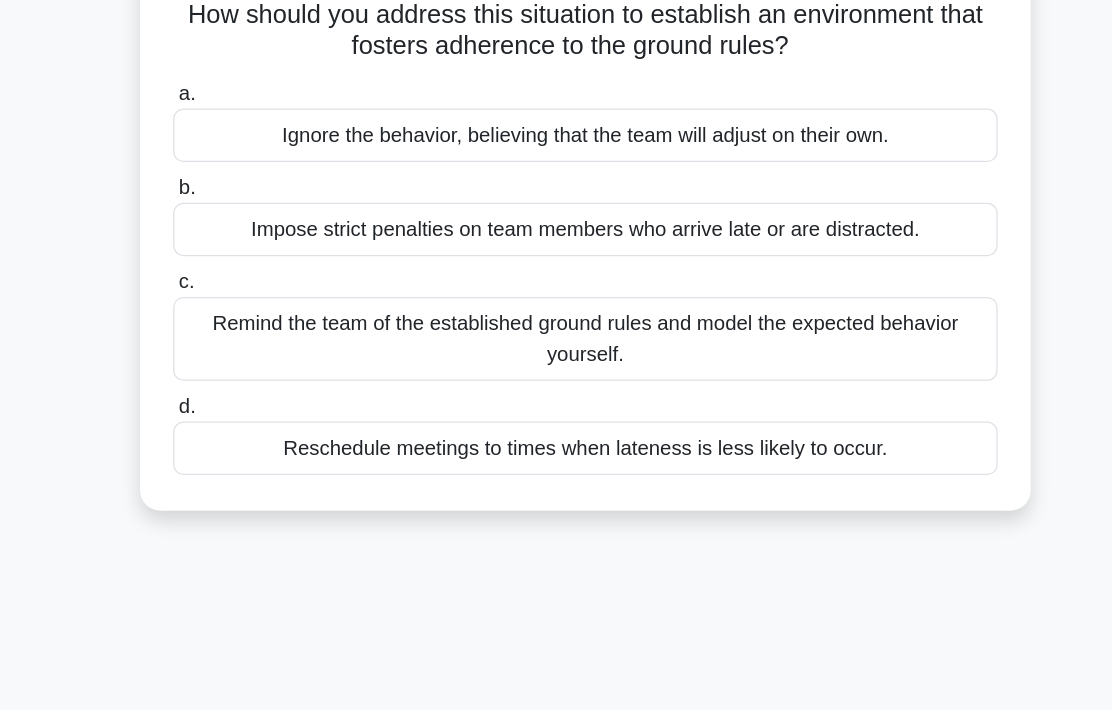 scroll, scrollTop: 136, scrollLeft: 0, axis: vertical 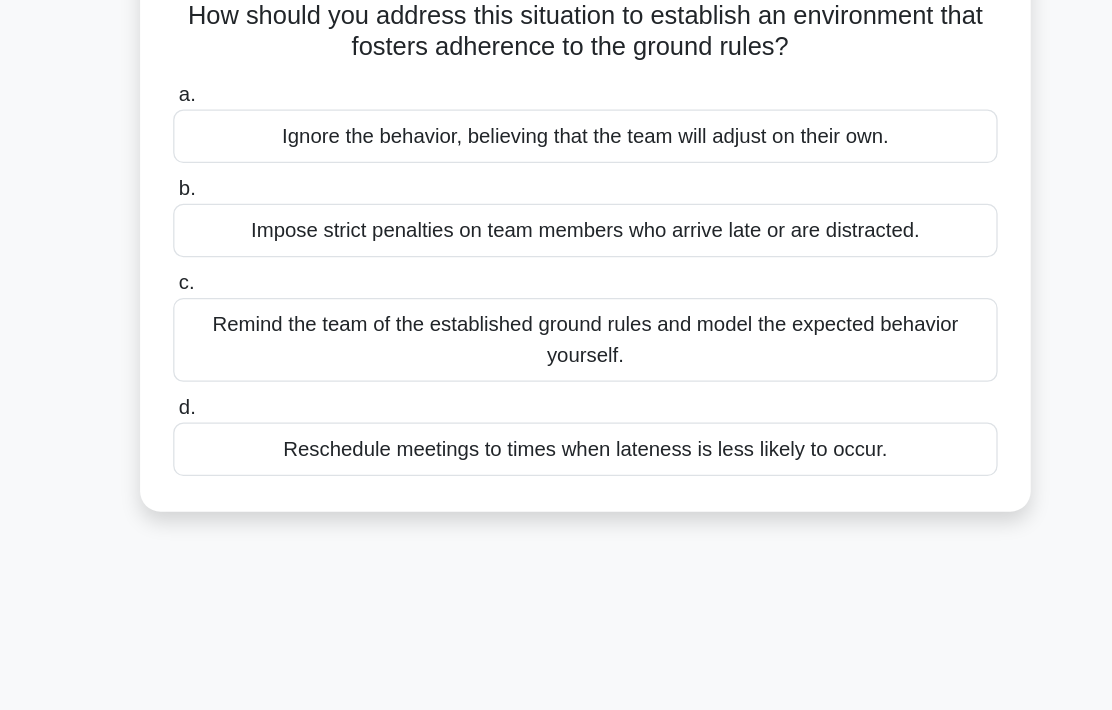 click on "Remind the team of the established ground rules and model the expected behavior yourself." at bounding box center (556, 352) 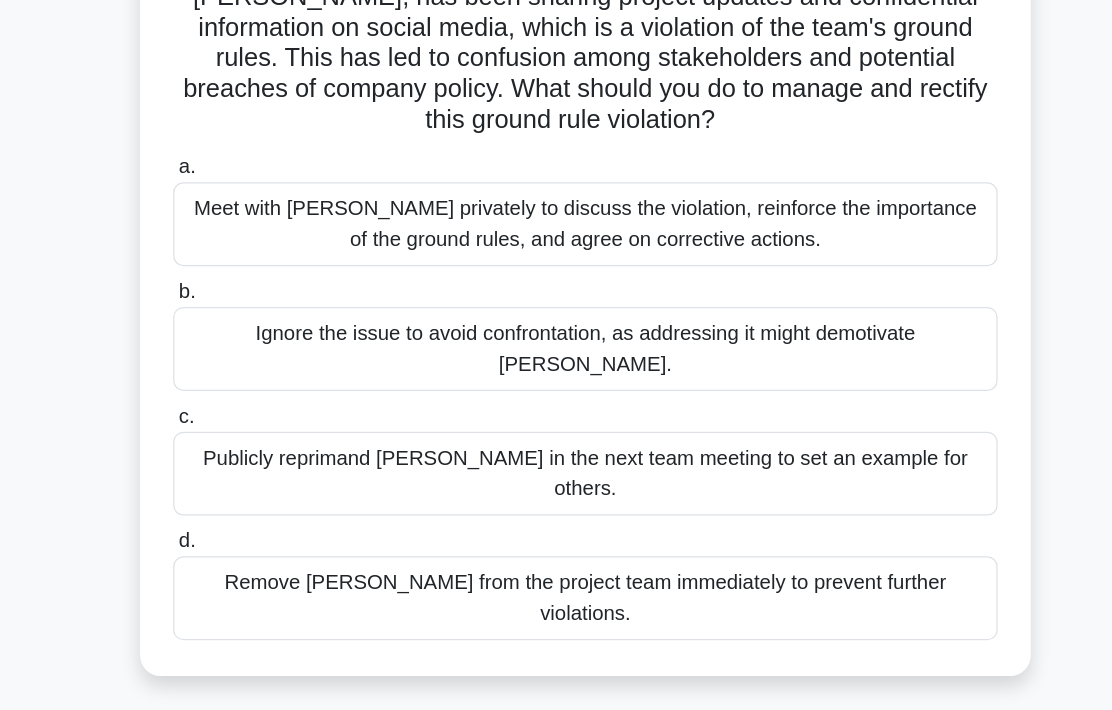 scroll, scrollTop: 206, scrollLeft: 0, axis: vertical 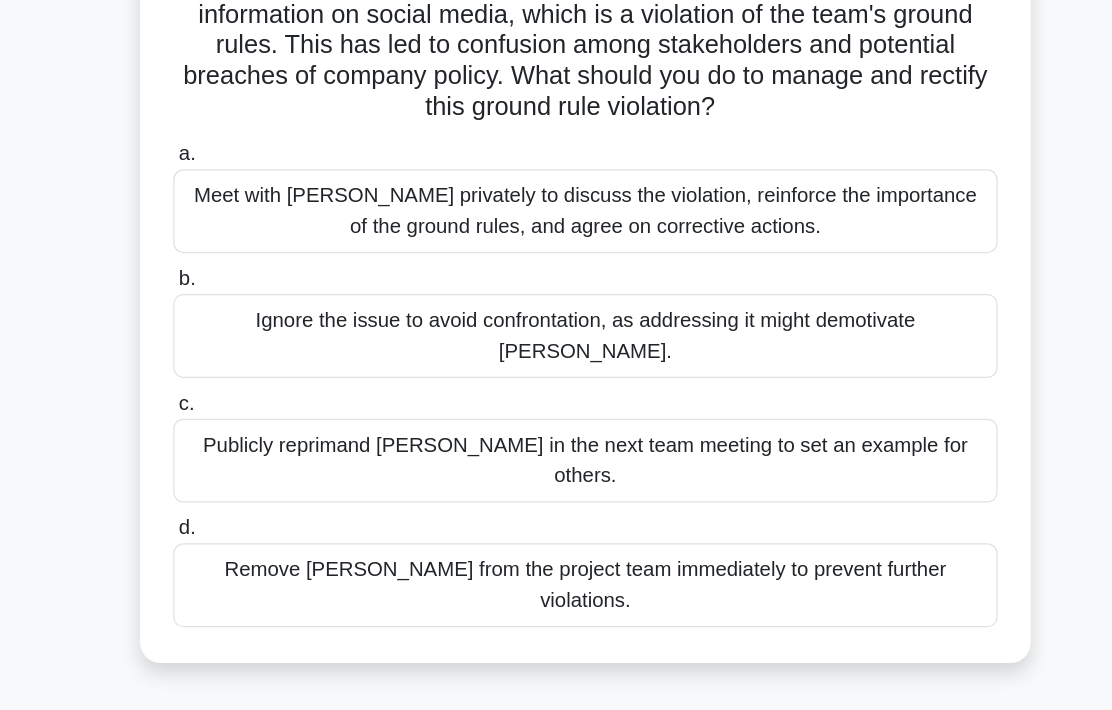 click on "Meet with Tom privately to discuss the violation, reinforce the importance of the ground rules, and agree on corrective actions." at bounding box center [556, 254] 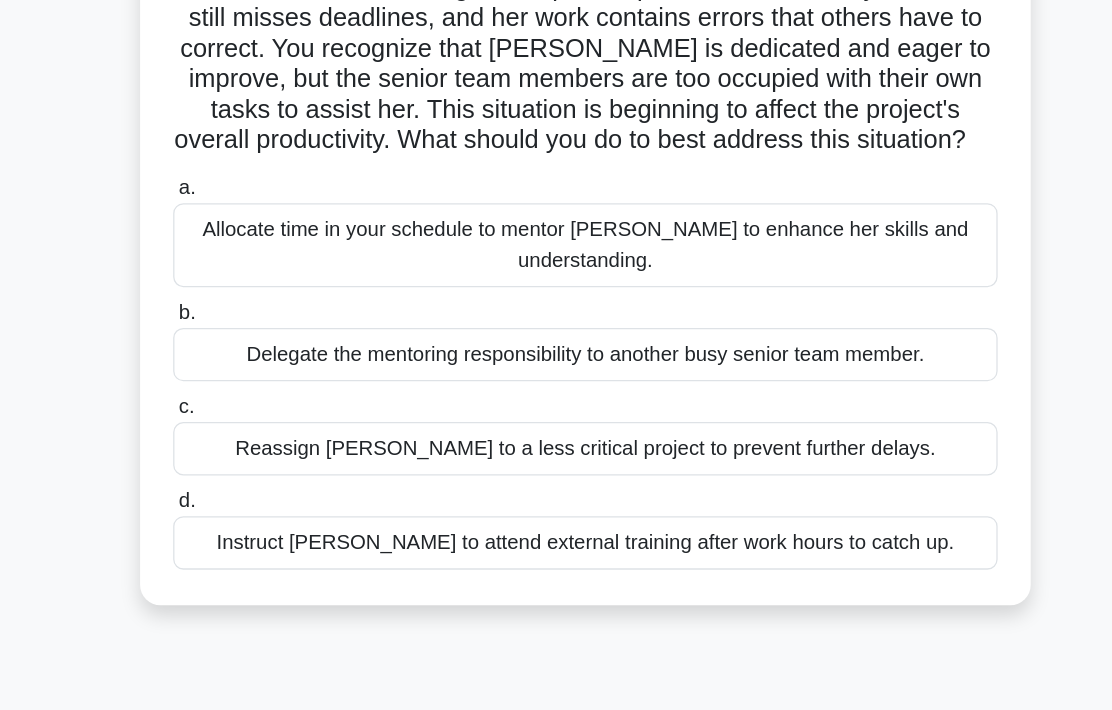 scroll, scrollTop: 213, scrollLeft: 0, axis: vertical 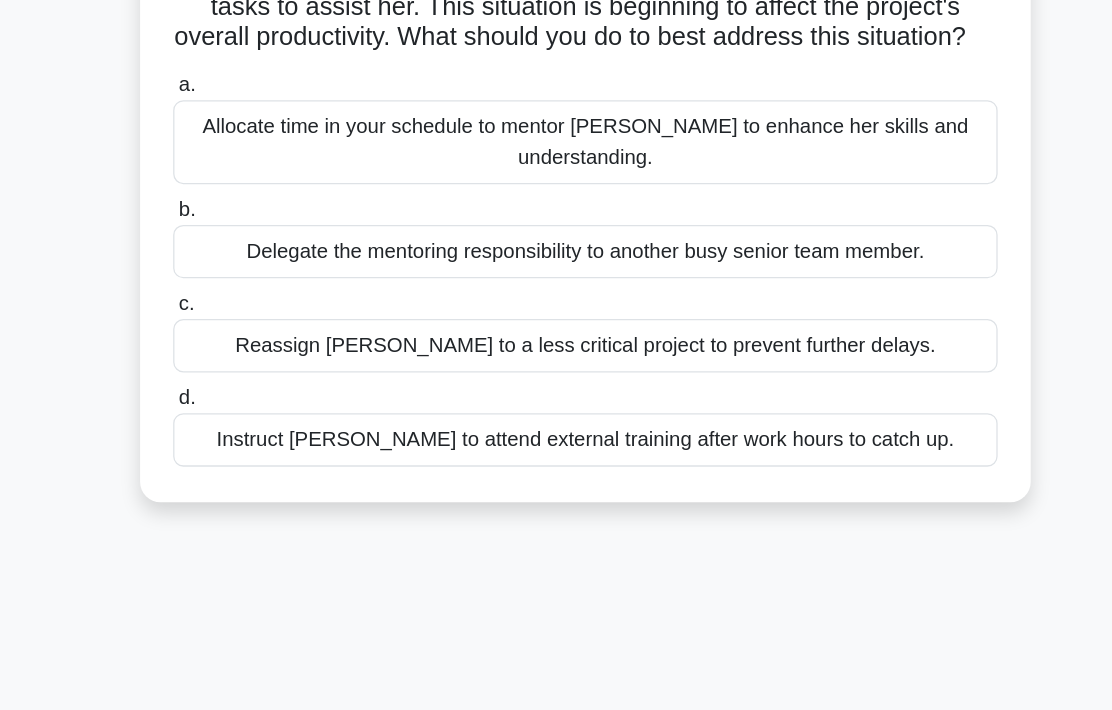 click on "Allocate time in your schedule to mentor Emma to enhance her skills and understanding." at bounding box center [556, 199] 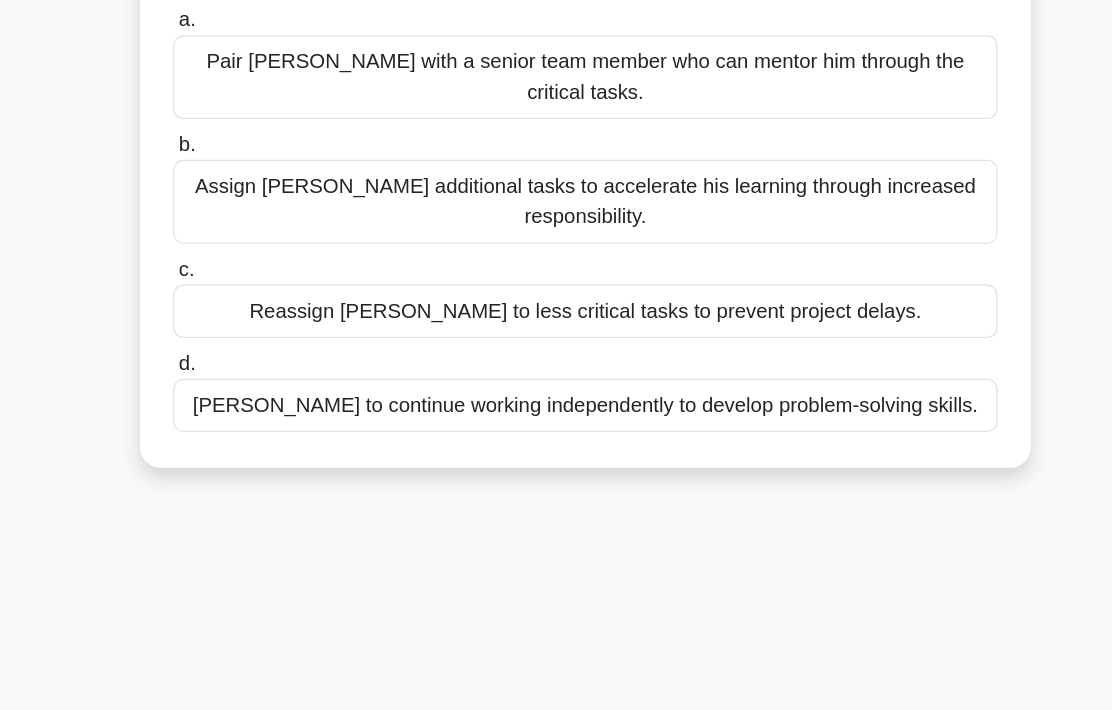 scroll, scrollTop: 218, scrollLeft: 0, axis: vertical 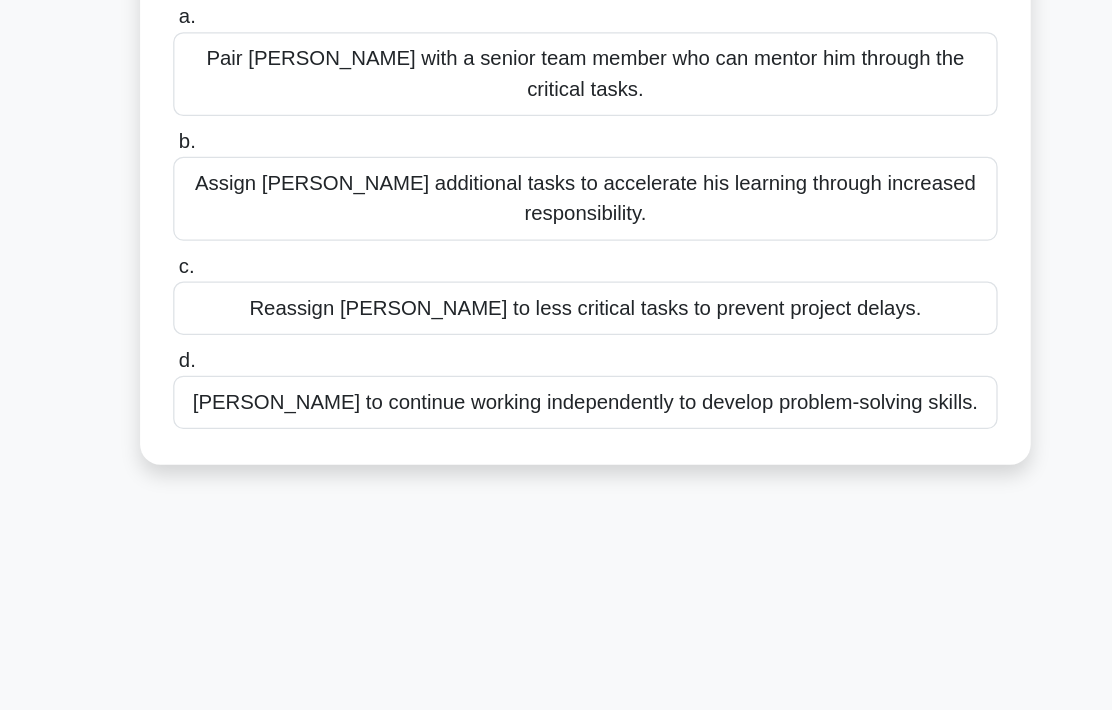 click on "Pair Sam with a senior team member who can mentor him through the critical tasks." at bounding box center (556, 146) 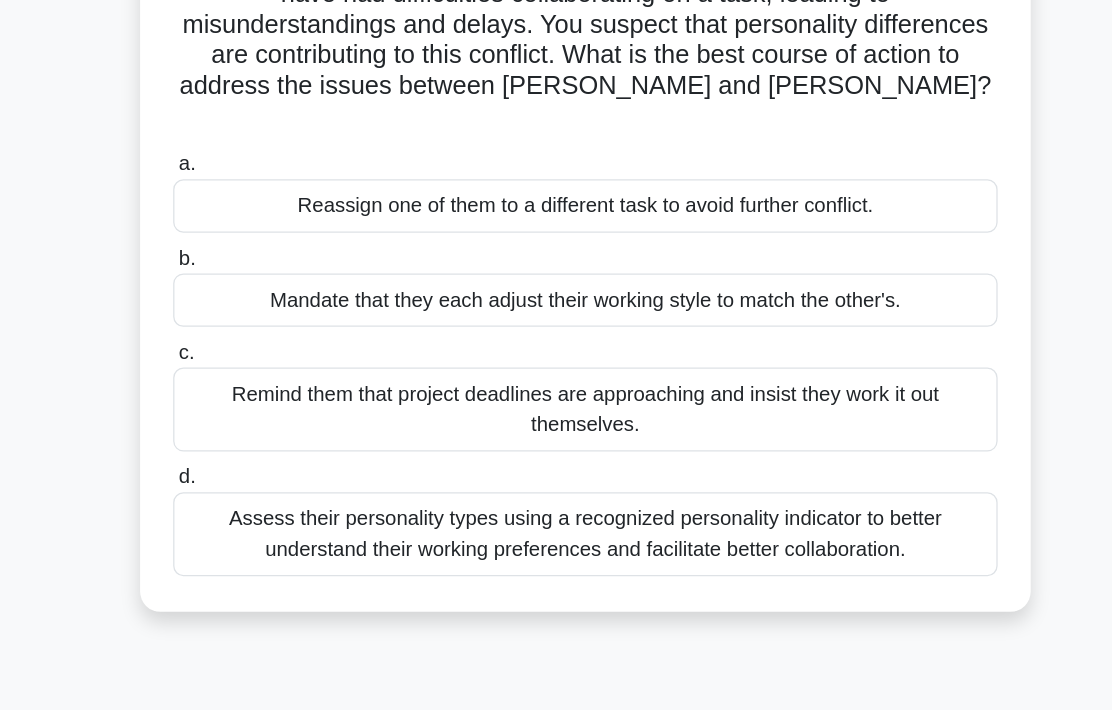scroll, scrollTop: 201, scrollLeft: 0, axis: vertical 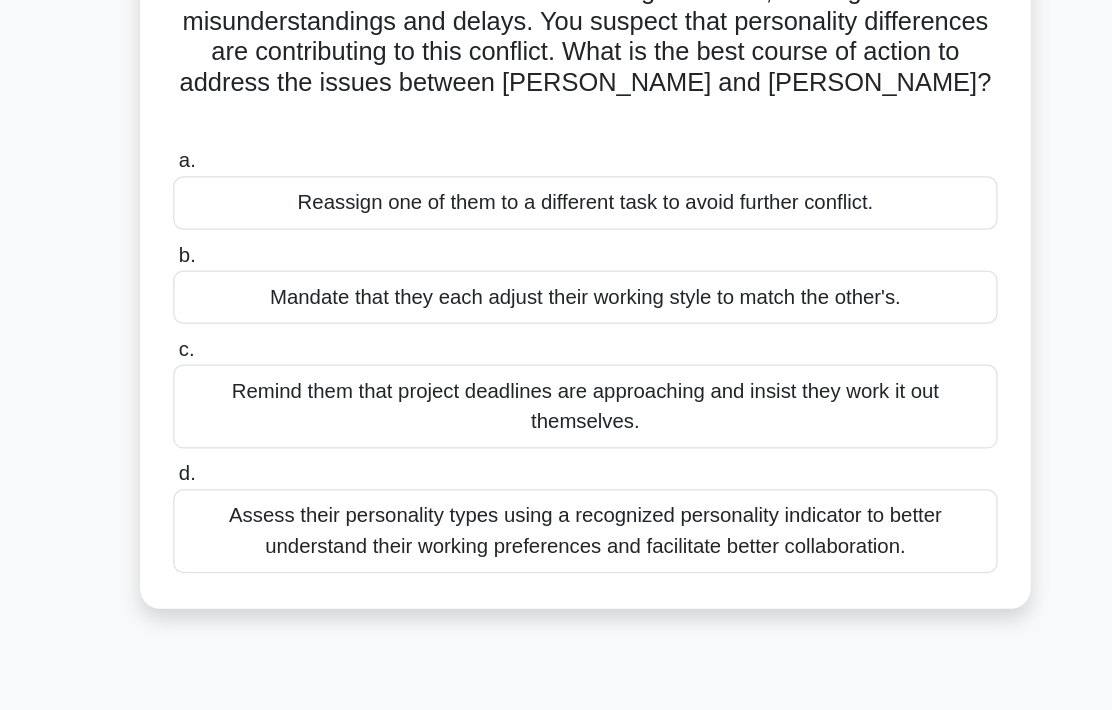 click on "Assess their personality types using a recognized personality indicator to better understand their working preferences and facilitate better collaboration." at bounding box center (556, 505) 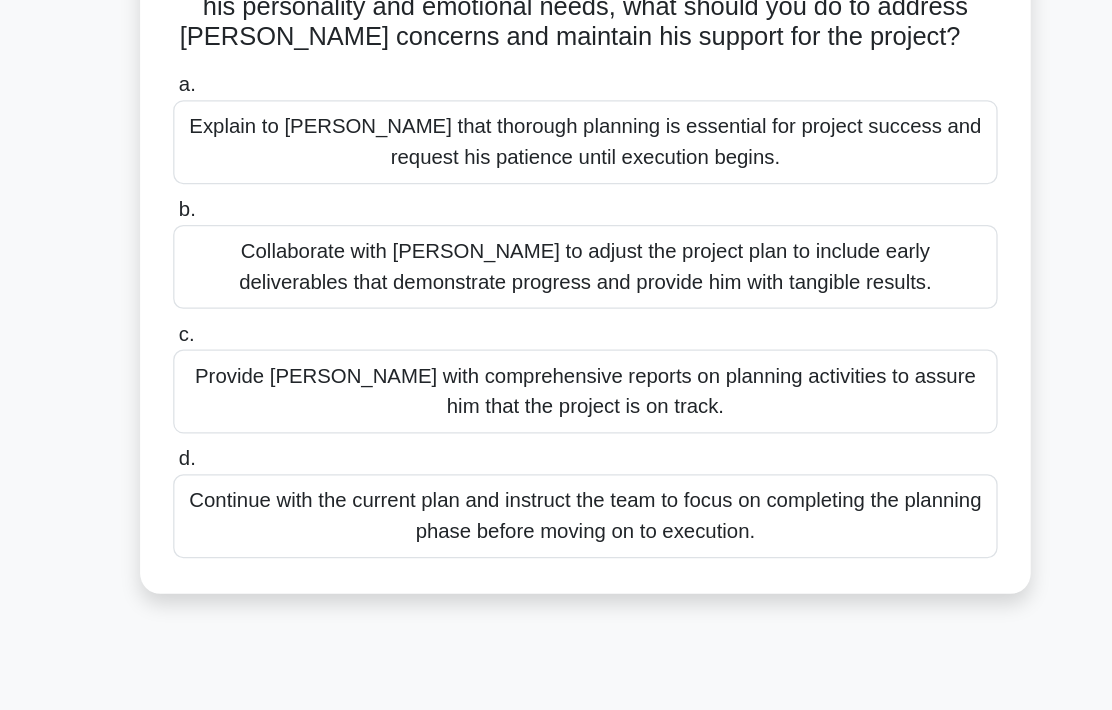 scroll, scrollTop: 213, scrollLeft: 0, axis: vertical 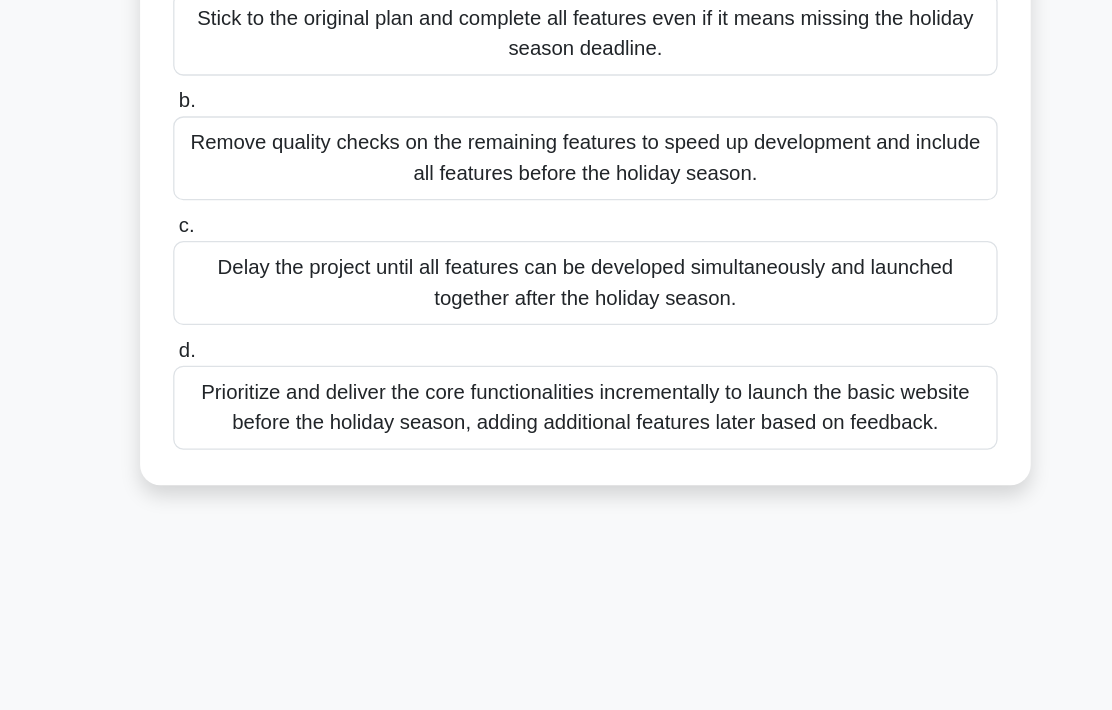 click on "Prioritize and deliver the core functionalities incrementally to launch the basic website before the holiday season, adding additional features later based on feedback." at bounding box center [556, 408] 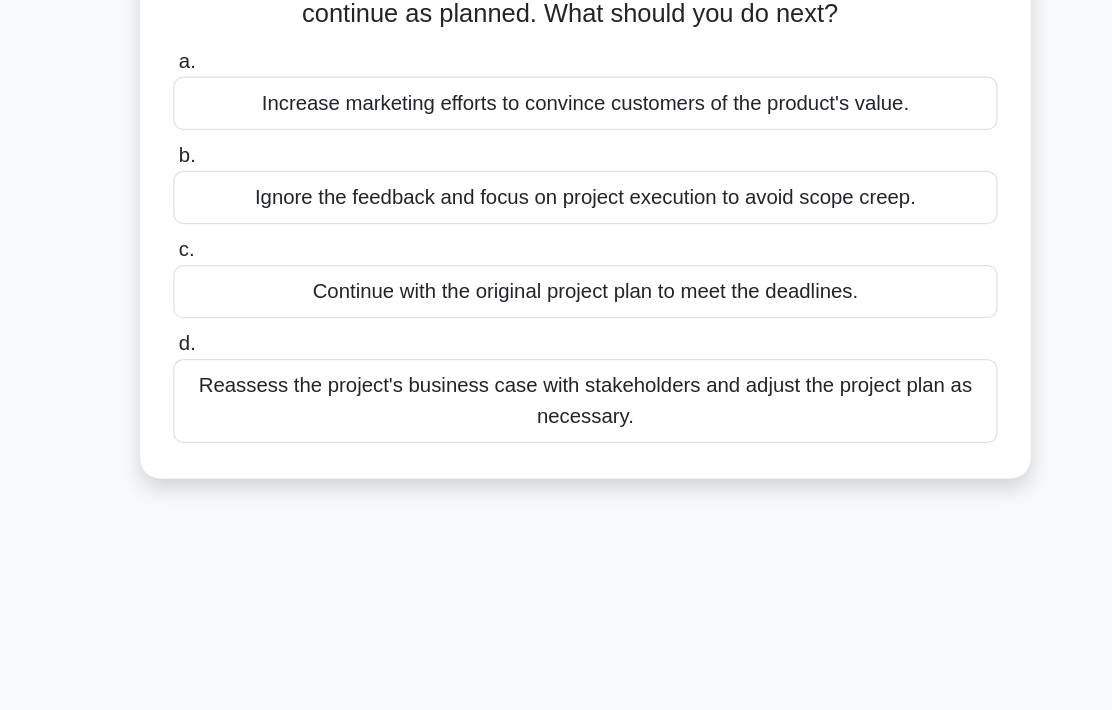 scroll, scrollTop: 160, scrollLeft: 0, axis: vertical 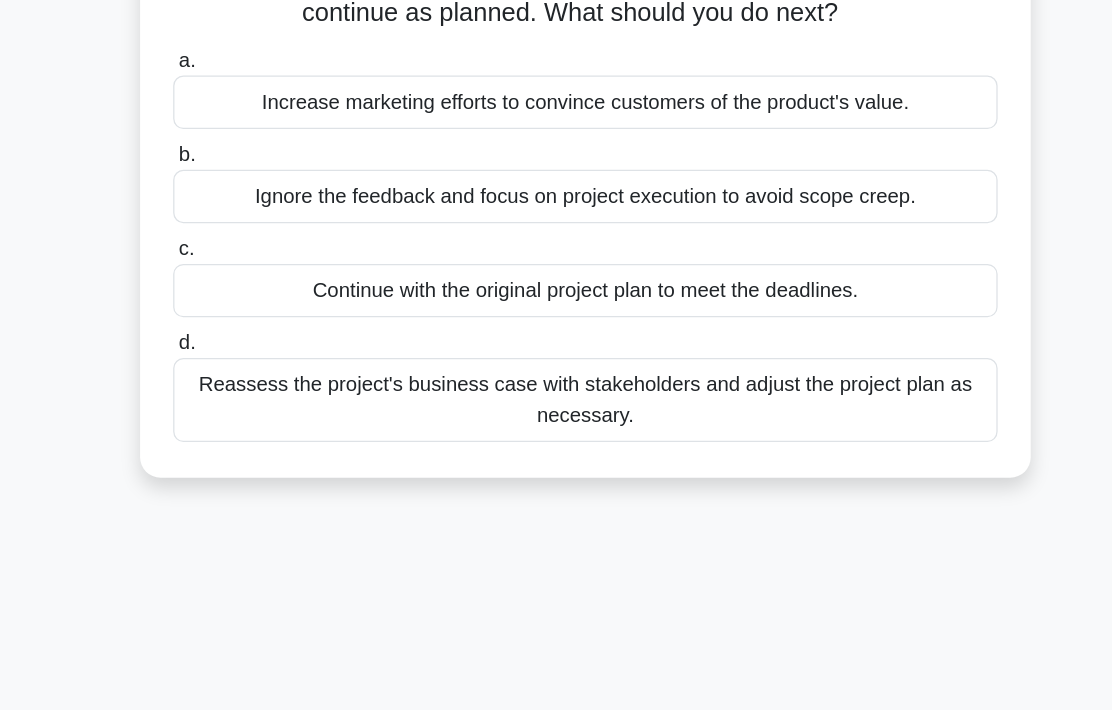 click on "Reassess the project's business case with stakeholders and adjust the project plan as necessary." at bounding box center [556, 402] 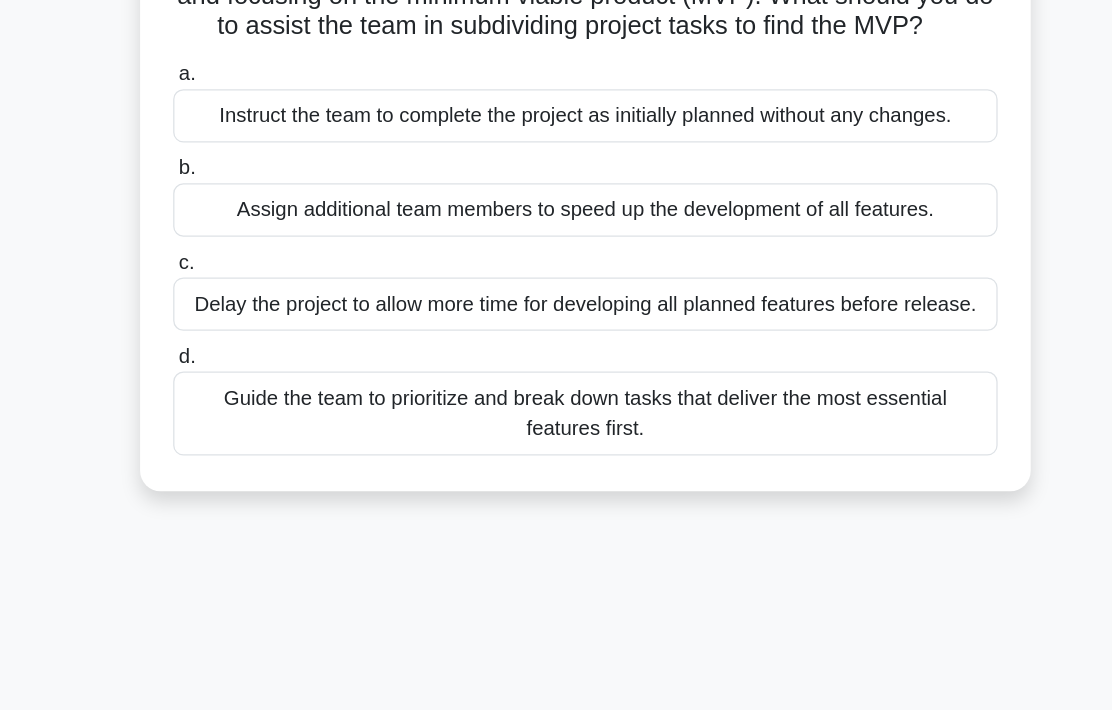scroll, scrollTop: 175, scrollLeft: 0, axis: vertical 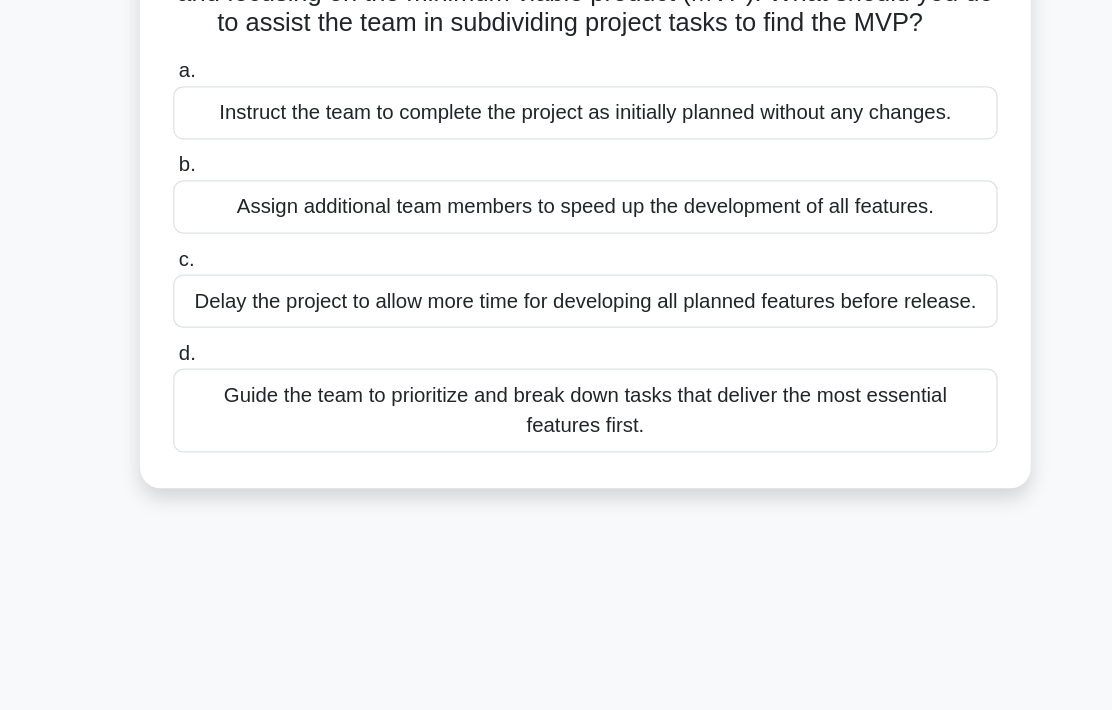 click on "Guide the team to prioritize and break down tasks that deliver the most essential features first." at bounding box center (556, 411) 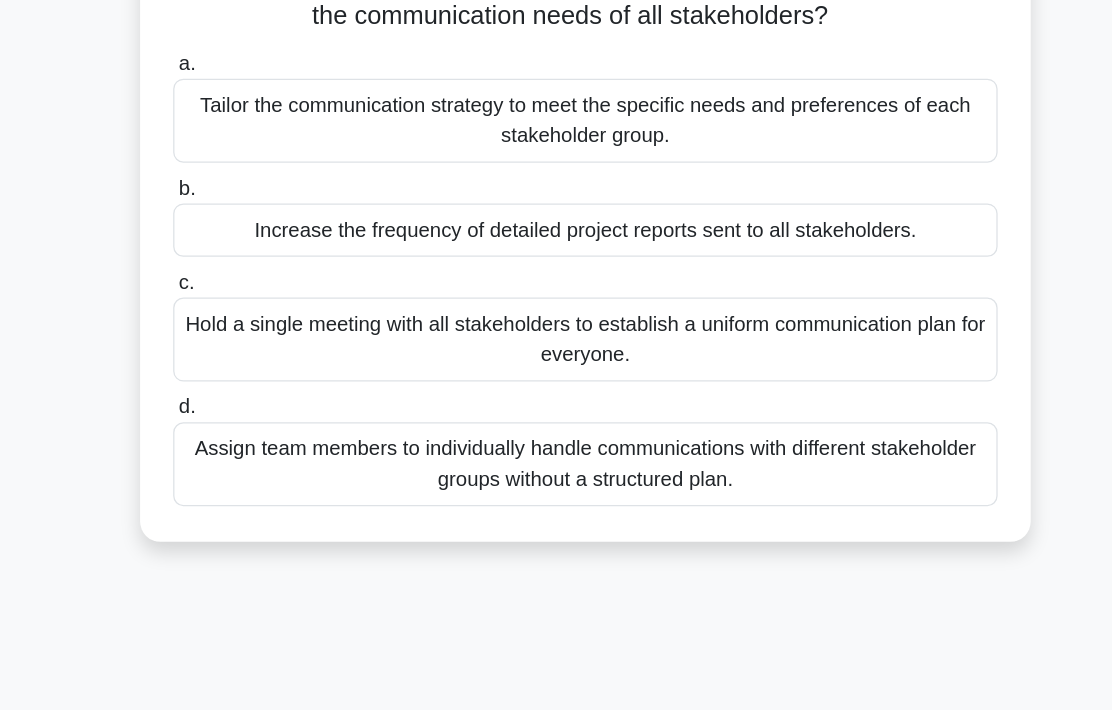 scroll, scrollTop: 255, scrollLeft: 0, axis: vertical 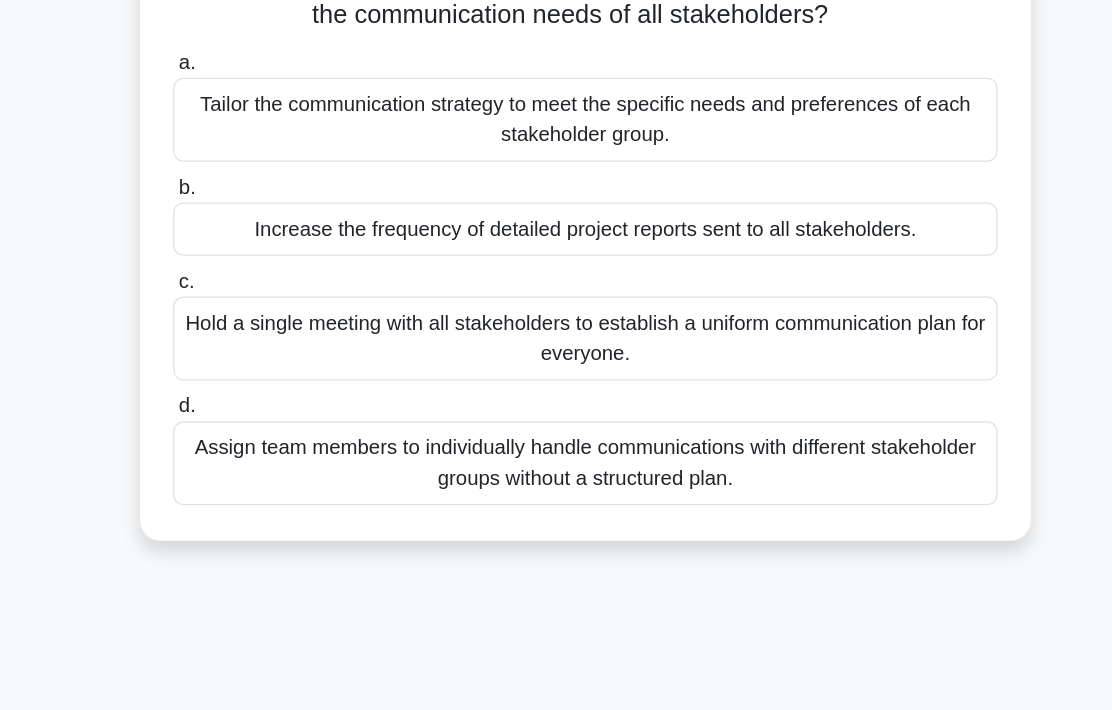 click on "Tailor the communication strategy to meet the specific needs and preferences of each stakeholder group." at bounding box center [556, 181] 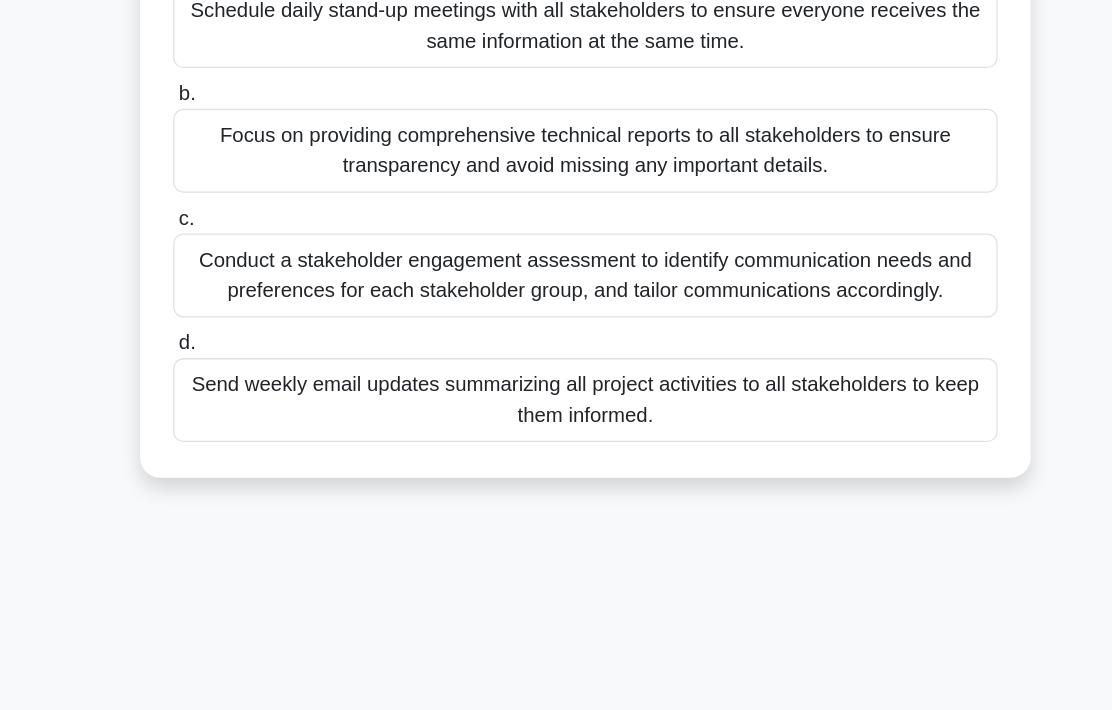 scroll, scrollTop: 208, scrollLeft: 0, axis: vertical 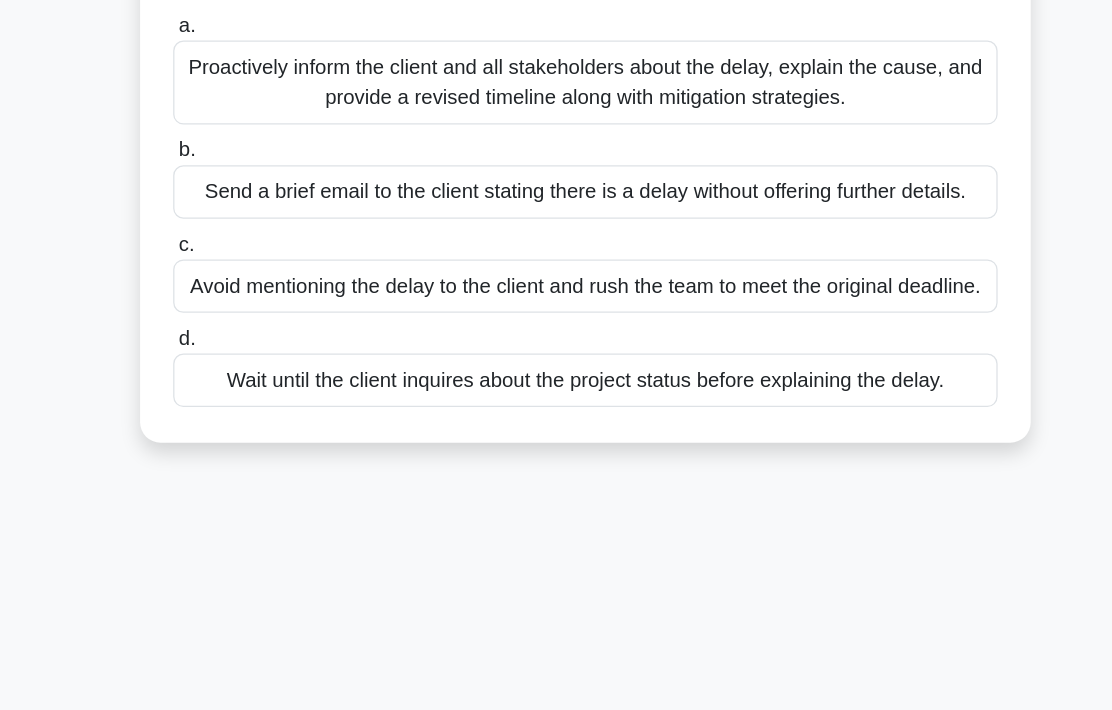 click on "Proactively inform the client and all stakeholders about the delay, explain the cause, and provide a revised timeline along with mitigation strategies." at bounding box center (556, 153) 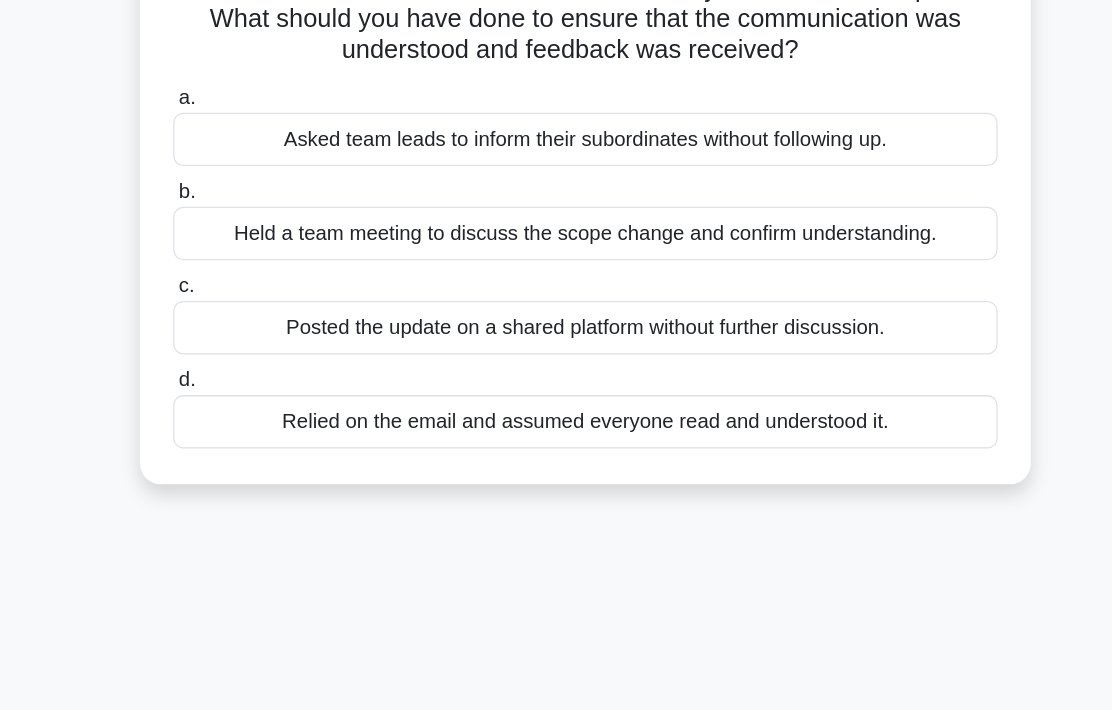 scroll, scrollTop: 186, scrollLeft: 0, axis: vertical 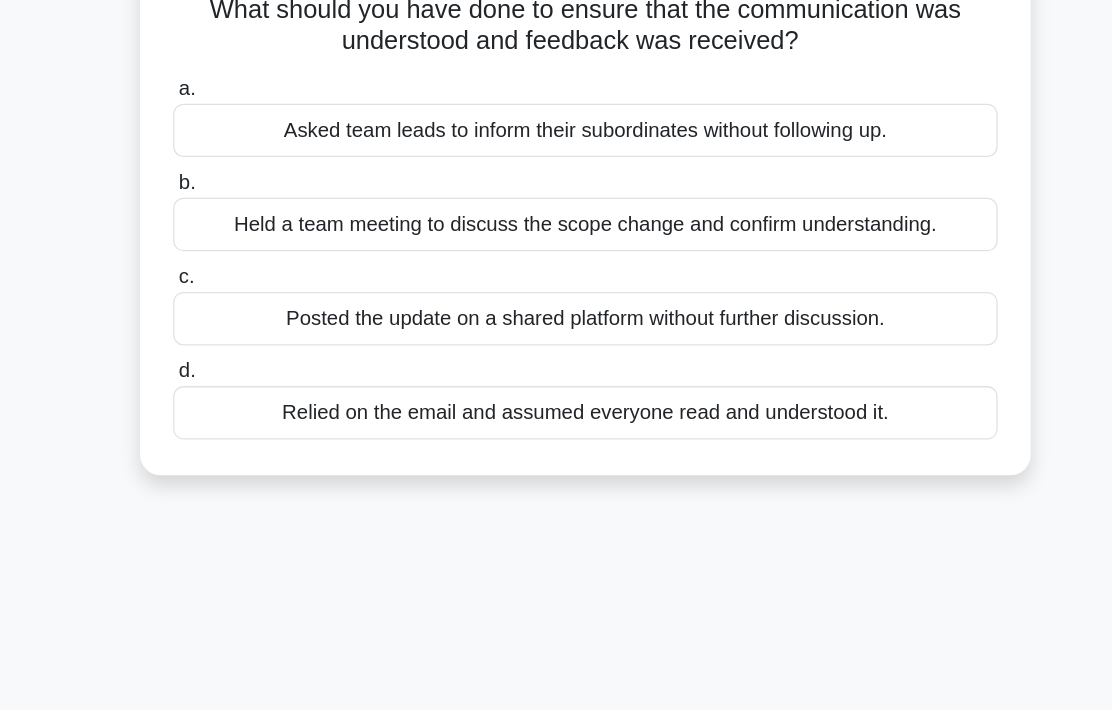 click on "Held a team meeting to discuss the scope change and confirm understanding." at bounding box center (556, 264) 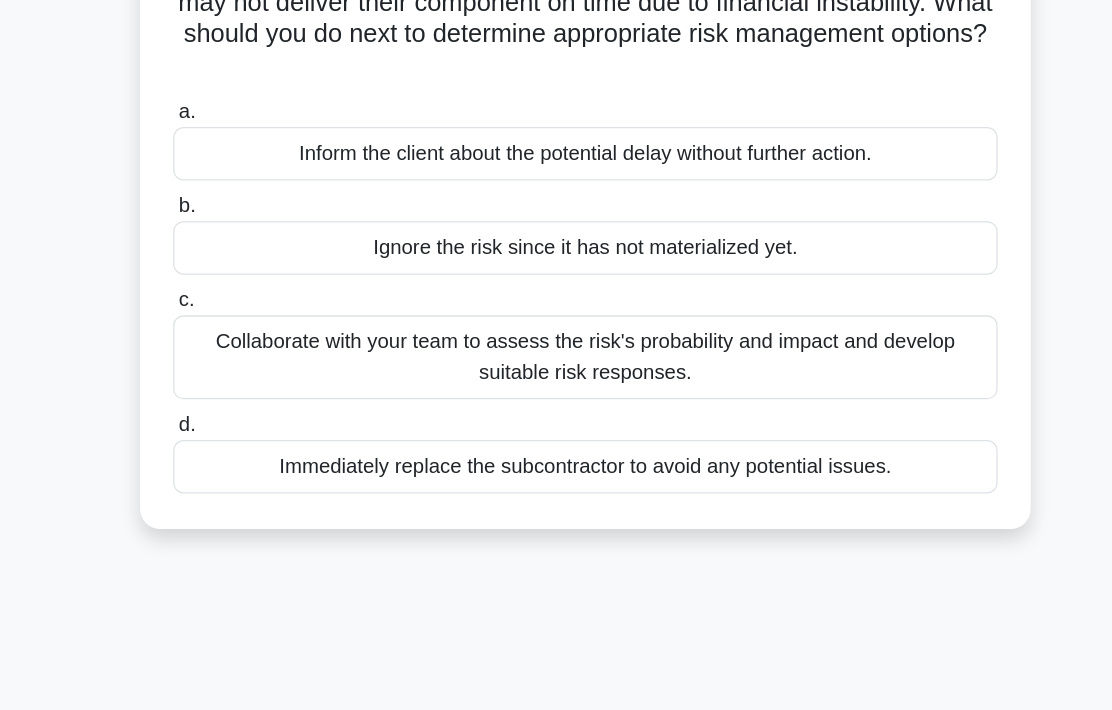 scroll, scrollTop: 102, scrollLeft: 0, axis: vertical 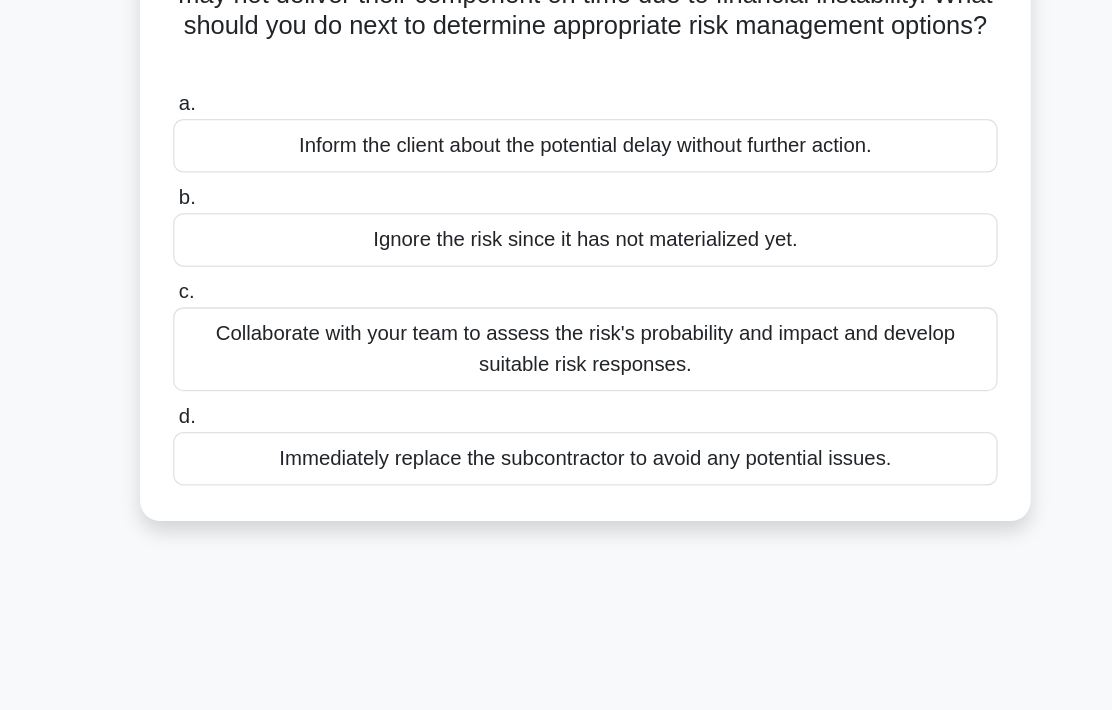 click on "Collaborate with your team to assess the risk's probability and impact and develop suitable risk responses." at bounding box center [556, 362] 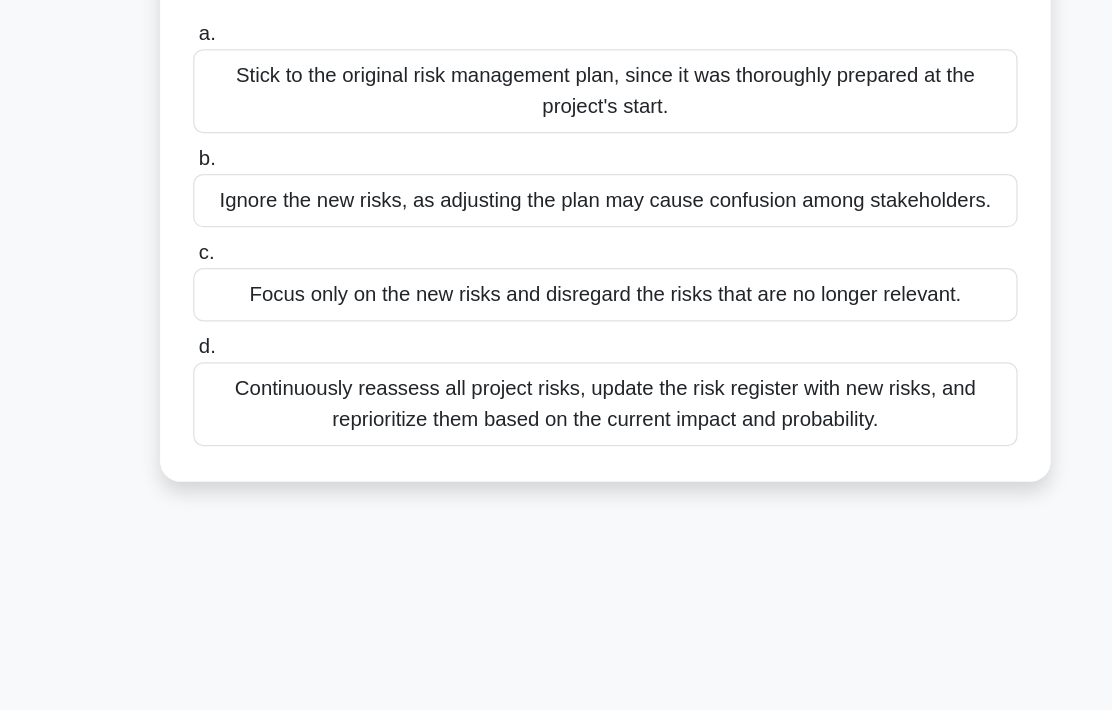 scroll, scrollTop: 263, scrollLeft: 0, axis: vertical 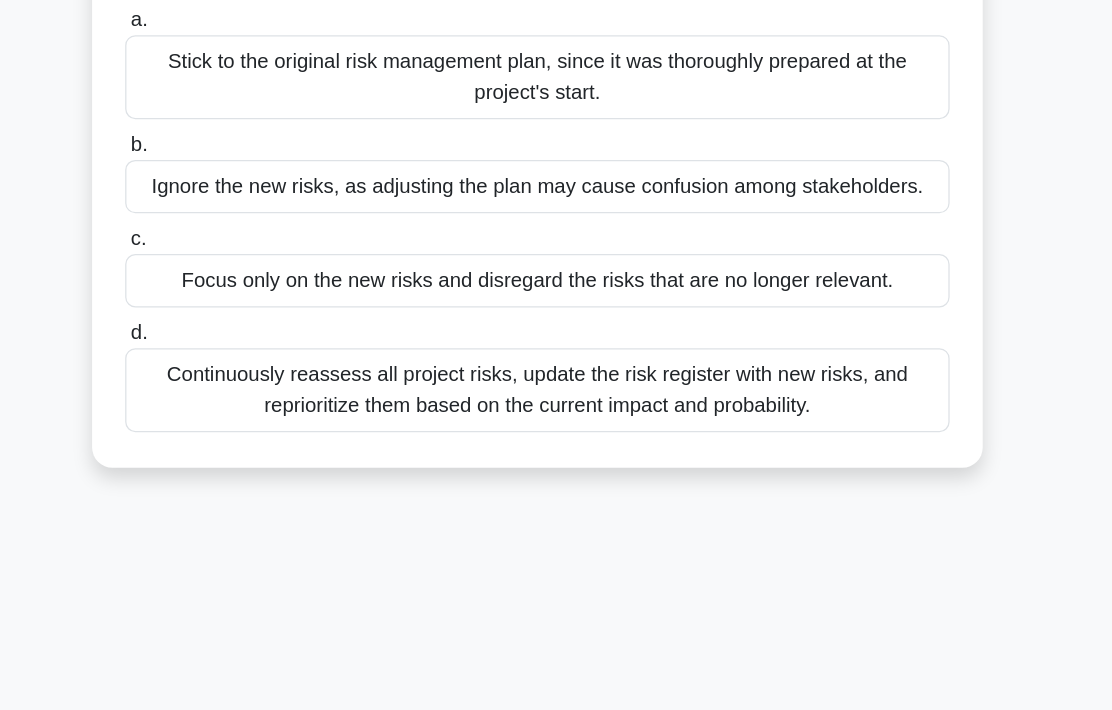 click on "Continuously reassess all project risks, update the risk register with new risks, and reprioritize them based on the current impact and probability." at bounding box center (556, 395) 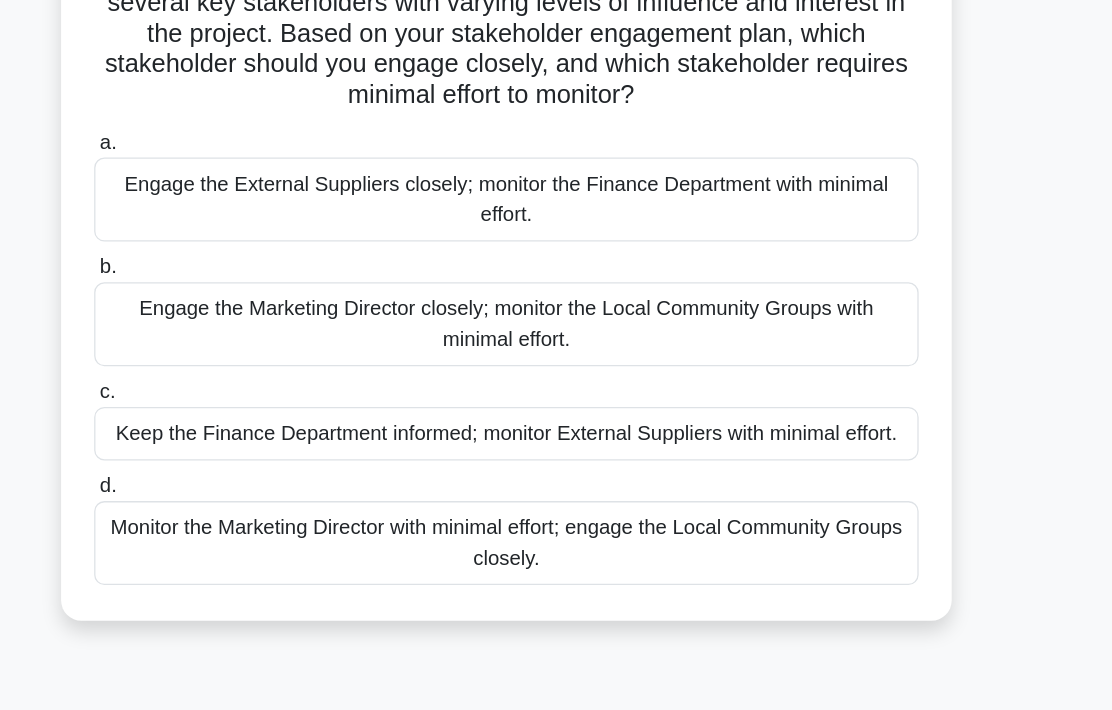 scroll, scrollTop: 95, scrollLeft: 0, axis: vertical 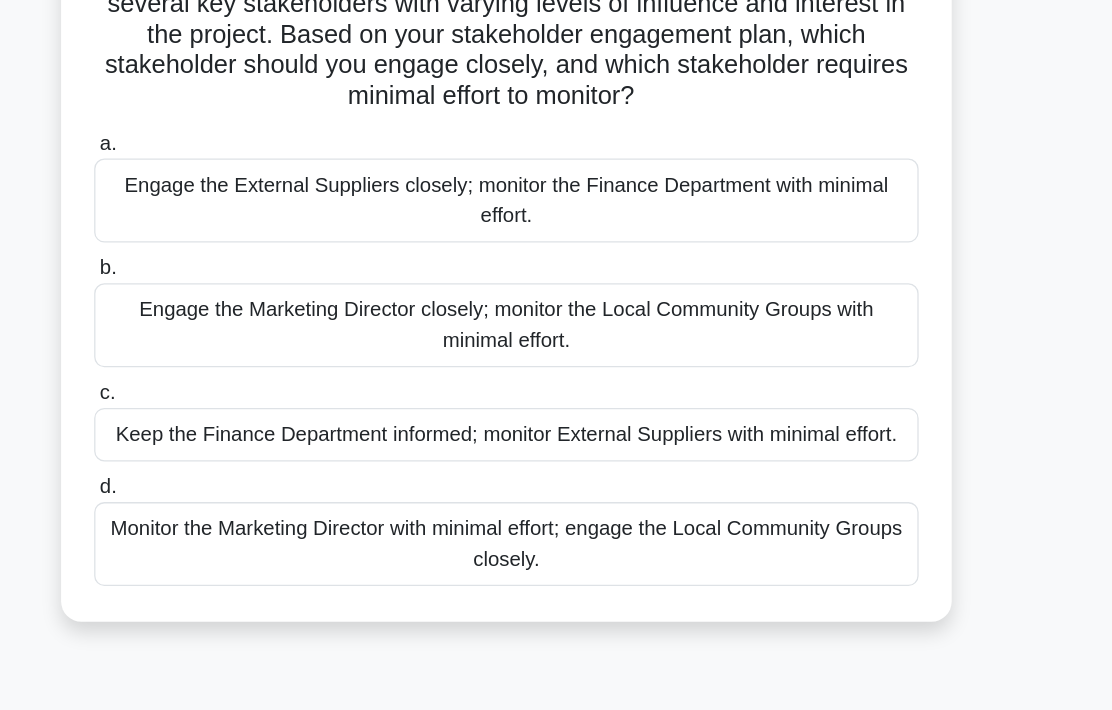 click on "Engage the External Suppliers closely; monitor the Finance Department with minimal effort." at bounding box center (556, 245) 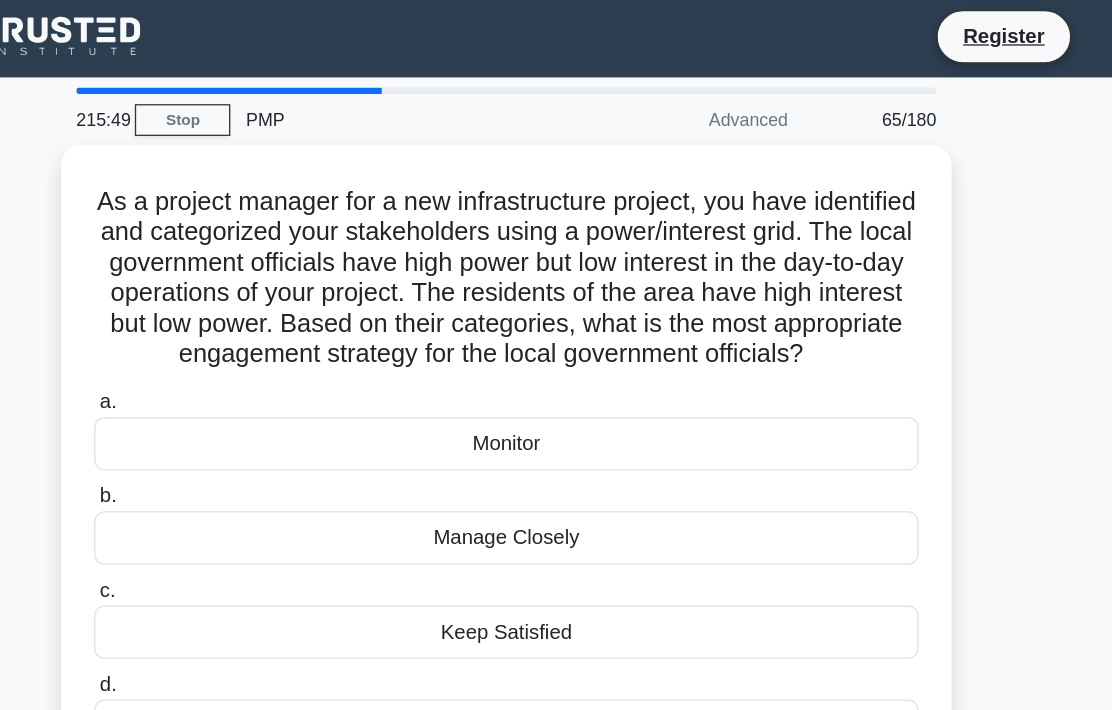 scroll, scrollTop: 0, scrollLeft: 0, axis: both 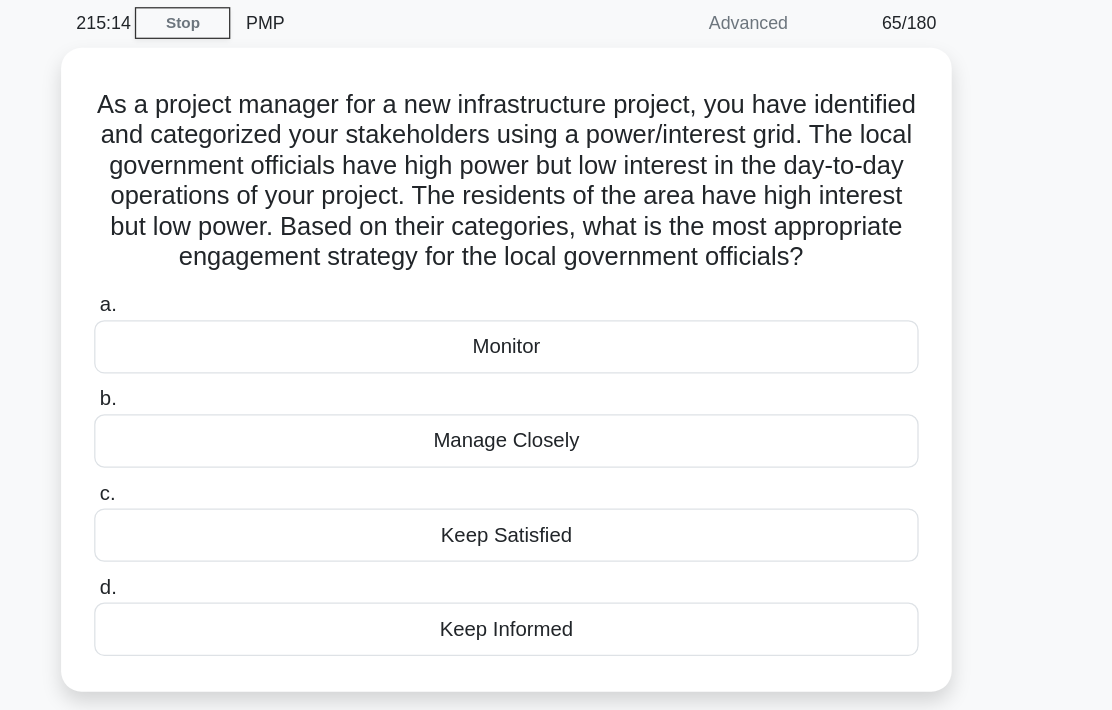 click on "Keep Informed" at bounding box center [556, 574] 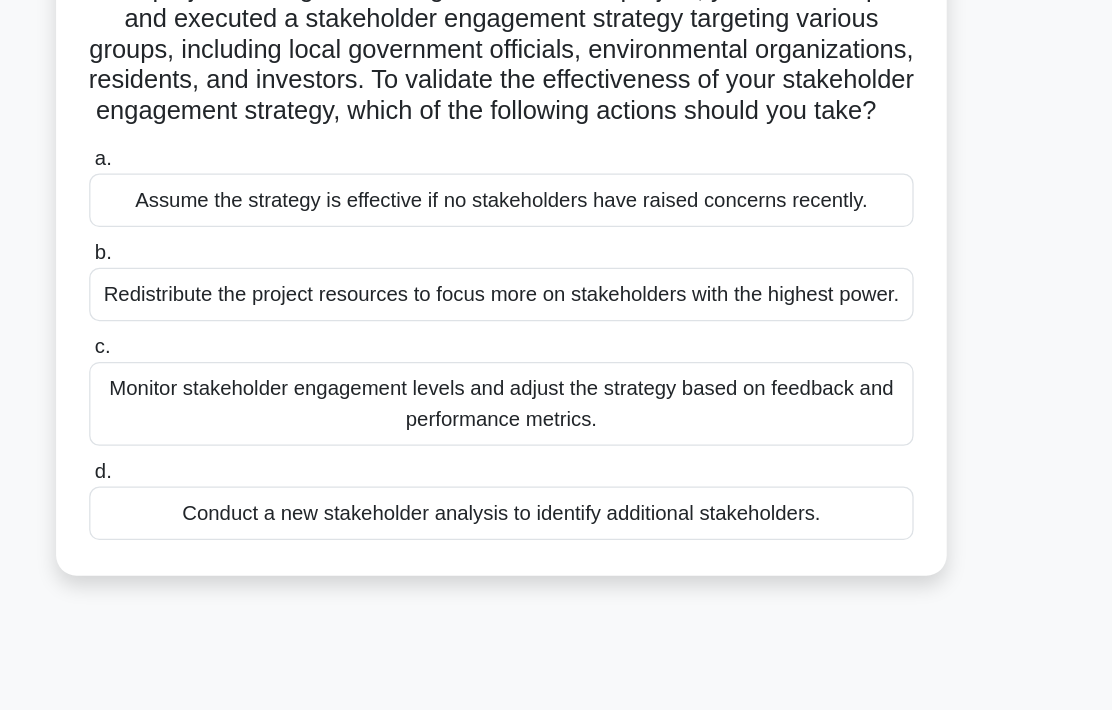 scroll, scrollTop: 86, scrollLeft: 0, axis: vertical 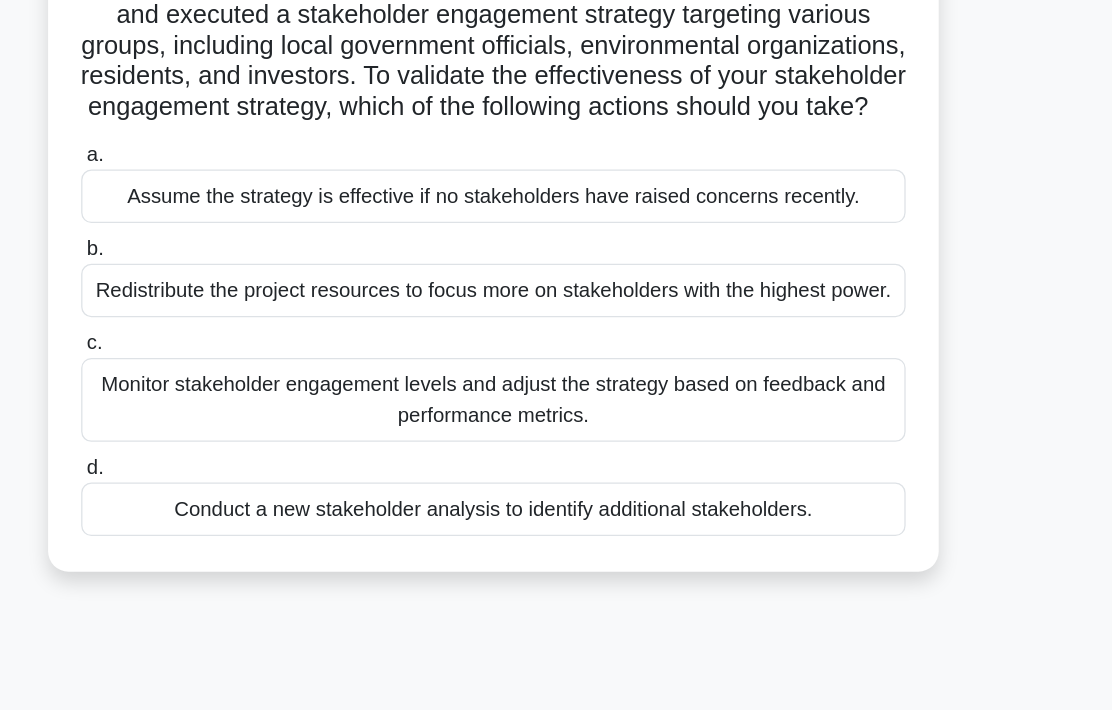 click on "Monitor stakeholder engagement levels and adjust the strategy based on feedback and performance metrics." at bounding box center [556, 402] 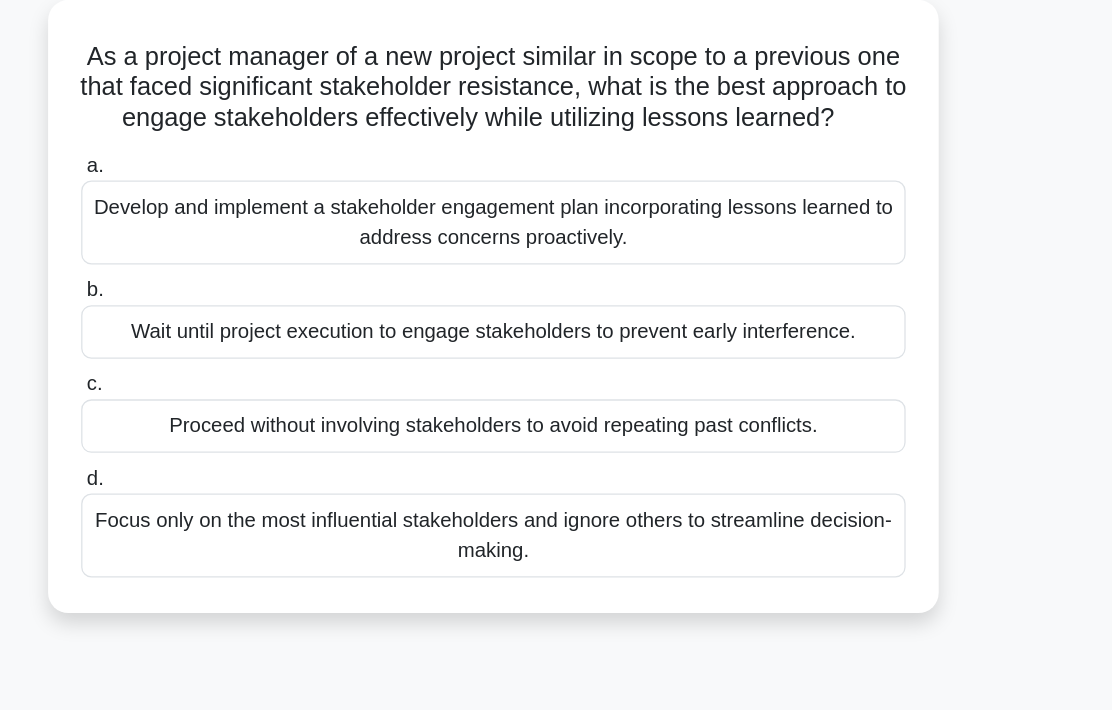 scroll, scrollTop: 54, scrollLeft: 0, axis: vertical 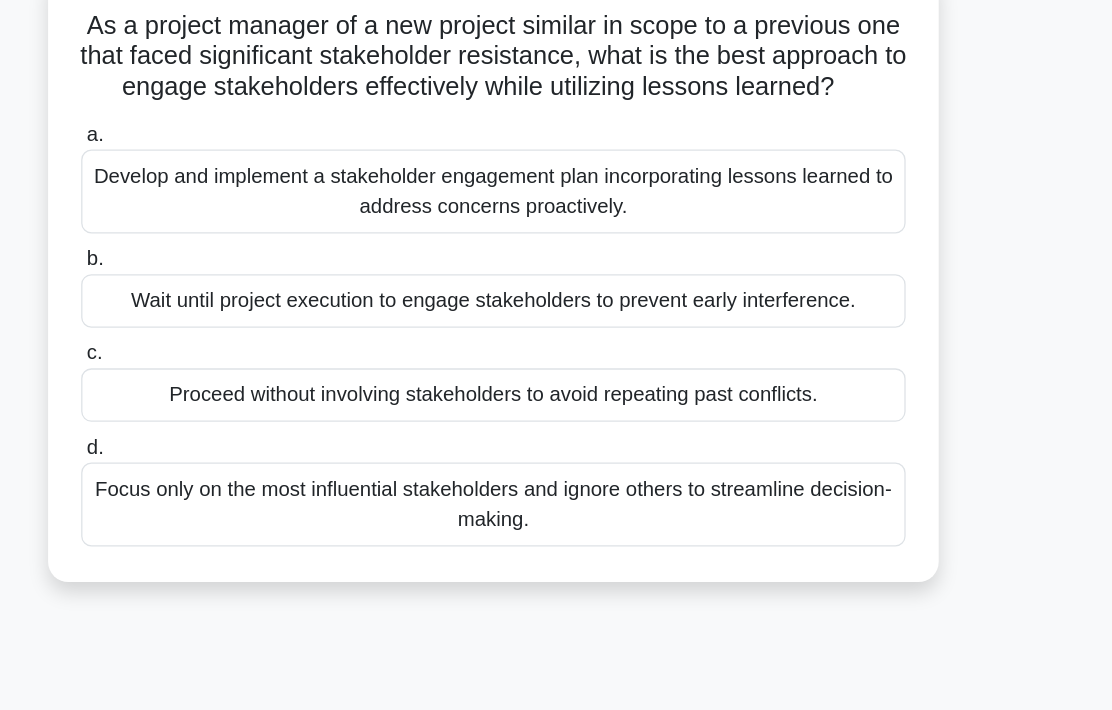 click on "Develop and implement a stakeholder engagement plan incorporating lessons learned to address concerns proactively." at bounding box center (556, 238) 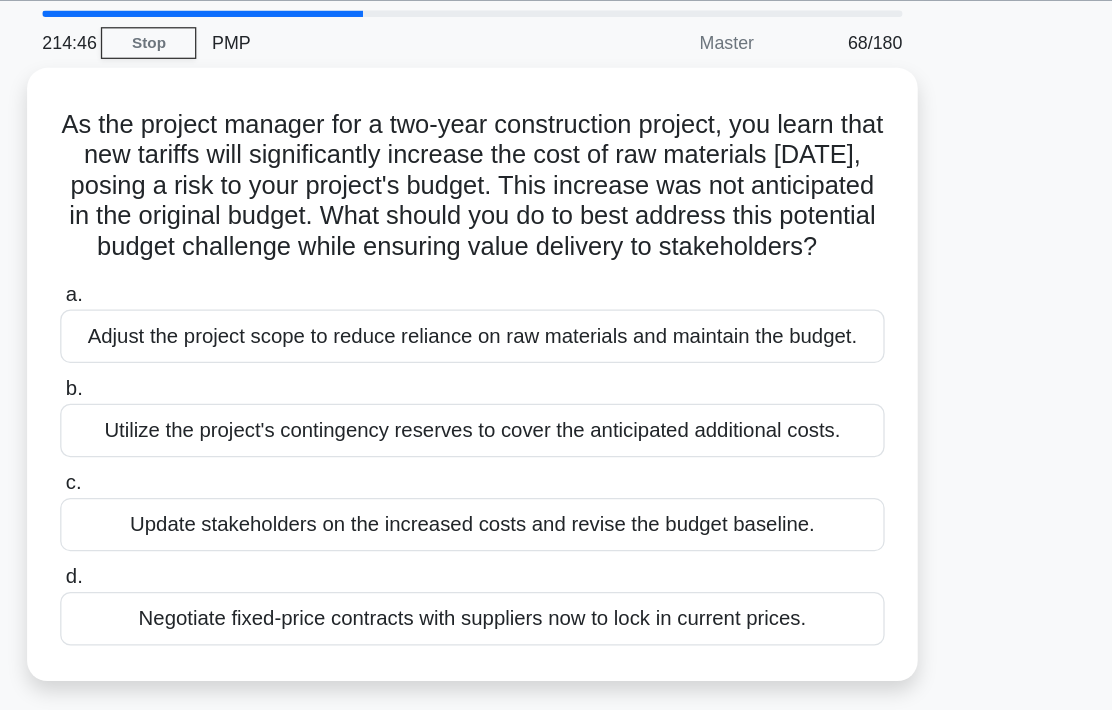 scroll, scrollTop: 64, scrollLeft: 0, axis: vertical 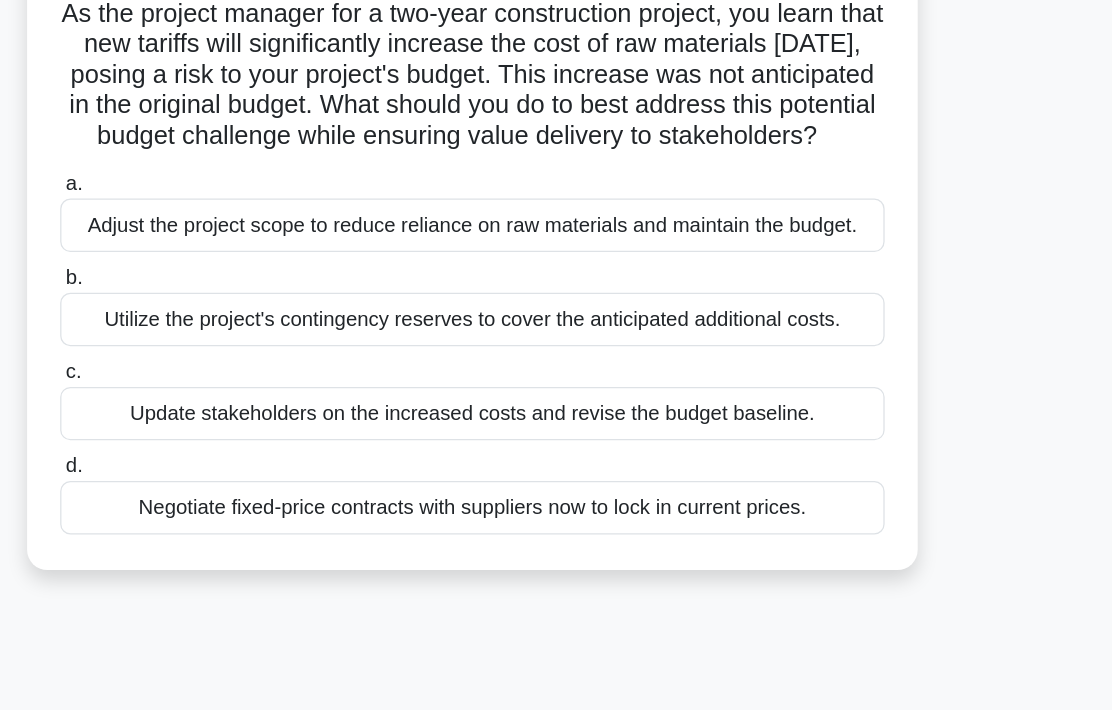 click on "Negotiate fixed-price contracts with suppliers now to lock in current prices." at bounding box center [556, 486] 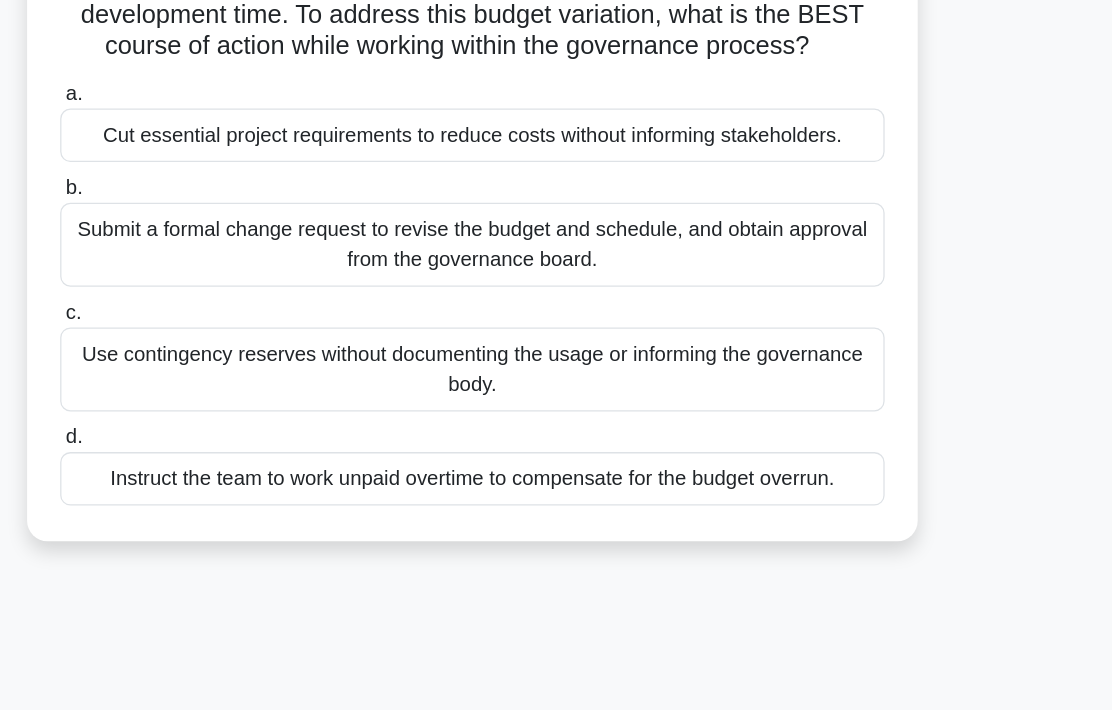 scroll, scrollTop: 141, scrollLeft: 0, axis: vertical 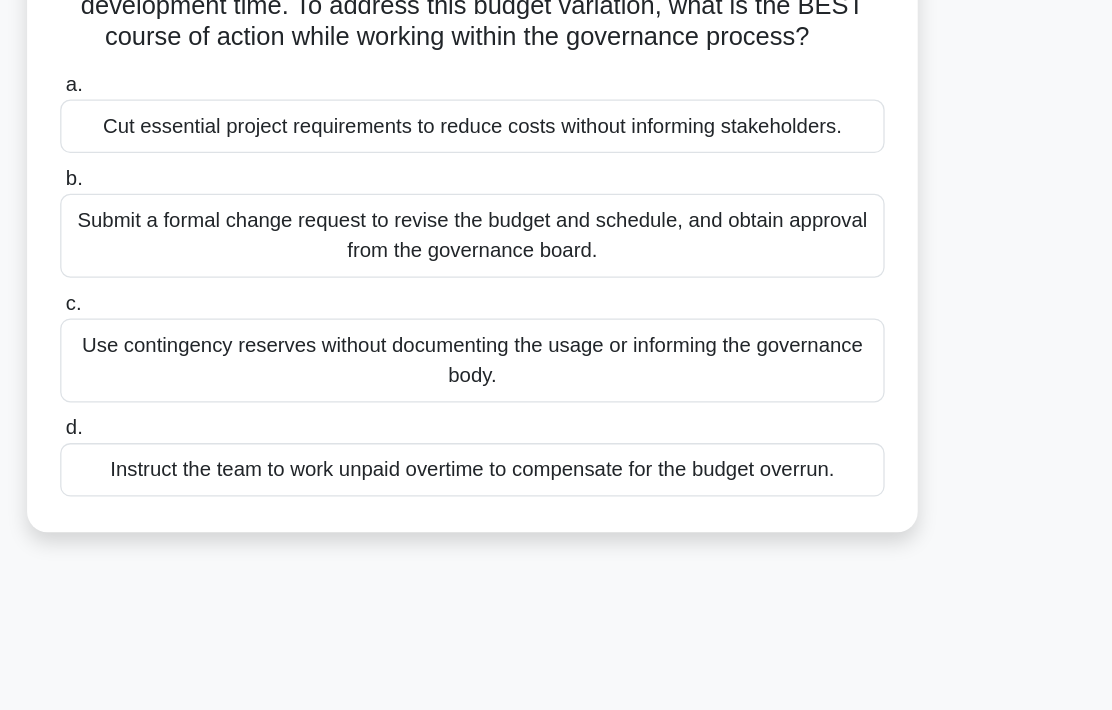 click on "Submit a formal change request to revise the budget and schedule, and obtain approval from the governance board." at bounding box center [556, 273] 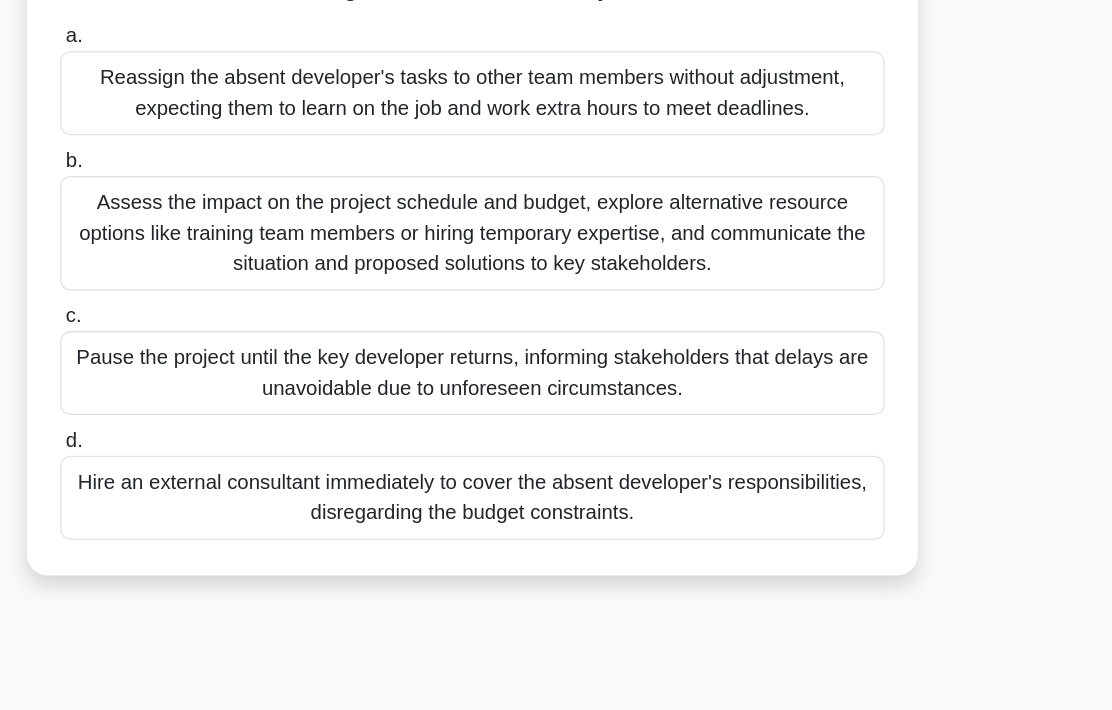 scroll, scrollTop: 258, scrollLeft: 0, axis: vertical 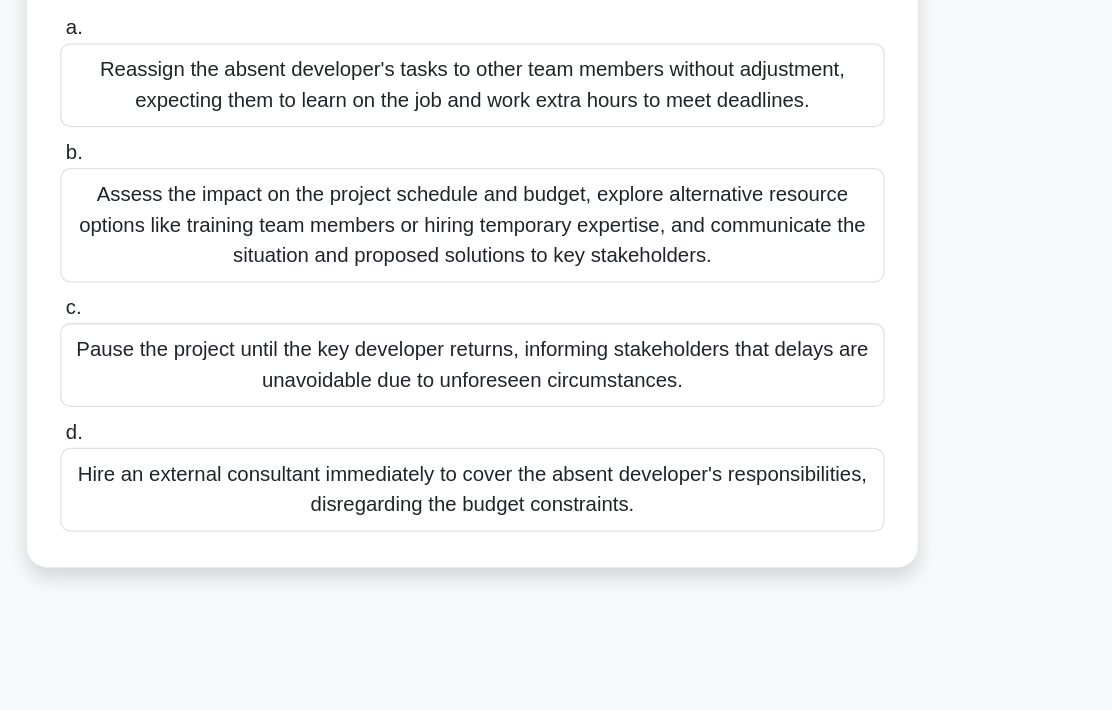 click on "Assess the impact on the project schedule and budget, explore alternative resource options like training team members or hiring temporary expertise, and communicate the situation and proposed solutions to key stakeholders." at bounding box center [556, 264] 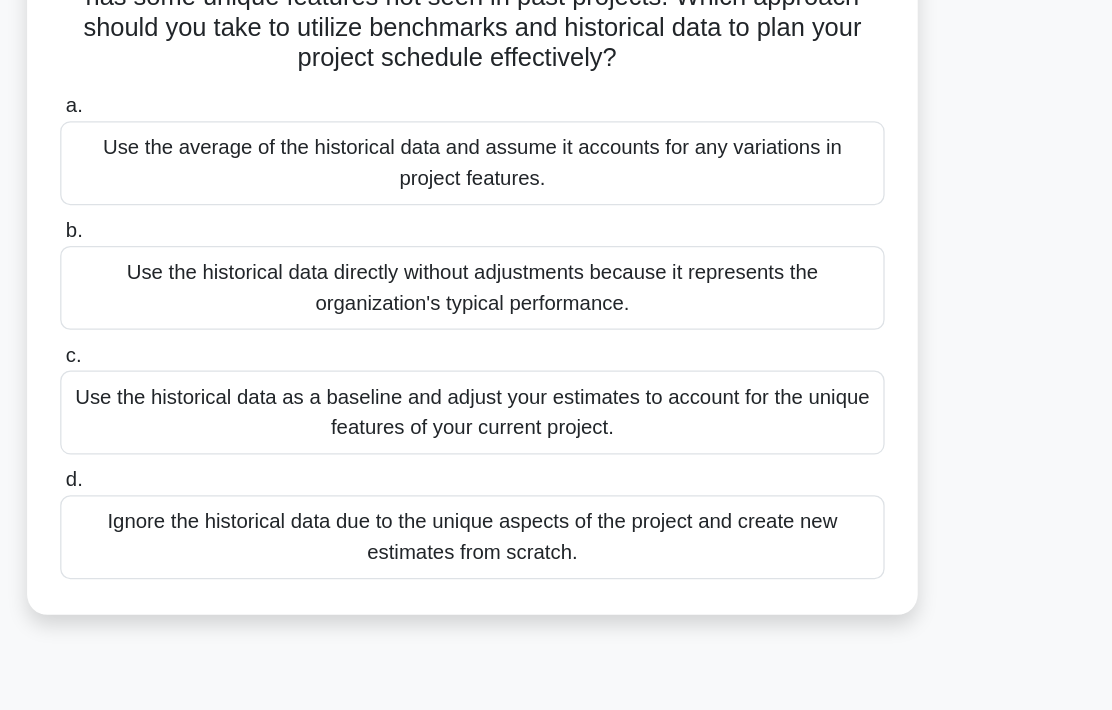 scroll, scrollTop: 291, scrollLeft: 0, axis: vertical 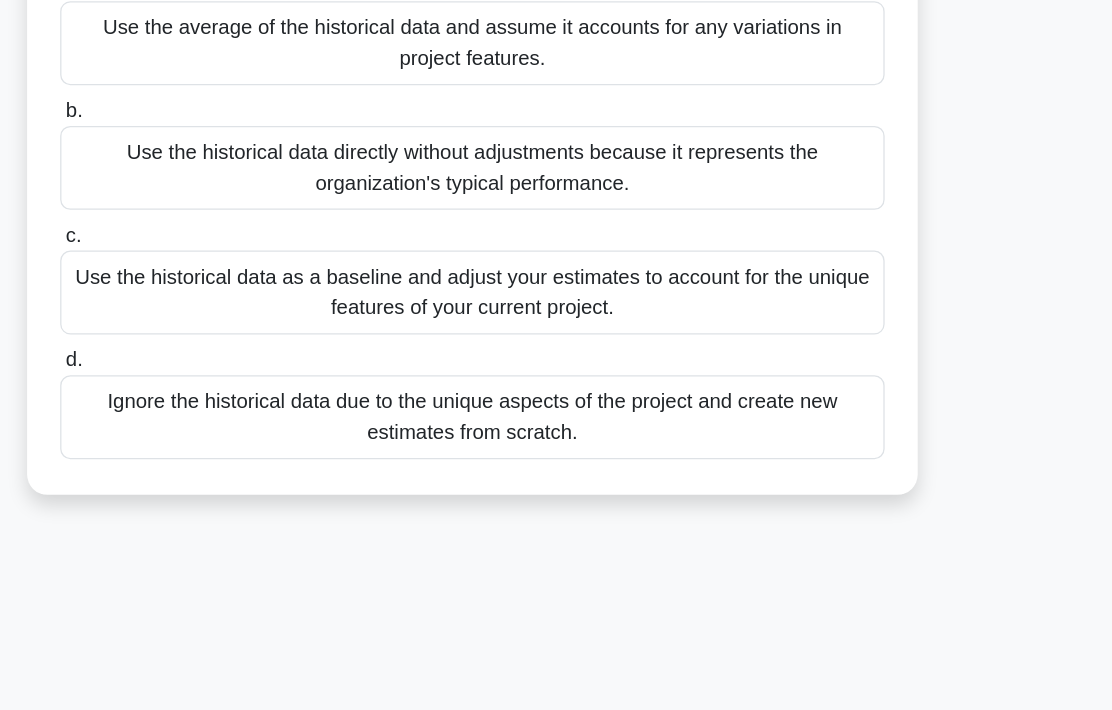 click on "Use the historical data as a baseline and adjust your estimates to account for the unique features of your current project." at bounding box center (556, 317) 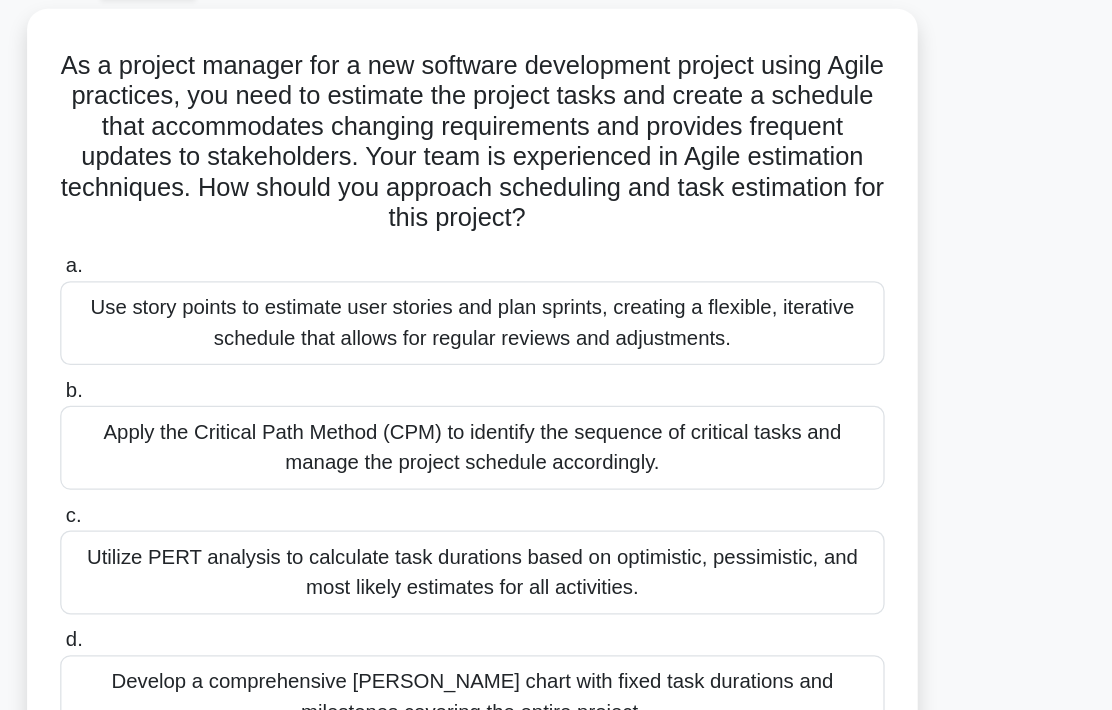scroll, scrollTop: 108, scrollLeft: 0, axis: vertical 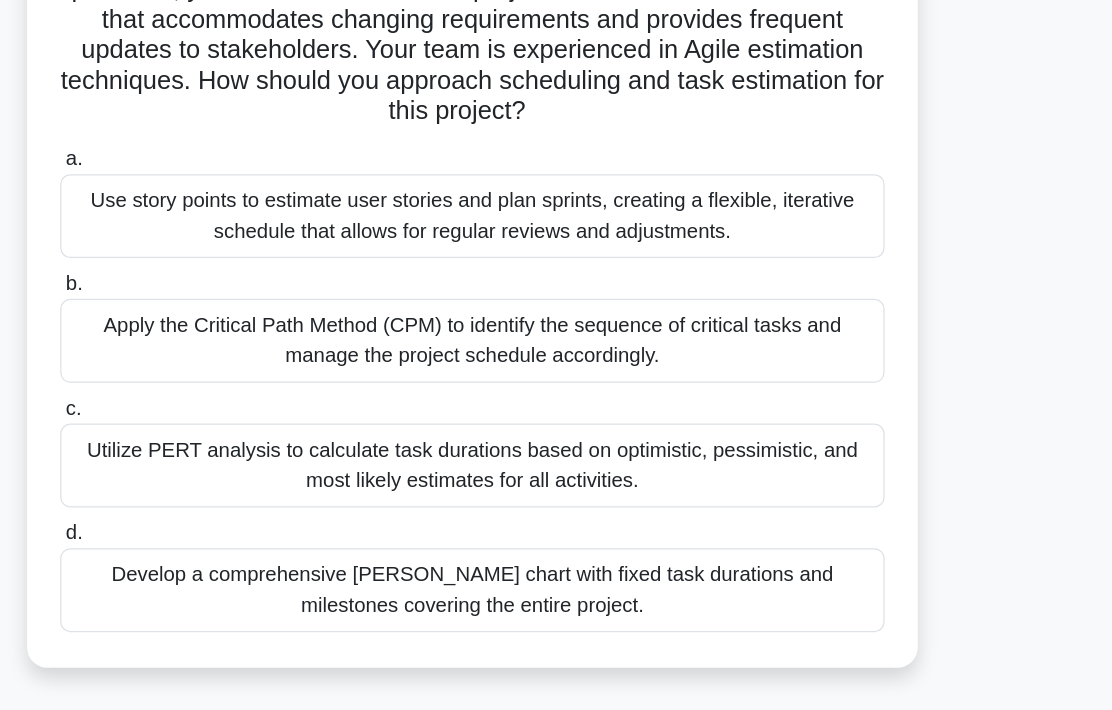 click on "Develop a comprehensive Gantt chart with fixed task durations and milestones covering the entire project." at bounding box center [556, 550] 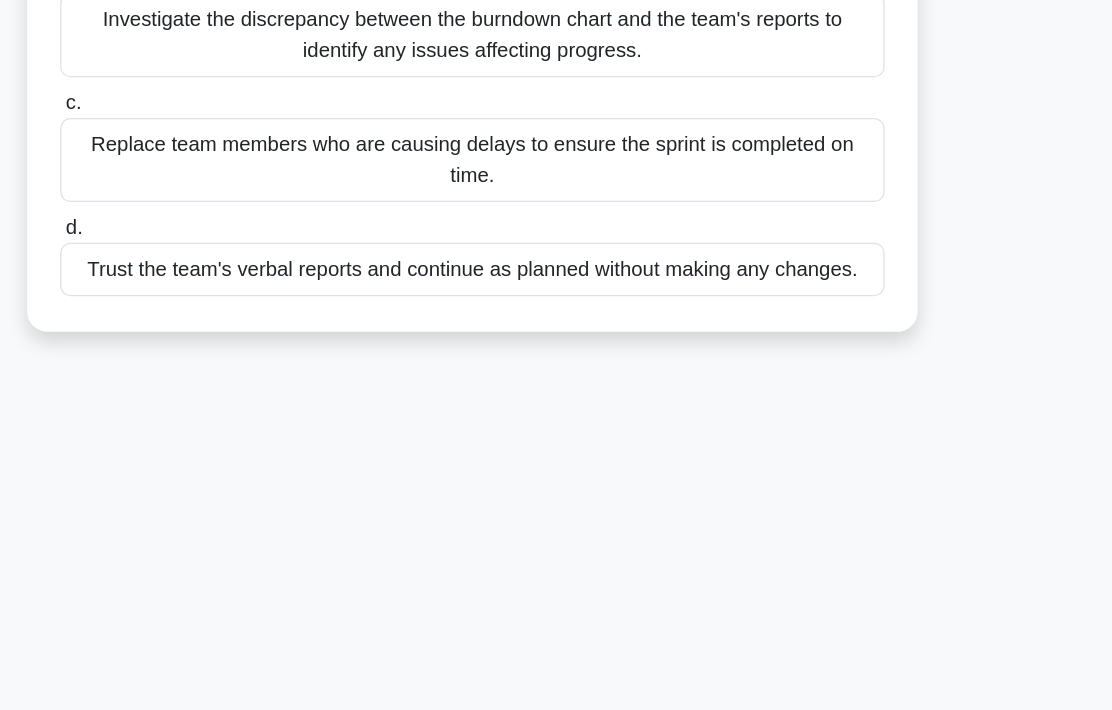 scroll, scrollTop: 370, scrollLeft: 0, axis: vertical 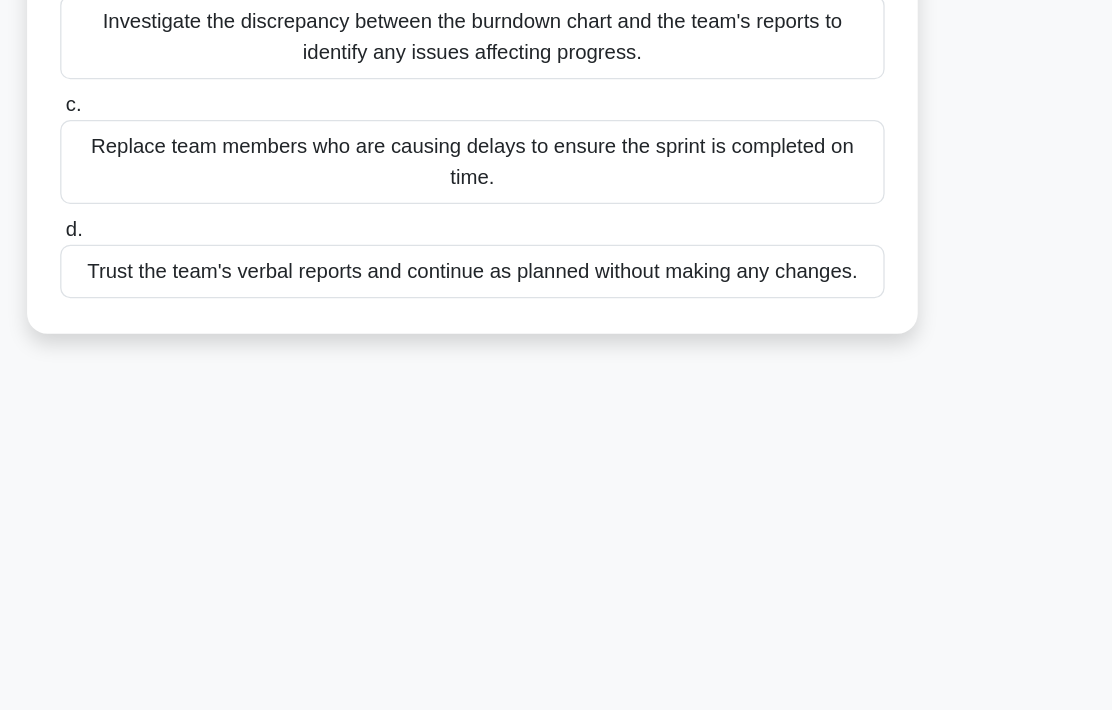 click on "Investigate the discrepancy between the burndown chart and the team's reports to identify any issues affecting progress." at bounding box center (556, 116) 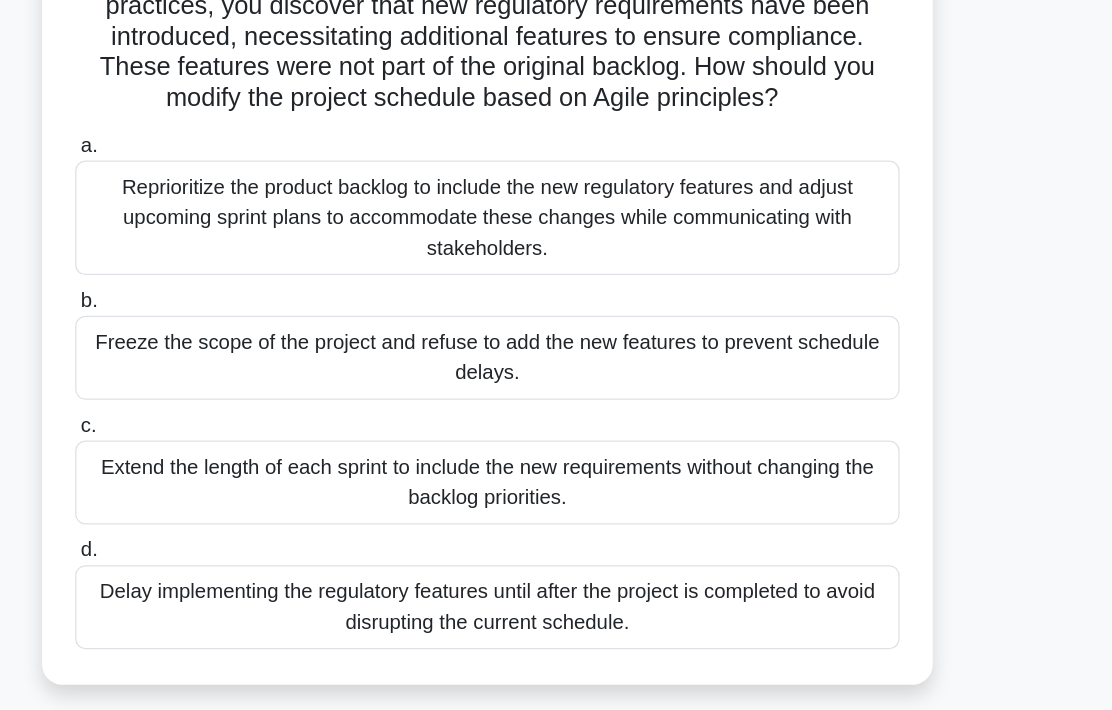 scroll, scrollTop: 94, scrollLeft: 0, axis: vertical 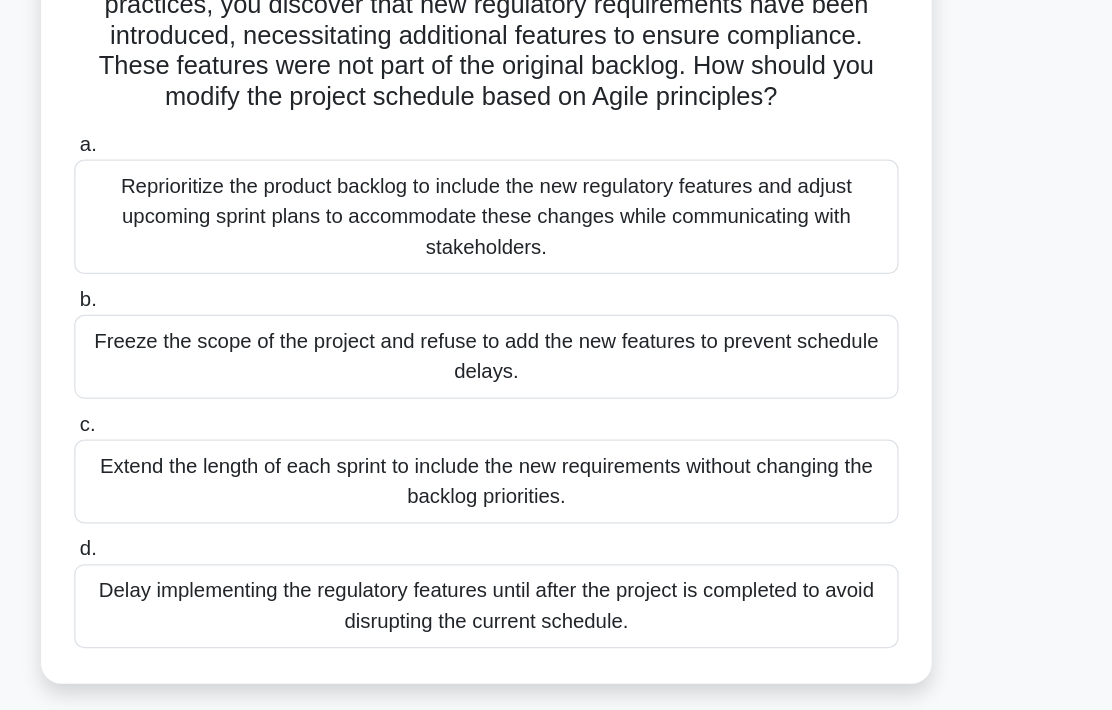 click on "Reprioritize the product backlog to include the new regulatory features and adjust upcoming sprint plans to accommodate these changes while communicating with stakeholders." at bounding box center [556, 258] 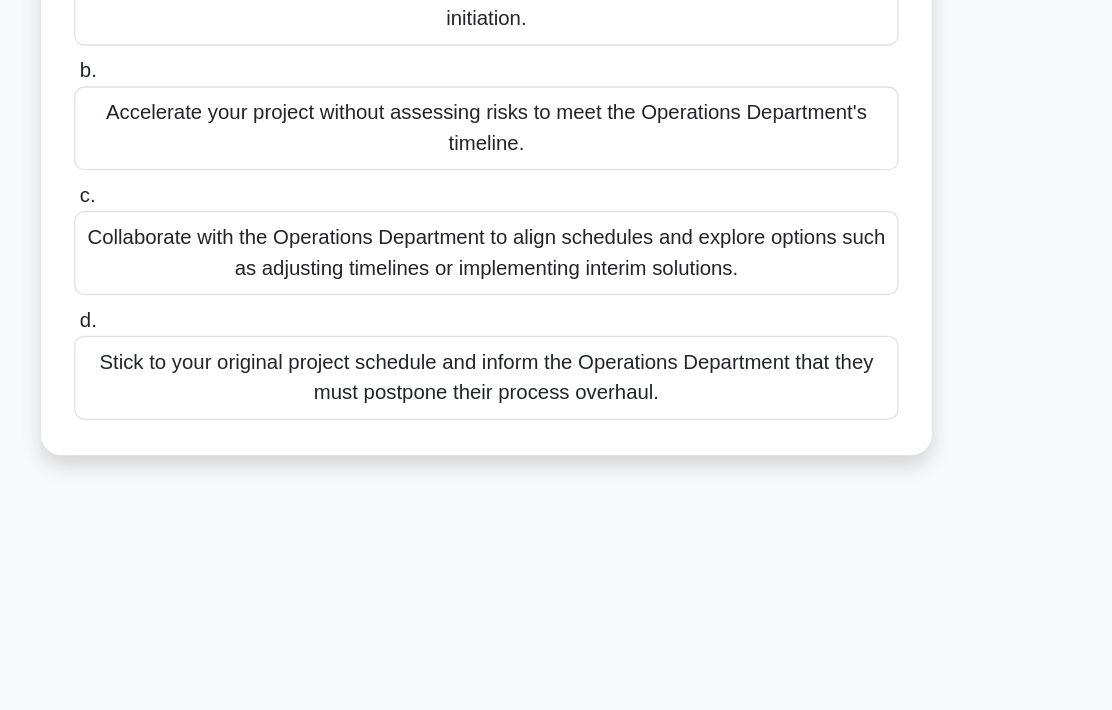 scroll, scrollTop: 297, scrollLeft: 0, axis: vertical 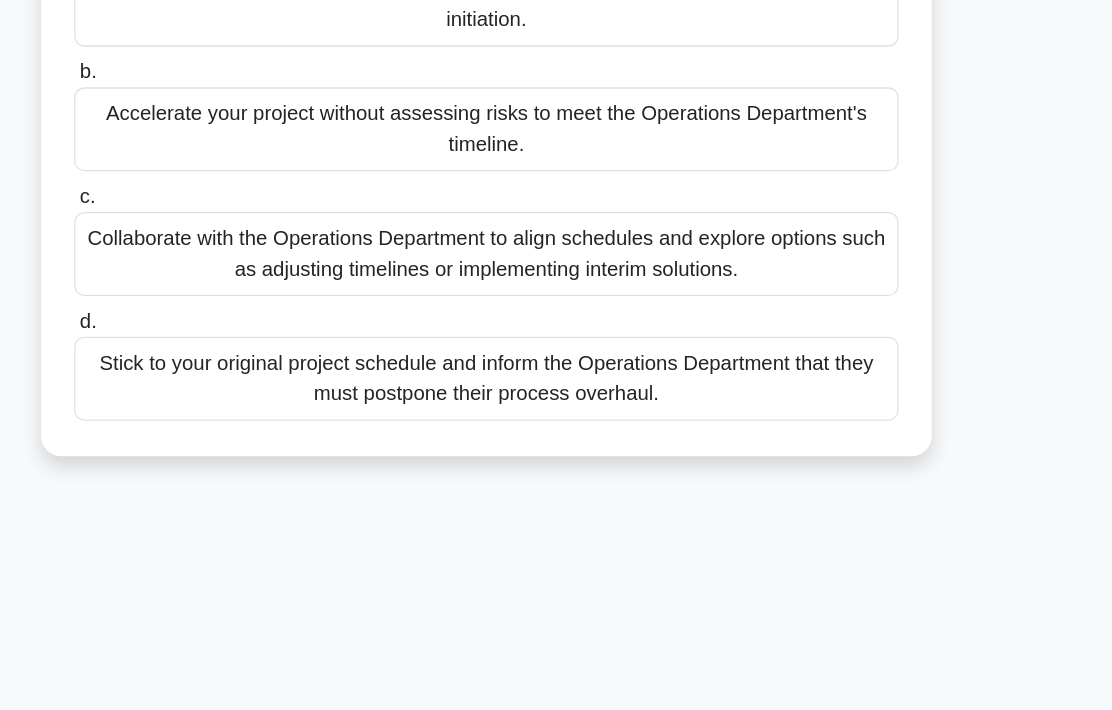 click on "Collaborate with the Operations Department to align schedules and explore options such as adjusting timelines or implementing interim solutions." at bounding box center [556, 287] 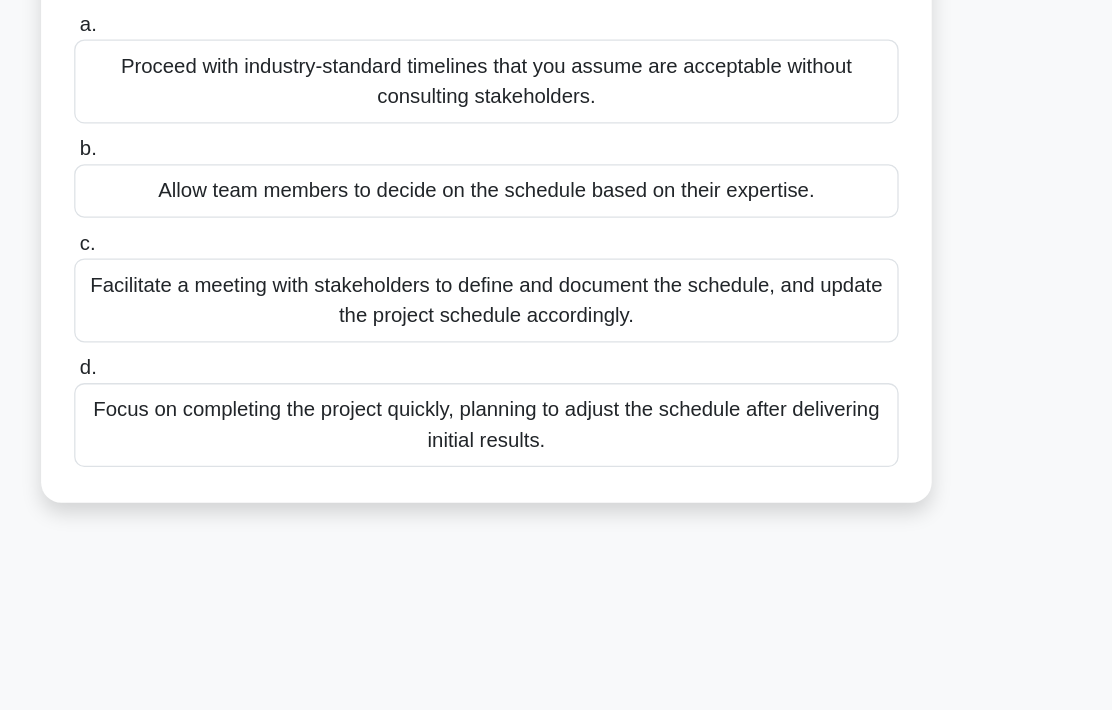 scroll, scrollTop: 193, scrollLeft: 0, axis: vertical 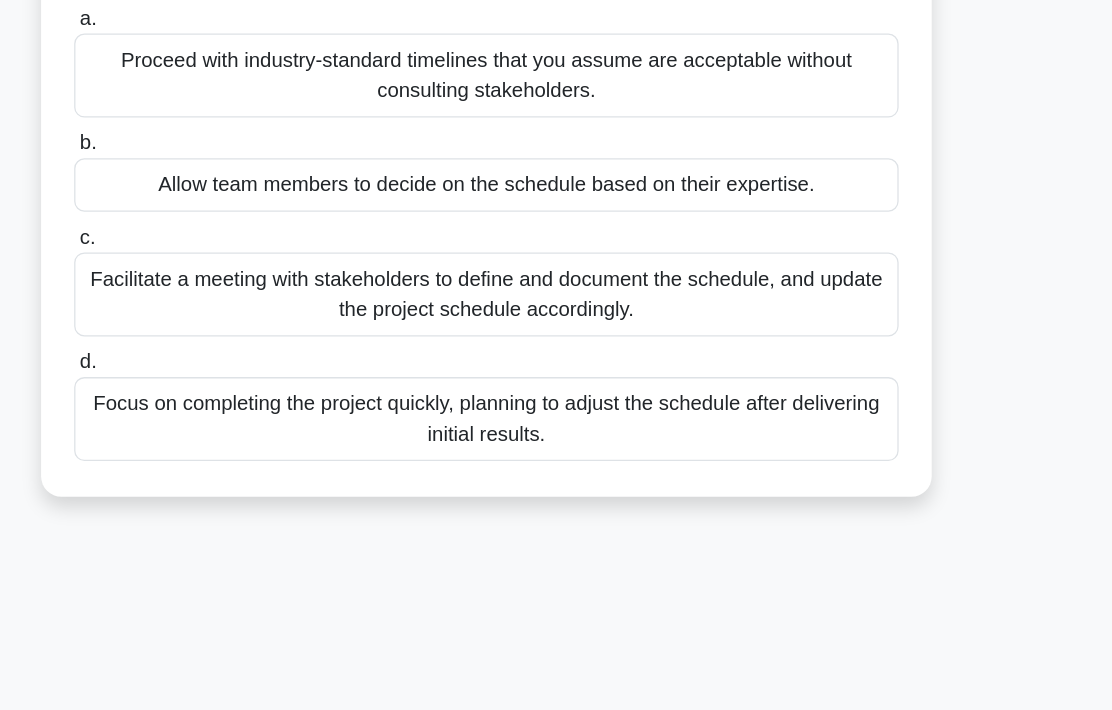 click on "Facilitate a meeting with stakeholders to define and document the schedule, and update the project schedule accordingly." at bounding box center [556, 319] 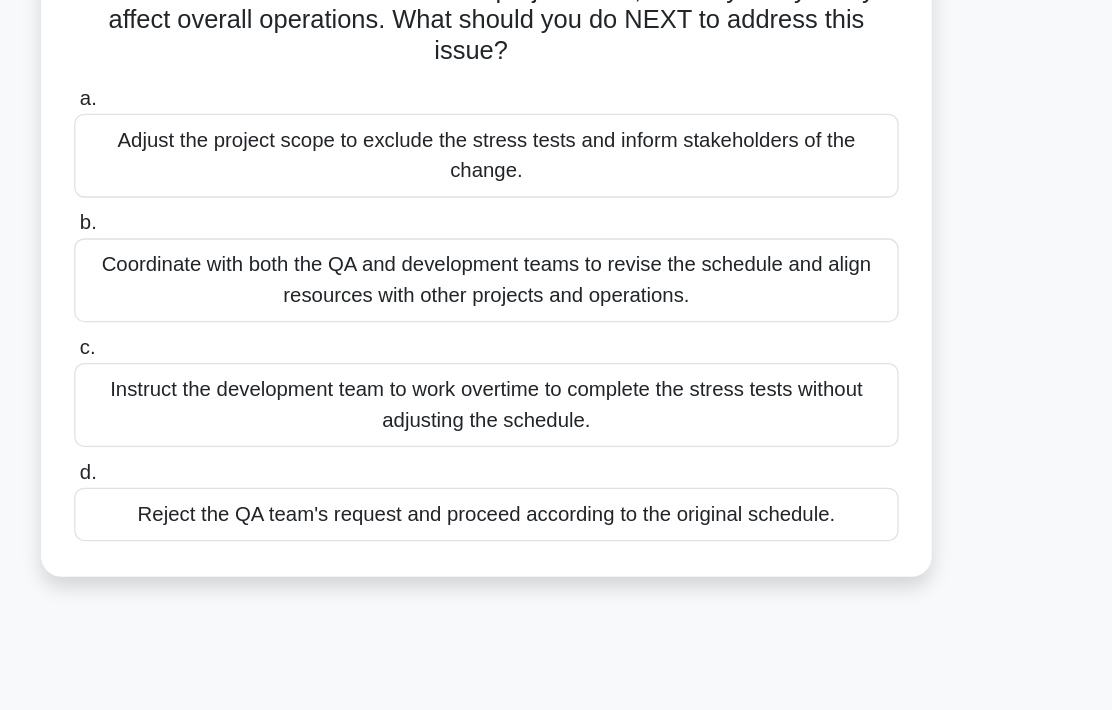 scroll, scrollTop: 181, scrollLeft: 0, axis: vertical 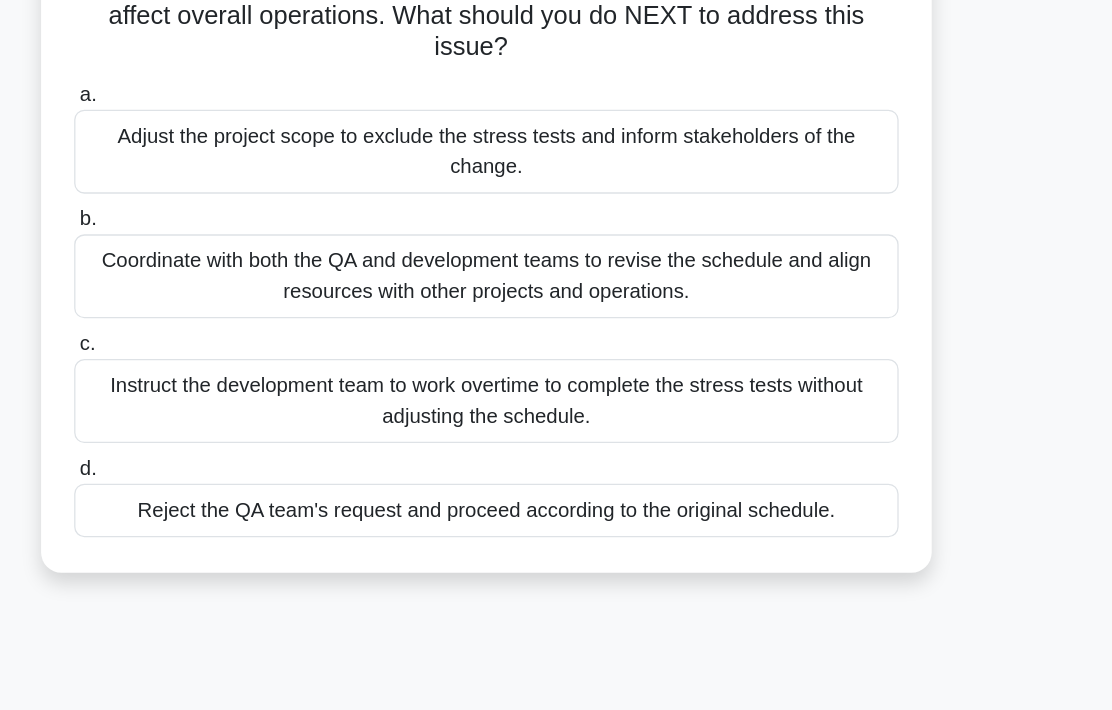 click on "Coordinate with both the QA and development teams to revise the schedule and align resources with other projects and operations." at bounding box center [556, 305] 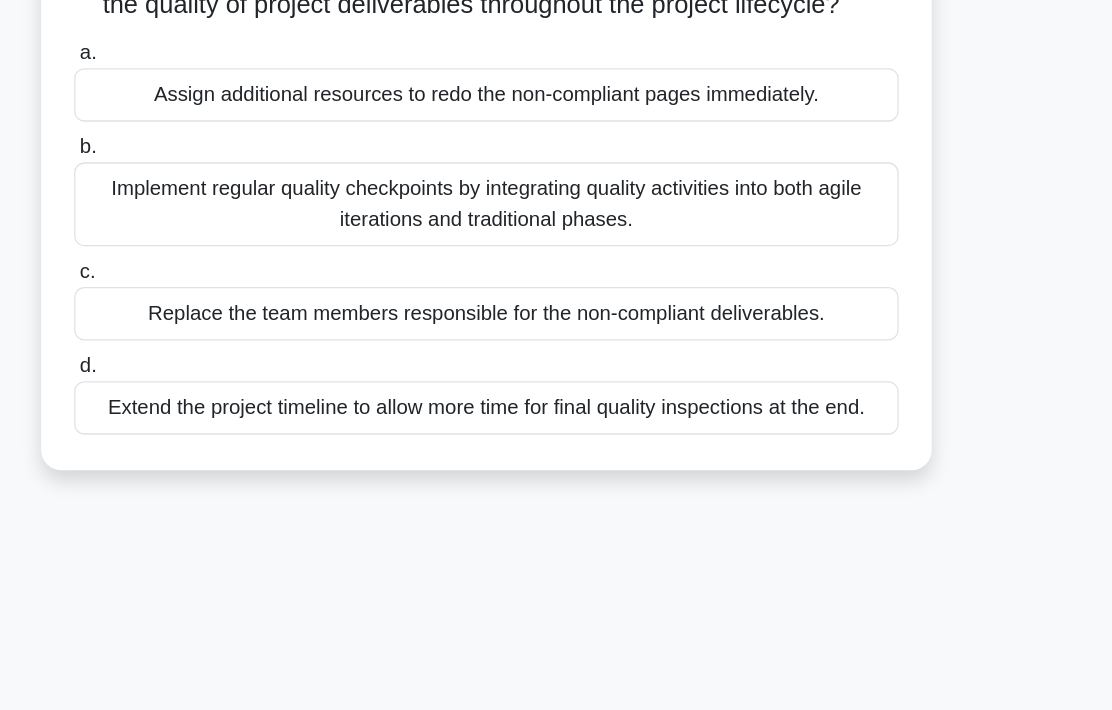 scroll, scrollTop: 244, scrollLeft: 0, axis: vertical 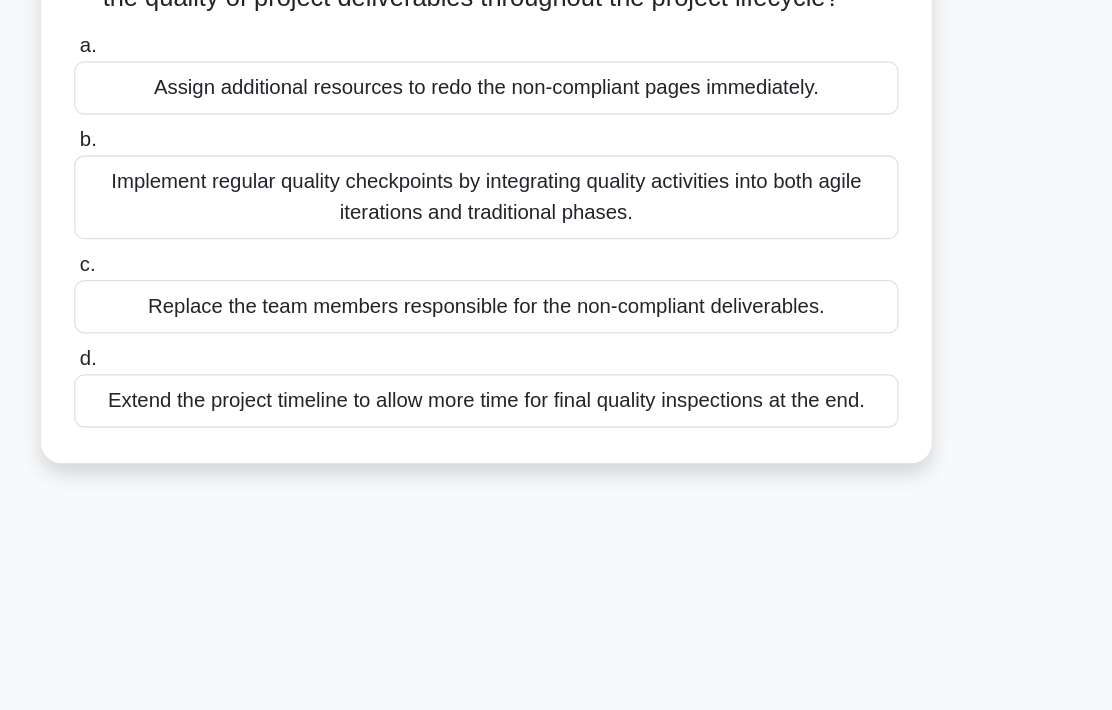click on "Implement regular quality checkpoints by integrating quality activities into both agile iterations and traditional phases." at bounding box center (556, 242) 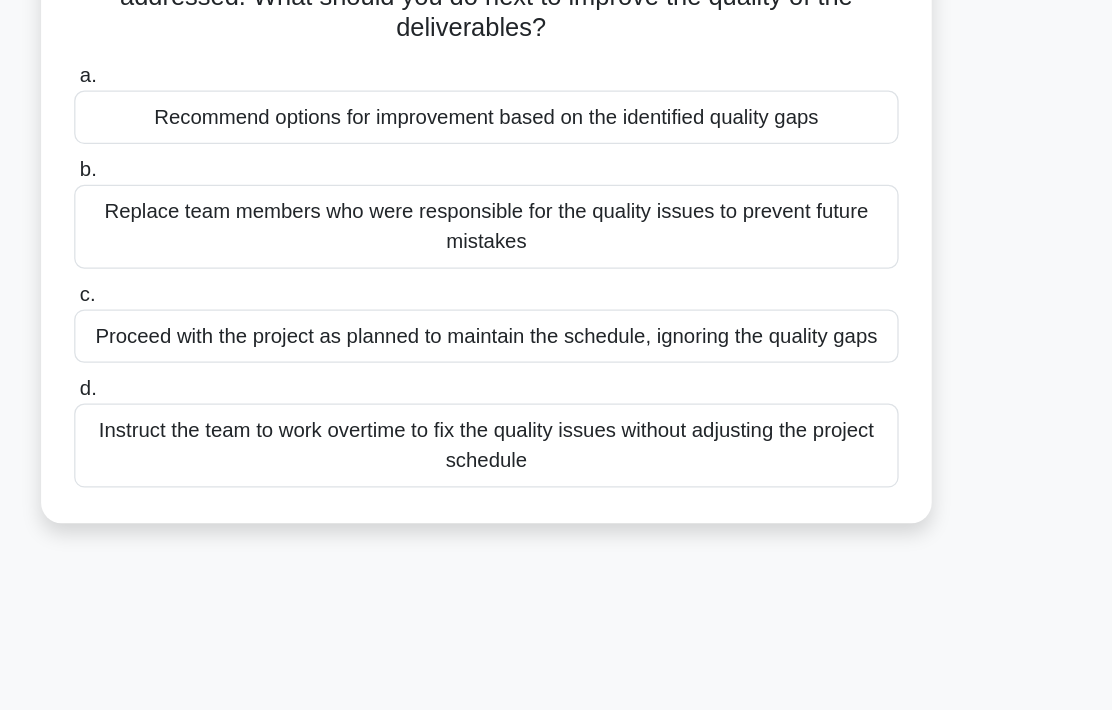 scroll, scrollTop: 151, scrollLeft: 0, axis: vertical 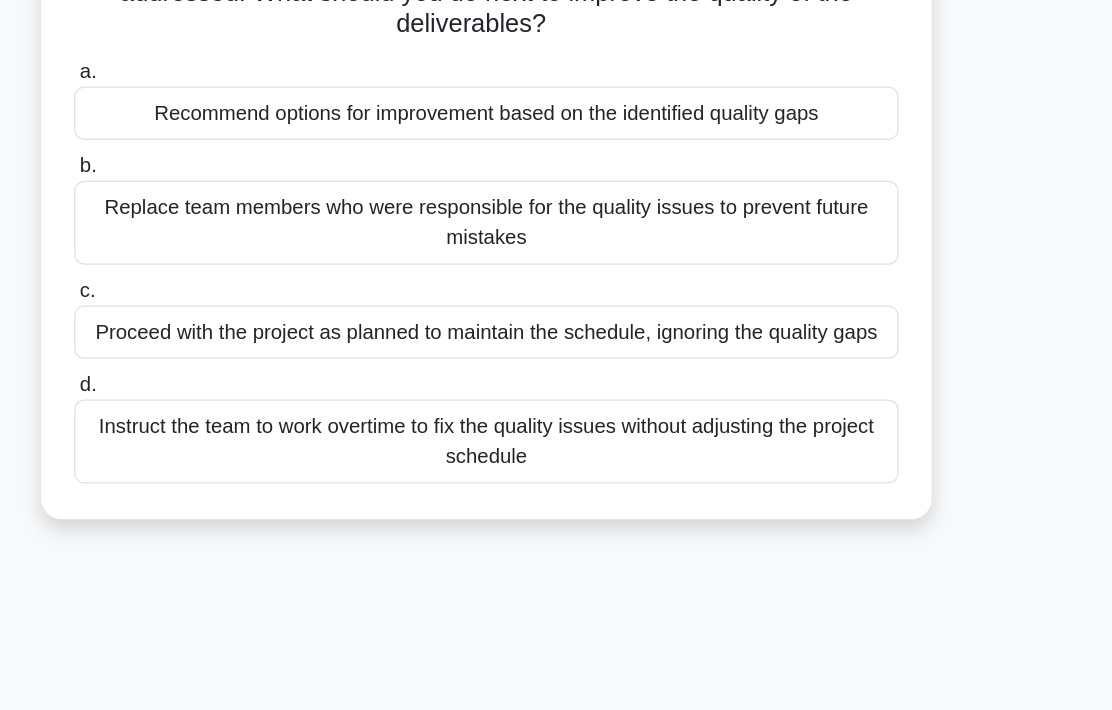 click on "Recommend options for improvement based on the identified quality gaps" at bounding box center [556, 177] 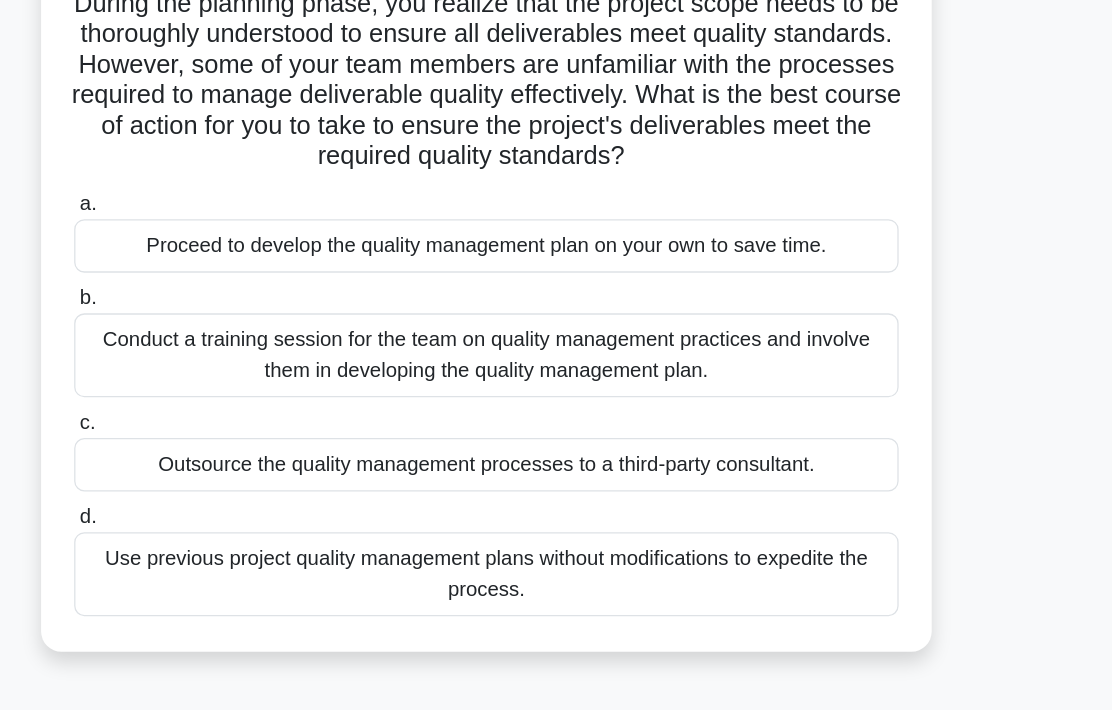 scroll, scrollTop: 145, scrollLeft: 0, axis: vertical 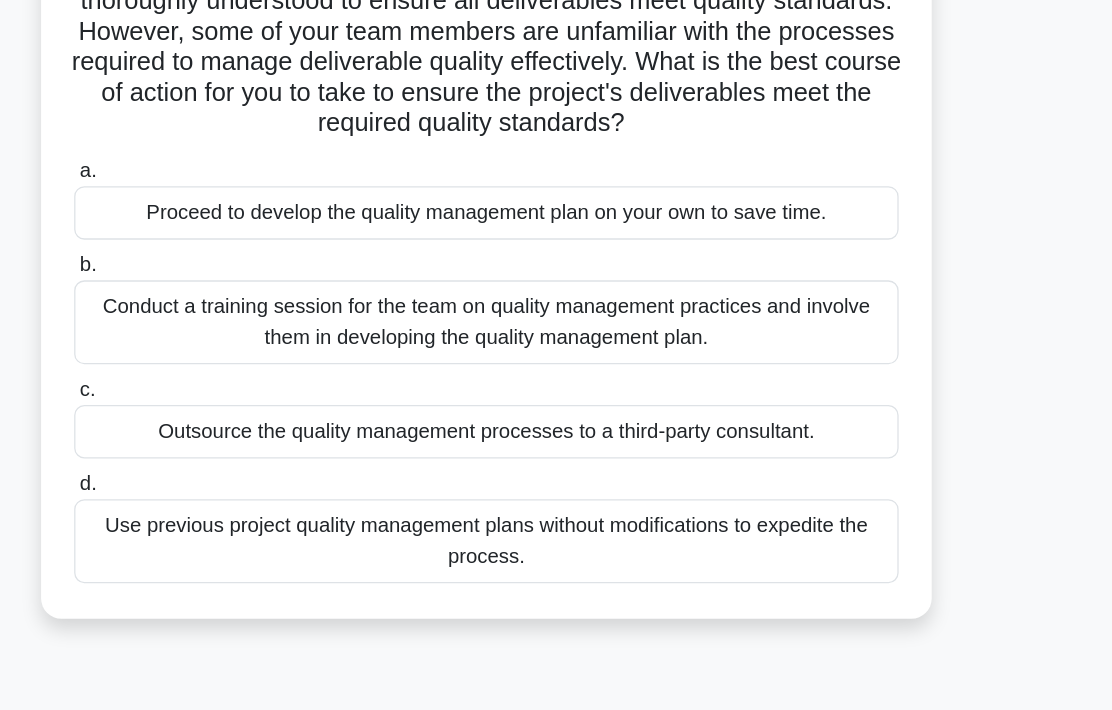 click on "Conduct a training session for the team on quality management practices and involve them in developing the quality management plan." at bounding box center (556, 341) 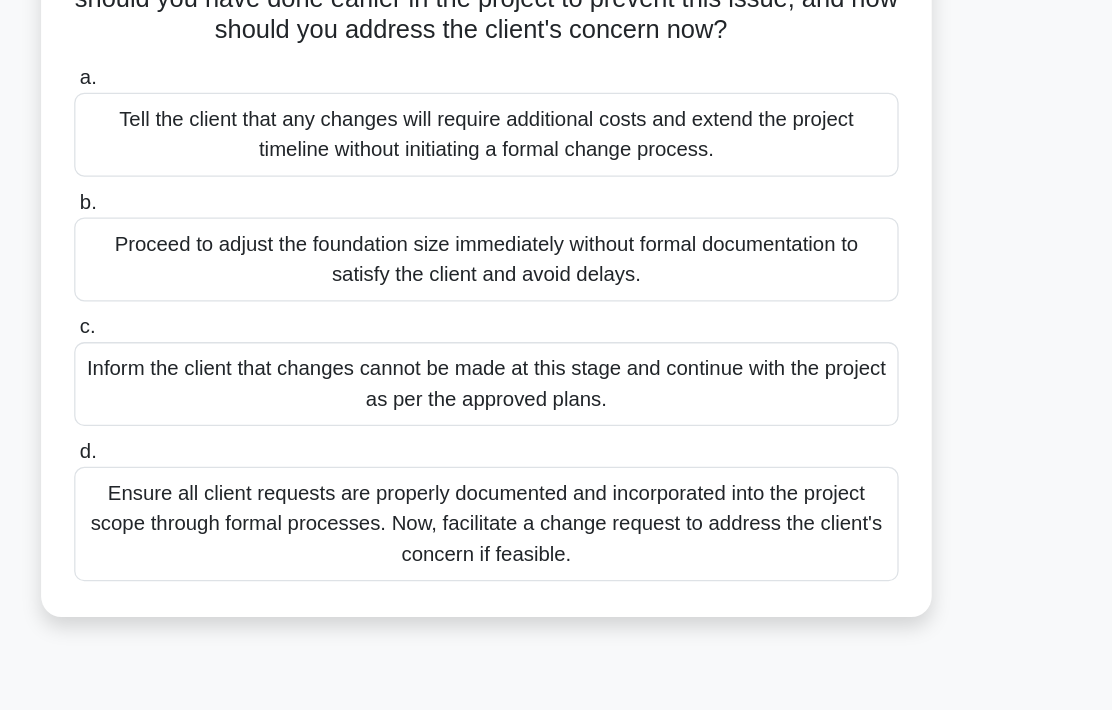 scroll, scrollTop: 249, scrollLeft: 0, axis: vertical 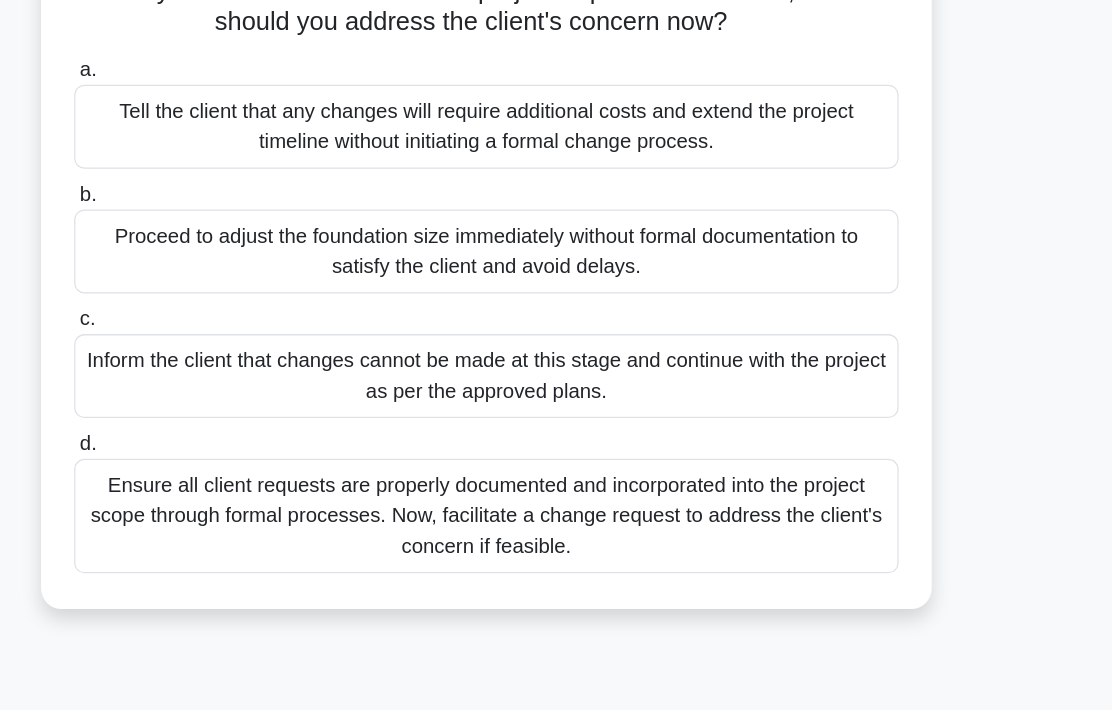 click on "Ensure all client requests are properly documented and incorporated into the project scope through formal processes. Now, facilitate a change request to address the client's concern if feasible." at bounding box center [556, 493] 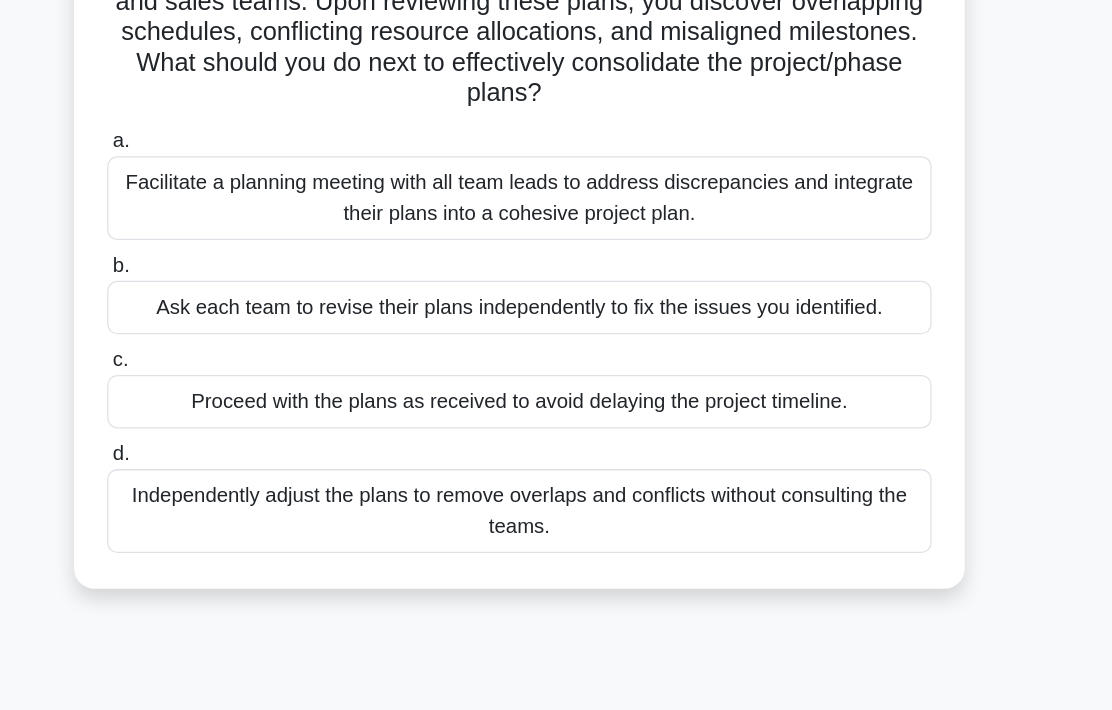 scroll, scrollTop: 125, scrollLeft: 0, axis: vertical 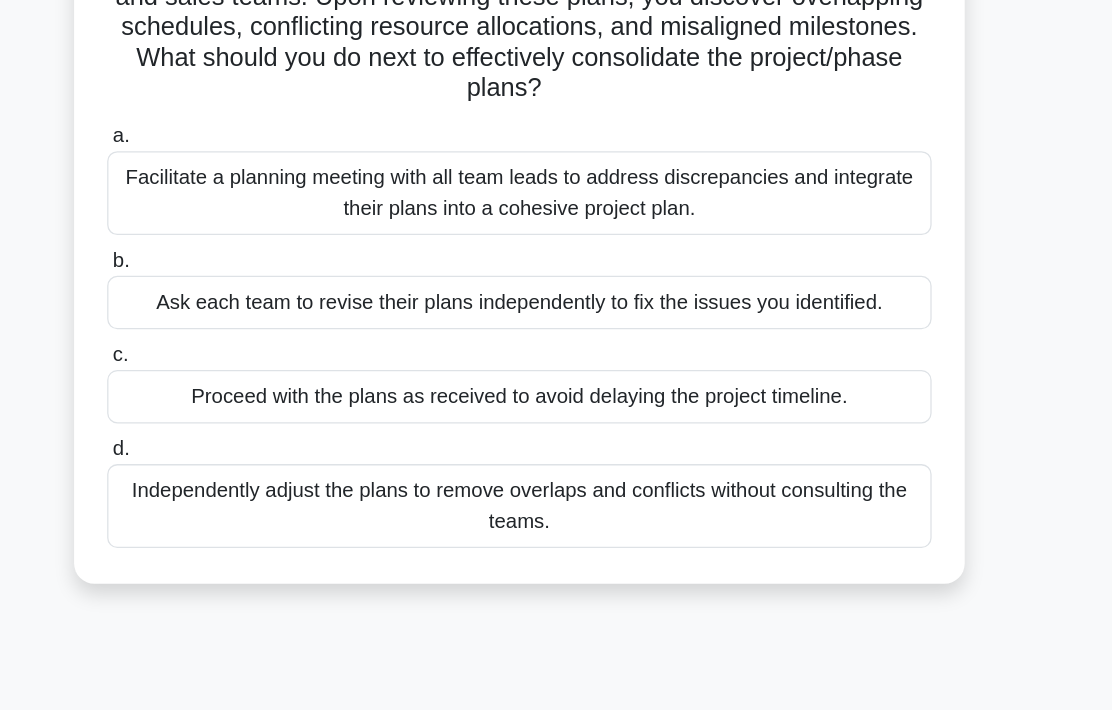 click on "Facilitate a planning meeting with all team leads to address discrepancies and integrate their plans into a cohesive project plan." at bounding box center [556, 239] 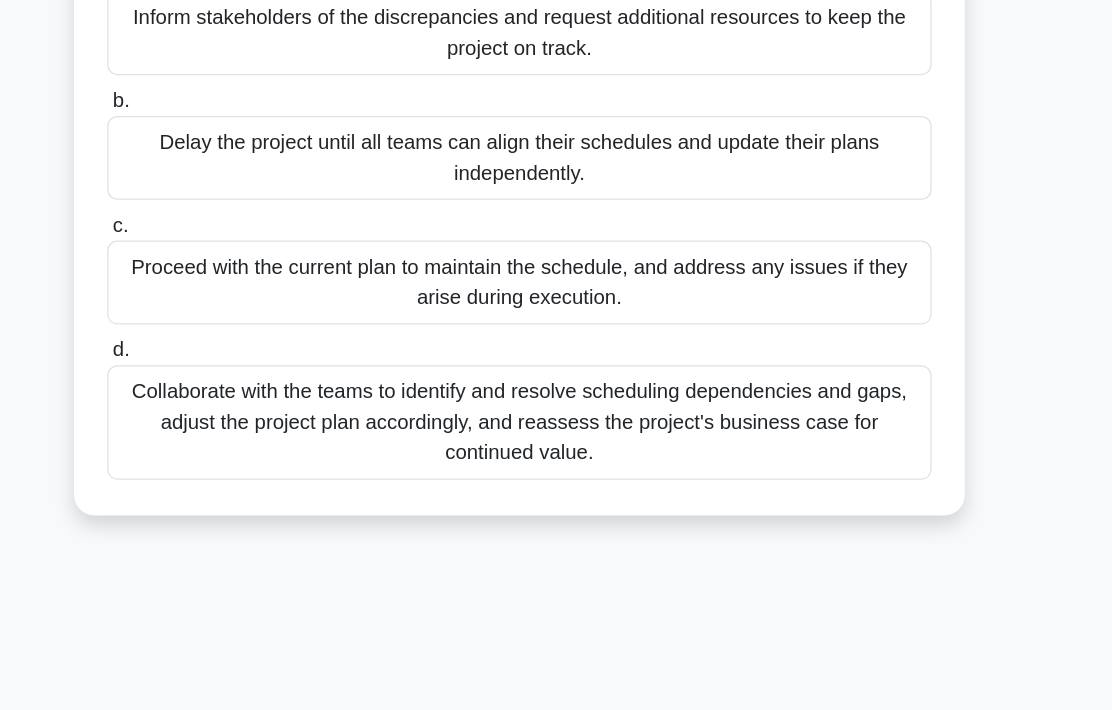 scroll, scrollTop: 301, scrollLeft: 0, axis: vertical 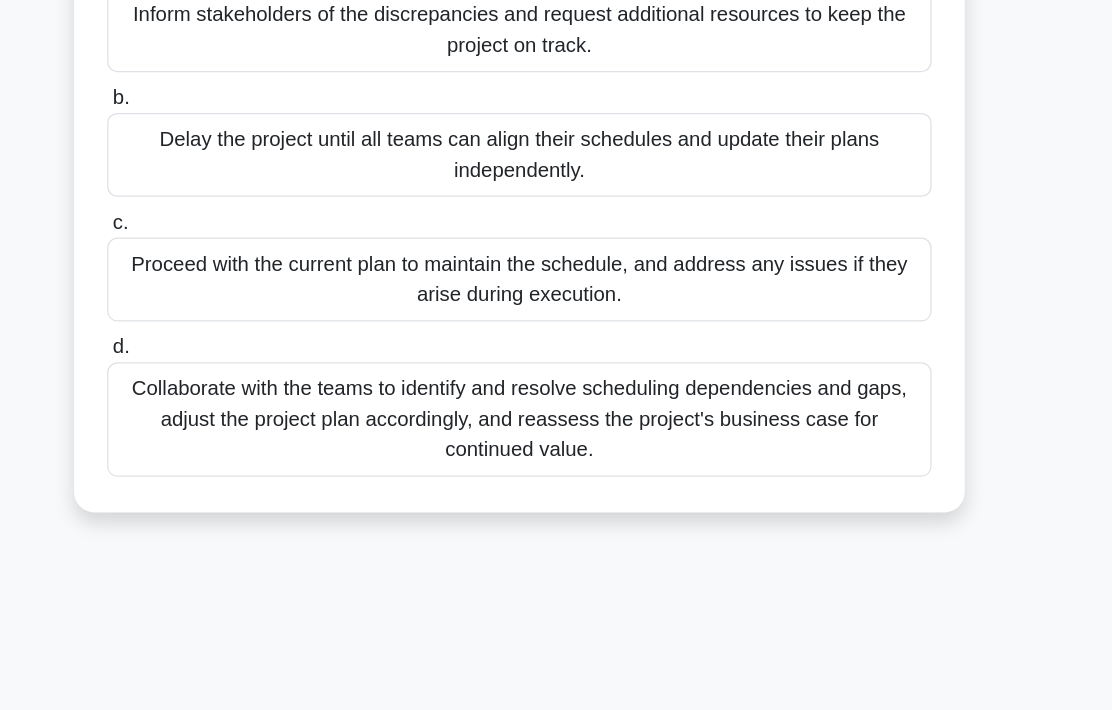 click on "Collaborate with the teams to identify and resolve scheduling dependencies and gaps, adjust the project plan accordingly, and reassess the project's business case for continued value." at bounding box center (556, 417) 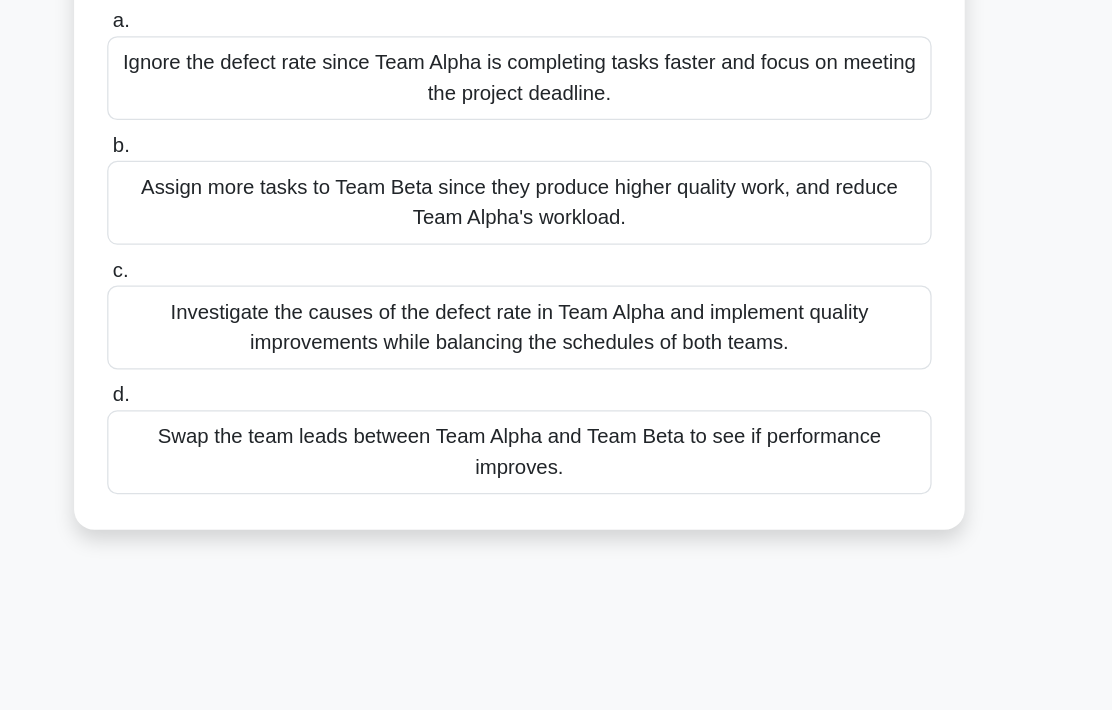 scroll, scrollTop: 218, scrollLeft: 0, axis: vertical 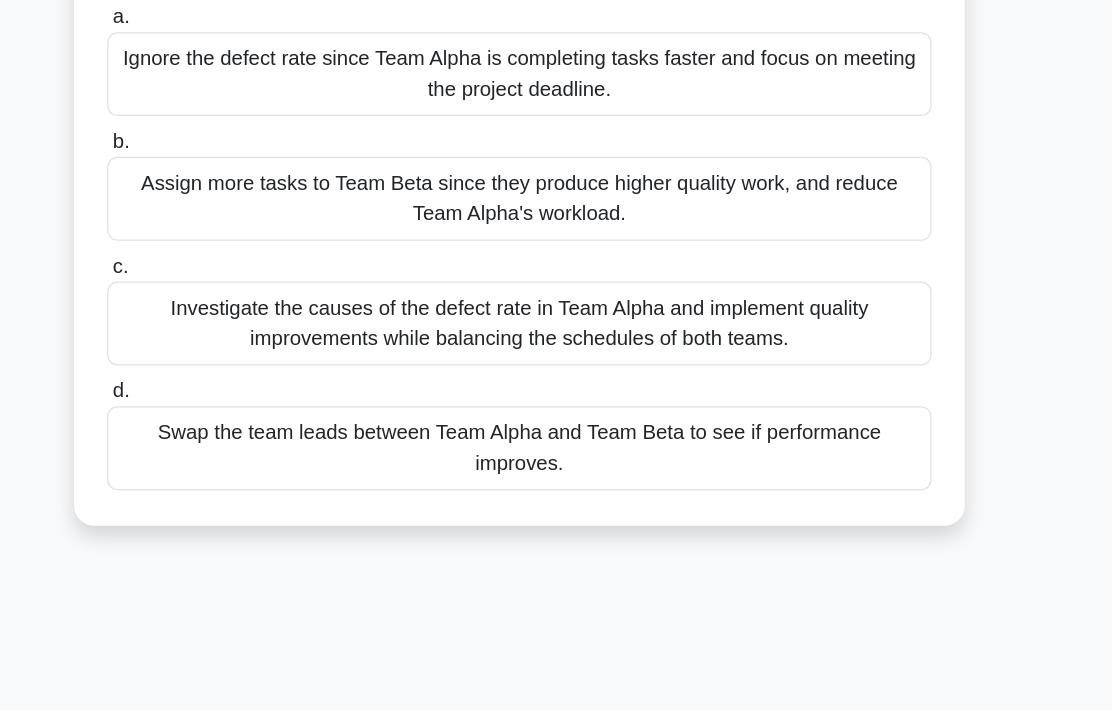 click on "Investigate the causes of the defect rate in Team Alpha and implement quality improvements while balancing the schedules of both teams." at bounding box center [556, 342] 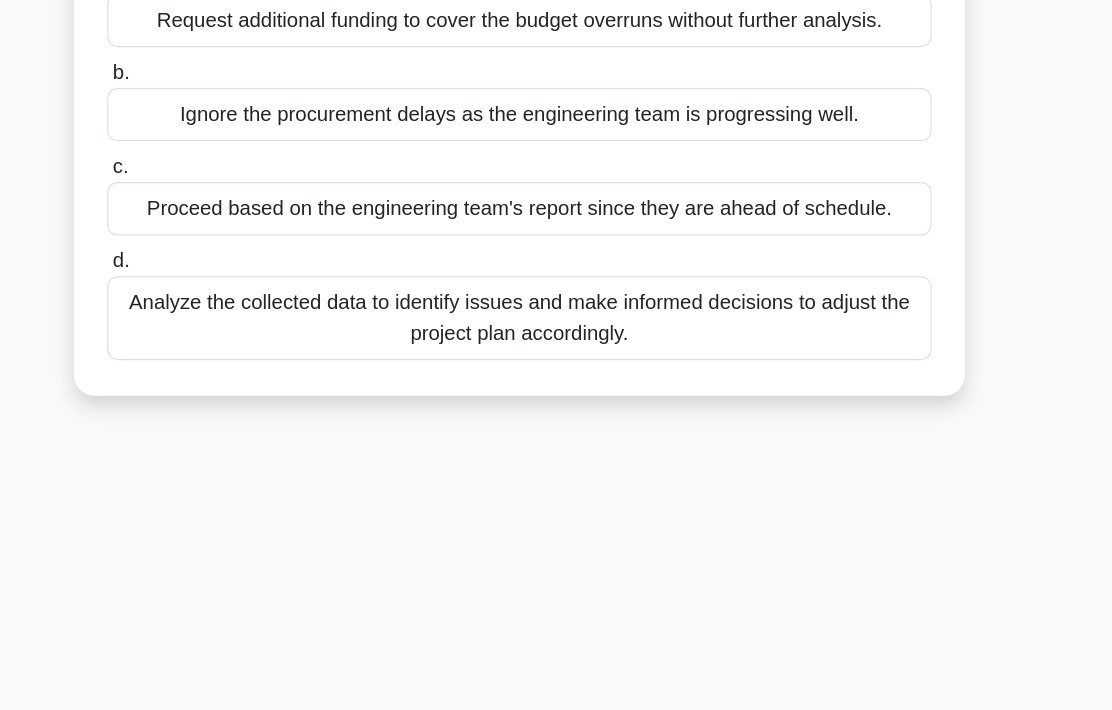 scroll, scrollTop: 322, scrollLeft: 0, axis: vertical 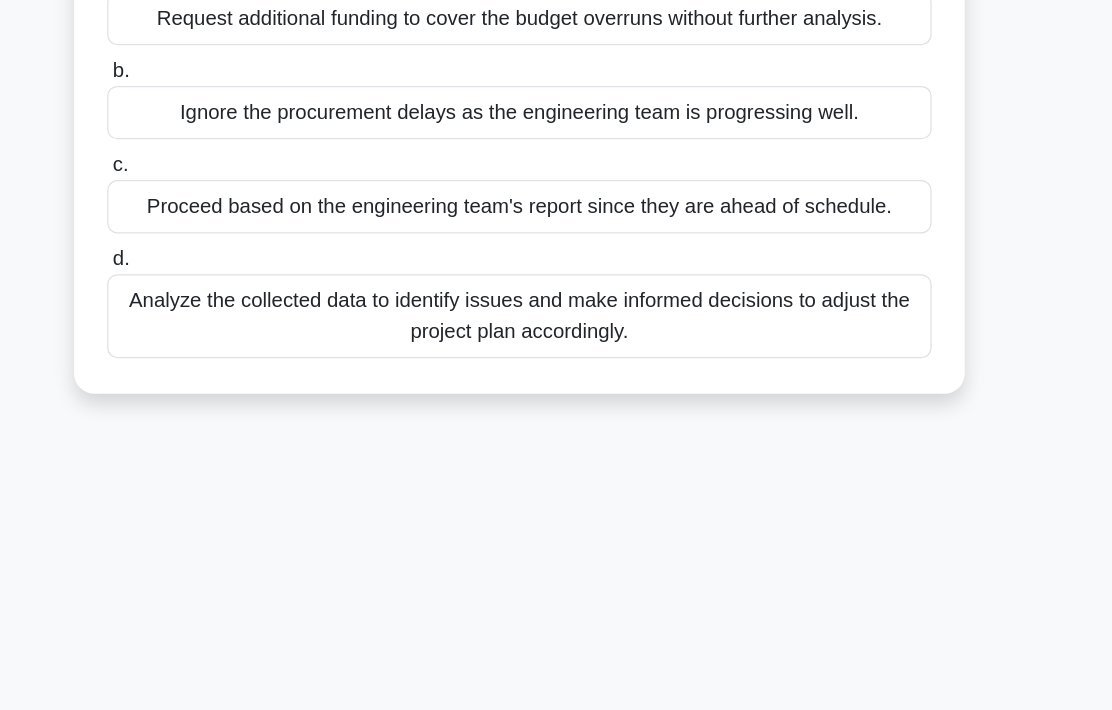 click on "Analyze the collected data to identify issues and make informed decisions to adjust the project plan accordingly." at bounding box center [556, 336] 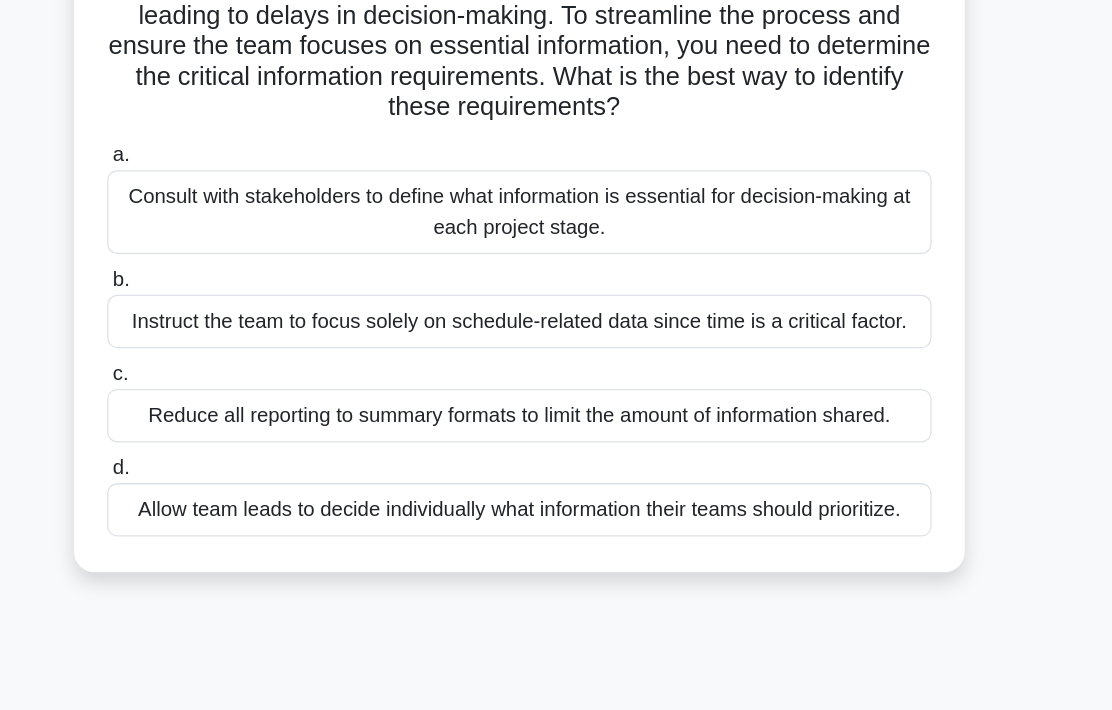 scroll, scrollTop: 138, scrollLeft: 0, axis: vertical 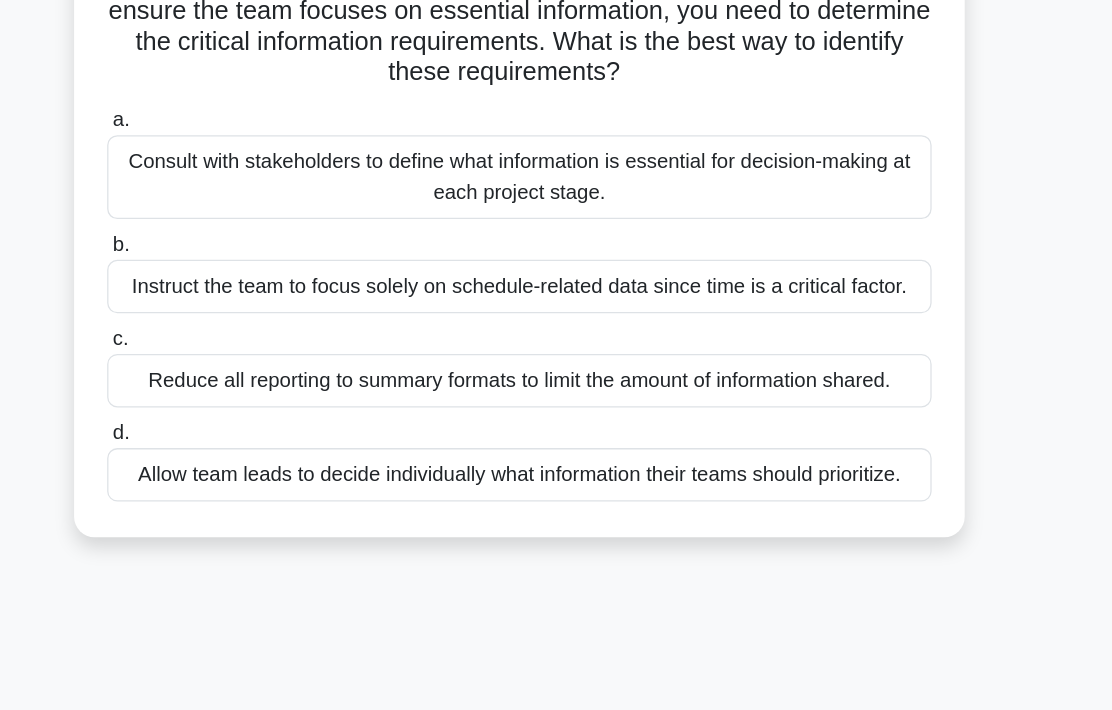 click on "Consult with stakeholders to define what information is essential for decision-making at each project stage." at bounding box center [556, 226] 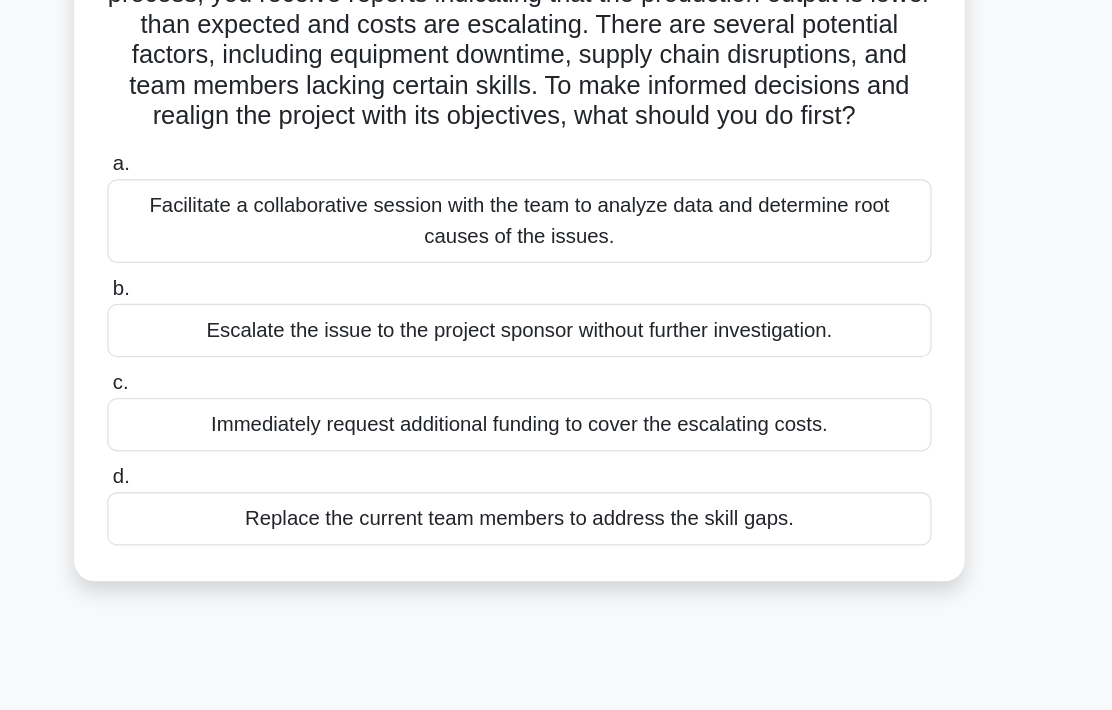 scroll, scrollTop: 166, scrollLeft: 0, axis: vertical 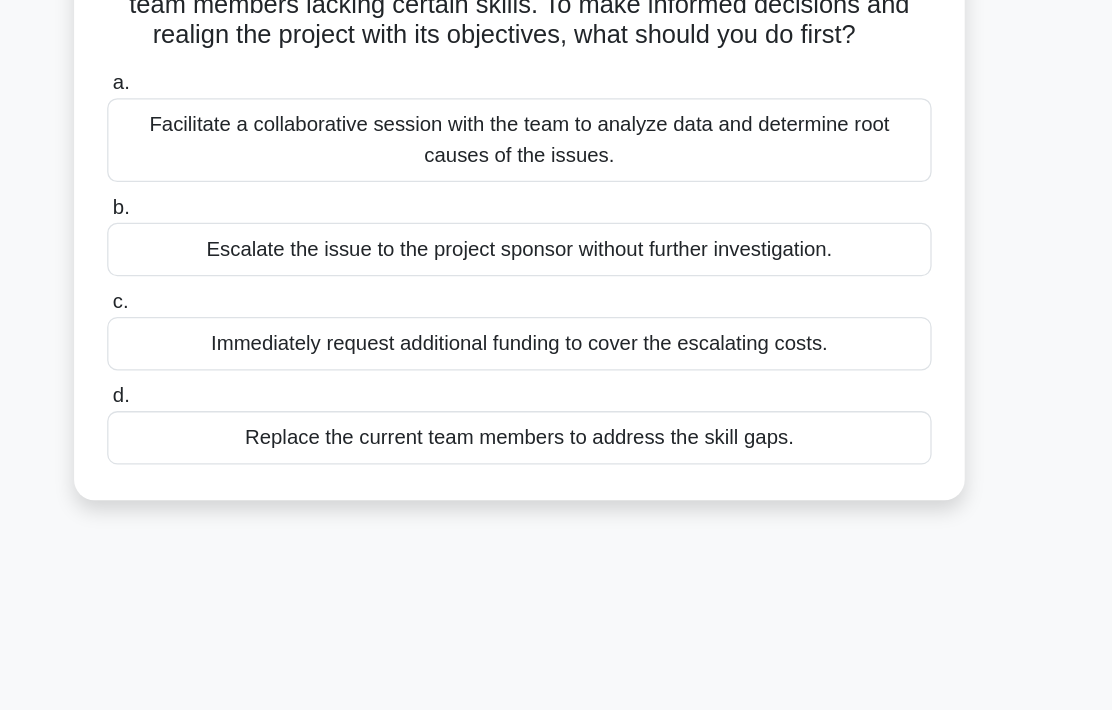 click on "Facilitate a collaborative session with the team to analyze data and determine root causes of the issues." at bounding box center [556, 198] 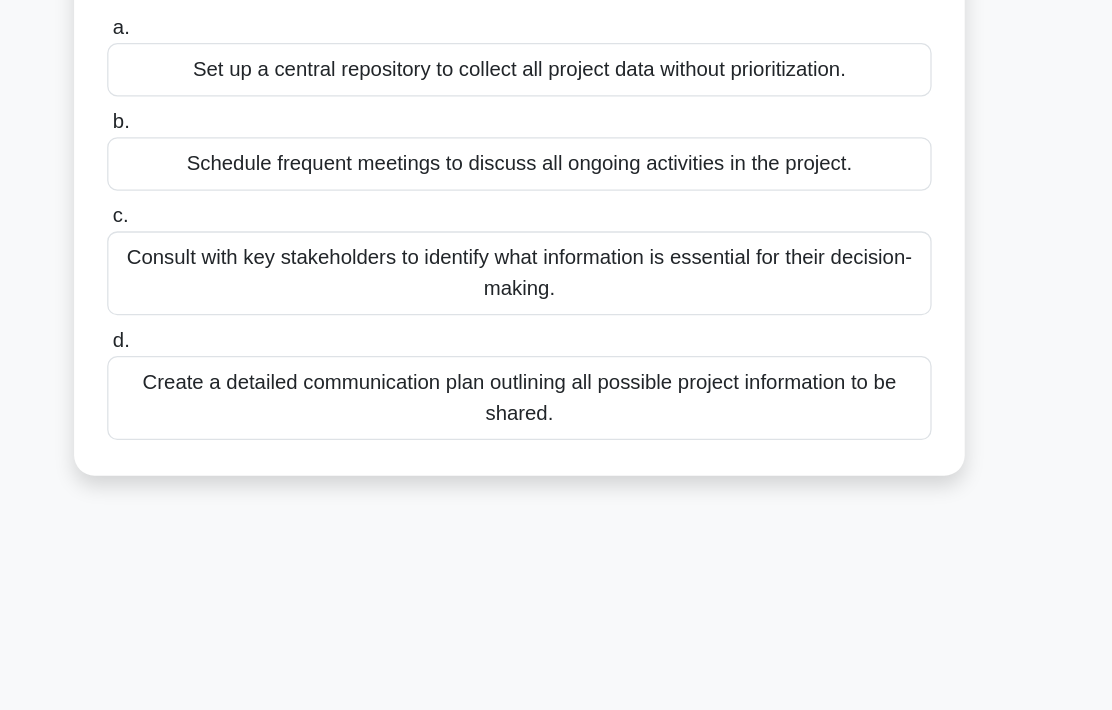 scroll, scrollTop: 162, scrollLeft: 0, axis: vertical 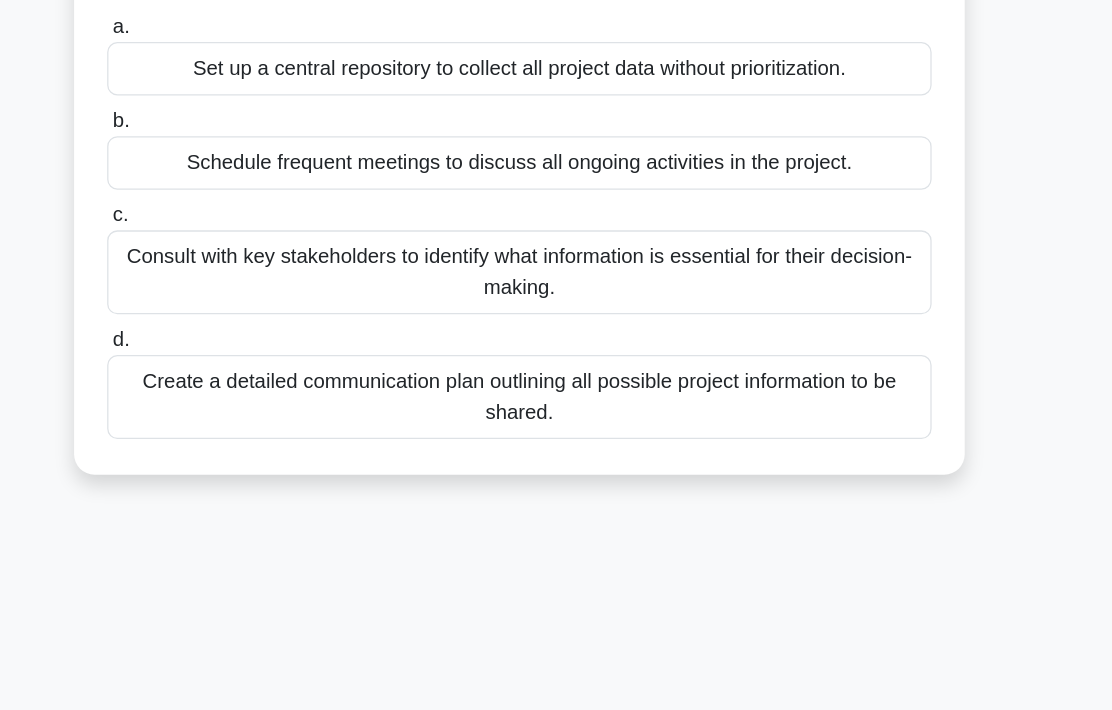 click on "Create a detailed communication plan outlining all possible project information to be shared." at bounding box center (556, 400) 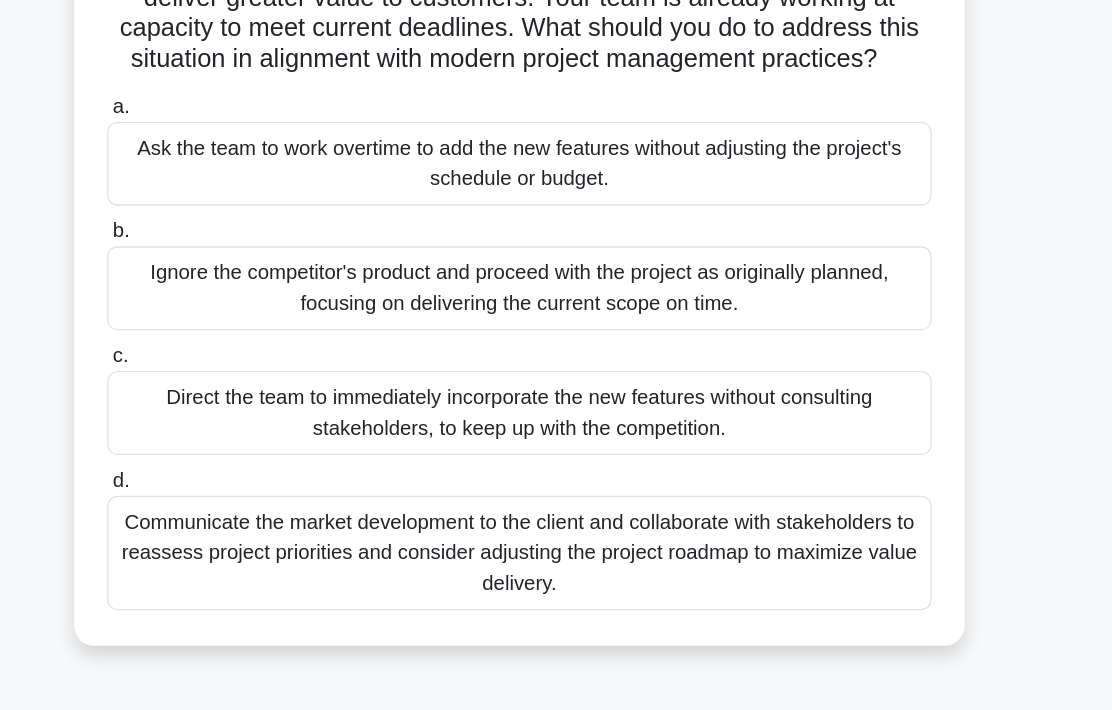 scroll, scrollTop: 196, scrollLeft: 0, axis: vertical 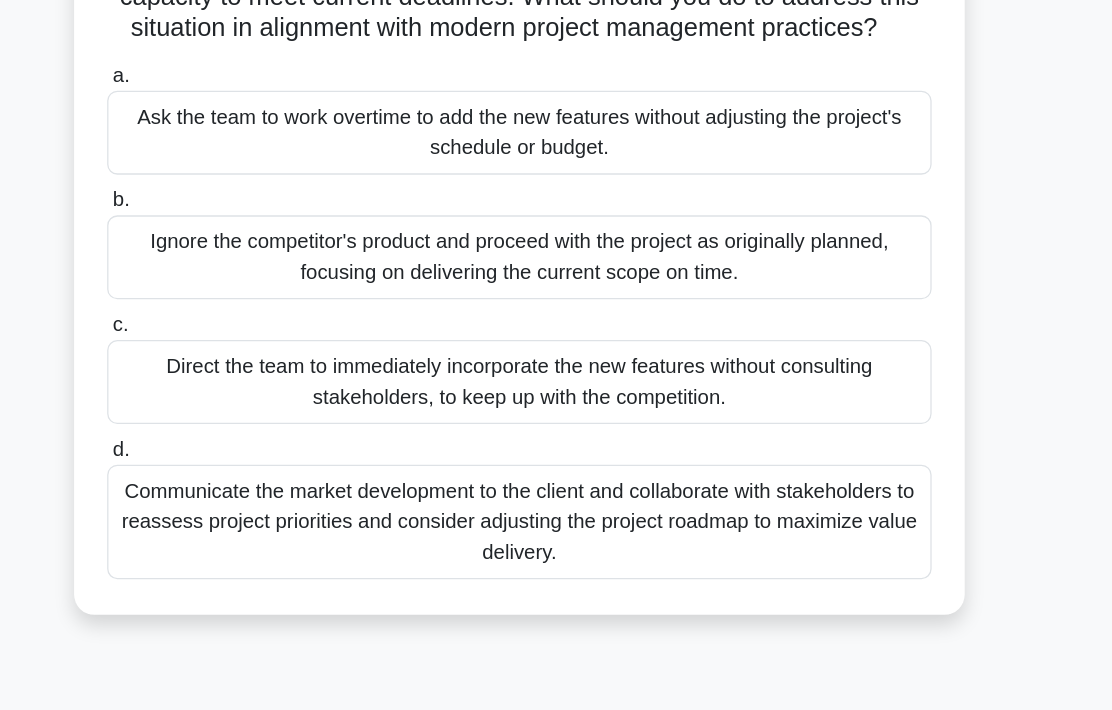 click on "Communicate the market development to the client and collaborate with stakeholders to reassess project priorities and consider adjusting the project roadmap to maximize value delivery." at bounding box center [556, 498] 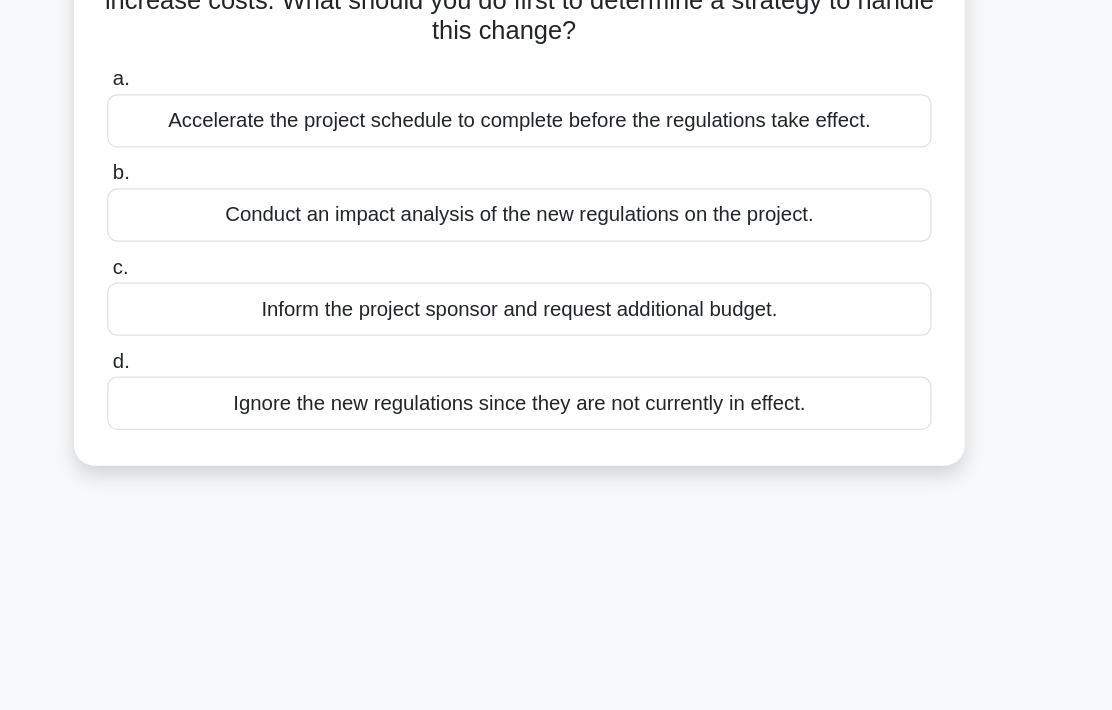 scroll, scrollTop: 175, scrollLeft: 0, axis: vertical 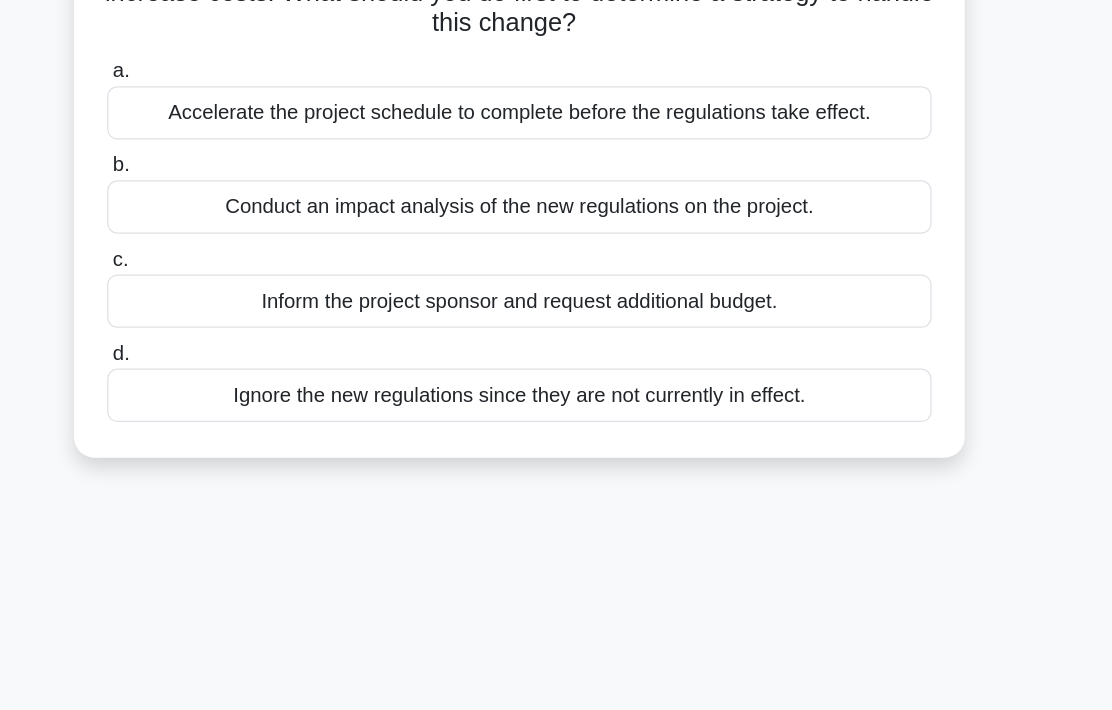 click on "Conduct an impact analysis of the new regulations on the project." at bounding box center (556, 251) 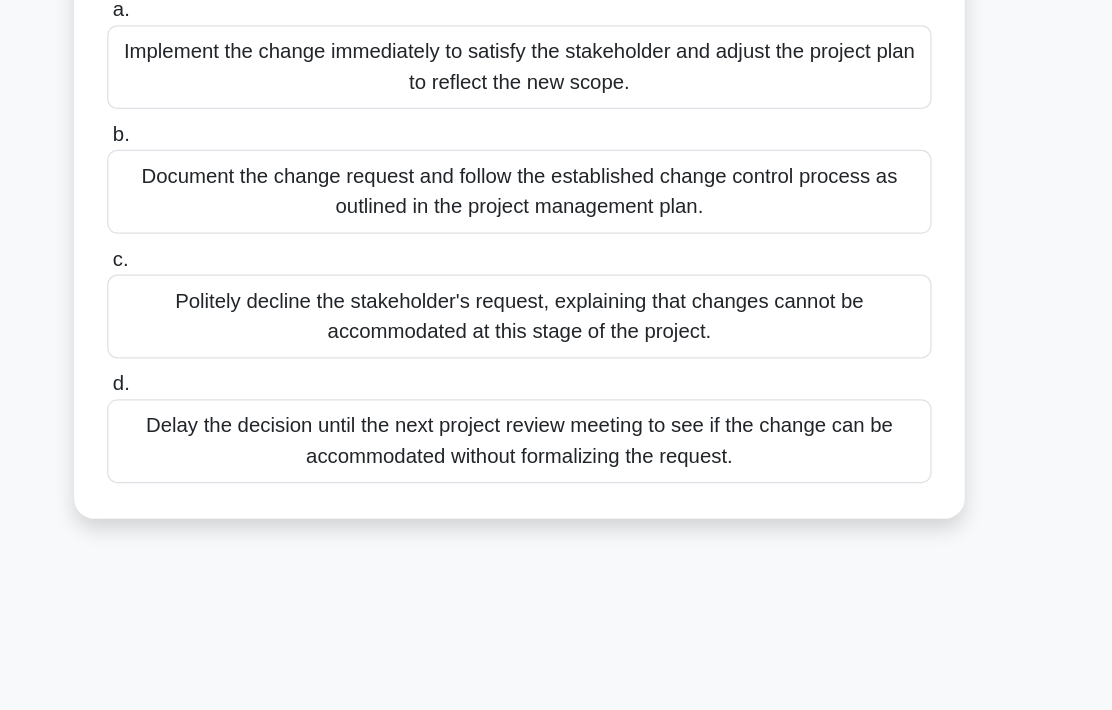 scroll, scrollTop: 226, scrollLeft: 0, axis: vertical 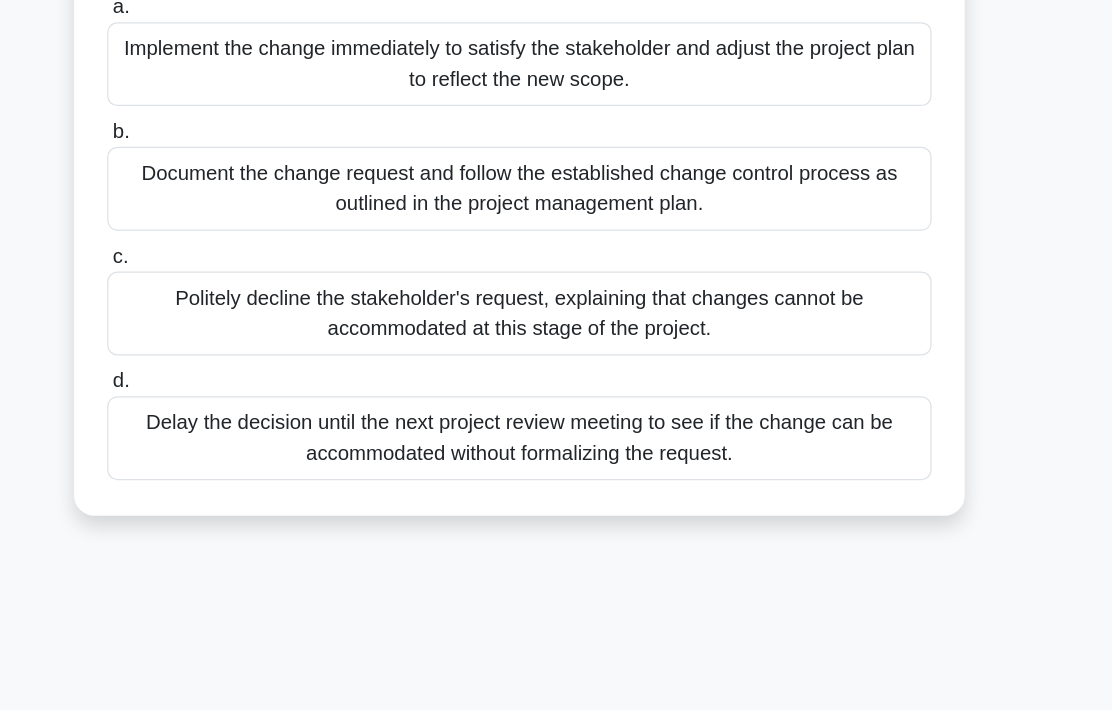 click on "Document the change request and follow the established change control process as outlined in the project management plan." at bounding box center (556, 236) 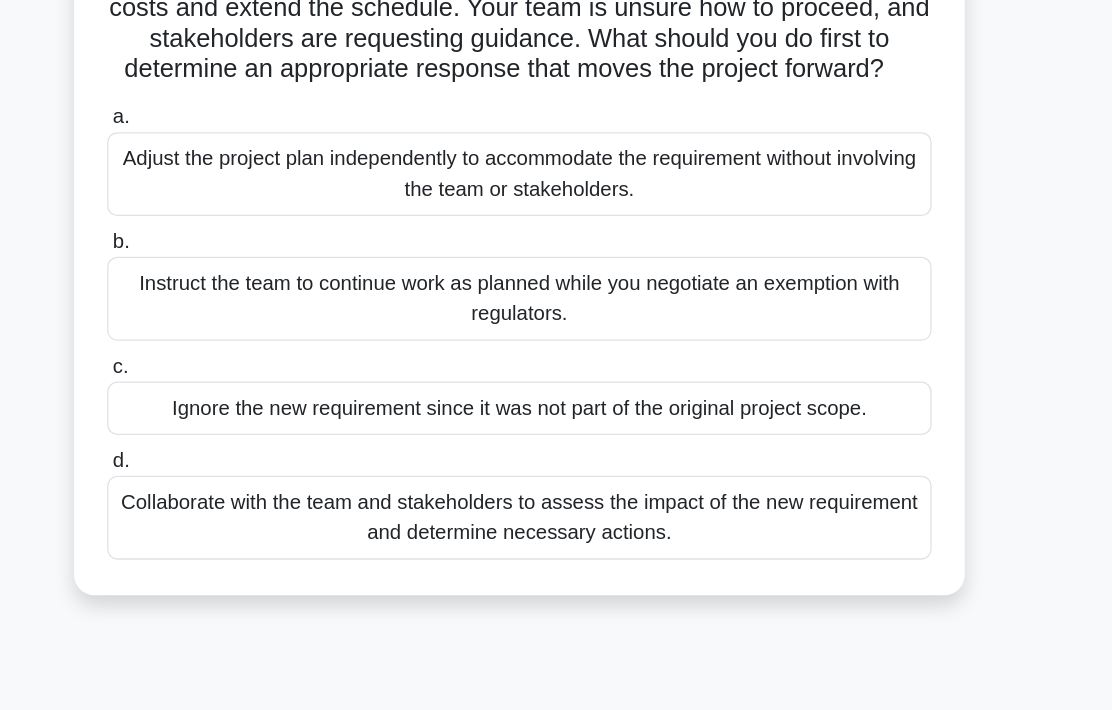 scroll, scrollTop: 195, scrollLeft: 0, axis: vertical 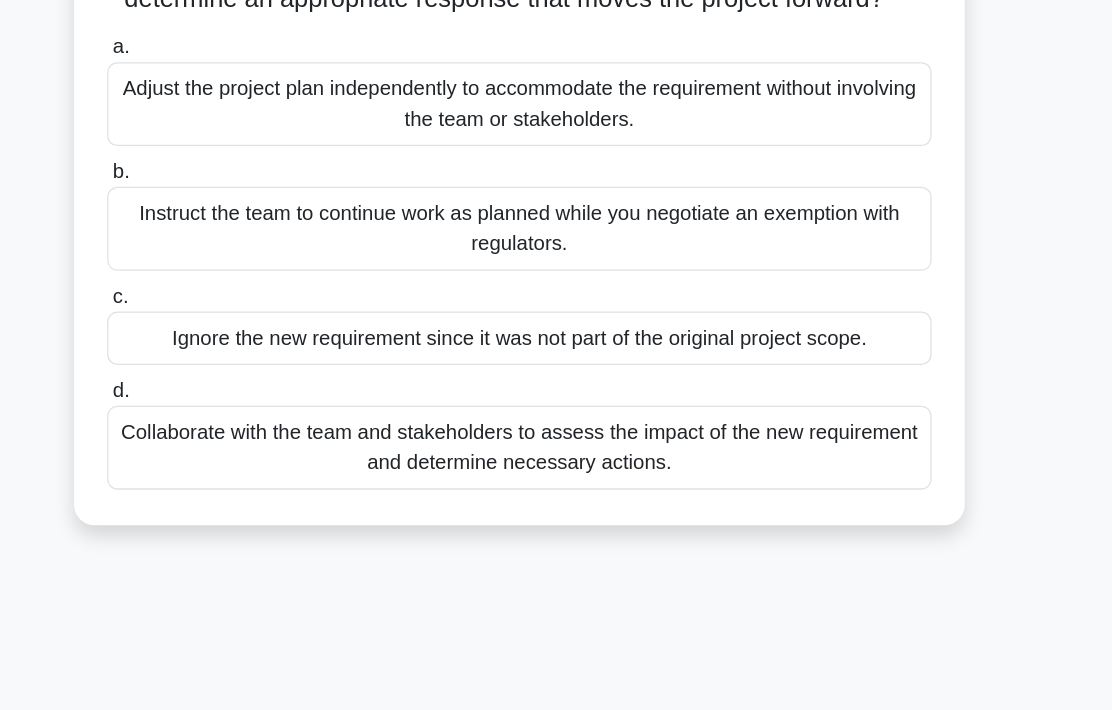 click on "Collaborate with the team and stakeholders to assess the impact of the new requirement and determine necessary actions." at bounding box center (556, 439) 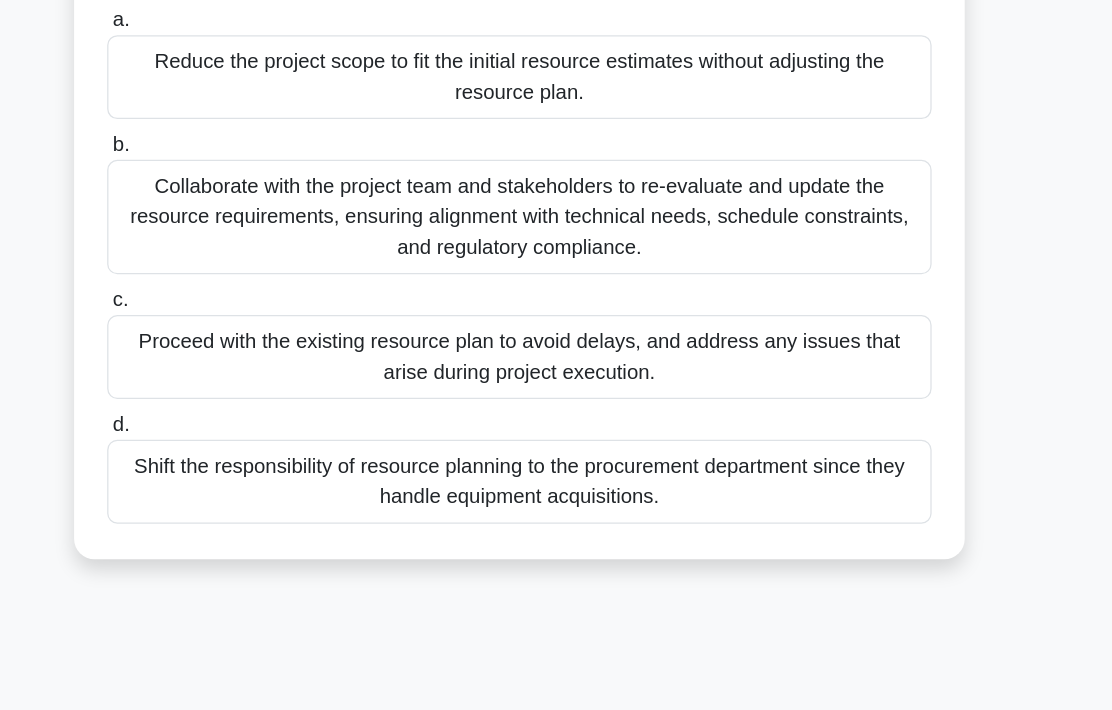 scroll, scrollTop: 217, scrollLeft: 0, axis: vertical 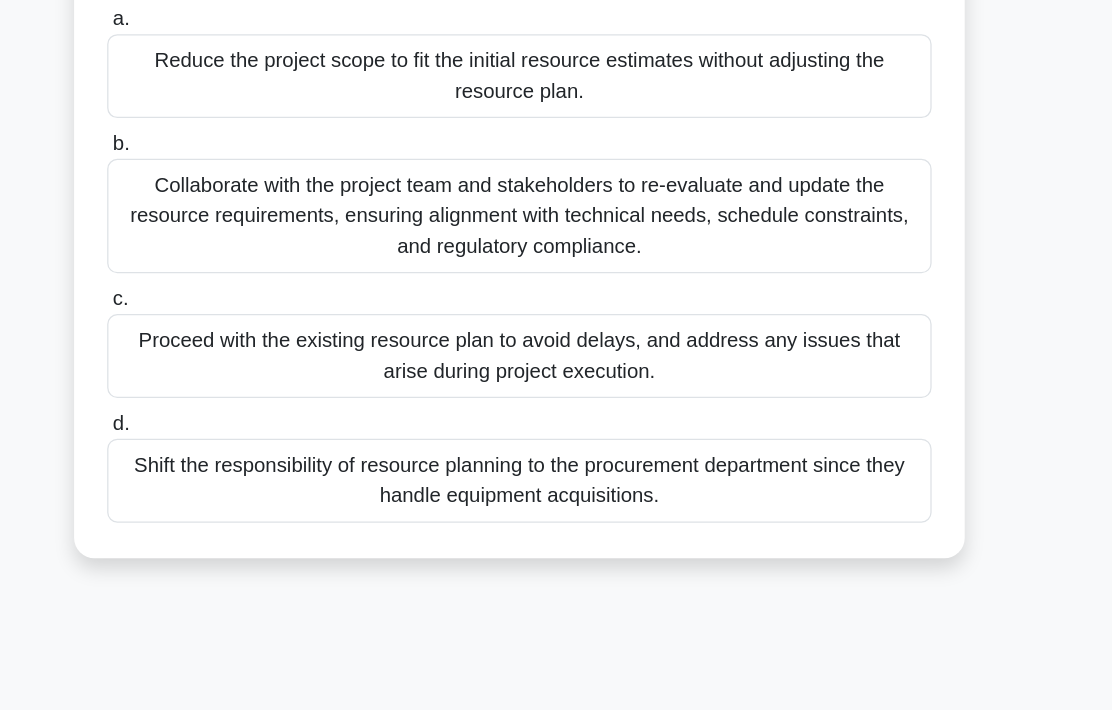 click on "Collaborate with the project team and stakeholders to re-evaluate and update the resource requirements, ensuring alignment with technical needs, schedule constraints, and regulatory compliance." at bounding box center [556, 257] 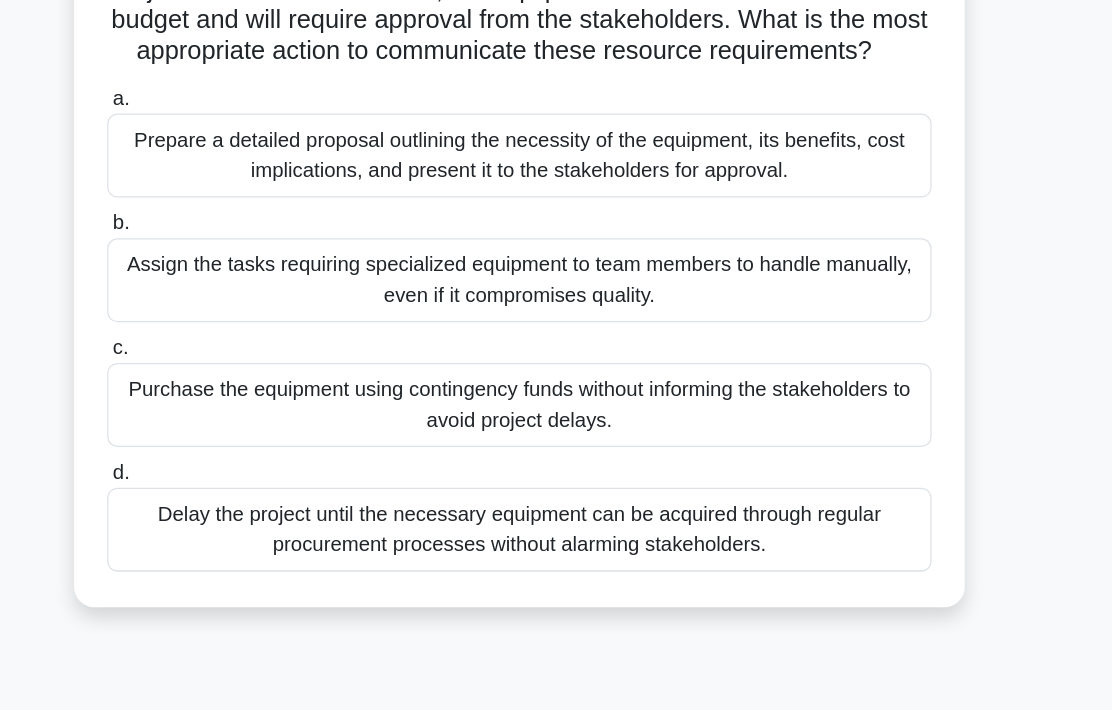 scroll, scrollTop: 137, scrollLeft: 0, axis: vertical 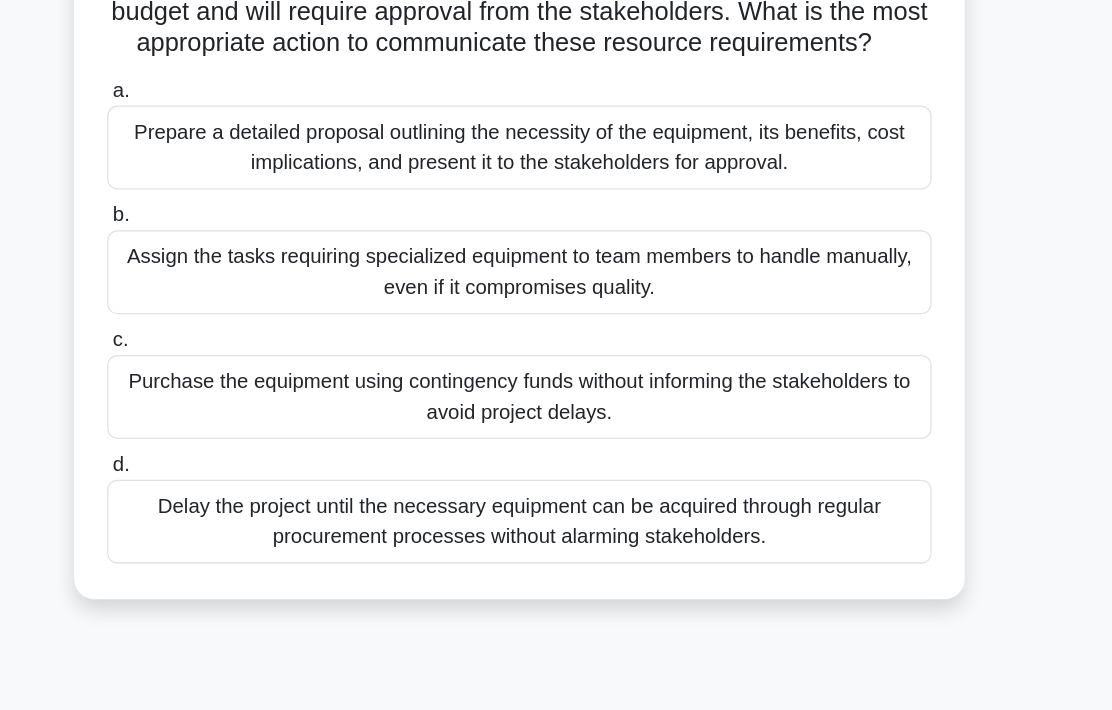 click on "Prepare a detailed proposal outlining the necessity of the equipment, its benefits, cost implications, and present it to the stakeholders for approval." at bounding box center (556, 203) 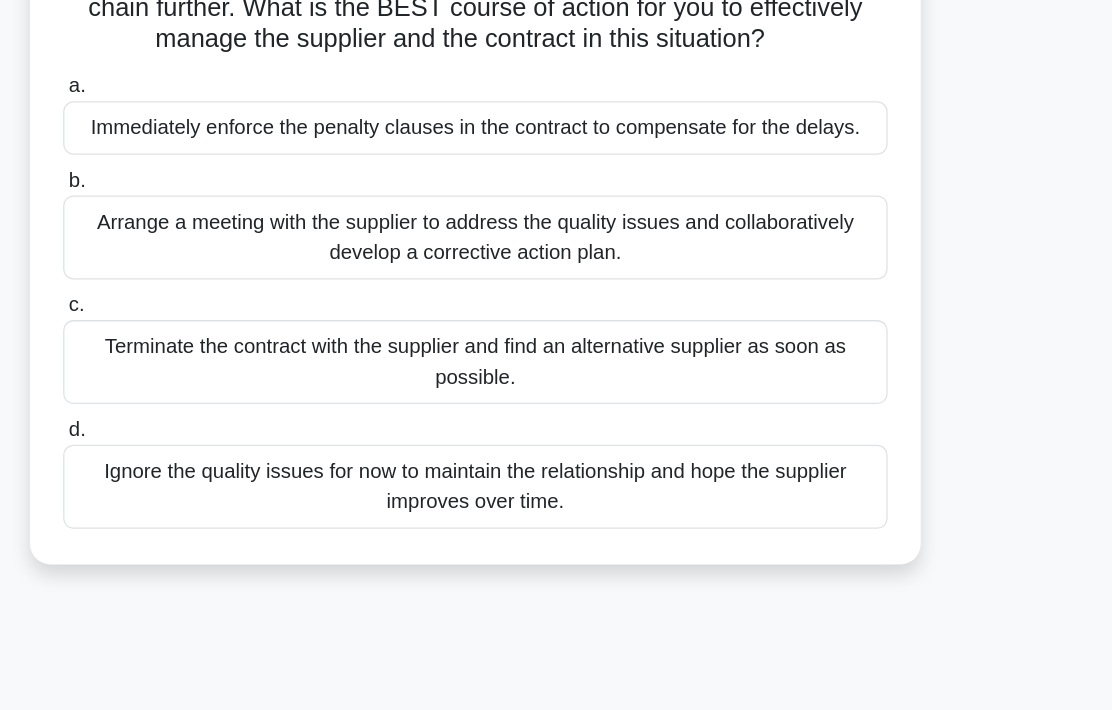 scroll, scrollTop: 269, scrollLeft: 0, axis: vertical 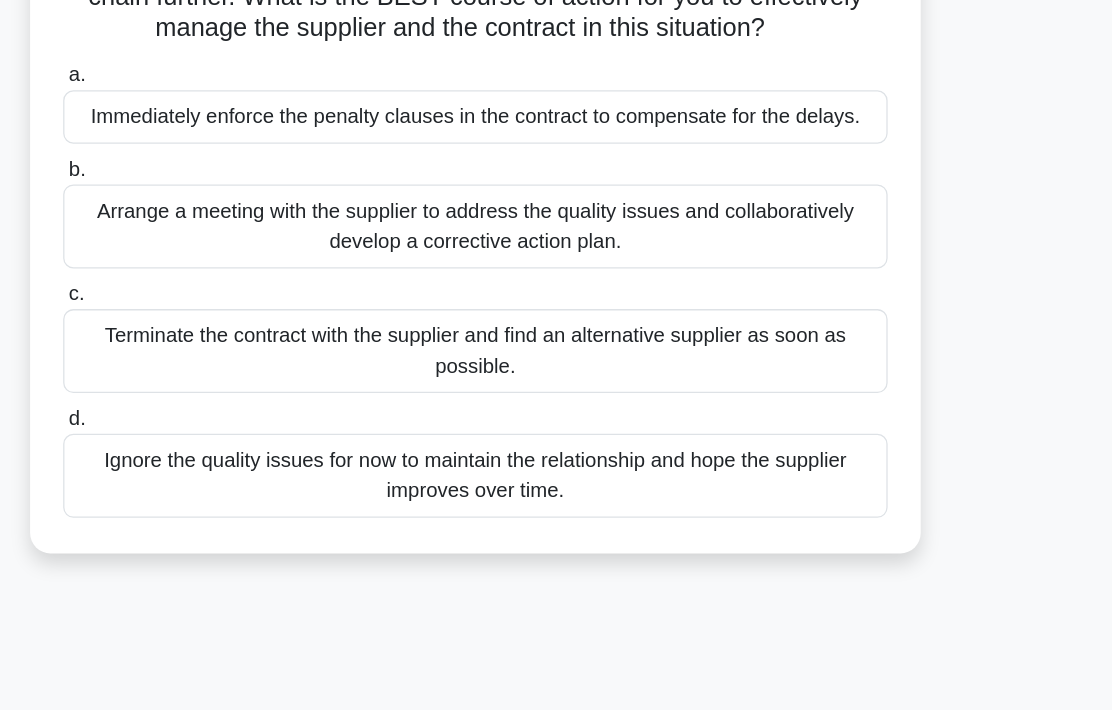 click on "Arrange a meeting with the supplier to address the quality issues and collaboratively develop a corrective action plan." at bounding box center [556, 265] 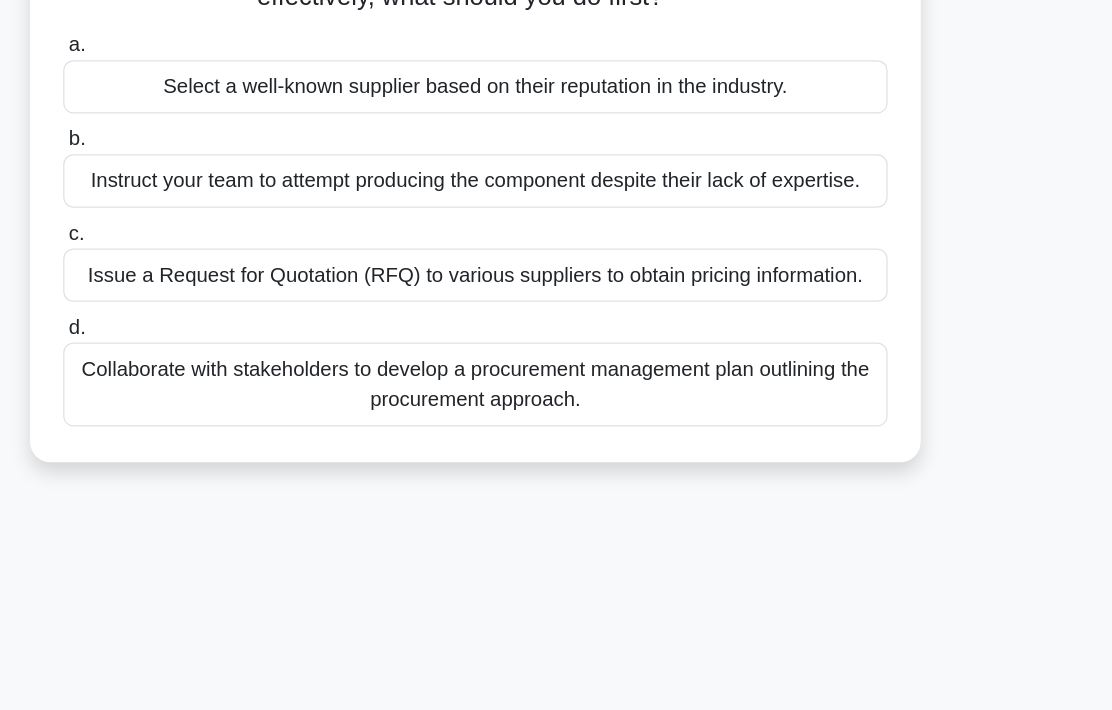 scroll, scrollTop: 198, scrollLeft: 0, axis: vertical 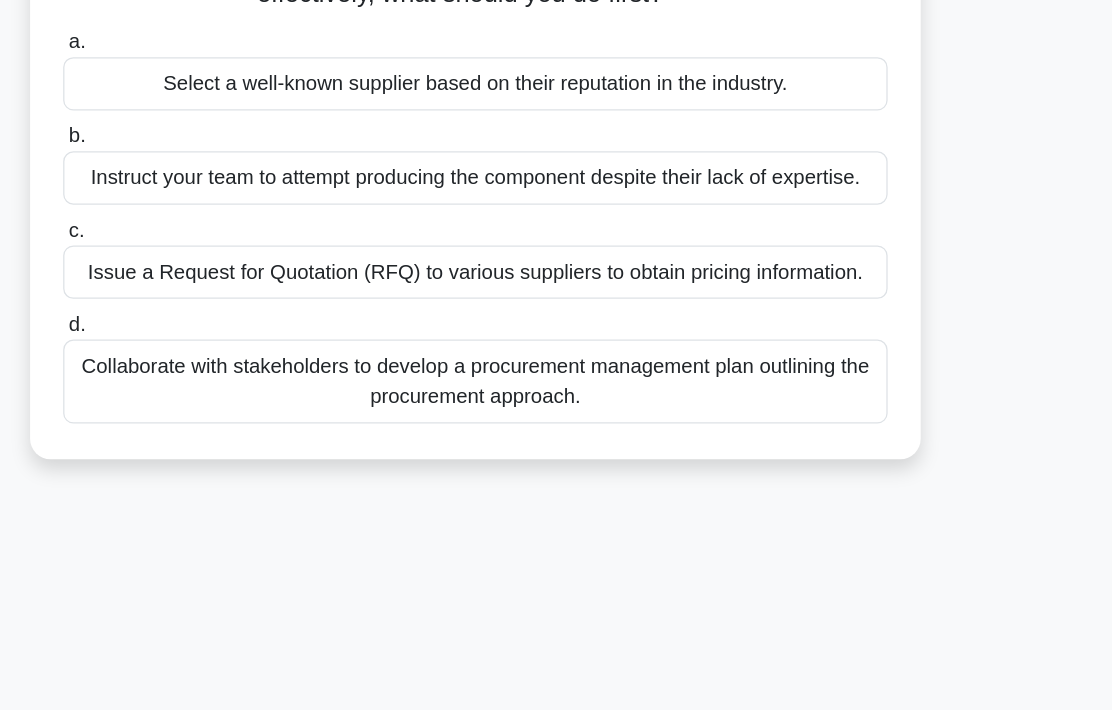 click on "Collaborate with stakeholders to develop a procurement management plan outlining the procurement approach." at bounding box center (556, 388) 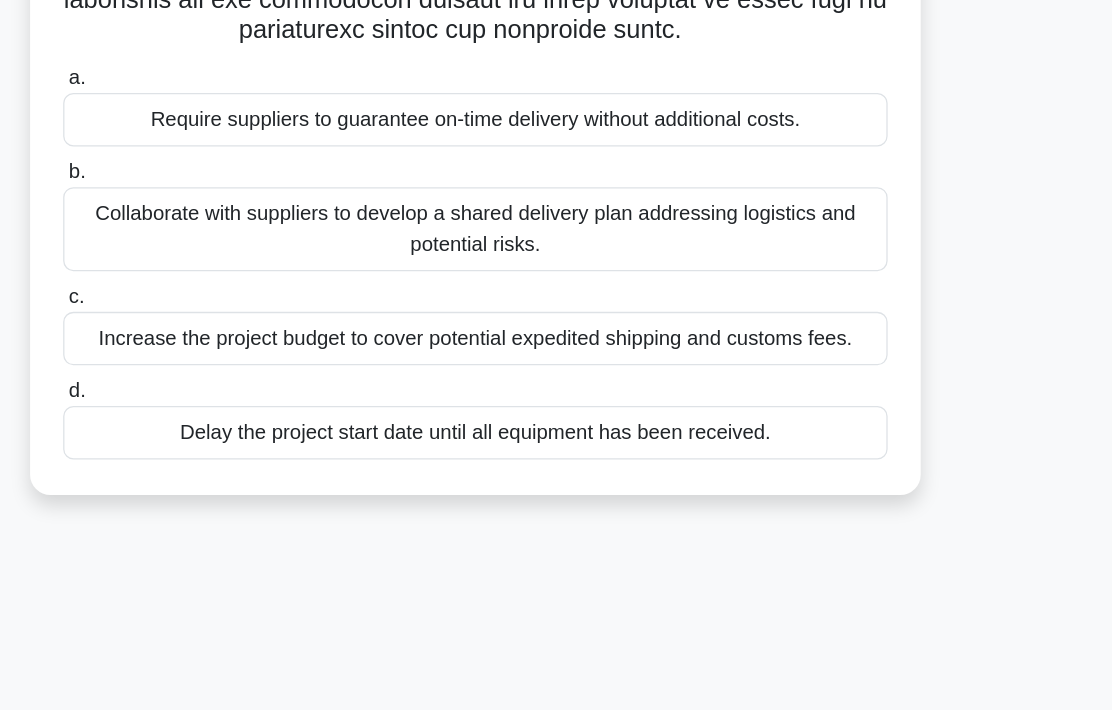 scroll, scrollTop: 370, scrollLeft: 0, axis: vertical 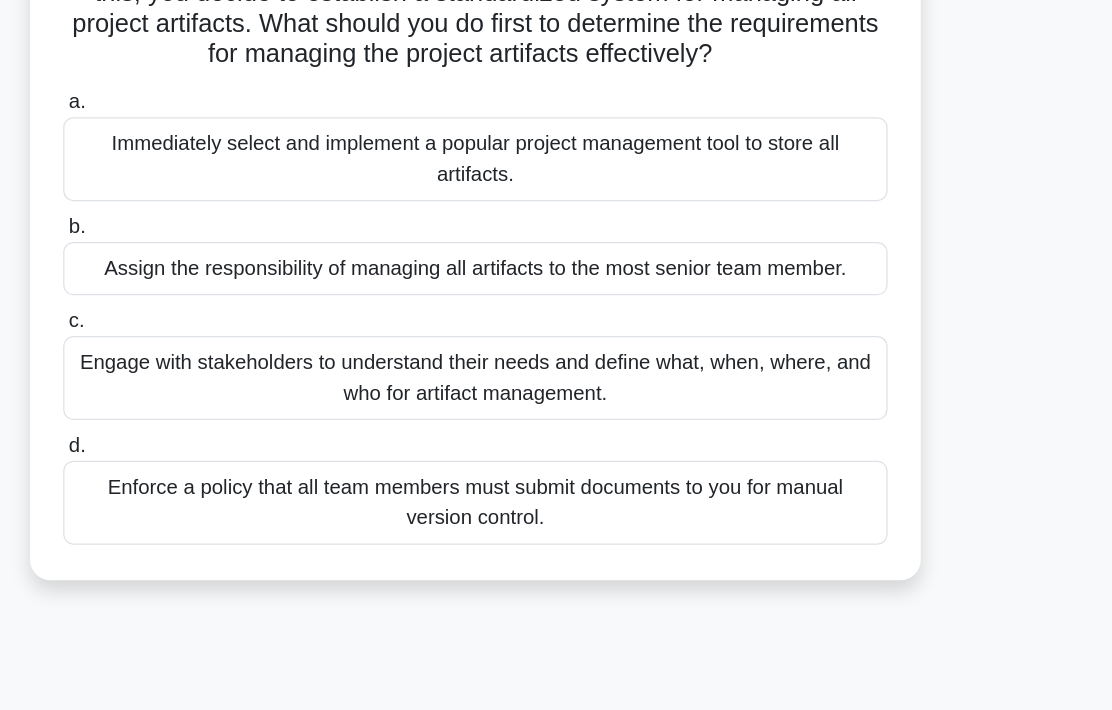 click on "Engage with stakeholders to understand their needs and define what, when, where, and who for artifact management." at bounding box center [556, 384] 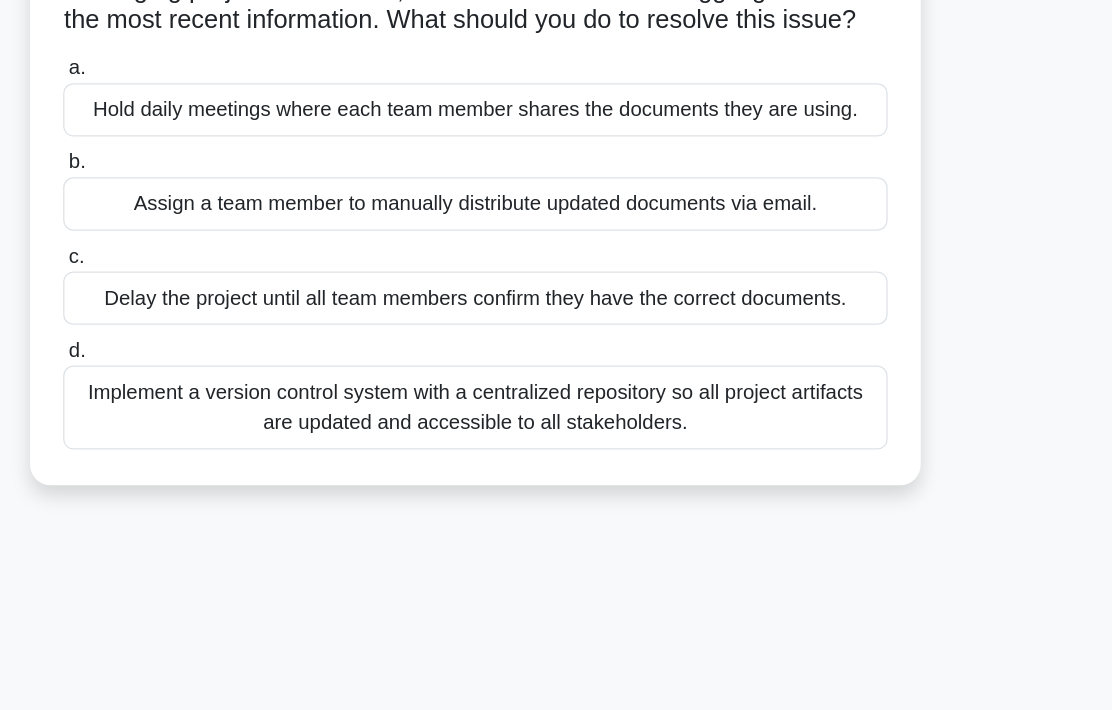 scroll, scrollTop: 185, scrollLeft: 0, axis: vertical 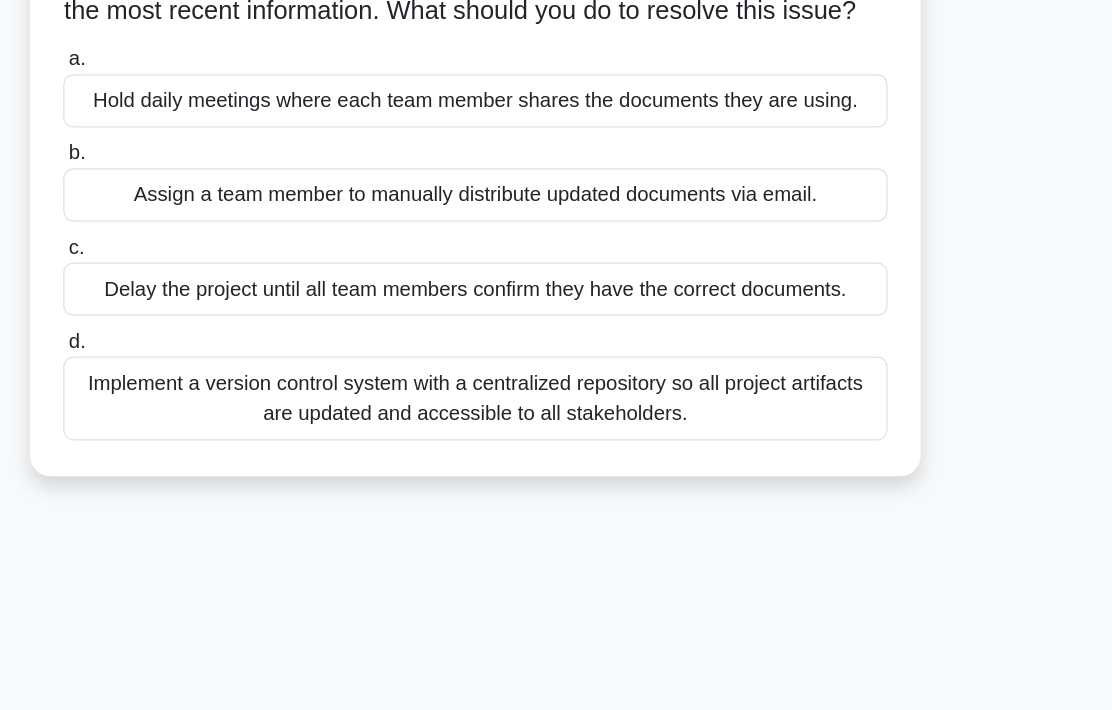 click on "Implement a version control system with a centralized repository so all project artifacts are updated and accessible to all stakeholders." at bounding box center [556, 401] 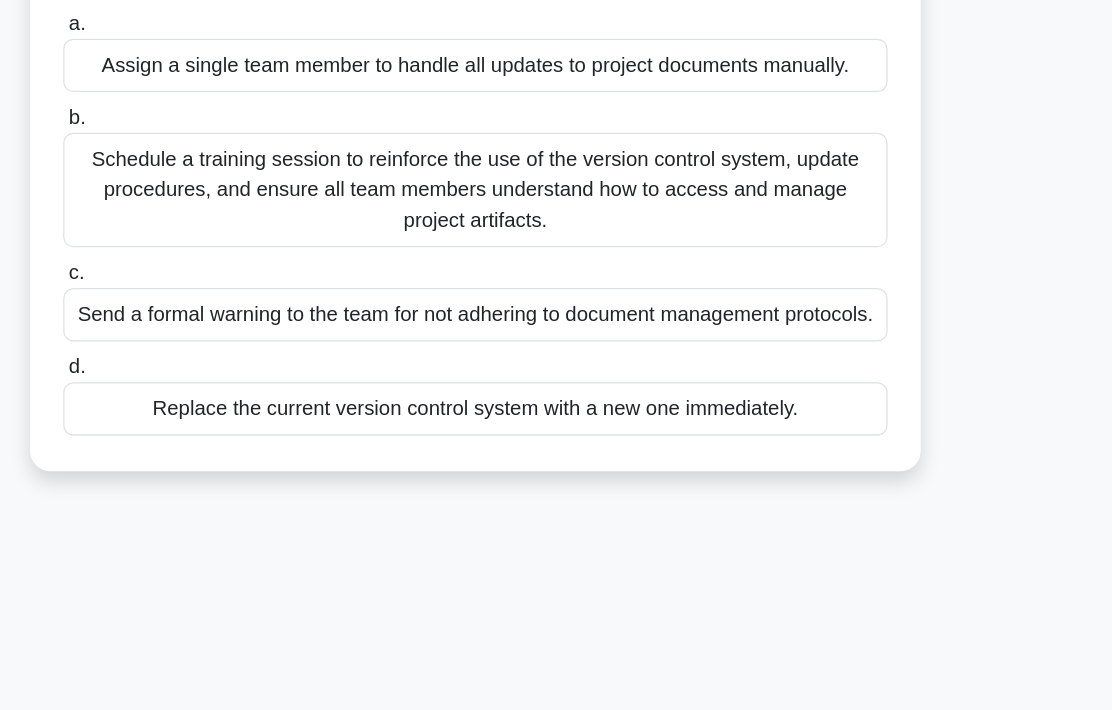 scroll, scrollTop: 241, scrollLeft: 0, axis: vertical 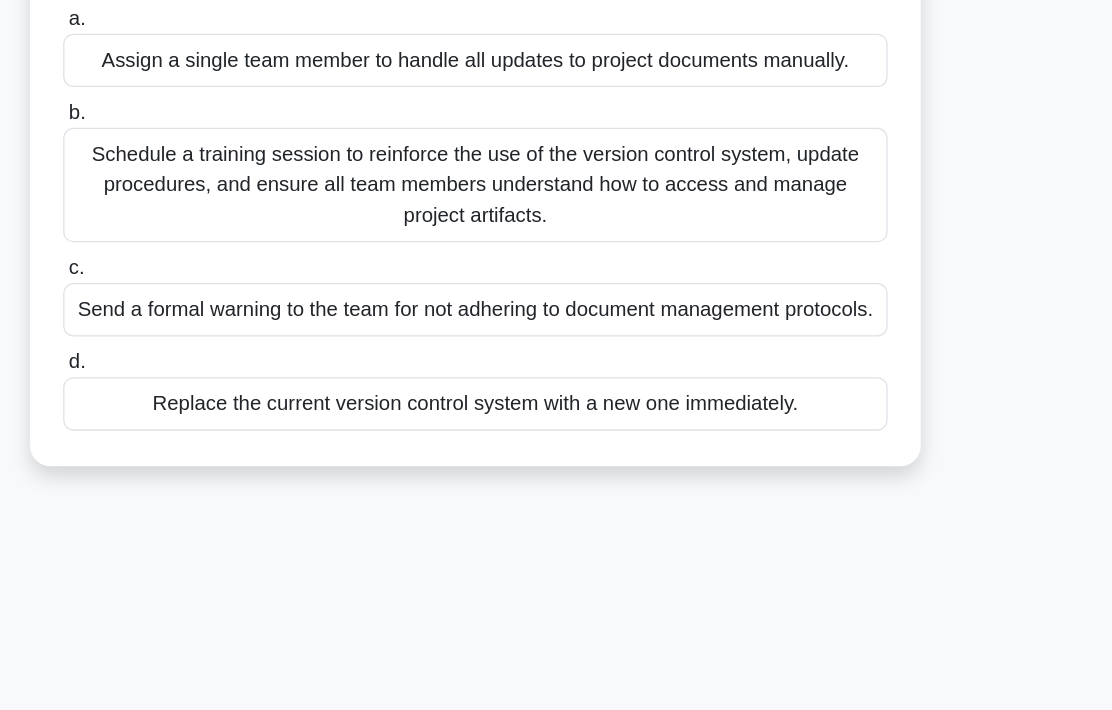 click on "Schedule a training session to reinforce the use of the version control system, update procedures, and ensure all team members understand how to access and manage project artifacts." at bounding box center [556, 233] 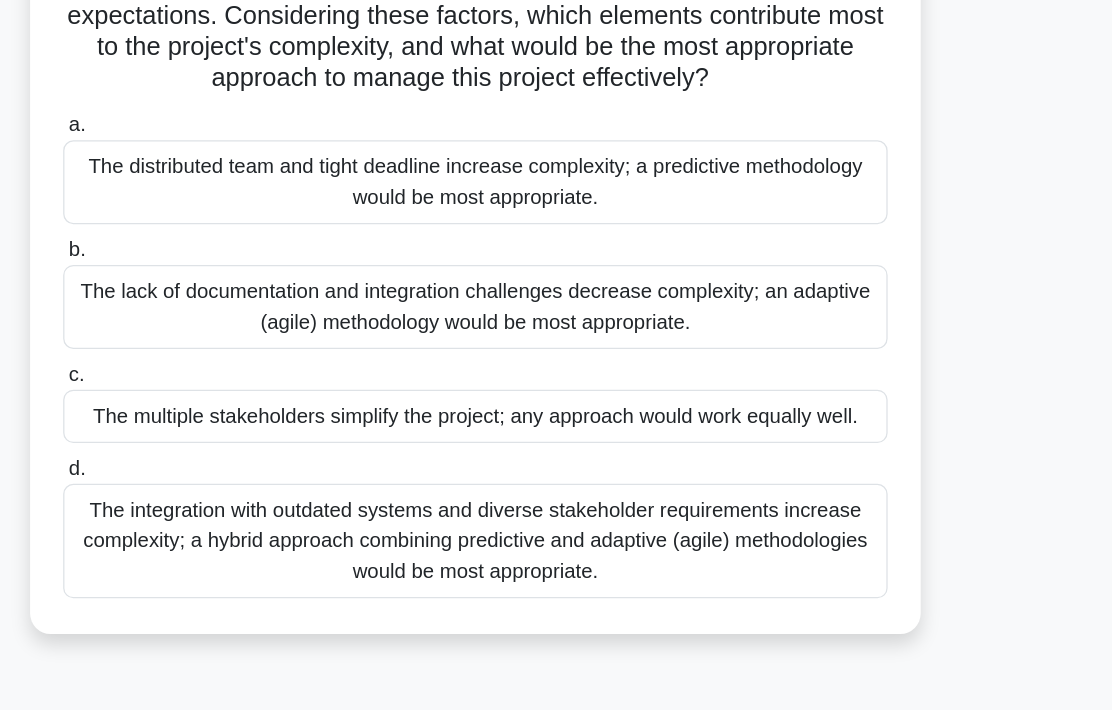 scroll, scrollTop: 322, scrollLeft: 0, axis: vertical 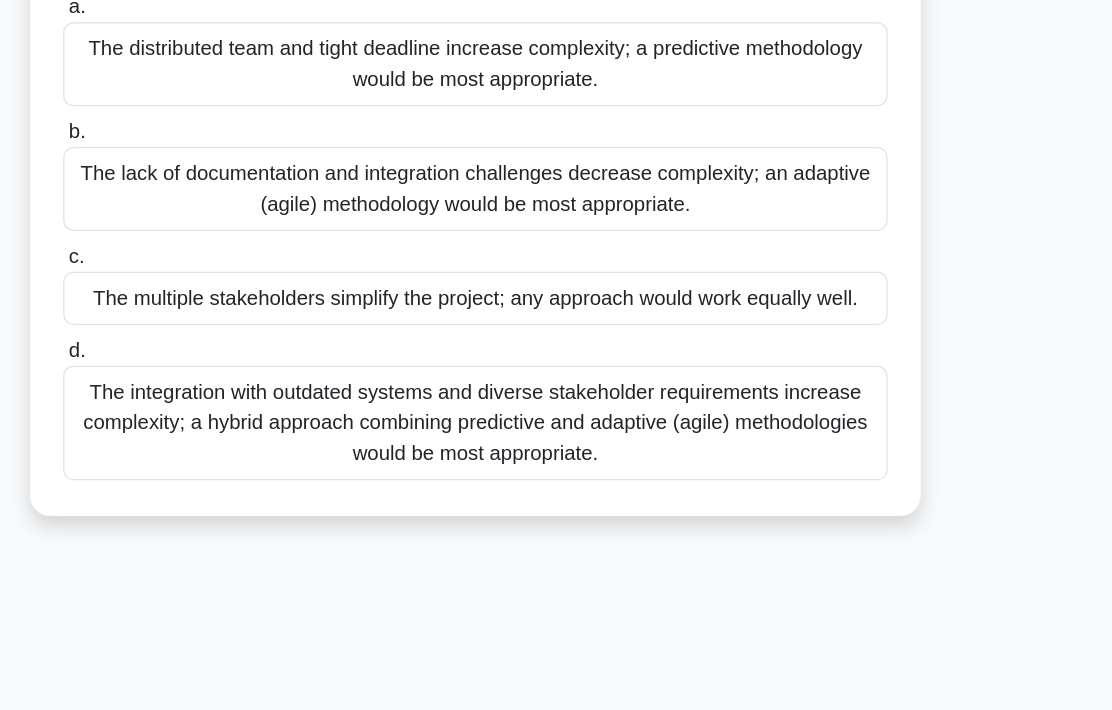 click on "The integration with outdated systems and diverse stakeholder requirements increase complexity; a hybrid approach combining predictive and adaptive (agile) methodologies would be most appropriate." at bounding box center [556, 420] 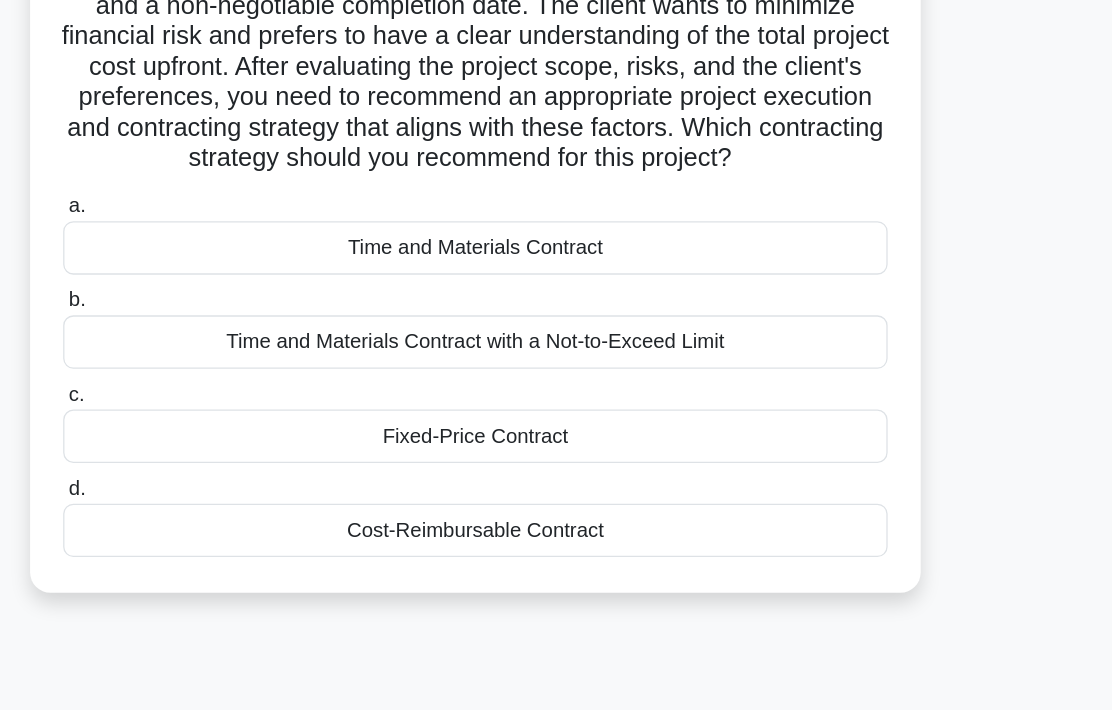 scroll, scrollTop: 118, scrollLeft: 0, axis: vertical 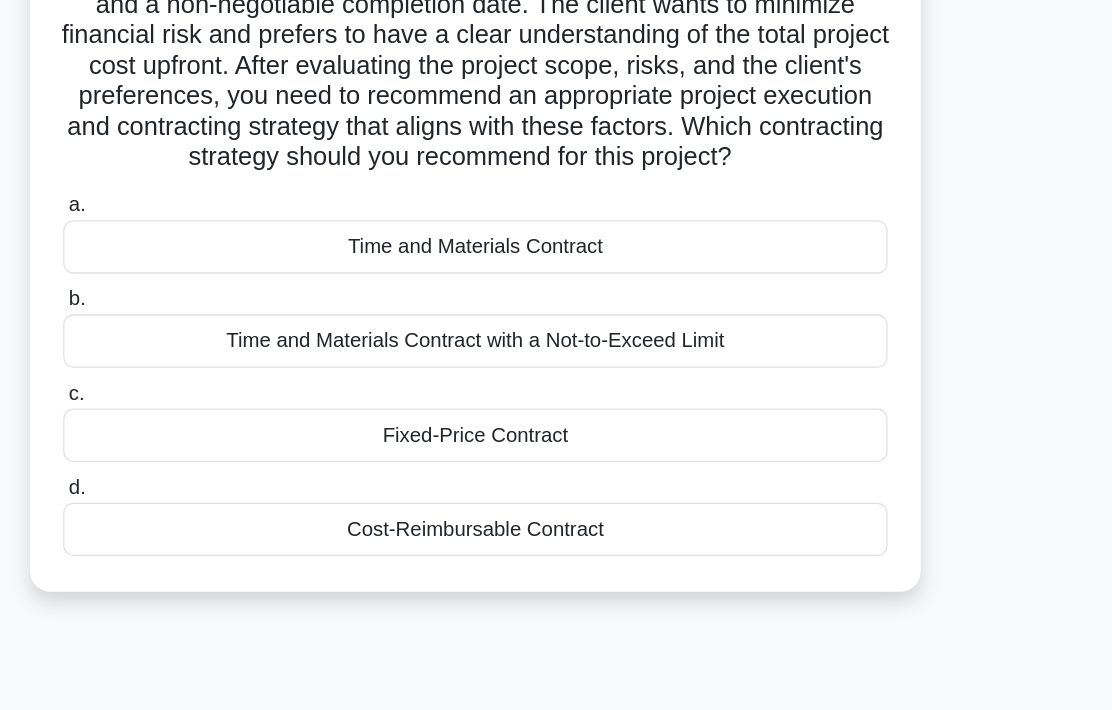 click on "Time and Materials Contract with a Not-to-Exceed Limit" at bounding box center (556, 356) 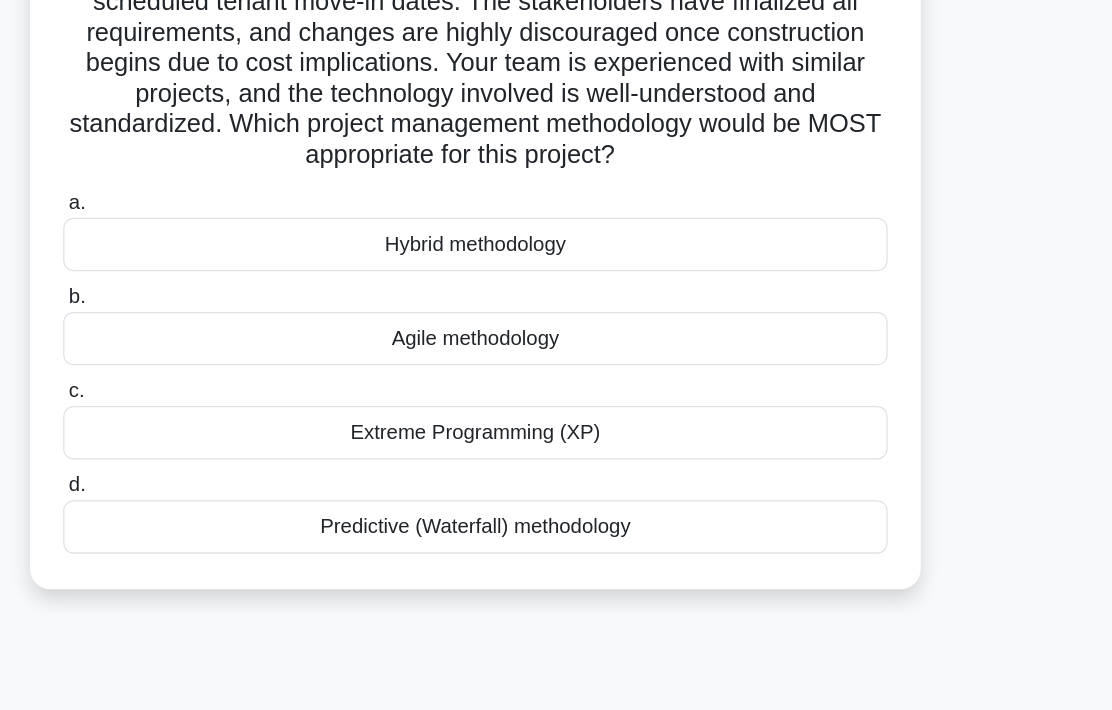 scroll, scrollTop: 147, scrollLeft: 0, axis: vertical 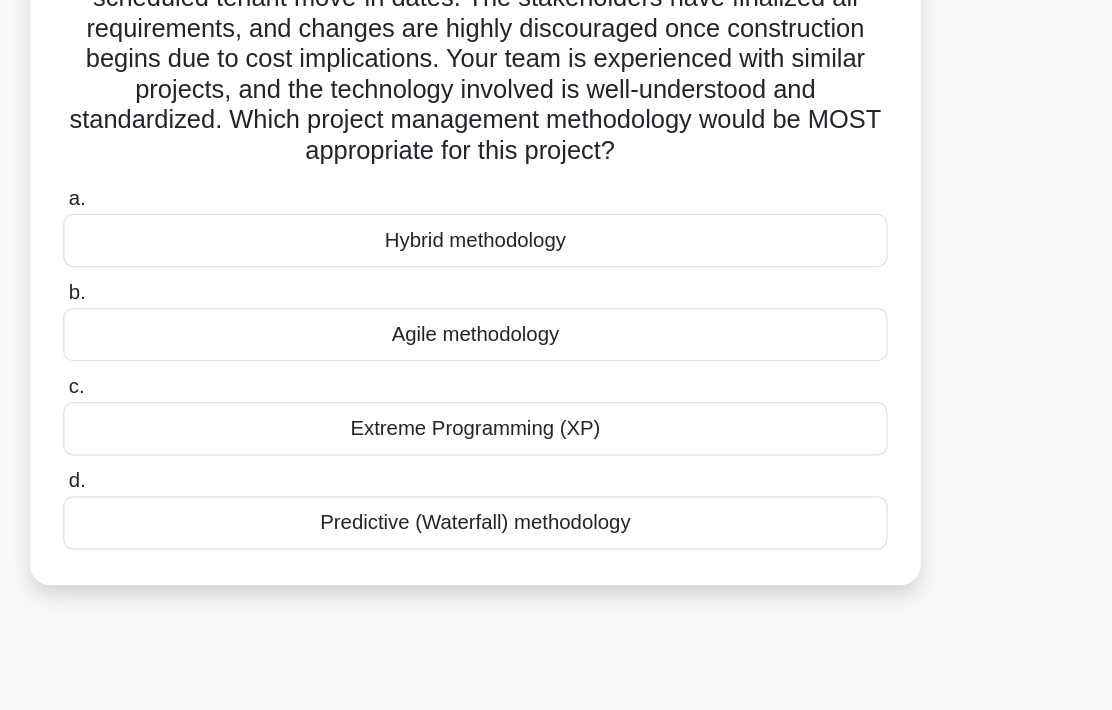 click on "Predictive (Waterfall) methodology" at bounding box center (556, 499) 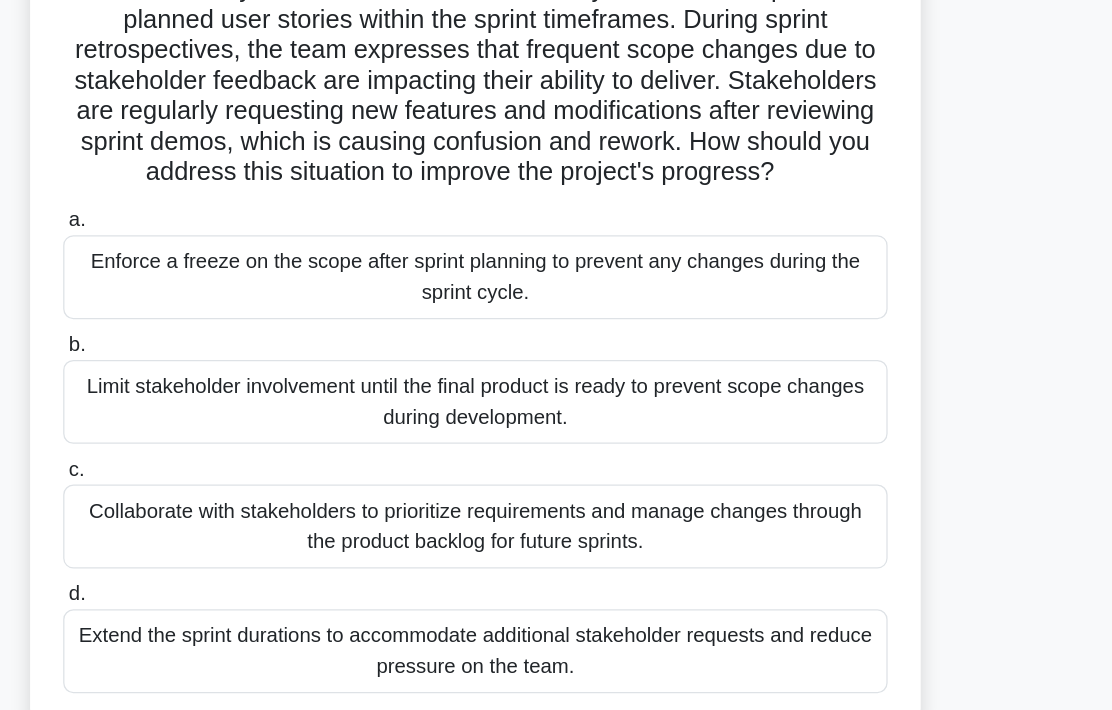 scroll, scrollTop: 113, scrollLeft: 0, axis: vertical 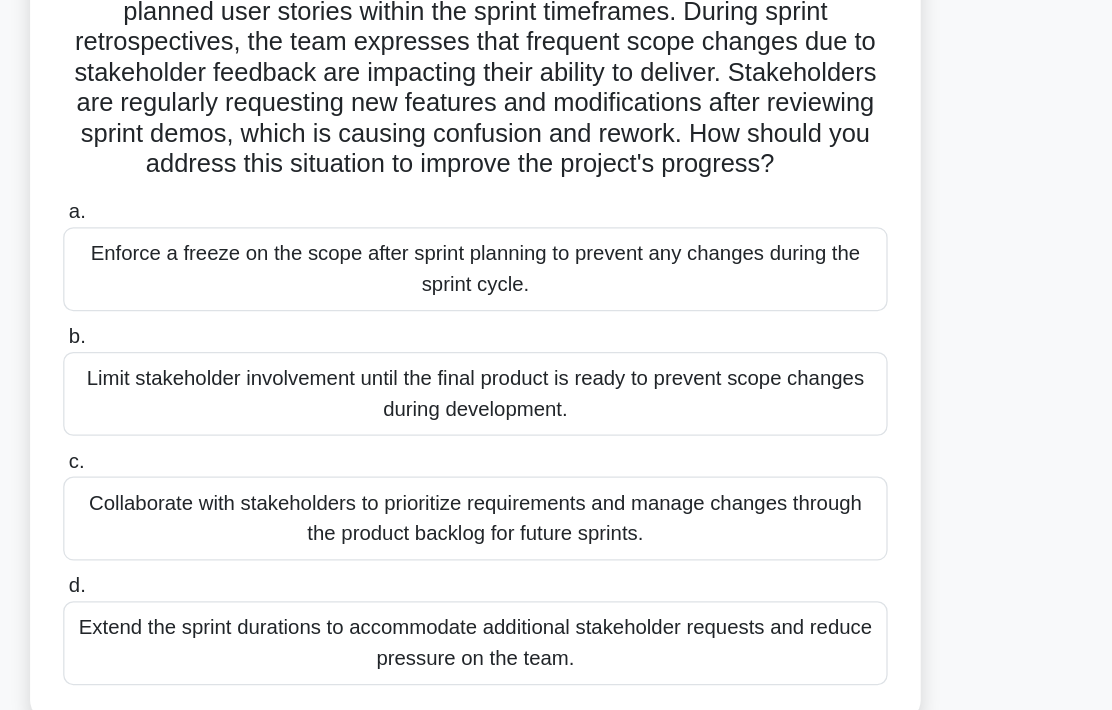 click on "Collaborate with stakeholders to prioritize requirements and manage changes through the product backlog for future sprints." at bounding box center [556, 495] 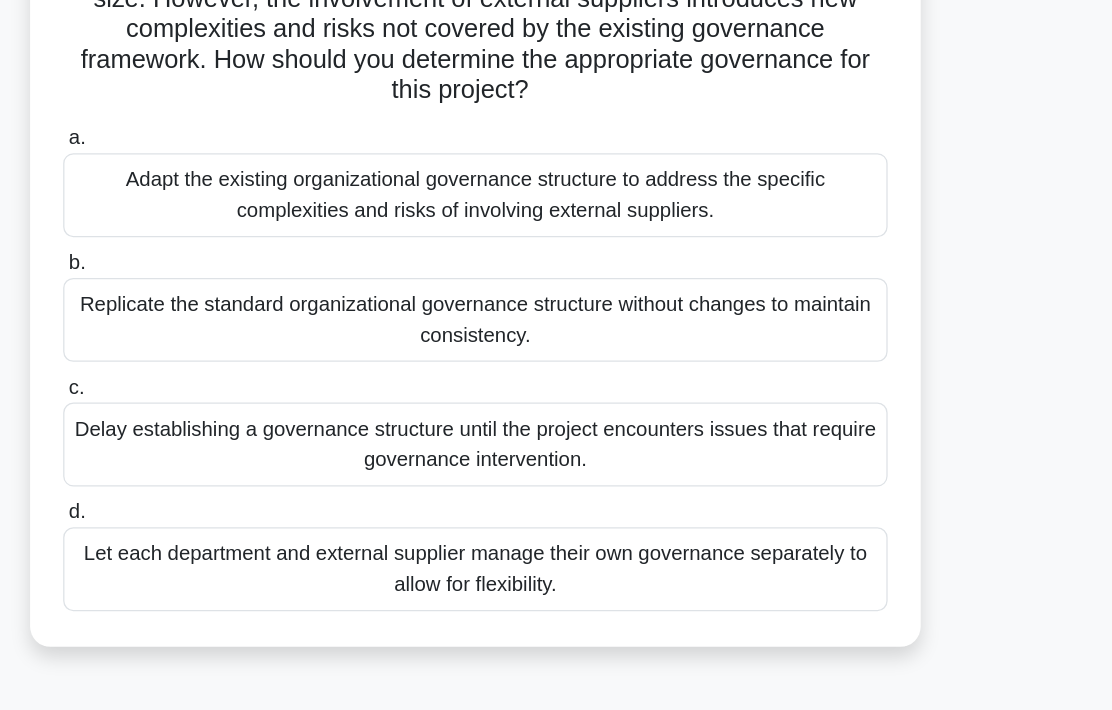 scroll, scrollTop: 181, scrollLeft: 0, axis: vertical 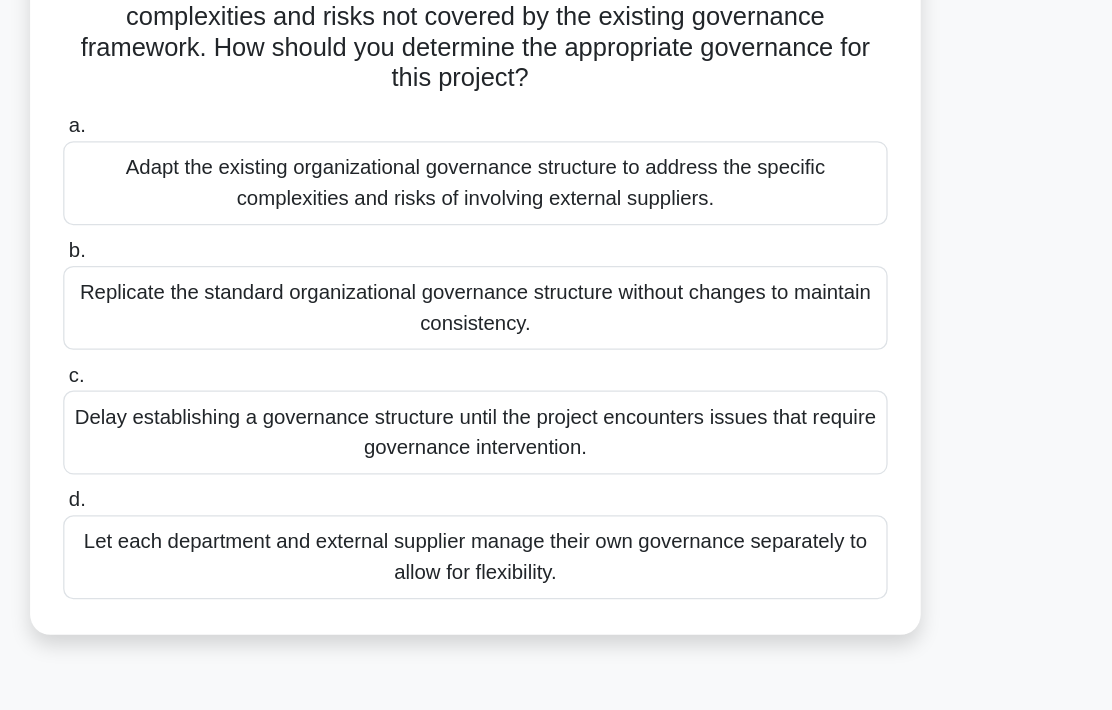 click on "Adapt the existing organizational governance structure to address the specific complexities and risks of involving external suppliers." at bounding box center (556, 231) 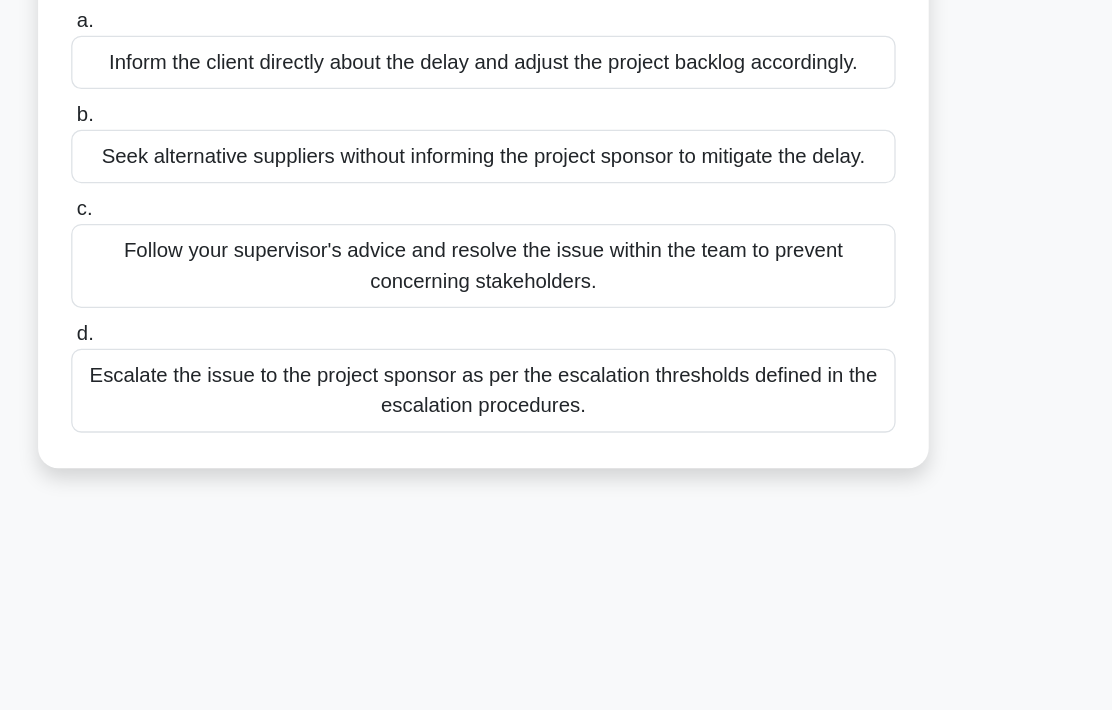 scroll, scrollTop: 240, scrollLeft: 0, axis: vertical 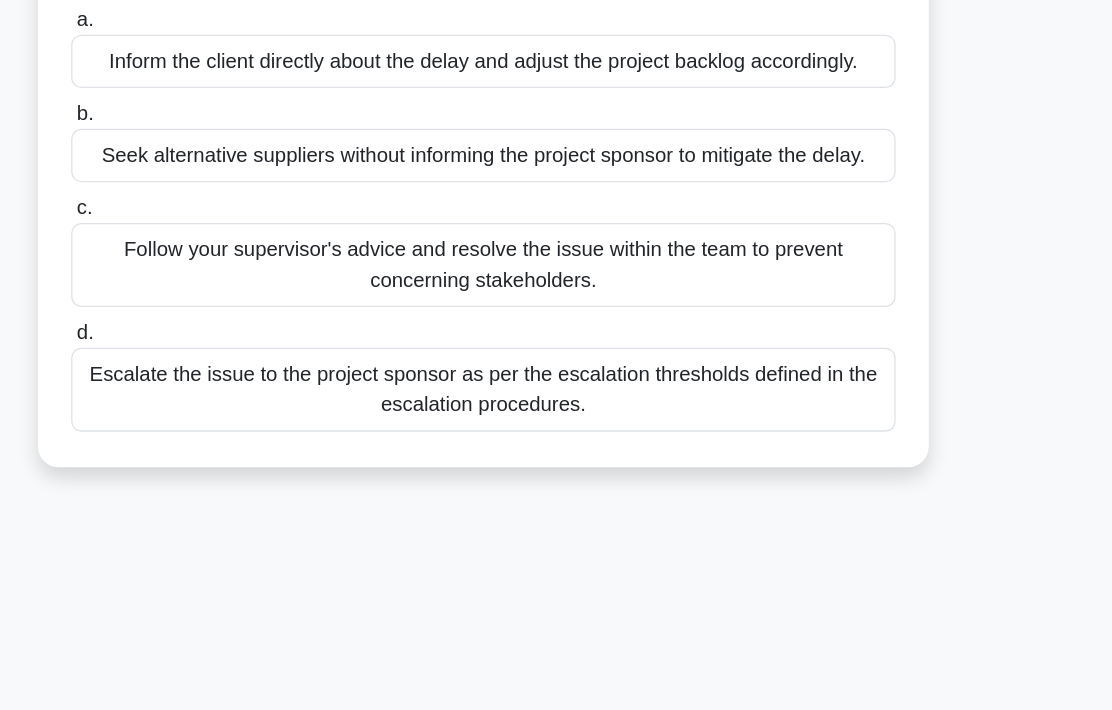 click on "Escalate the issue to the project sponsor as per the escalation thresholds defined in the escalation procedures." at bounding box center [556, 394] 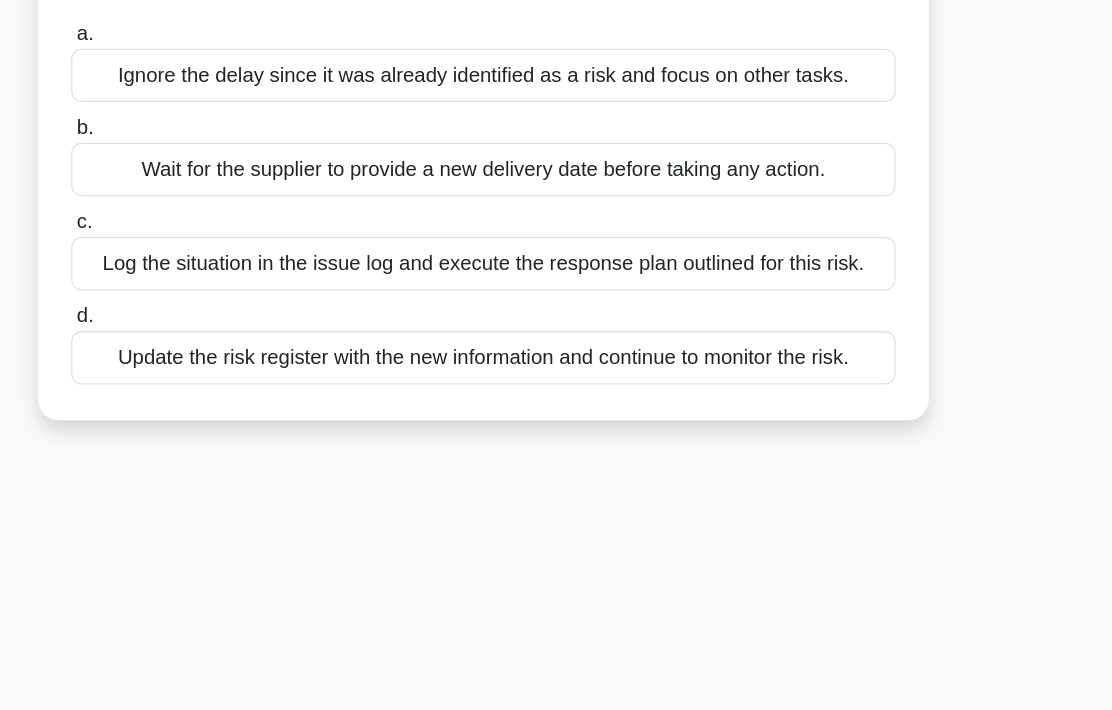 scroll, scrollTop: 238, scrollLeft: 0, axis: vertical 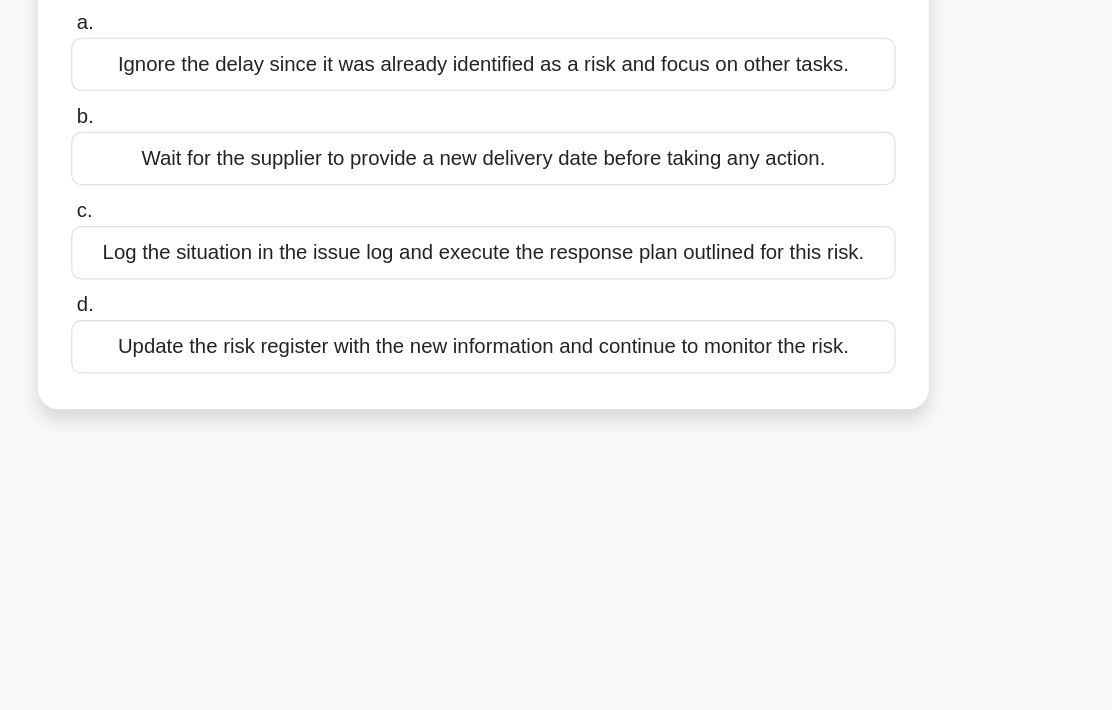 click on "Update the risk register with the new information and continue to monitor the risk." at bounding box center [556, 360] 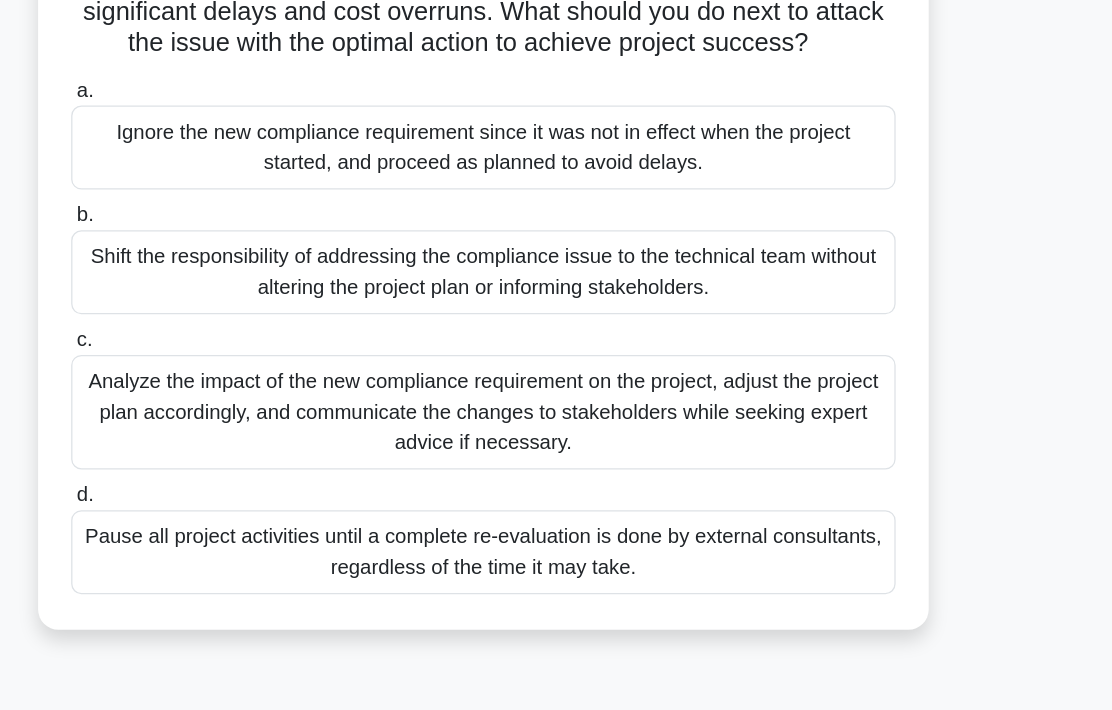 scroll, scrollTop: 137, scrollLeft: 0, axis: vertical 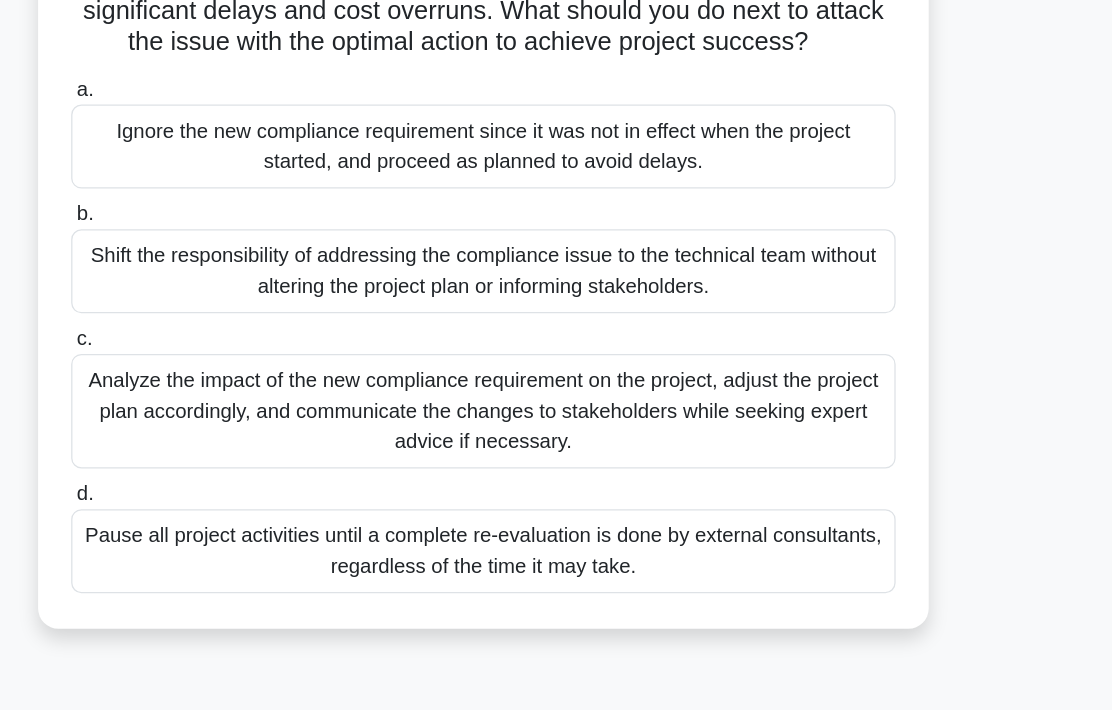 click on "Analyze the impact of the new compliance requirement on the project, adjust the project plan accordingly, and communicate the changes to stakeholders while seeking expert advice if necessary." at bounding box center (556, 411) 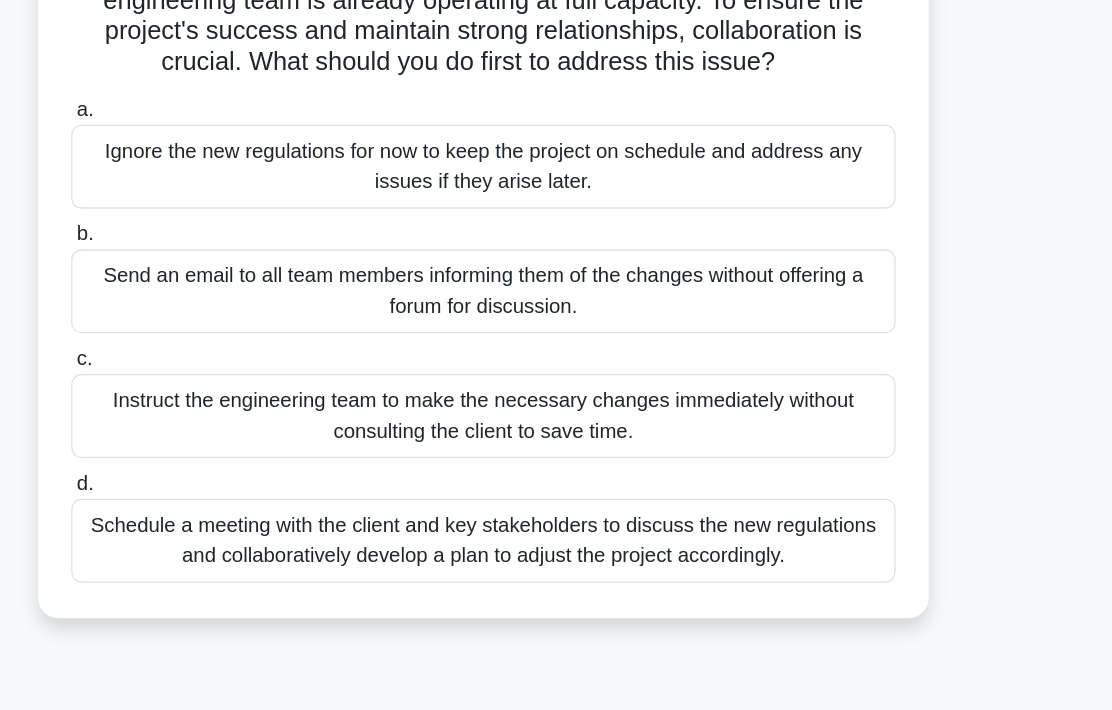 scroll, scrollTop: 179, scrollLeft: 0, axis: vertical 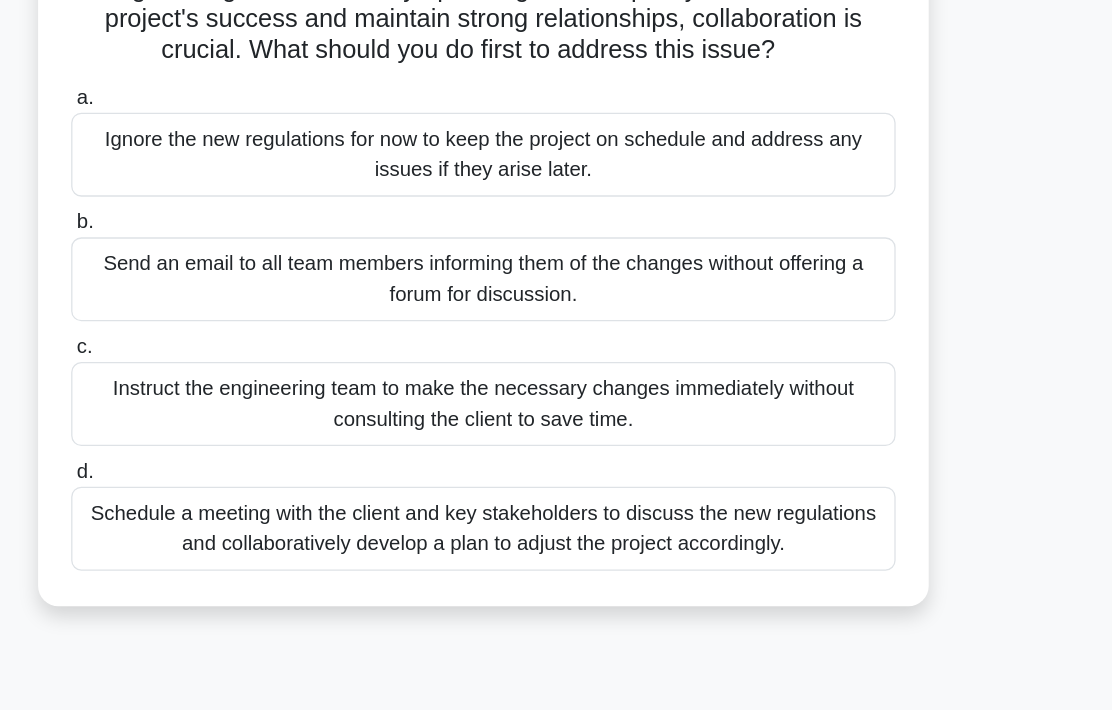 click on "Schedule a meeting with the client and key stakeholders to discuss the new regulations and collaboratively develop a plan to adjust the project accordingly." at bounding box center [556, 503] 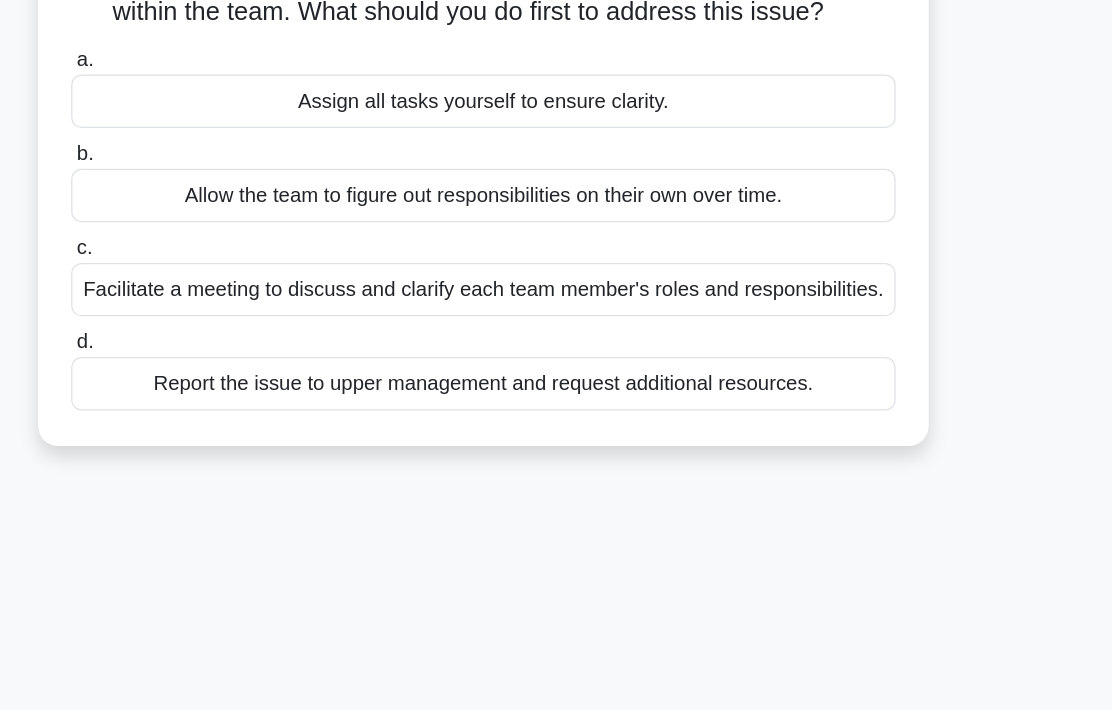 scroll, scrollTop: 174, scrollLeft: 0, axis: vertical 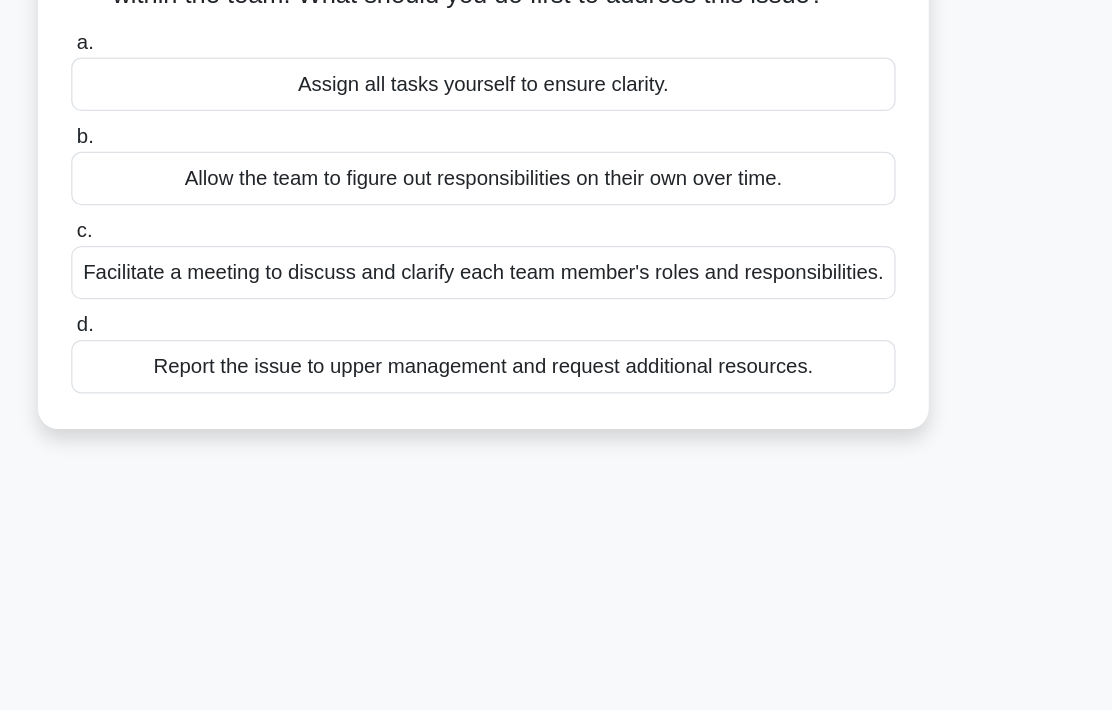 click on "Facilitate a meeting to discuss and clarify each team member's roles and responsibilities." at bounding box center (556, 302) 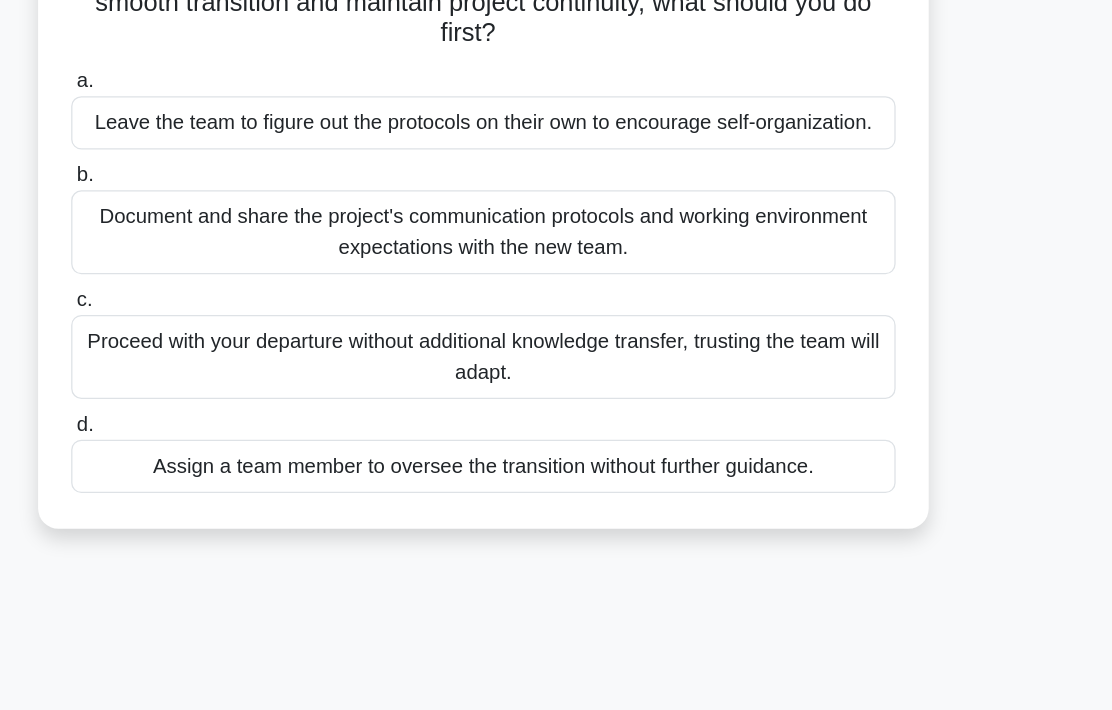 scroll, scrollTop: 171, scrollLeft: 0, axis: vertical 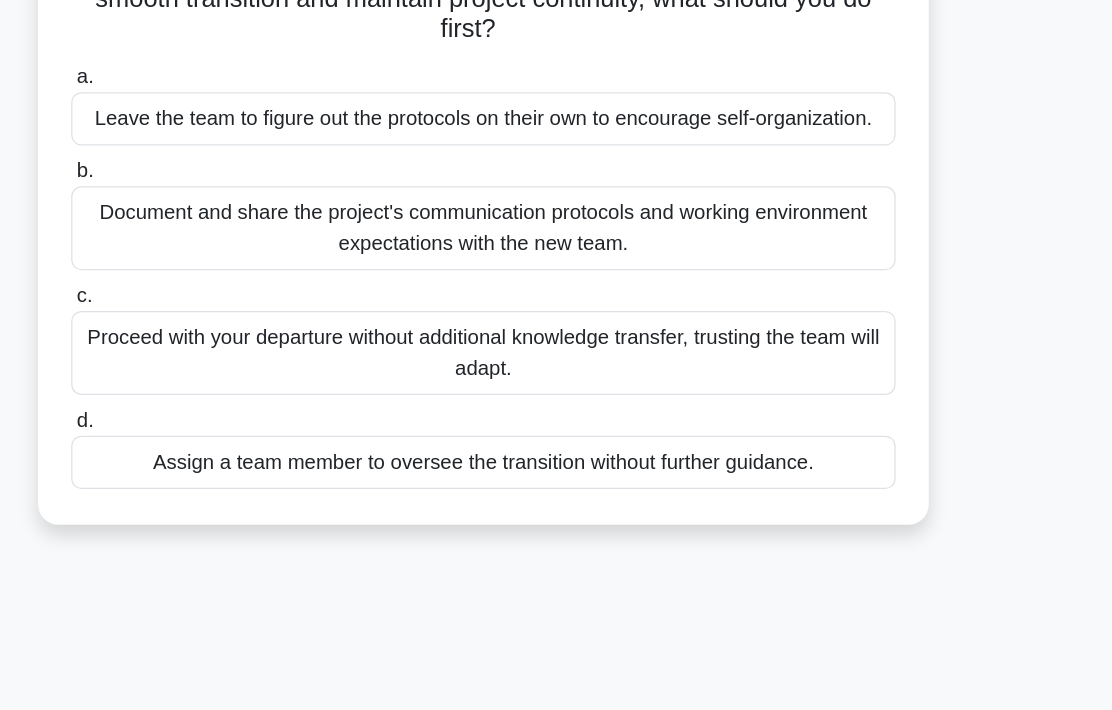 click on "Document and share the project's communication protocols and working environment expectations with the new team." at bounding box center (556, 267) 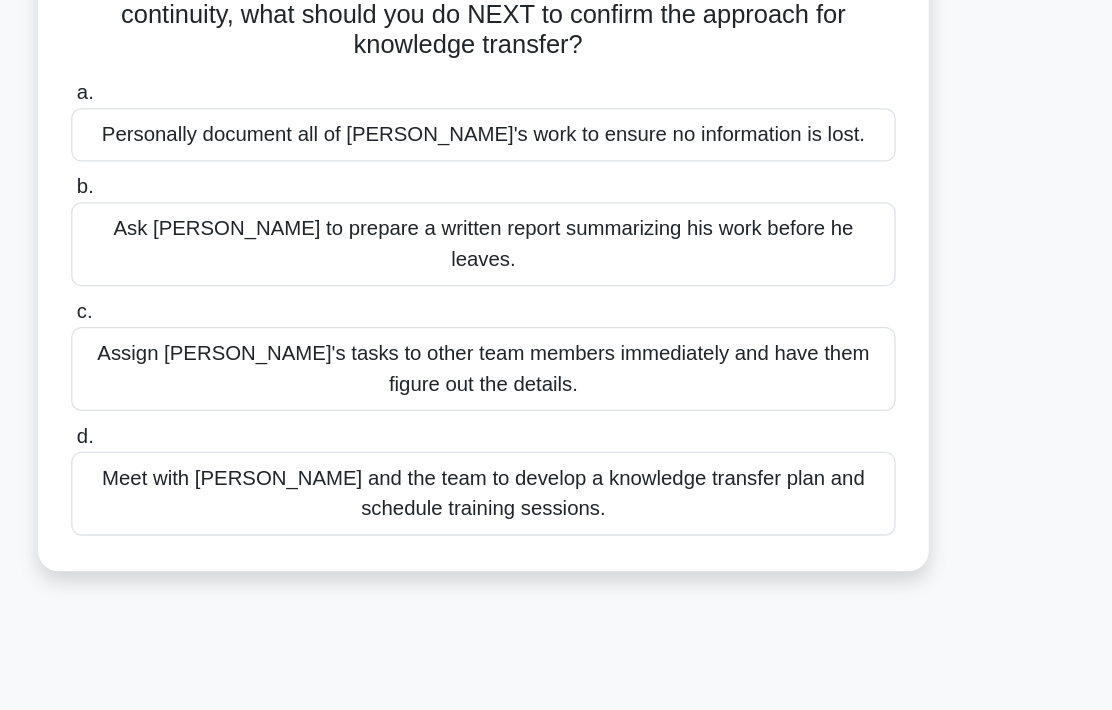 scroll, scrollTop: 158, scrollLeft: 0, axis: vertical 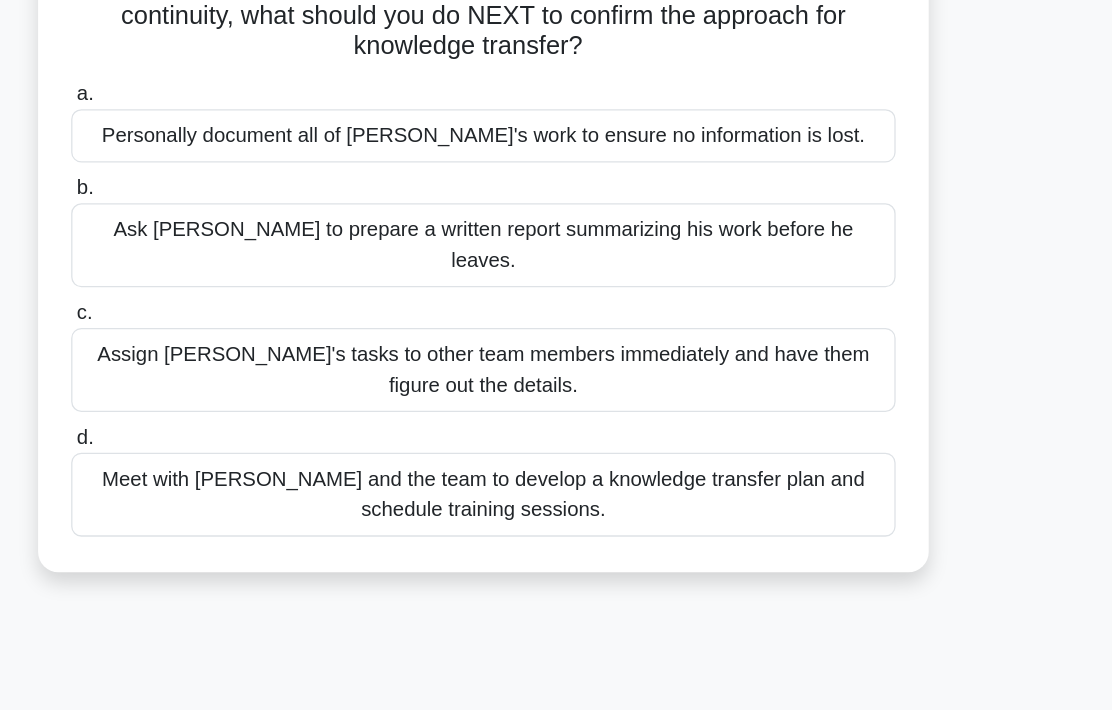 click on "Meet with Tom and the team to develop a knowledge transfer plan and schedule training sessions." at bounding box center (556, 476) 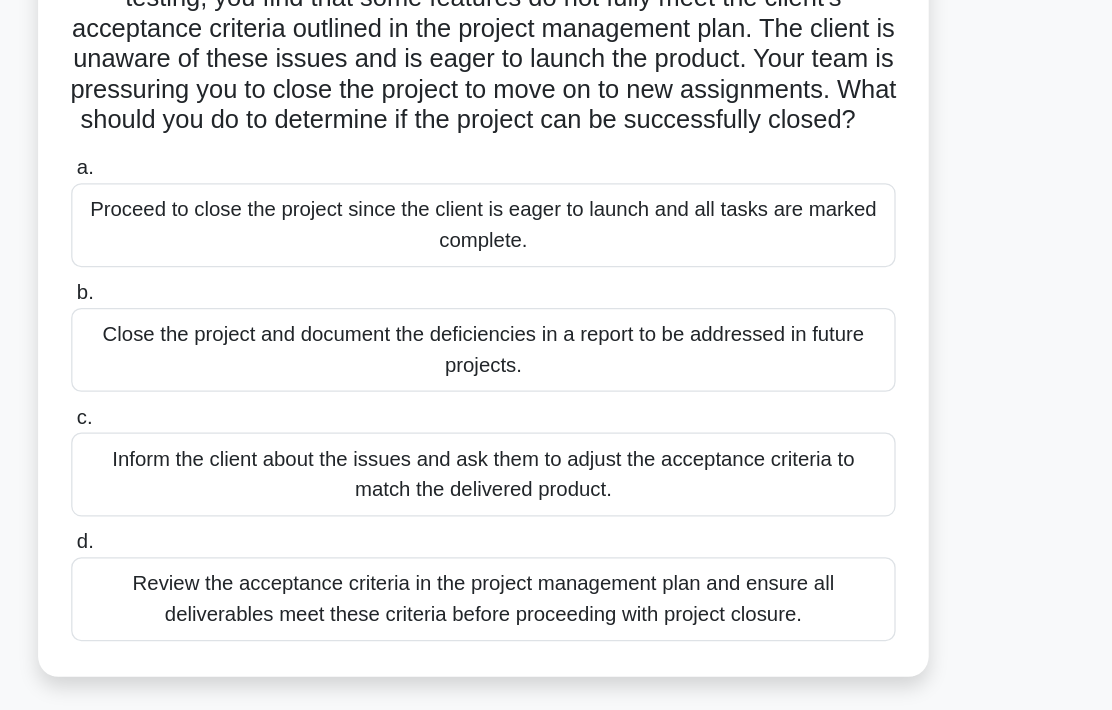 scroll, scrollTop: 154, scrollLeft: 0, axis: vertical 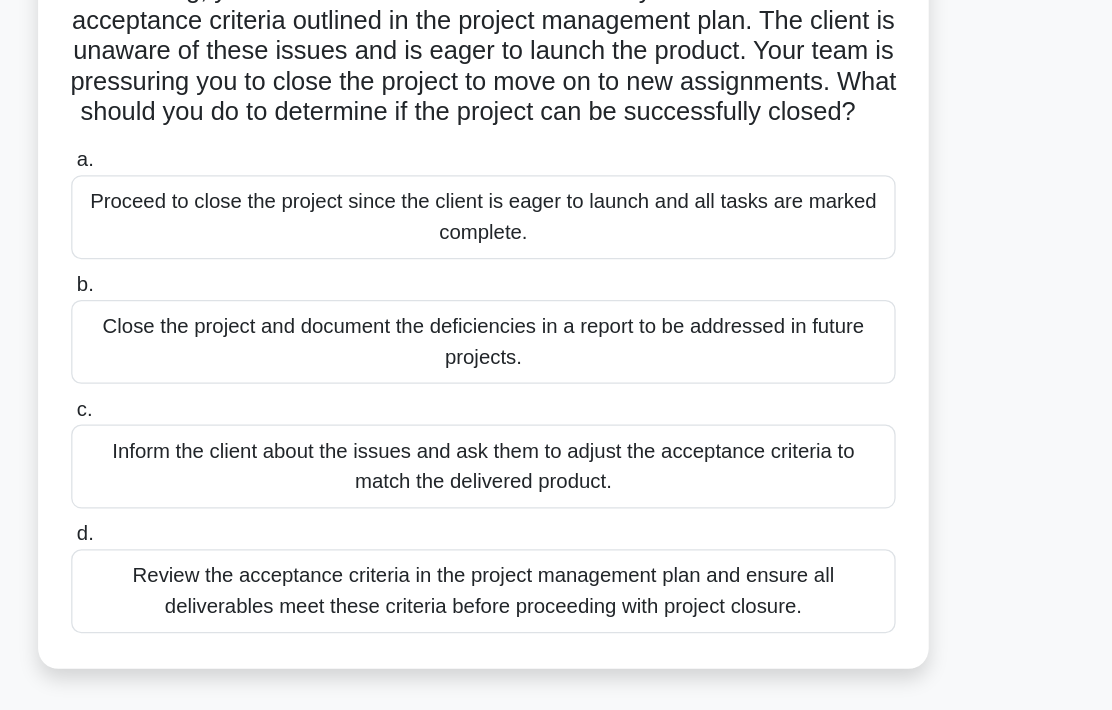 click on "Review the acceptance criteria in the project management plan and ensure all deliverables meet these criteria before proceeding with project closure." at bounding box center (556, 552) 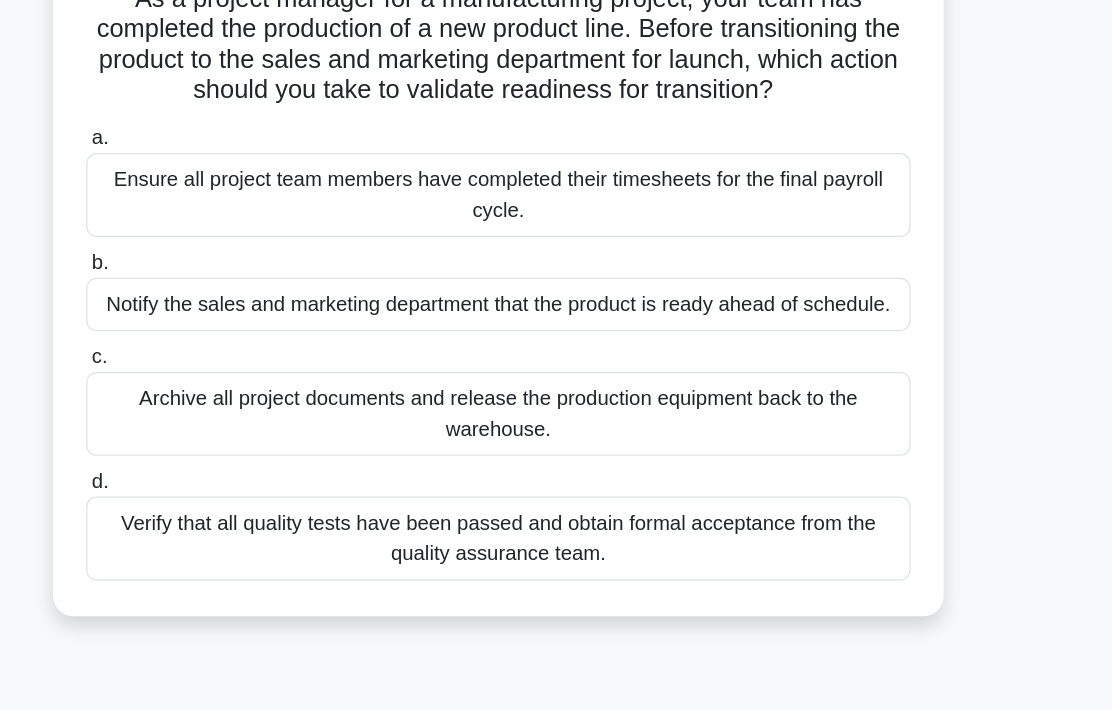 scroll, scrollTop: 77, scrollLeft: 0, axis: vertical 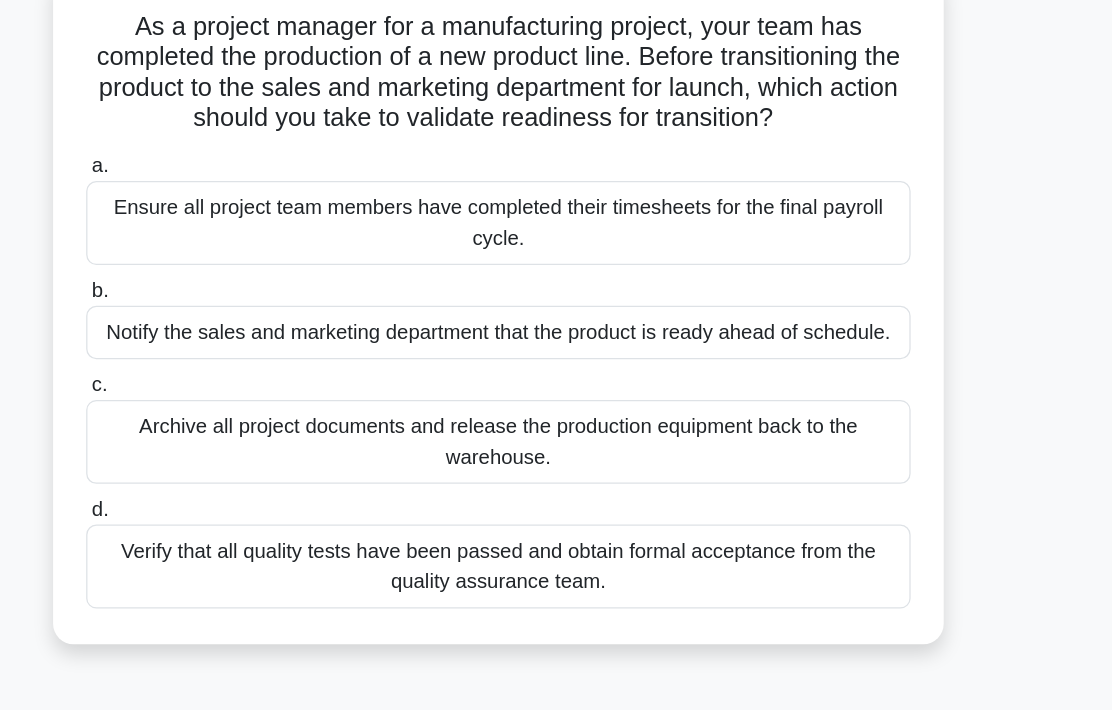 click on "As a project manager for a manufacturing project, your team has completed the production of a new product line. Before transitioning the product to the sales and marketing department for launch, which action should you take to validate readiness for transition?
.spinner_0XTQ{transform-origin:center;animation:spinner_y6GP .75s linear infinite}@keyframes spinner_y6GP{100%{transform:rotate(360deg)}}
a.
b. c. d." at bounding box center [556, 305] 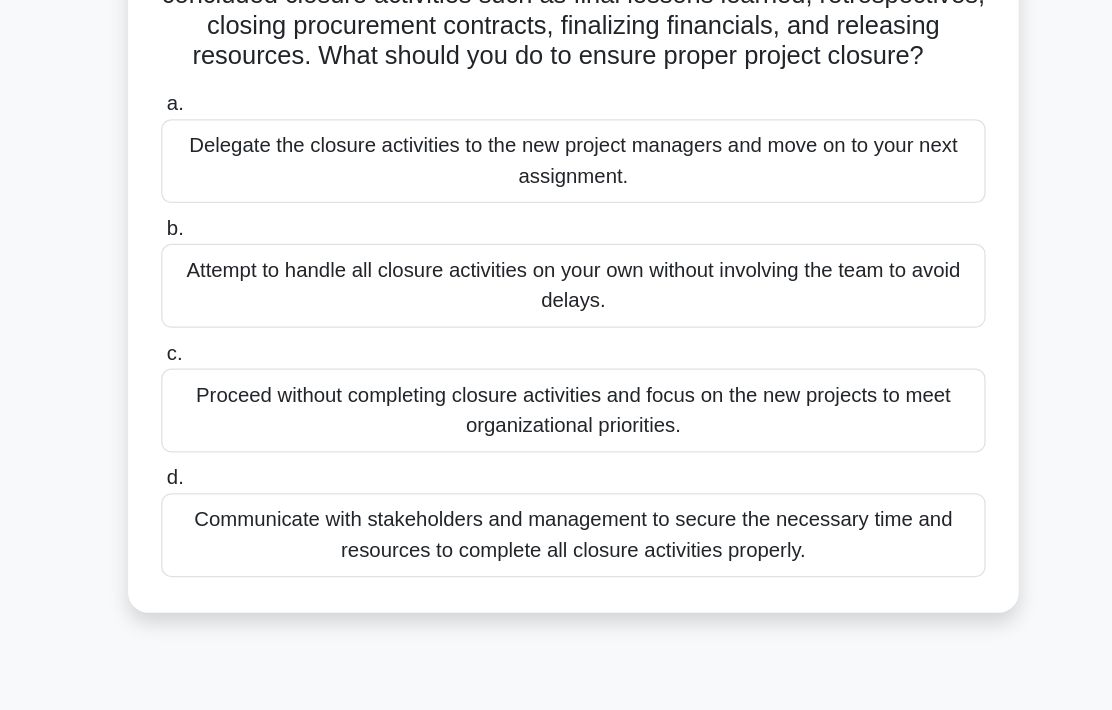 scroll, scrollTop: 151, scrollLeft: 0, axis: vertical 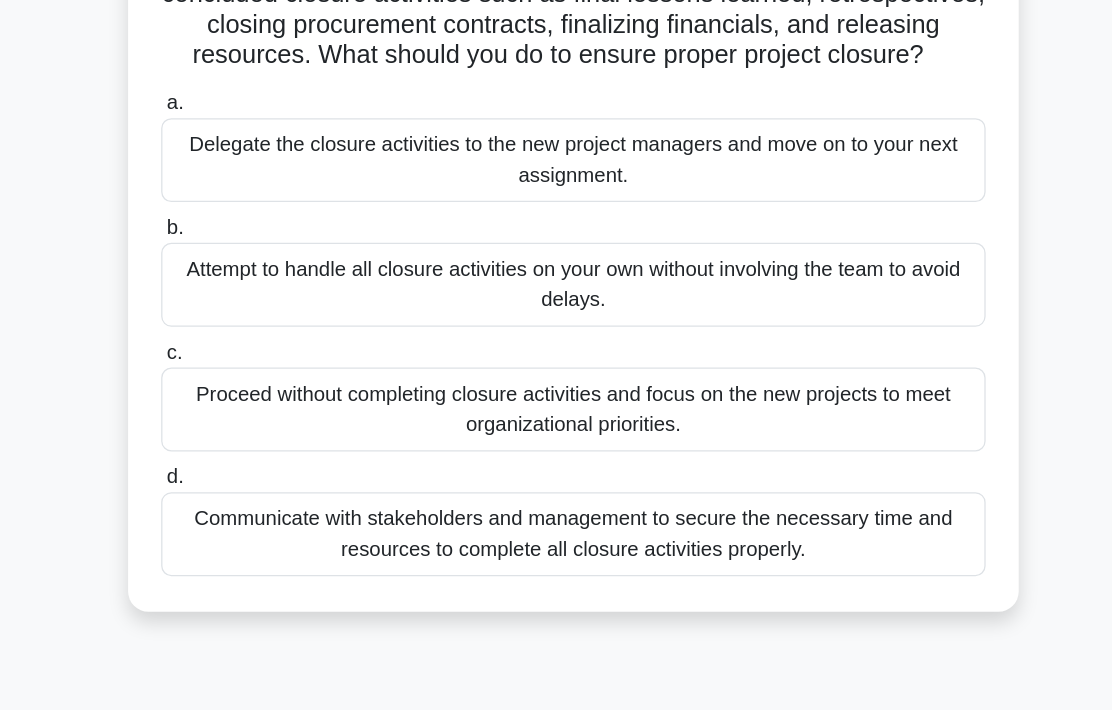 click on "Communicate with stakeholders and management to secure the necessary time and resources to complete all closure activities properly." at bounding box center [556, 507] 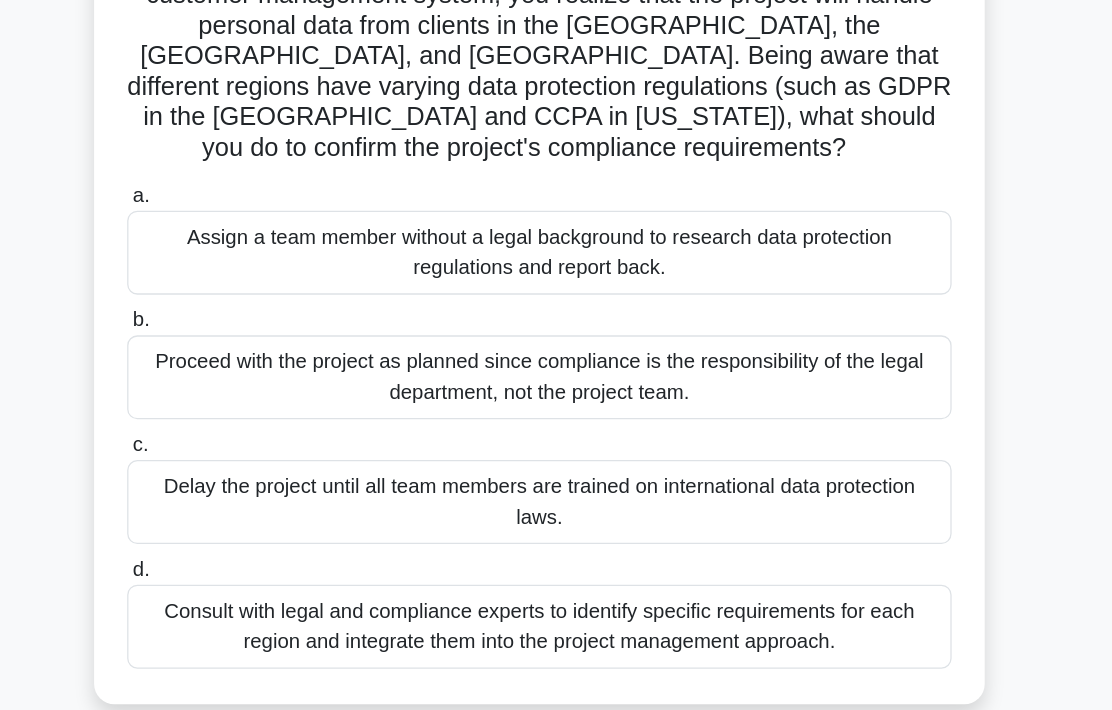 scroll, scrollTop: 107, scrollLeft: 0, axis: vertical 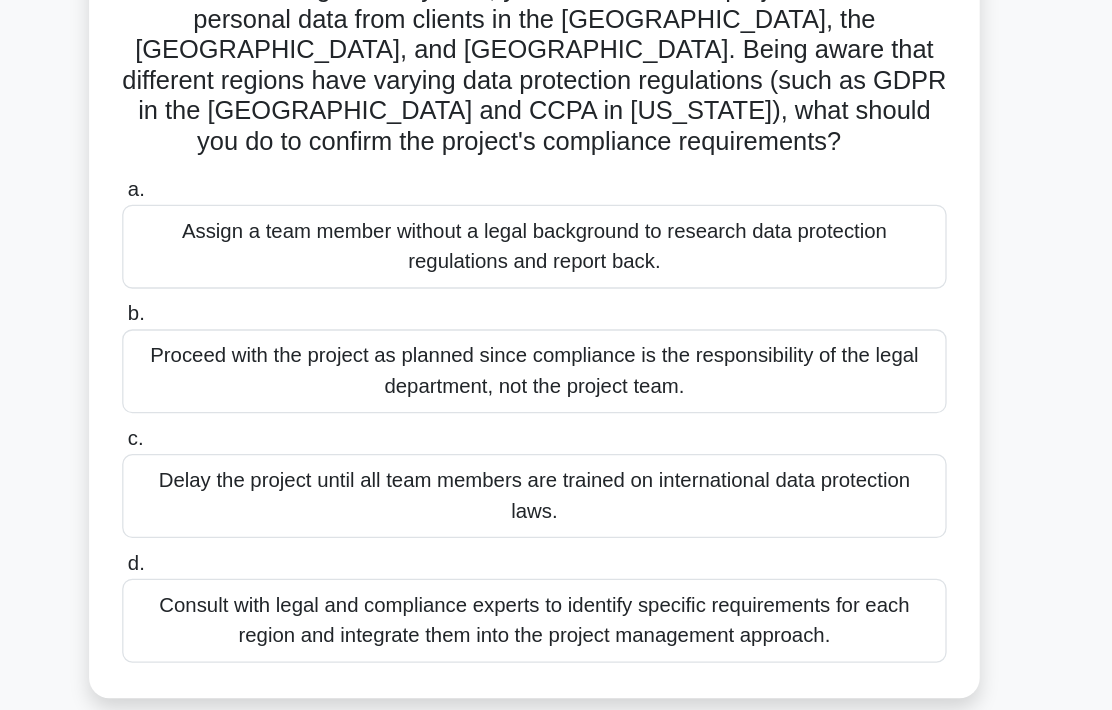 click on "Consult with legal and compliance experts to identify specific requirements for each region and integrate them into the project management approach." at bounding box center [556, 575] 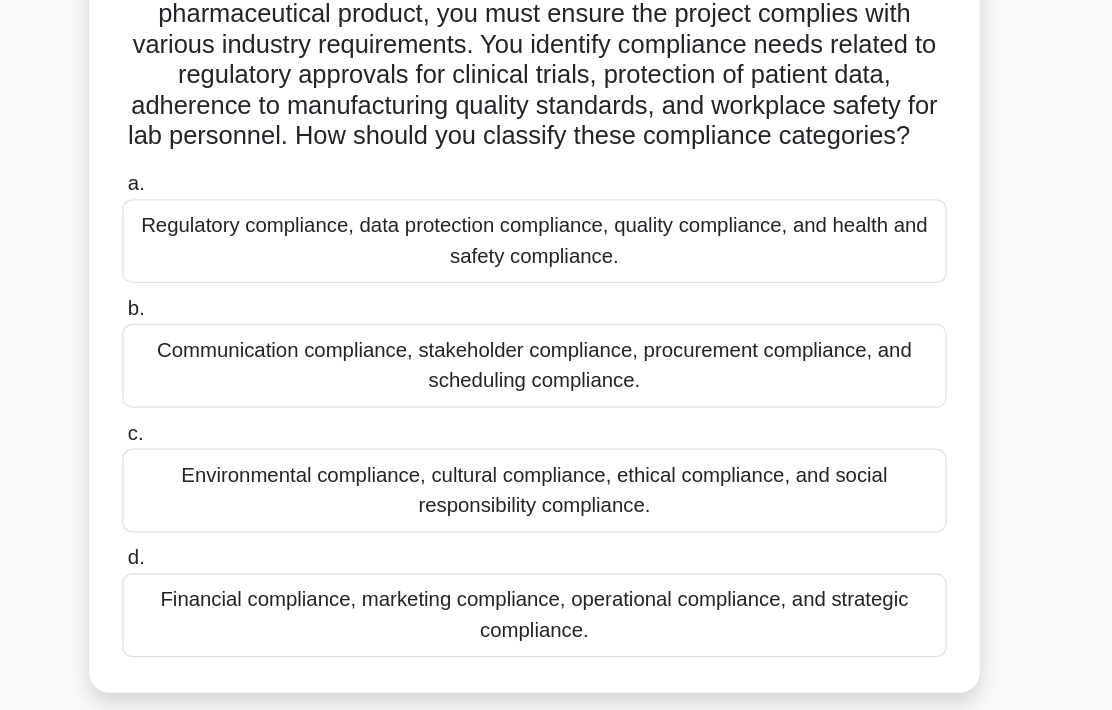 scroll, scrollTop: 87, scrollLeft: 0, axis: vertical 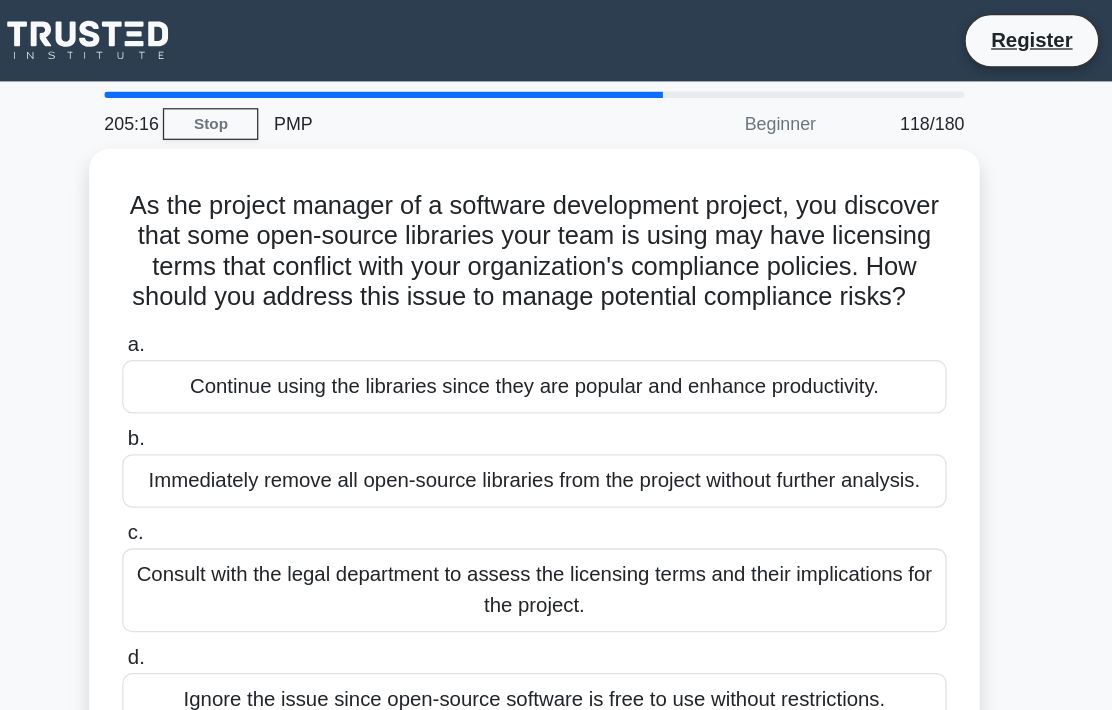 click on "Consult with the legal department to assess the licensing terms and their implications for the project." at bounding box center (556, 464) 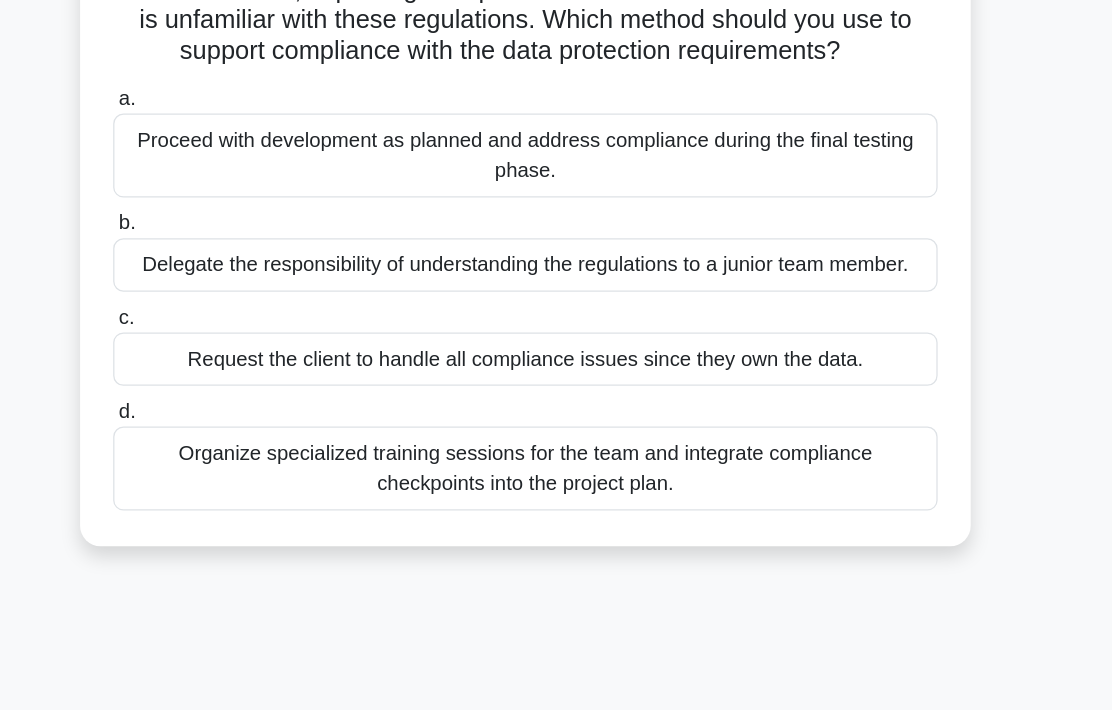 scroll, scrollTop: 131, scrollLeft: 0, axis: vertical 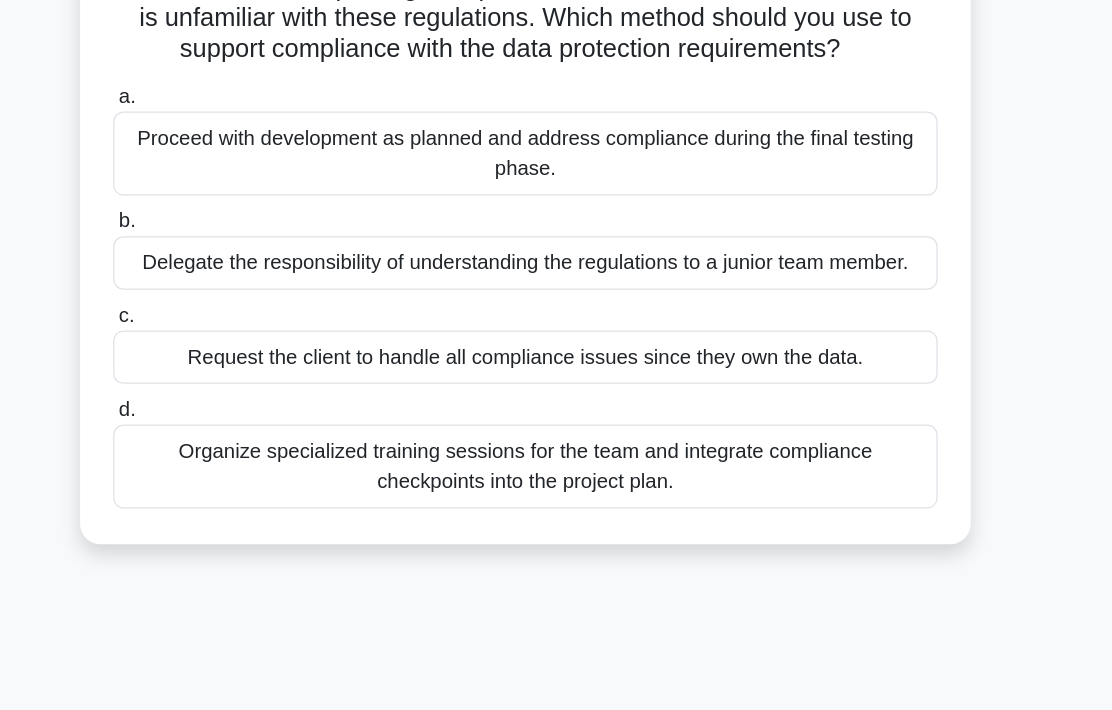 click on "Organize specialized training sessions for the team and integrate compliance checkpoints into the project plan." at bounding box center (556, 455) 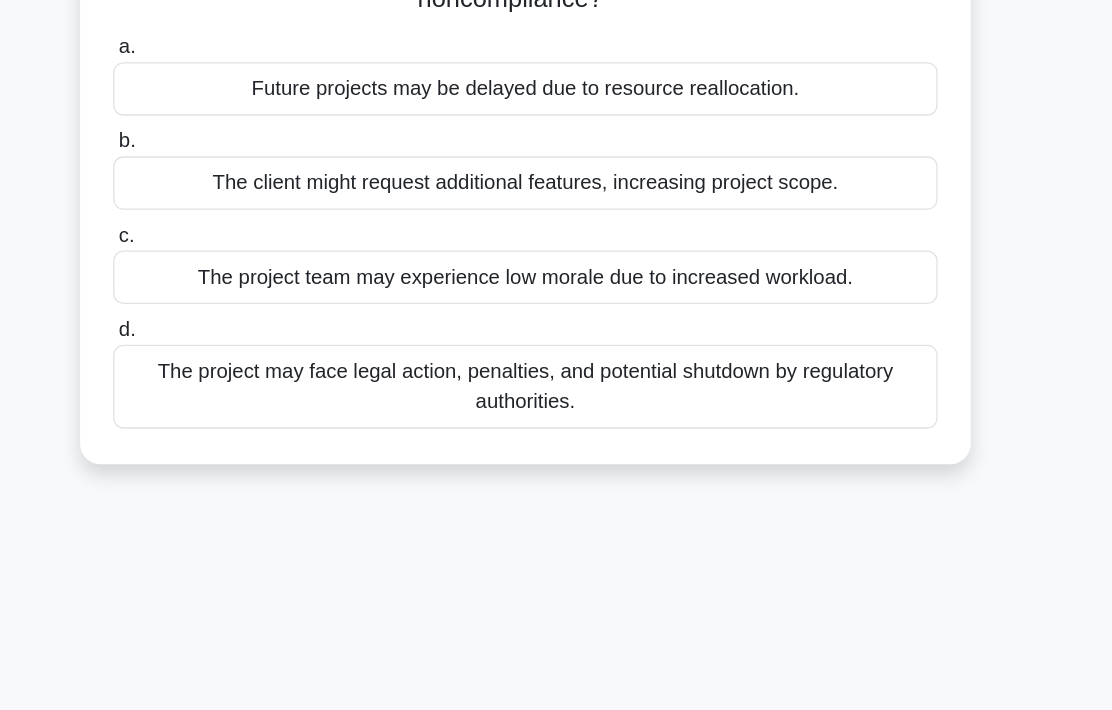 scroll, scrollTop: 251, scrollLeft: 0, axis: vertical 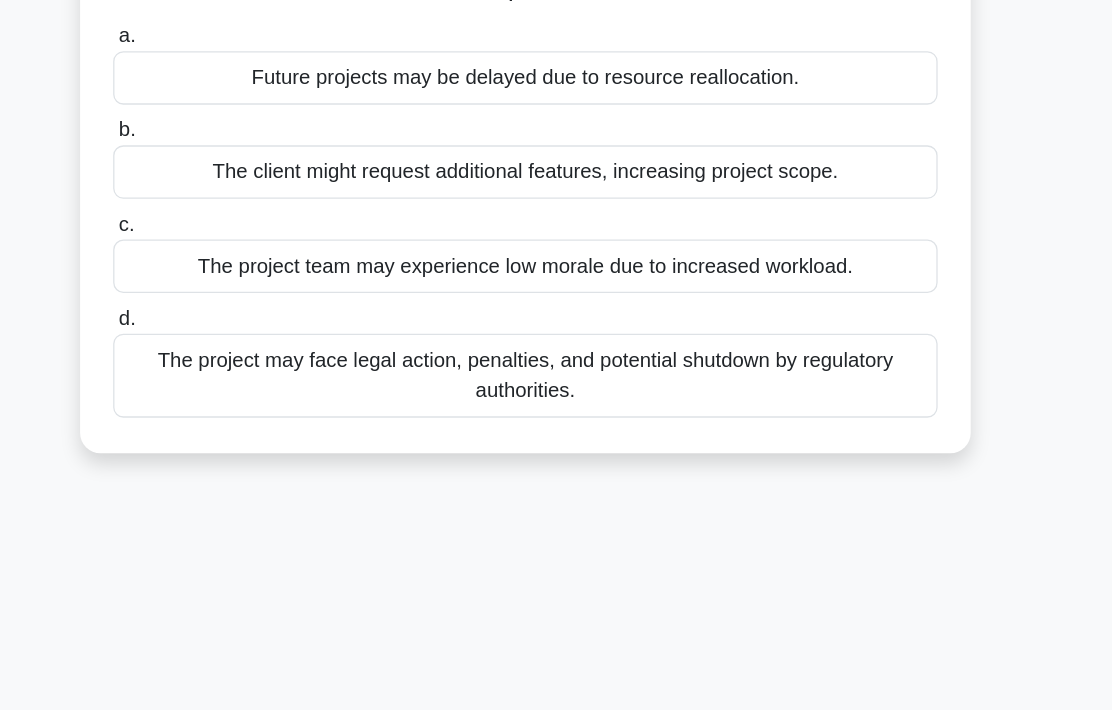 click on "The project may face legal action, penalties, and potential shutdown by regulatory authorities." at bounding box center (556, 383) 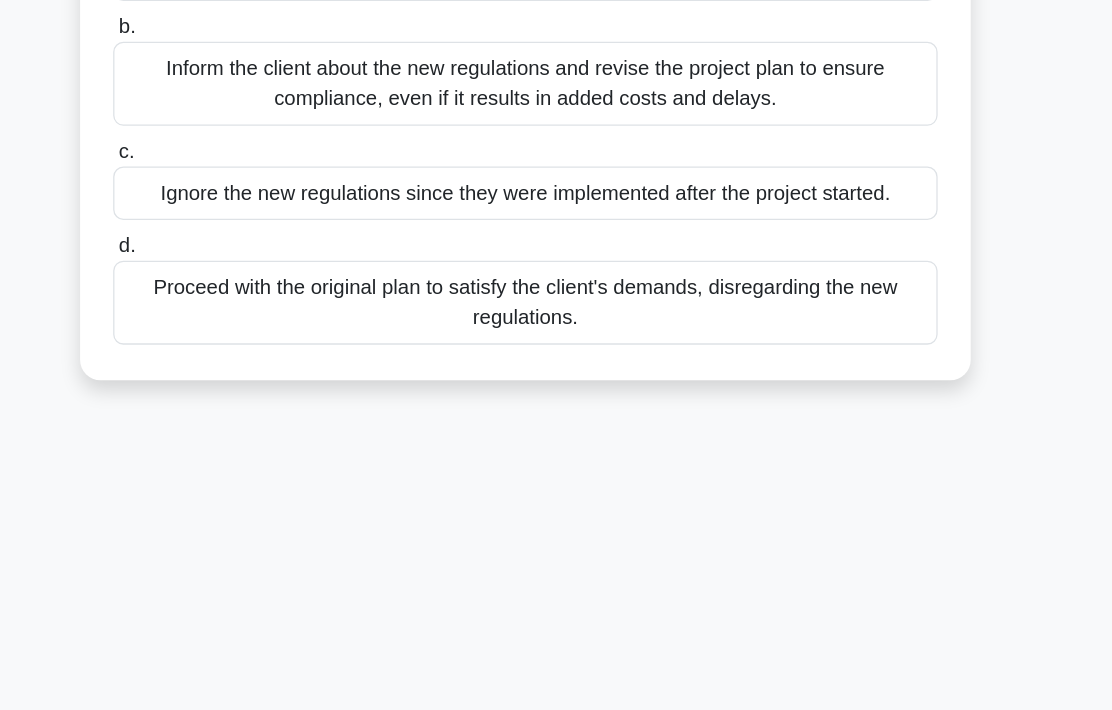 scroll, scrollTop: 309, scrollLeft: 0, axis: vertical 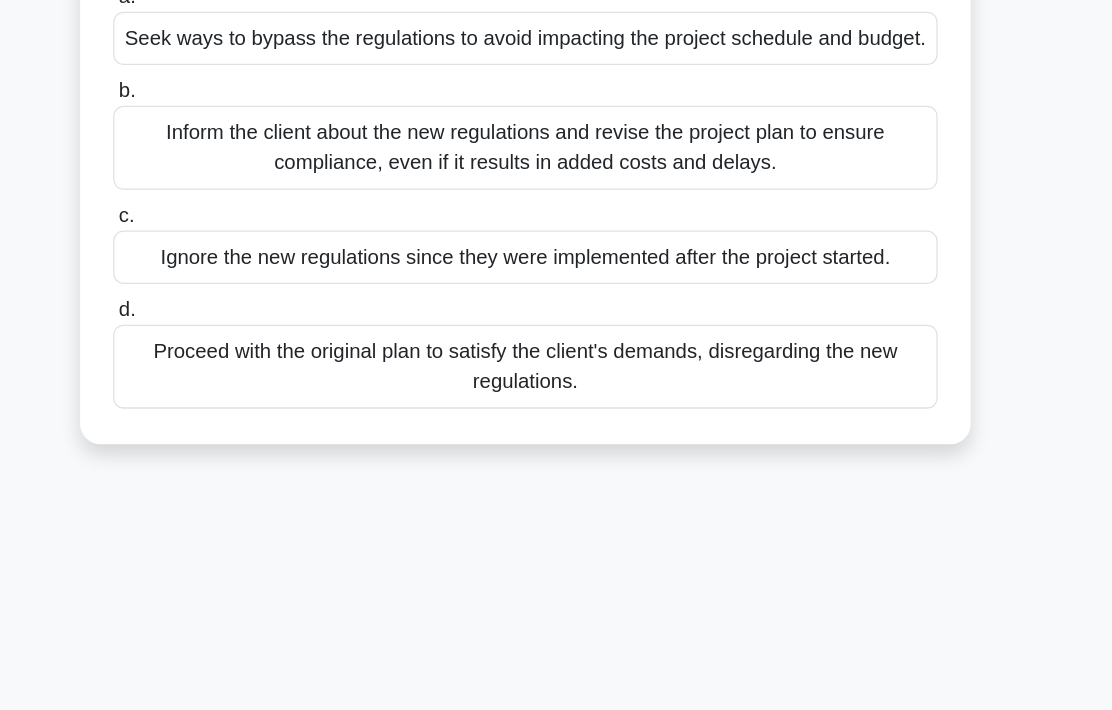 click on "Inform the client about the new regulations and revise the project plan to ensure compliance, even if it results in added costs and delays." at bounding box center [556, 153] 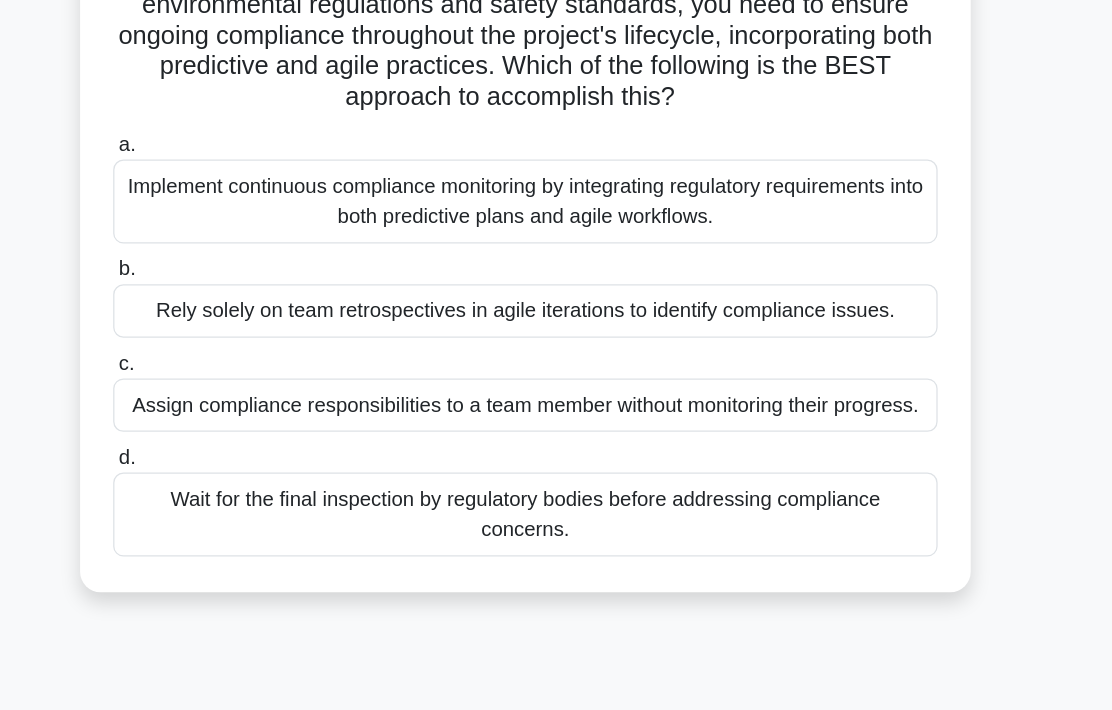 scroll, scrollTop: 96, scrollLeft: 0, axis: vertical 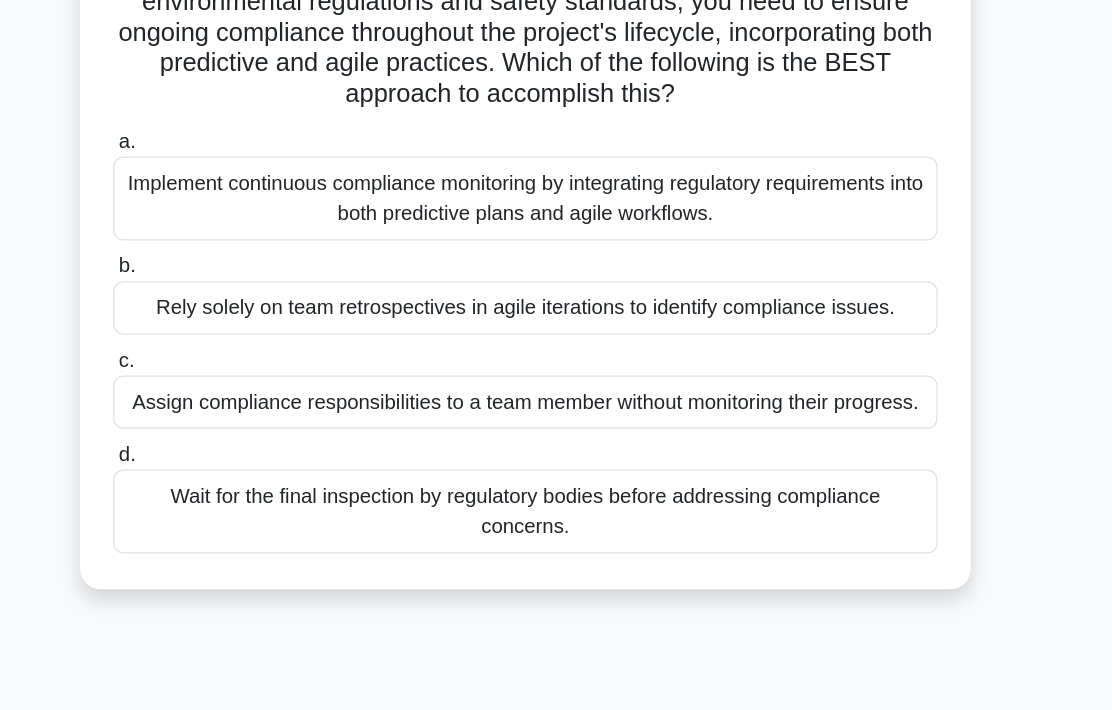 click on "Implement continuous compliance monitoring by integrating regulatory requirements into both predictive plans and agile workflows." at bounding box center (556, 244) 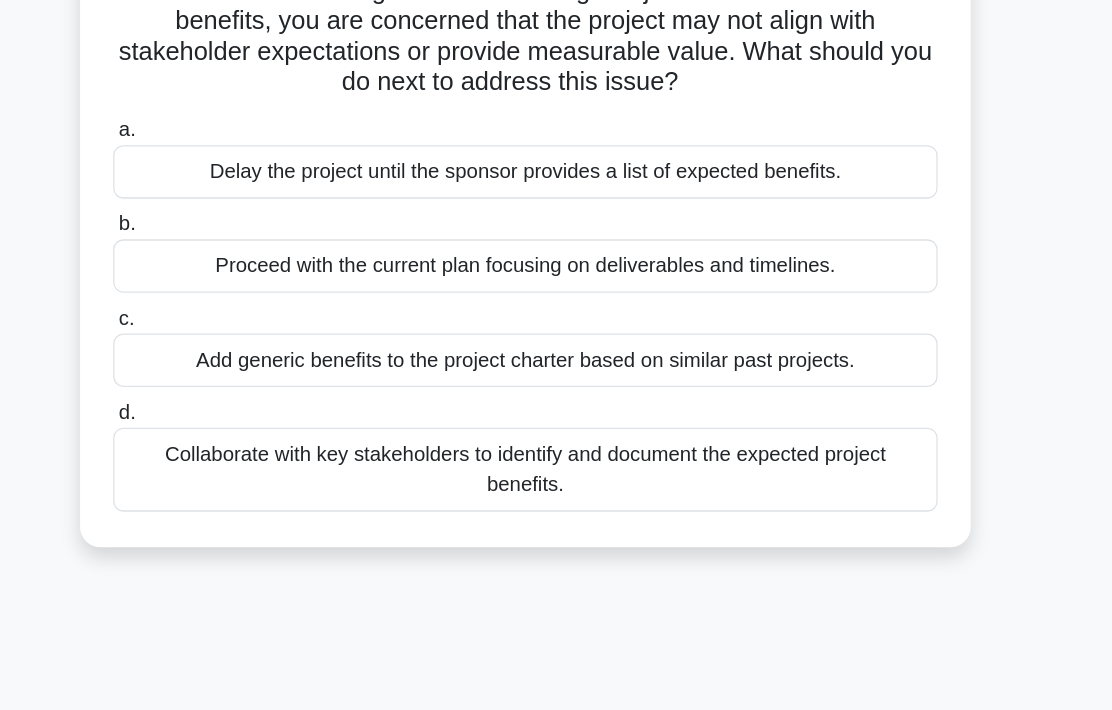 scroll, scrollTop: 213, scrollLeft: 0, axis: vertical 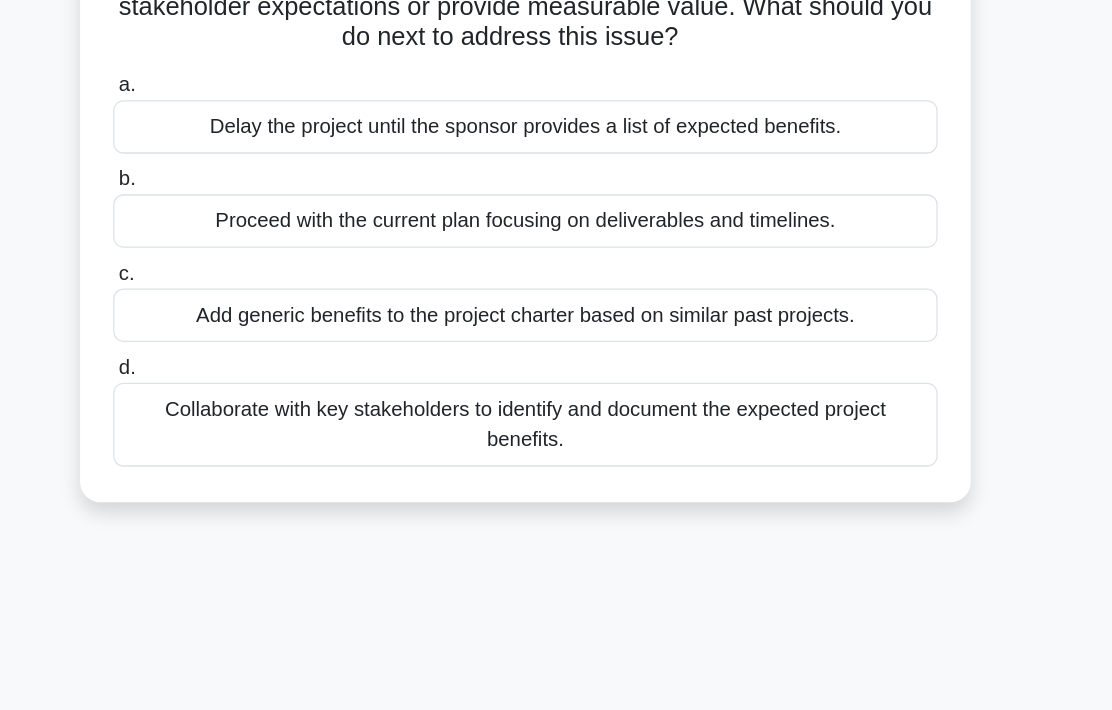 click on "Collaborate with key stakeholders to identify and document the expected project benefits." at bounding box center [556, 421] 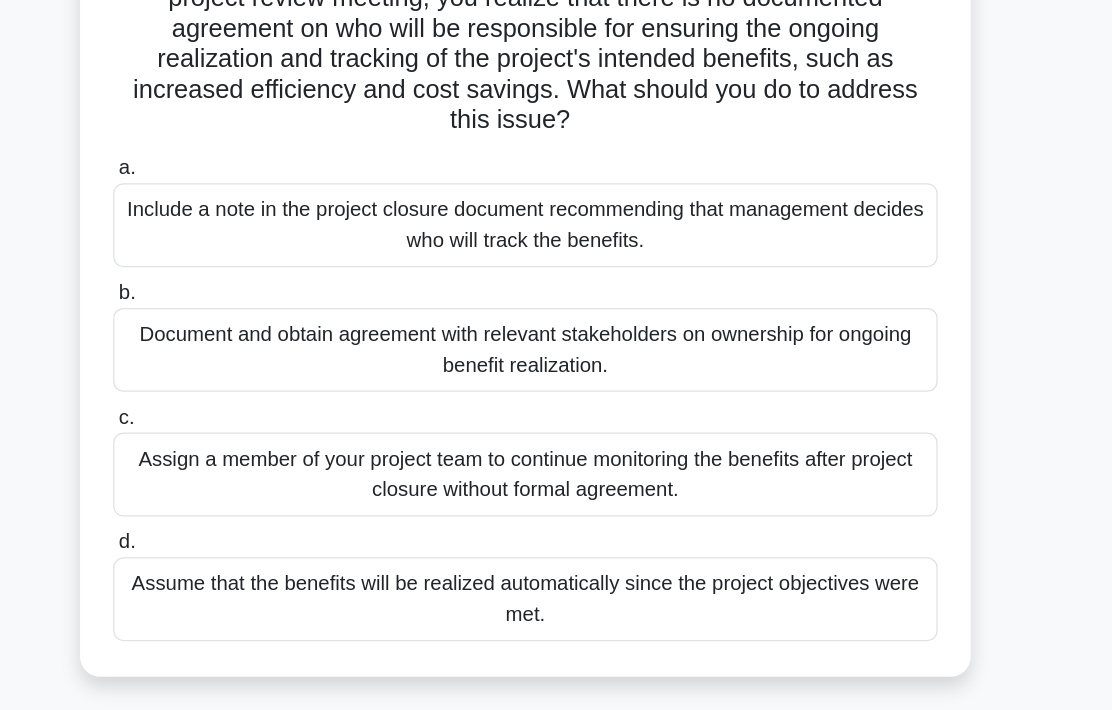 scroll, scrollTop: 163, scrollLeft: 0, axis: vertical 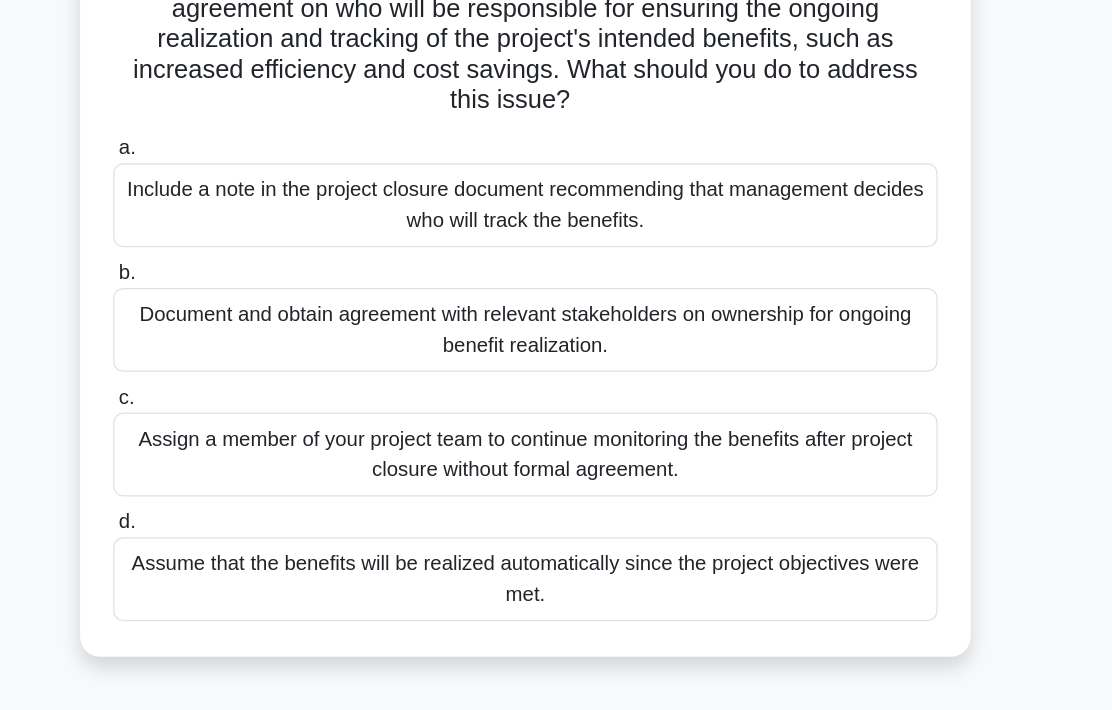 click on "Document and obtain agreement with relevant stakeholders on ownership for ongoing benefit realization." at bounding box center (556, 347) 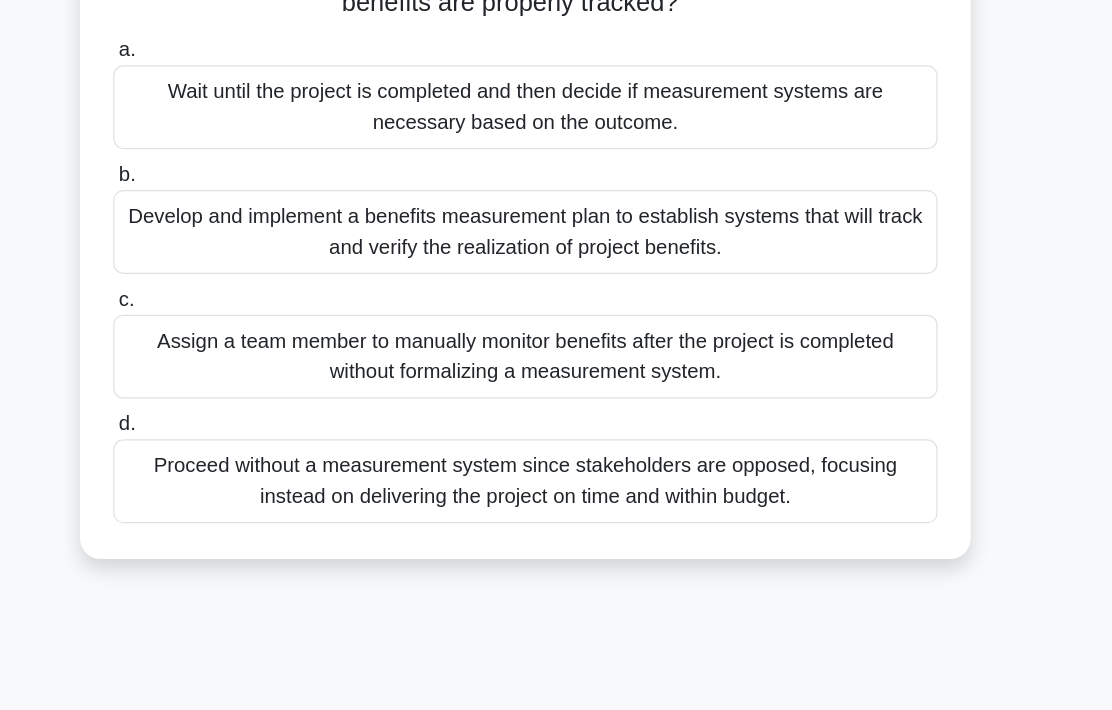 scroll, scrollTop: 289, scrollLeft: 0, axis: vertical 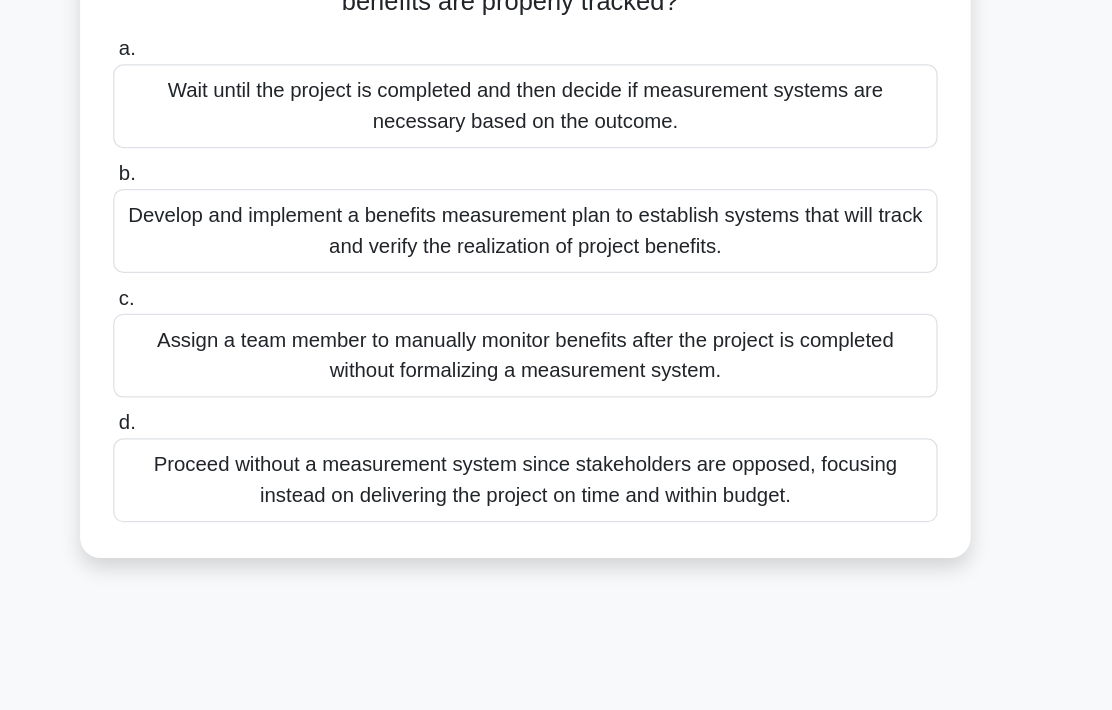click on "Develop and implement a benefits measurement plan to establish systems that will track and verify the realization of project benefits." at bounding box center [556, 269] 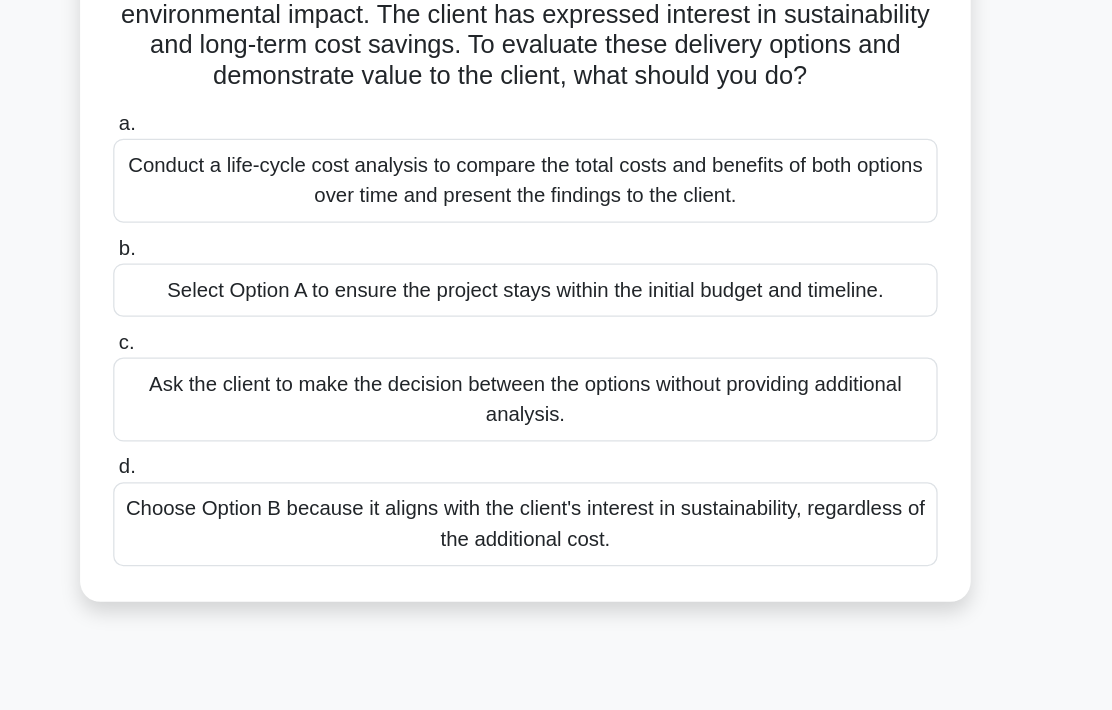 scroll, scrollTop: 211, scrollLeft: 0, axis: vertical 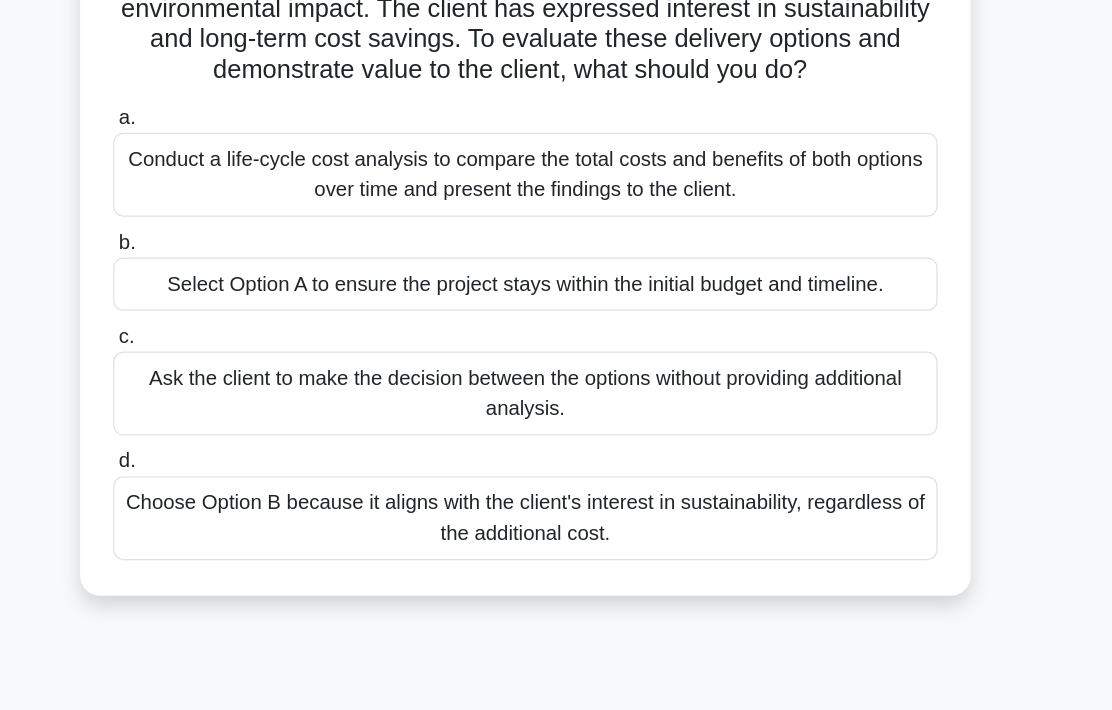 click on "Conduct a life-cycle cost analysis to compare the total costs and benefits of both options over time and present the findings to the client." at bounding box center (556, 225) 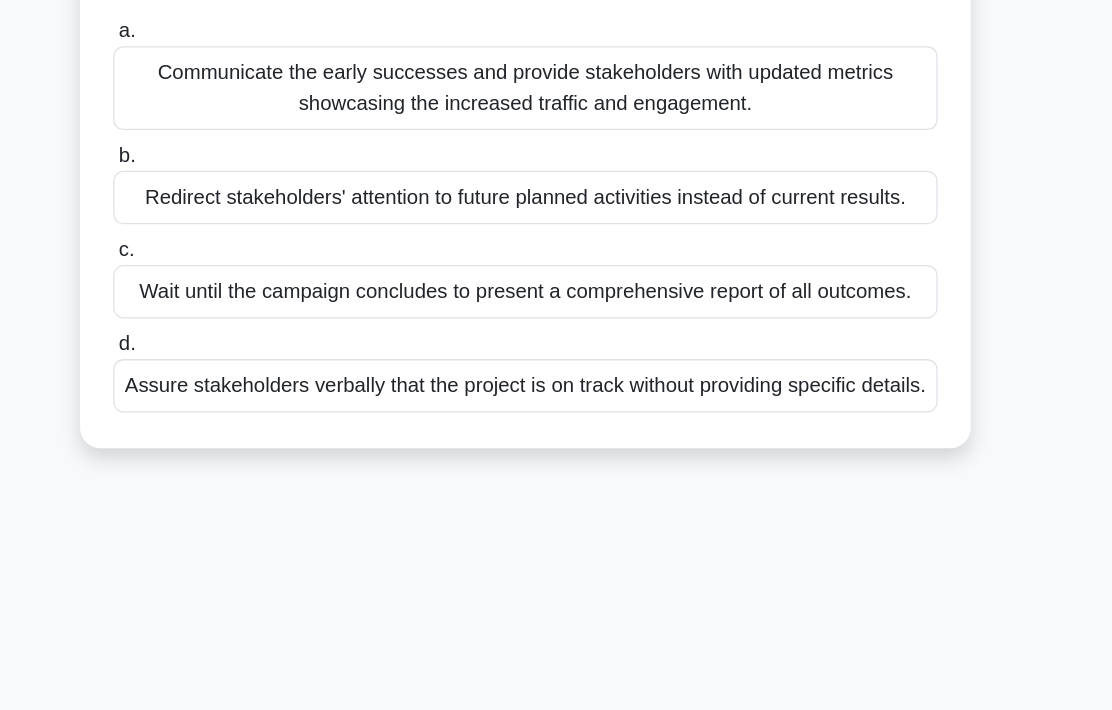 scroll, scrollTop: 208, scrollLeft: 0, axis: vertical 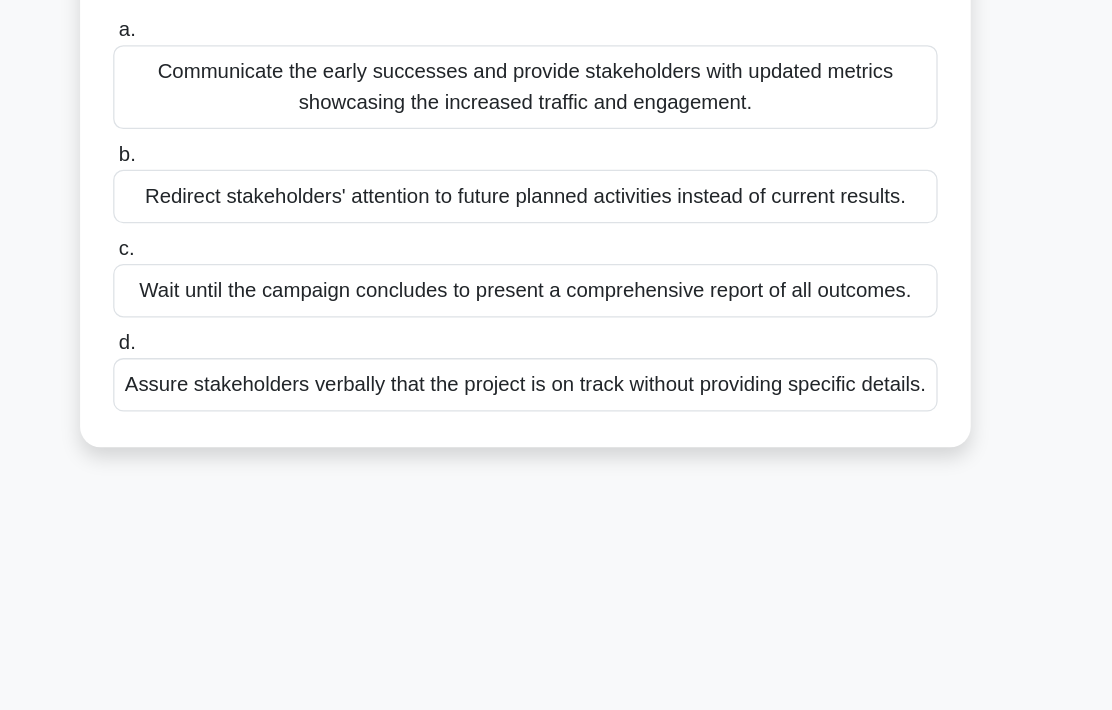 click on "Communicate the early successes and provide stakeholders with updated metrics showcasing the increased traffic and engagement." at bounding box center [556, 156] 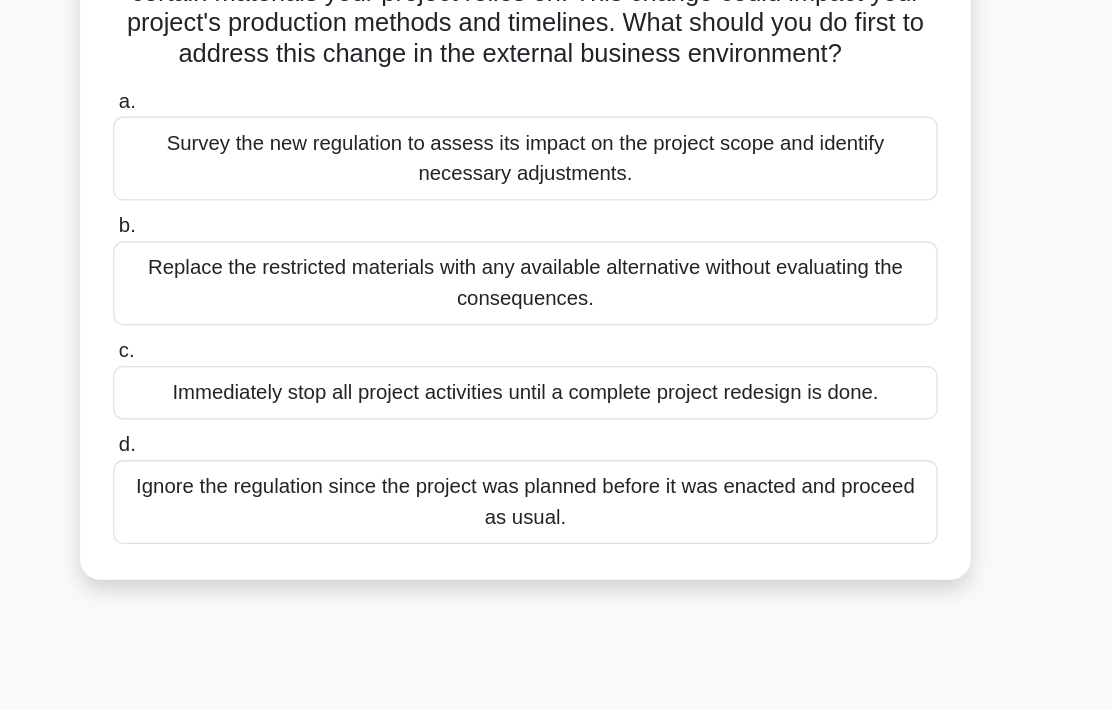 scroll, scrollTop: 129, scrollLeft: 0, axis: vertical 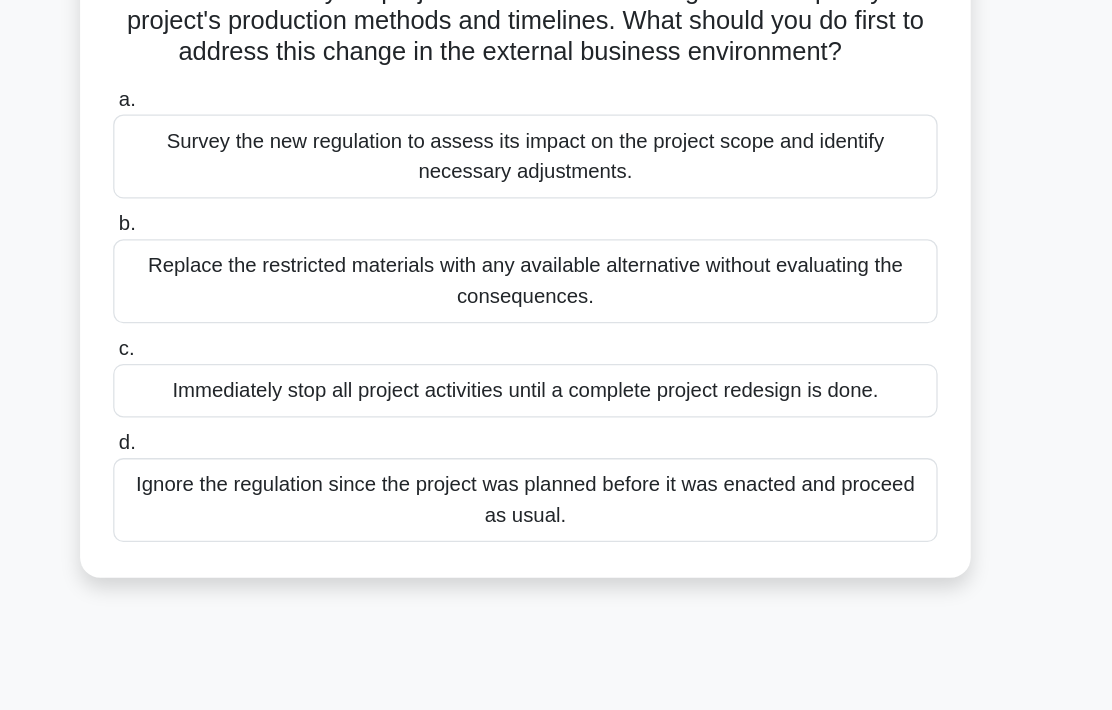 click on "Survey the new regulation to assess its impact on the project scope and identify necessary adjustments." at bounding box center (556, 211) 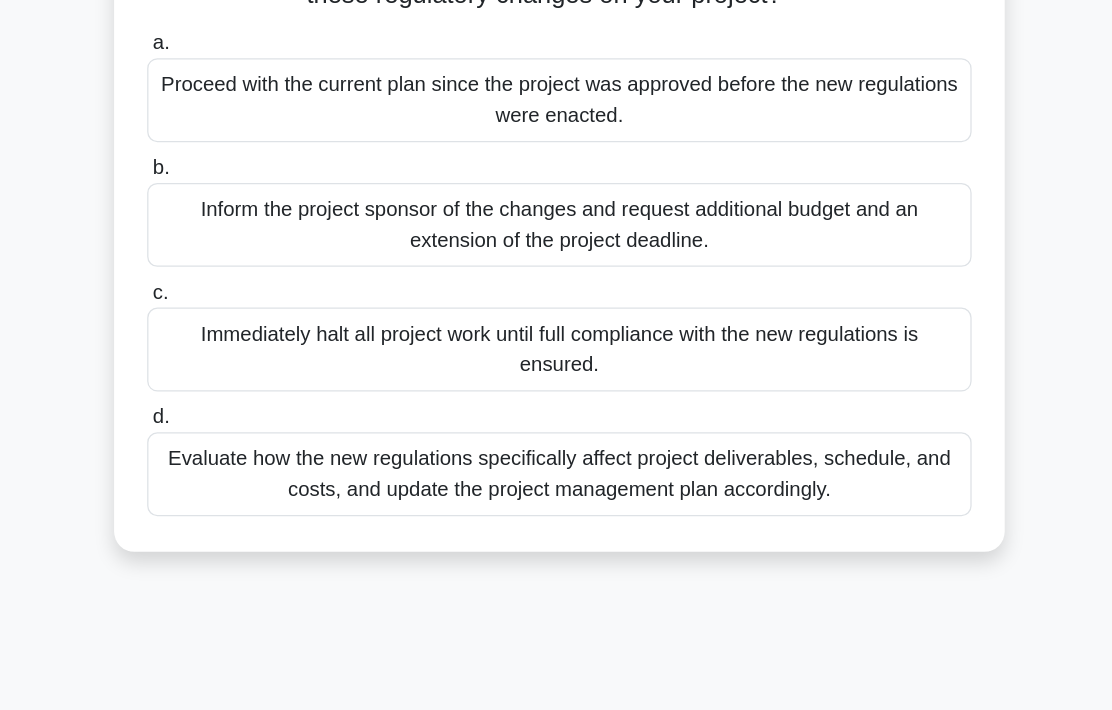 scroll, scrollTop: 247, scrollLeft: 0, axis: vertical 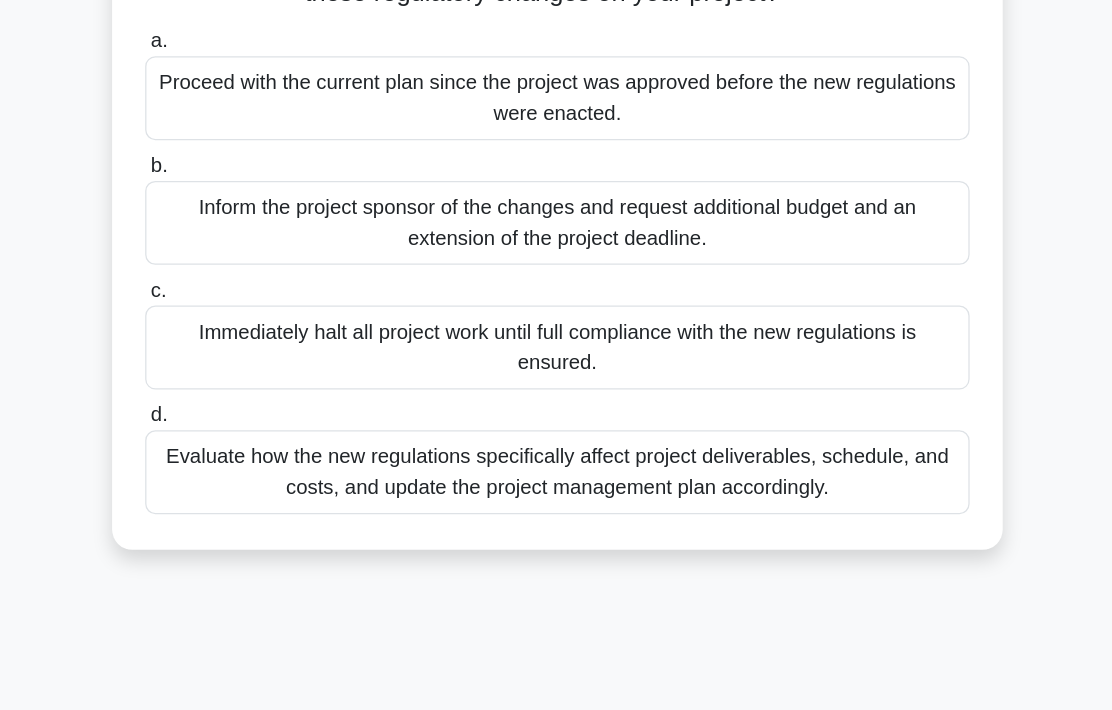 click on "Evaluate how the new regulations specifically affect project deliverables, schedule, and costs, and update the project management plan accordingly." at bounding box center (556, 459) 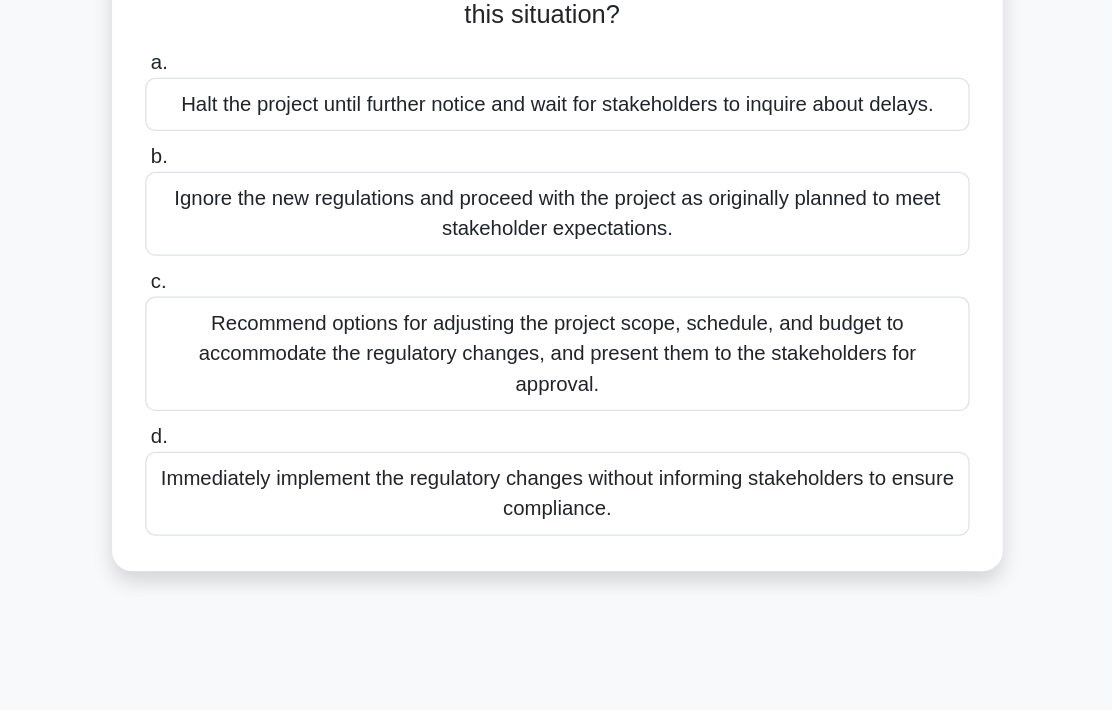 scroll, scrollTop: 217, scrollLeft: 0, axis: vertical 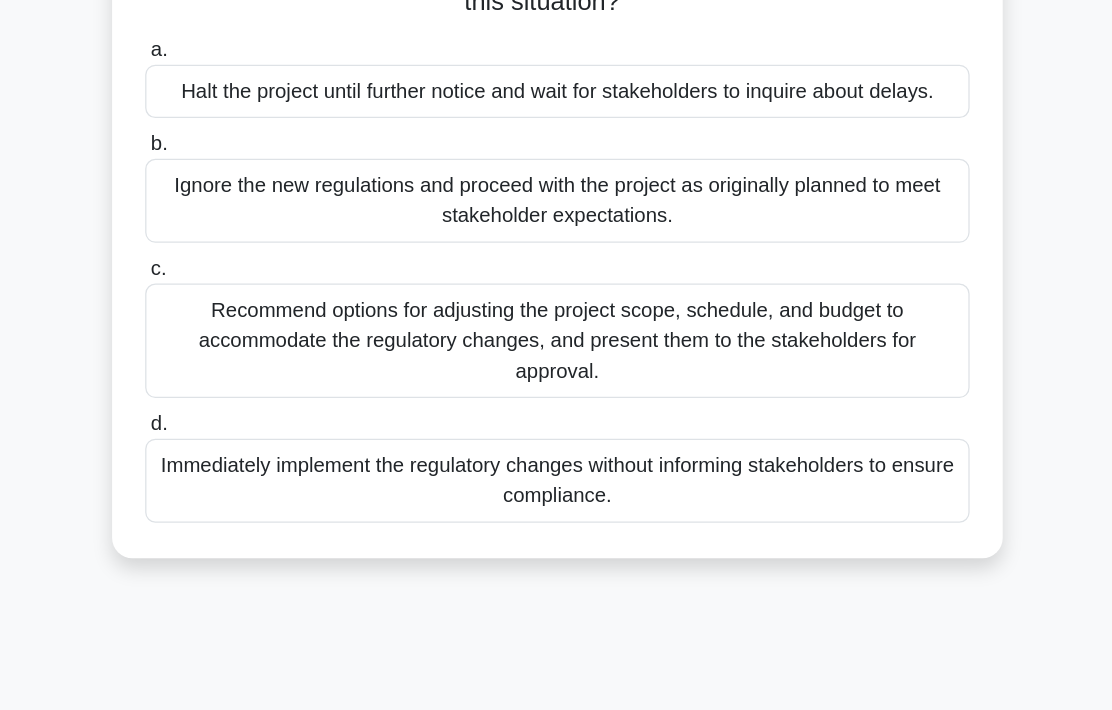 click on "Recommend options for adjusting the project scope, schedule, and budget to accommodate the regulatory changes, and present them to the stakeholders for approval." at bounding box center (556, 355) 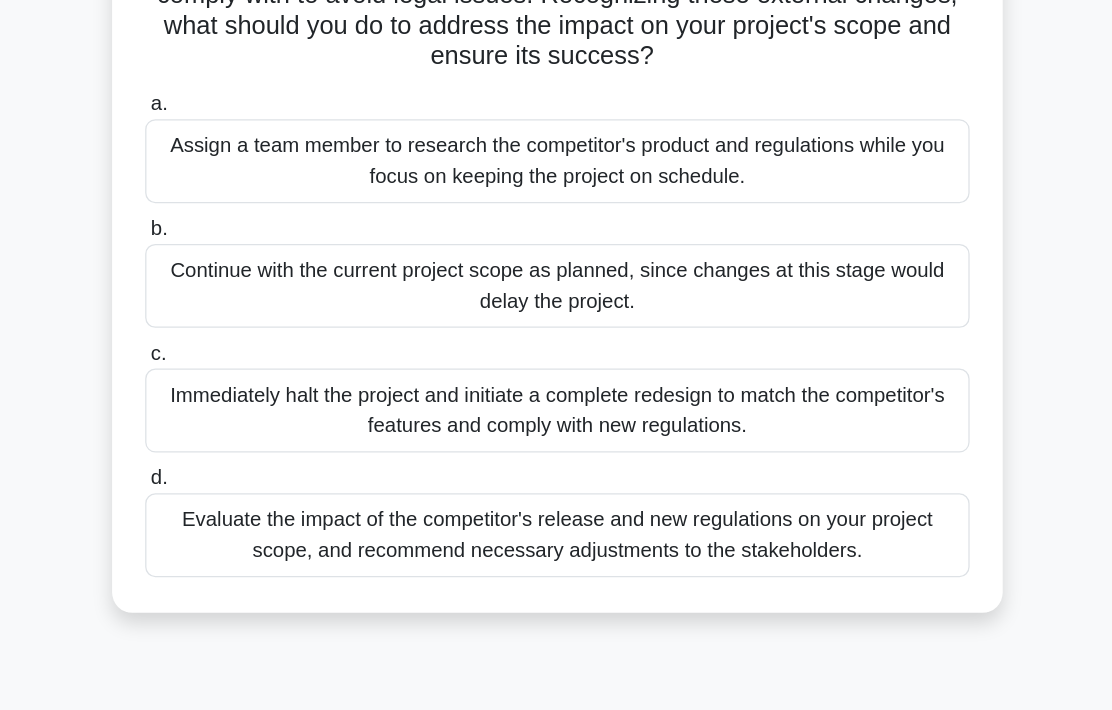 scroll, scrollTop: 199, scrollLeft: 0, axis: vertical 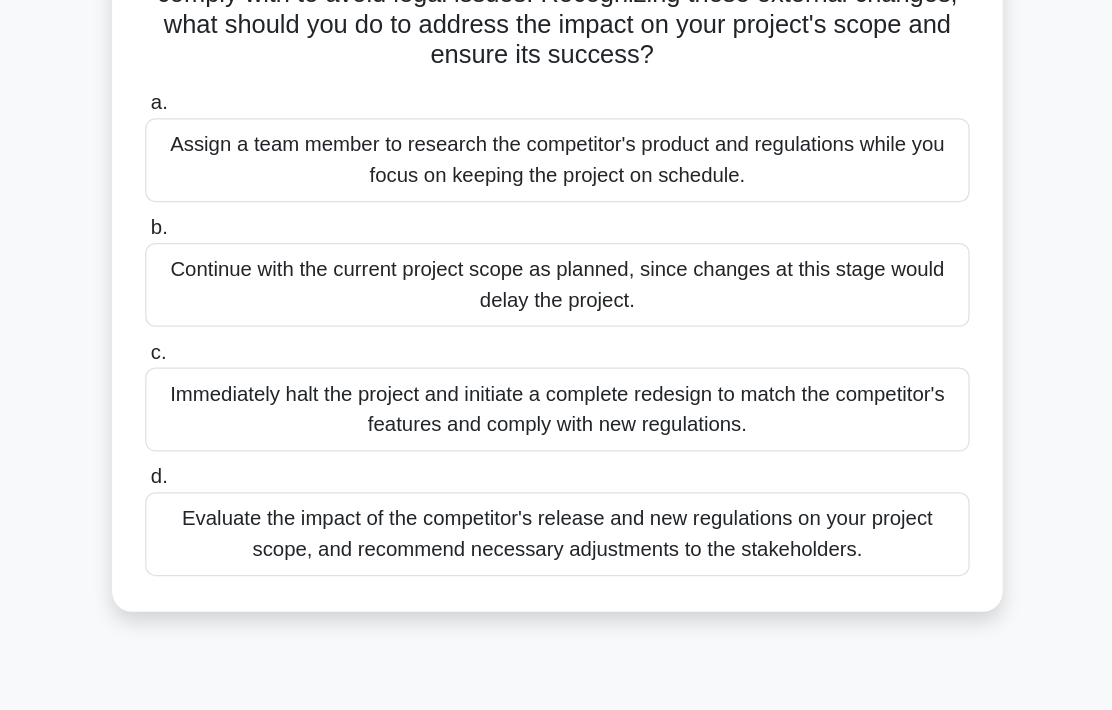 click on "Evaluate the impact of the competitor's release and new regulations on your project scope, and recommend necessary adjustments to the stakeholders." at bounding box center (556, 507) 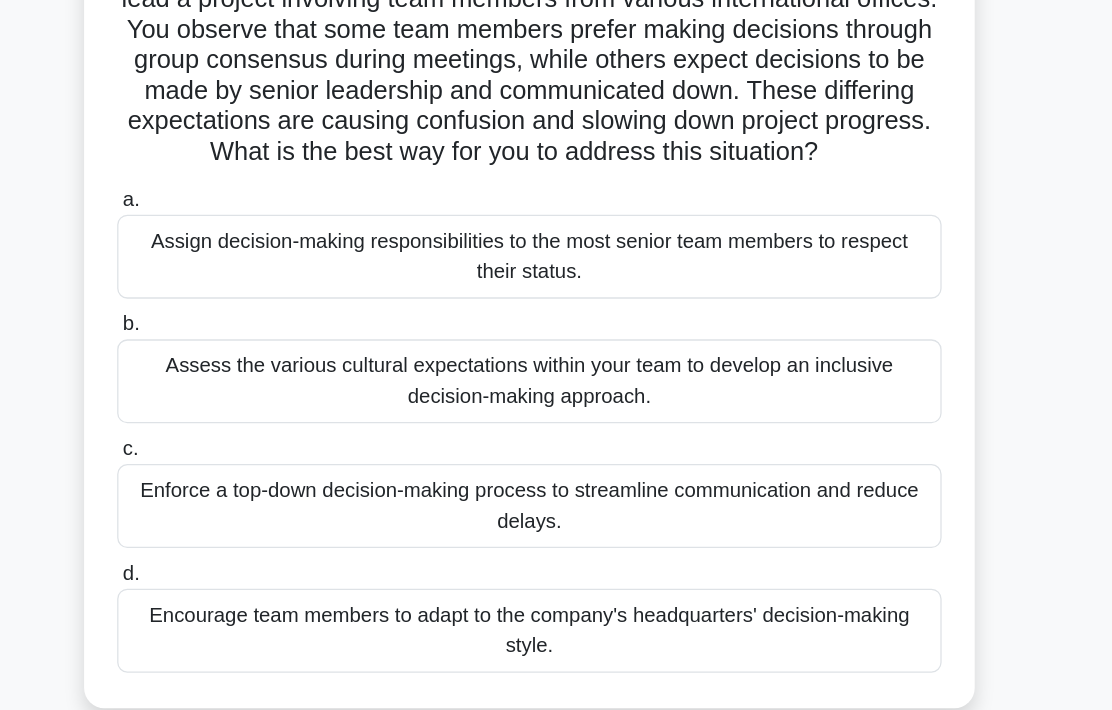 scroll, scrollTop: 100, scrollLeft: 0, axis: vertical 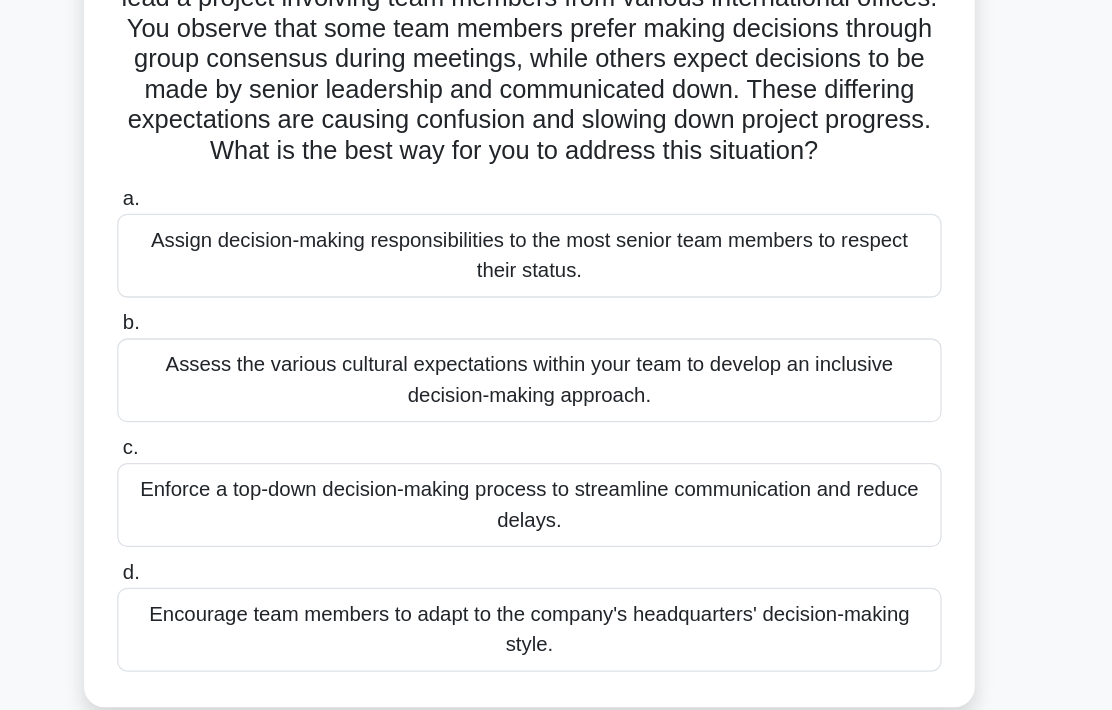 click on "Assess the various cultural expectations within your team to develop an inclusive decision-making approach." at bounding box center (556, 386) 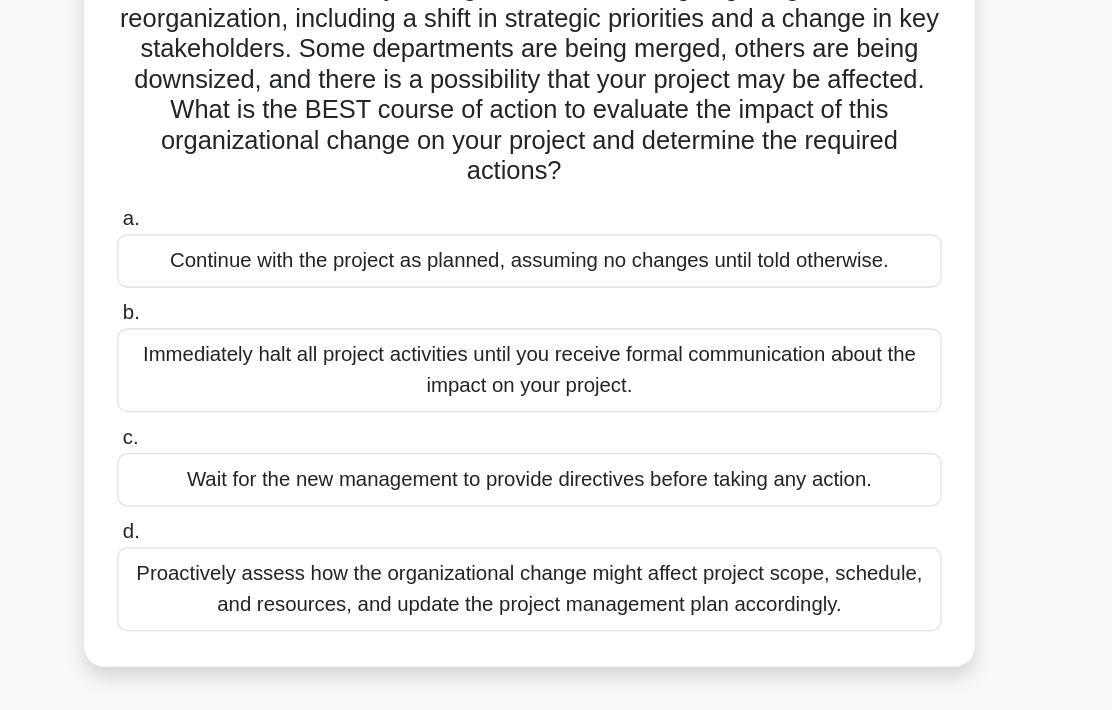scroll, scrollTop: 132, scrollLeft: 0, axis: vertical 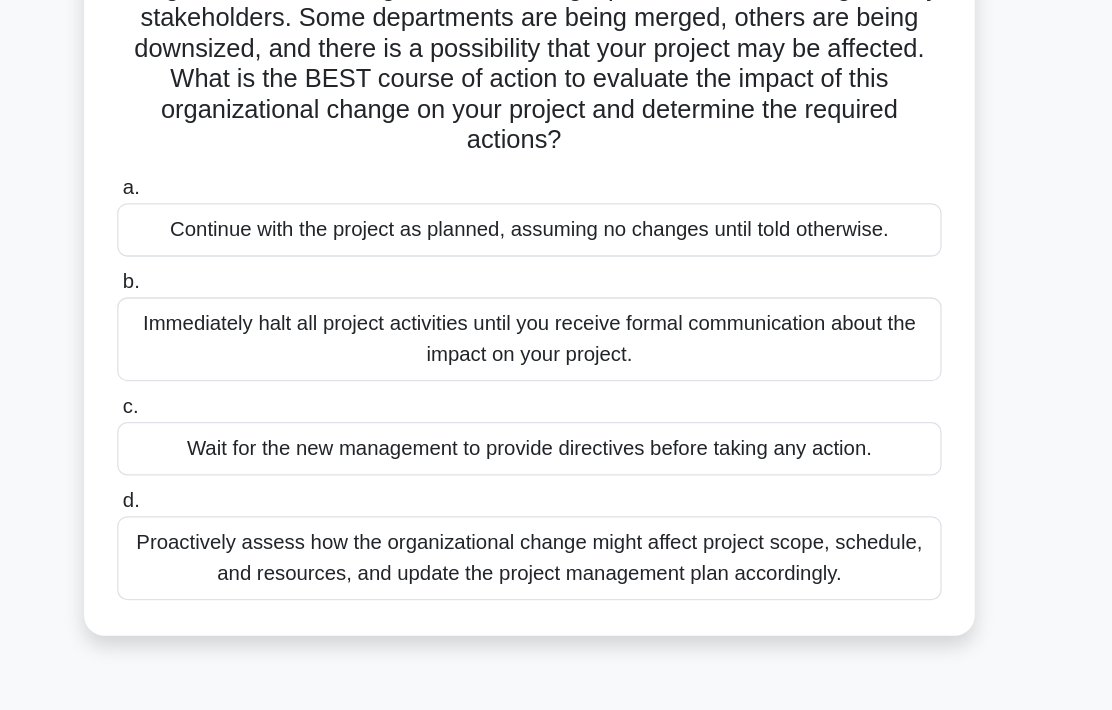 click on "Proactively assess how the organizational change might affect project scope, schedule, and resources, and update the project management plan accordingly." at bounding box center [556, 526] 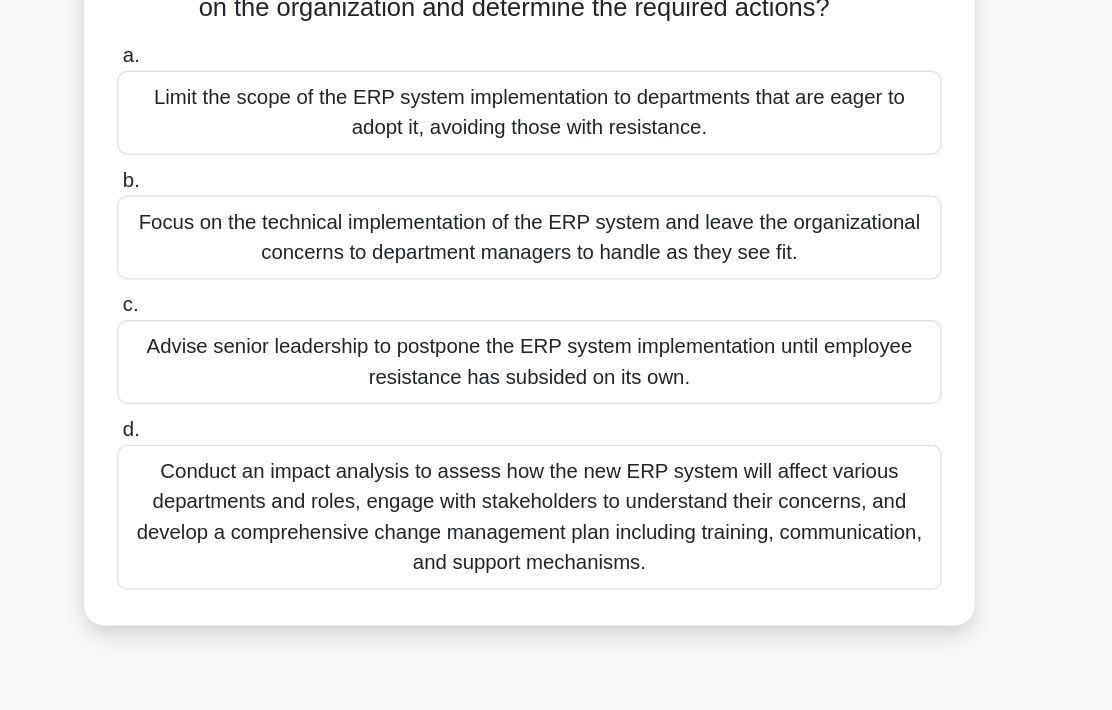 scroll, scrollTop: 263, scrollLeft: 0, axis: vertical 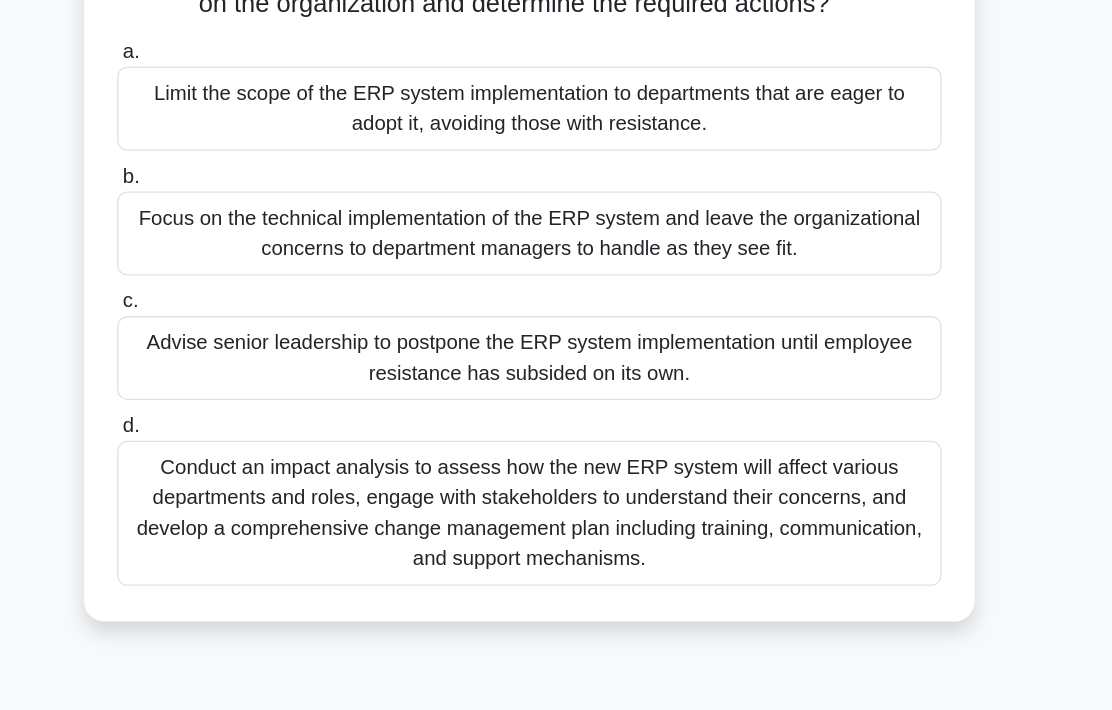 click on "Conduct an impact analysis to assess how the new ERP system will affect various departments and roles, engage with stakeholders to understand their concerns, and develop a comprehensive change management plan including training, communication, and support mechanisms." at bounding box center [556, 491] 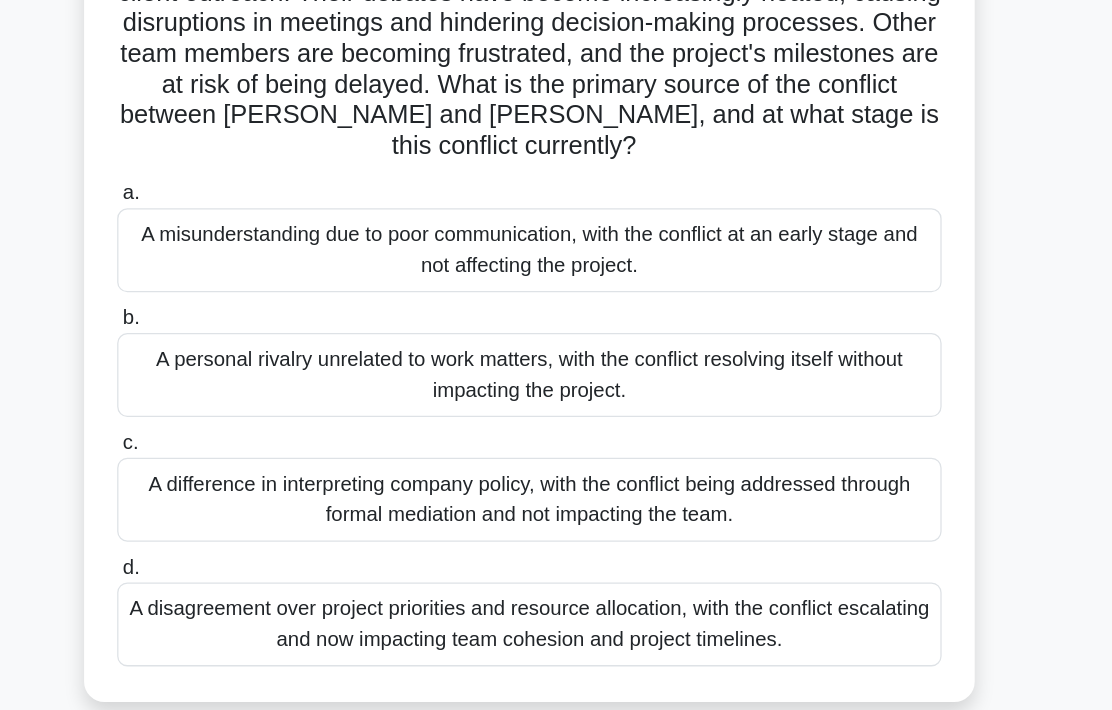 scroll, scrollTop: 226, scrollLeft: 0, axis: vertical 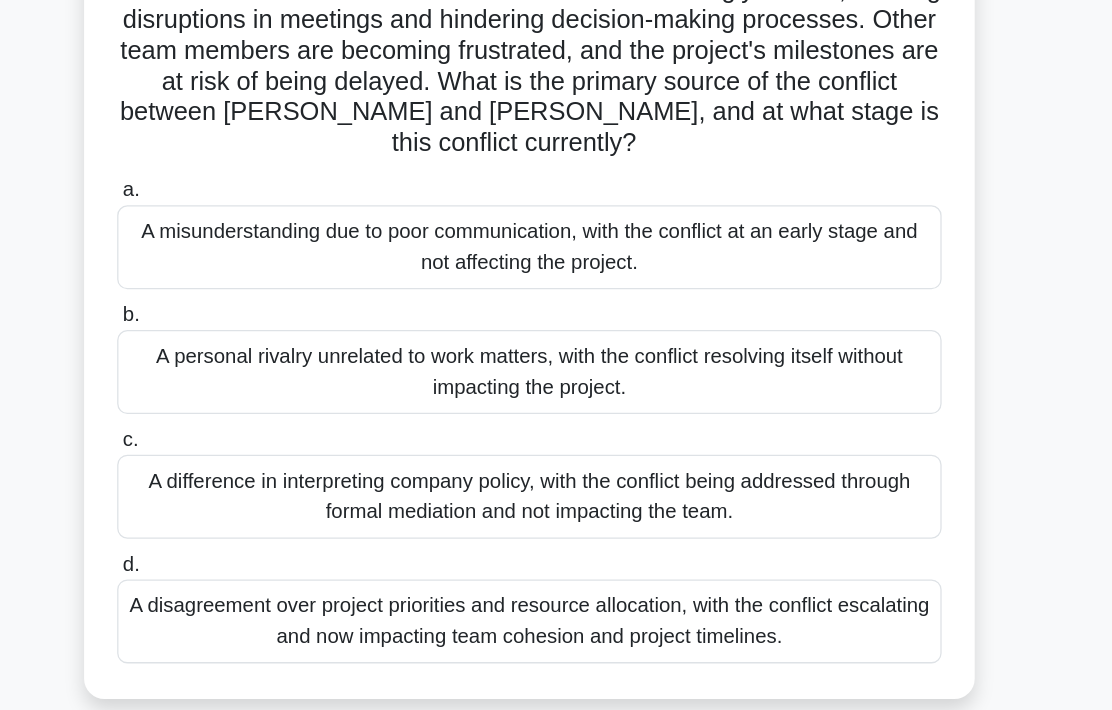 click on "A disagreement over project priorities and resource allocation, with the conflict escalating and now impacting team cohesion and project timelines." at bounding box center (556, 576) 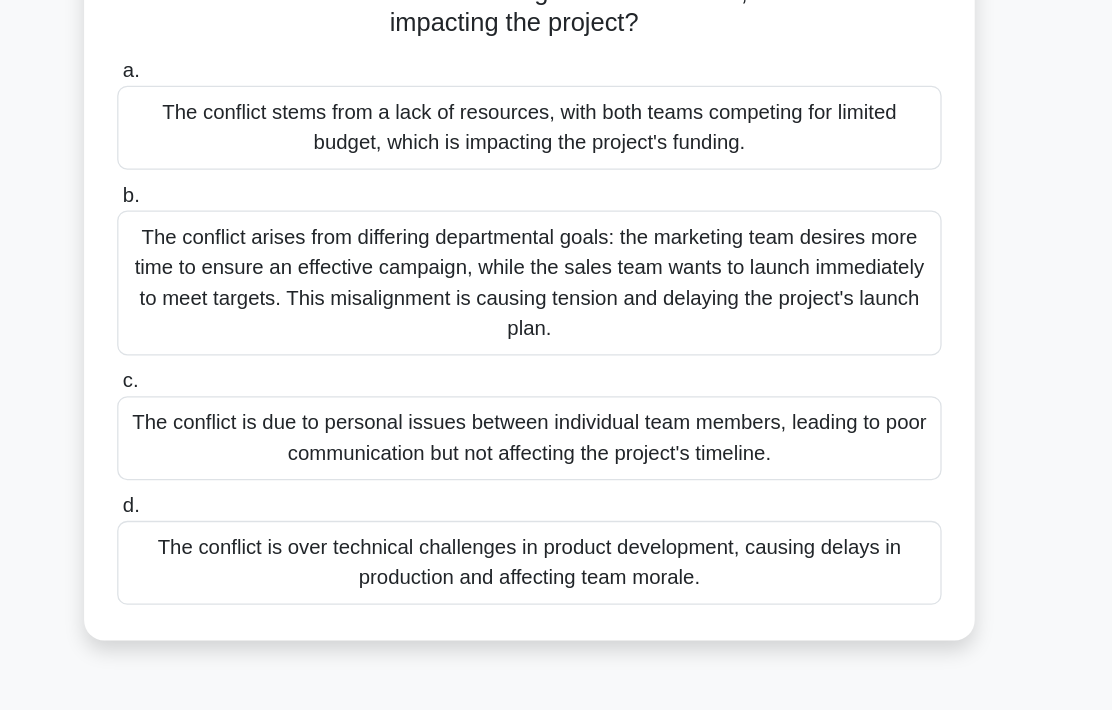 scroll, scrollTop: 248, scrollLeft: 0, axis: vertical 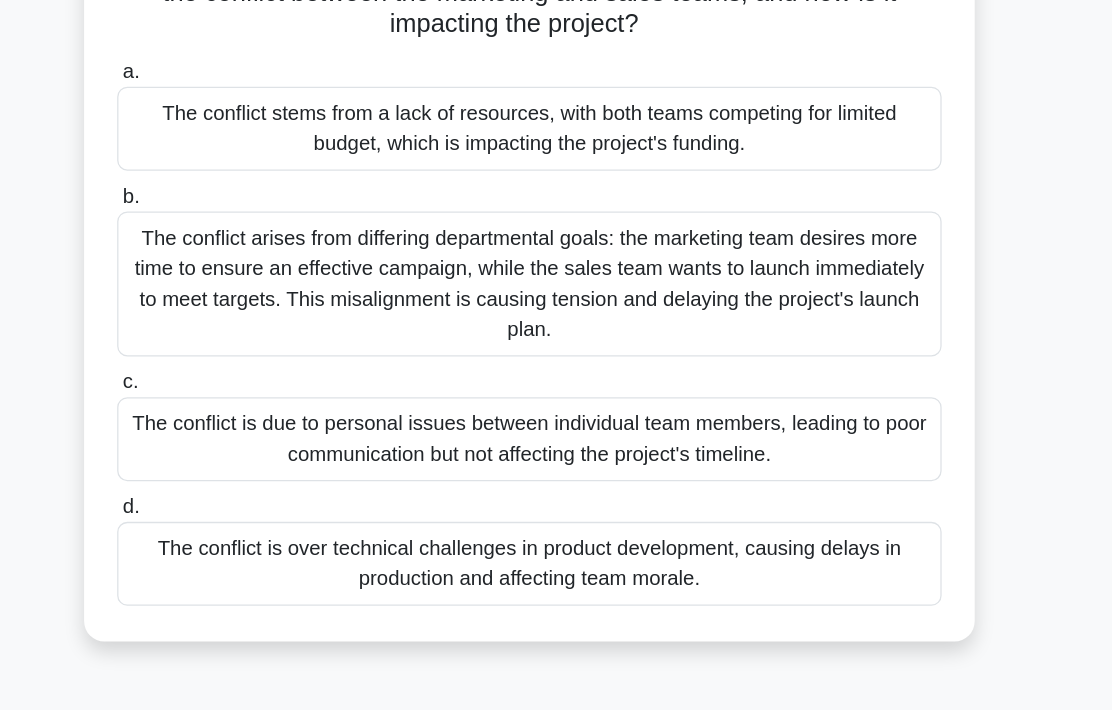 click on "The conflict arises from differing departmental goals: the marketing team desires more time to ensure an effective campaign, while the sales team wants to launch immediately to meet targets. This misalignment is causing tension and delaying the project's launch plan." at bounding box center [556, 310] 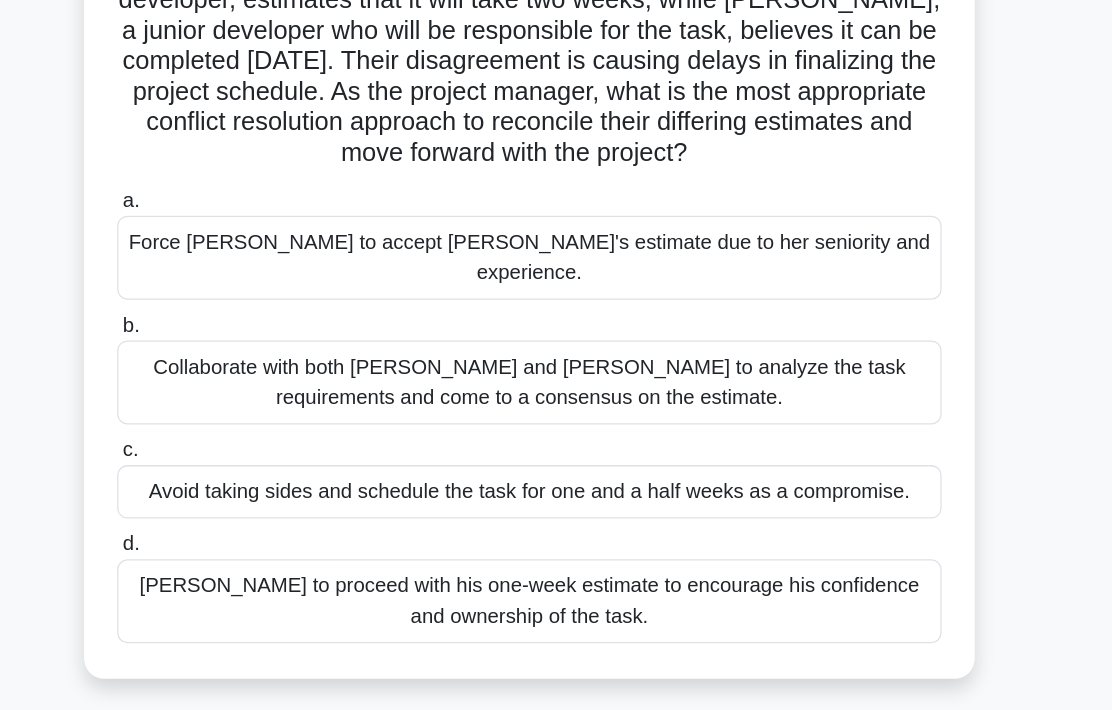 scroll, scrollTop: 146, scrollLeft: 0, axis: vertical 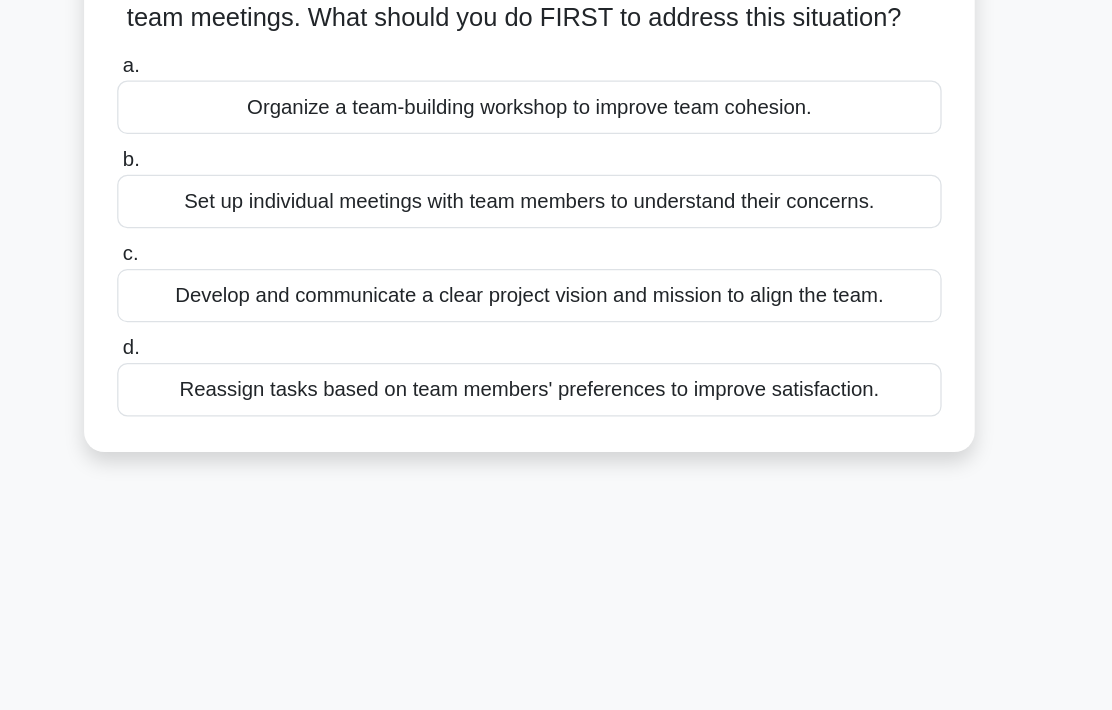 click on "Organize a team-building workshop to improve team cohesion." at bounding box center [556, 172] 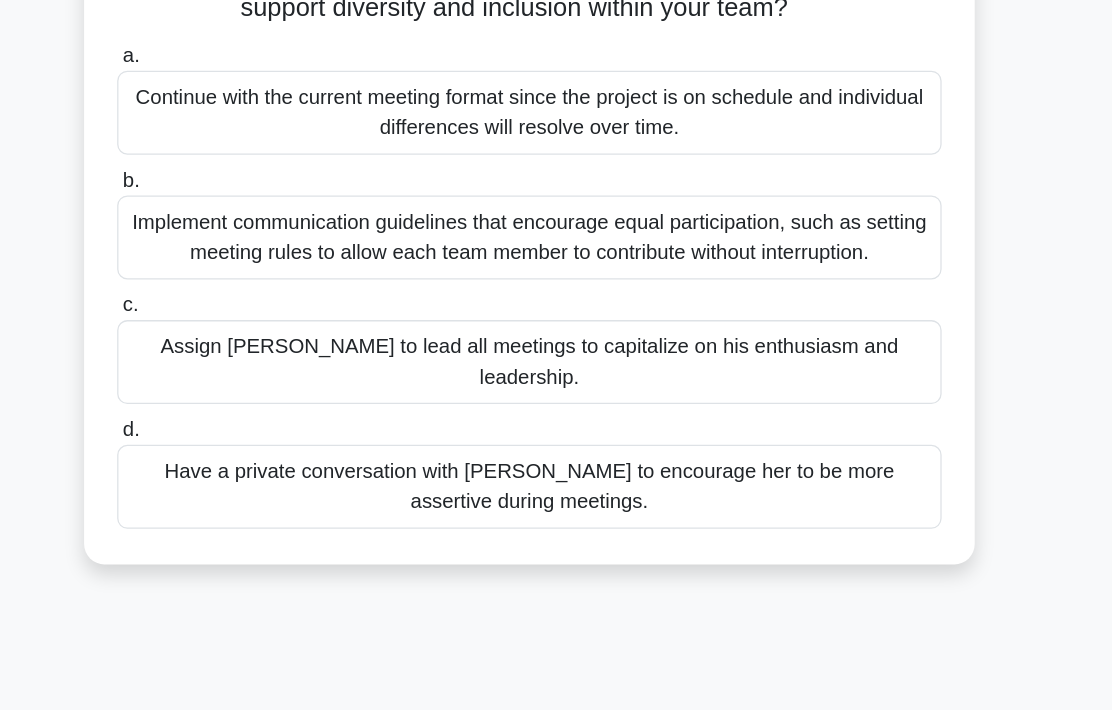 scroll, scrollTop: 261, scrollLeft: 0, axis: vertical 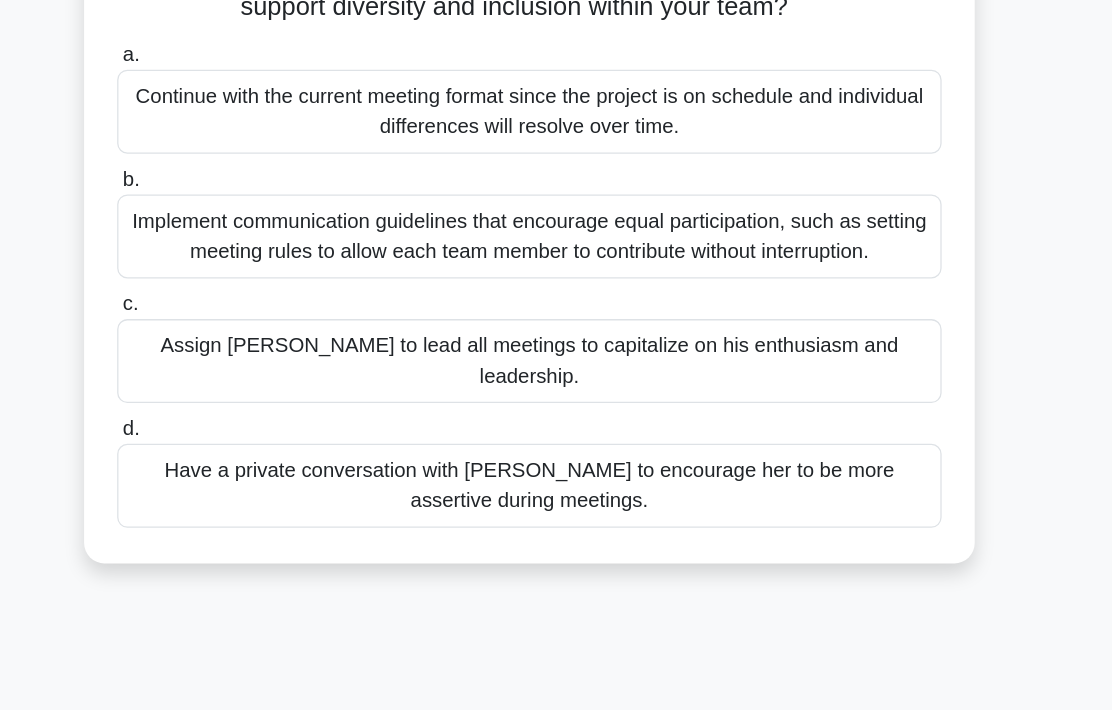click on "Implement communication guidelines that encourage equal participation, such as setting meeting rules to allow each team member to contribute without interruption." at bounding box center [556, 273] 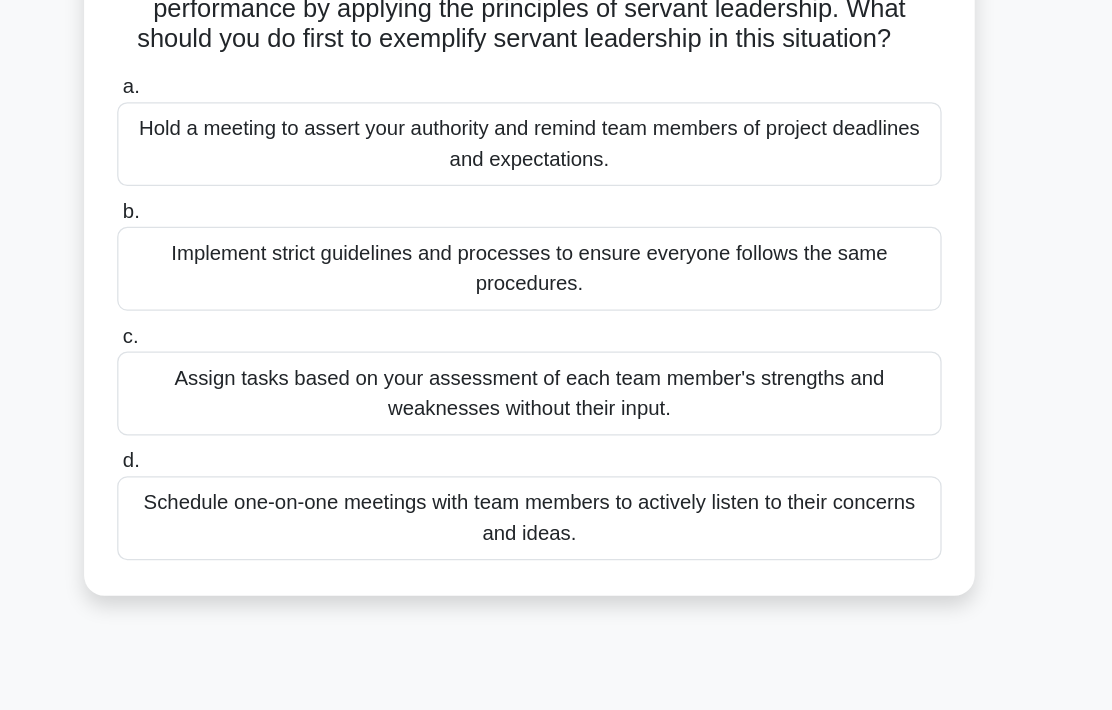 scroll, scrollTop: 251, scrollLeft: 0, axis: vertical 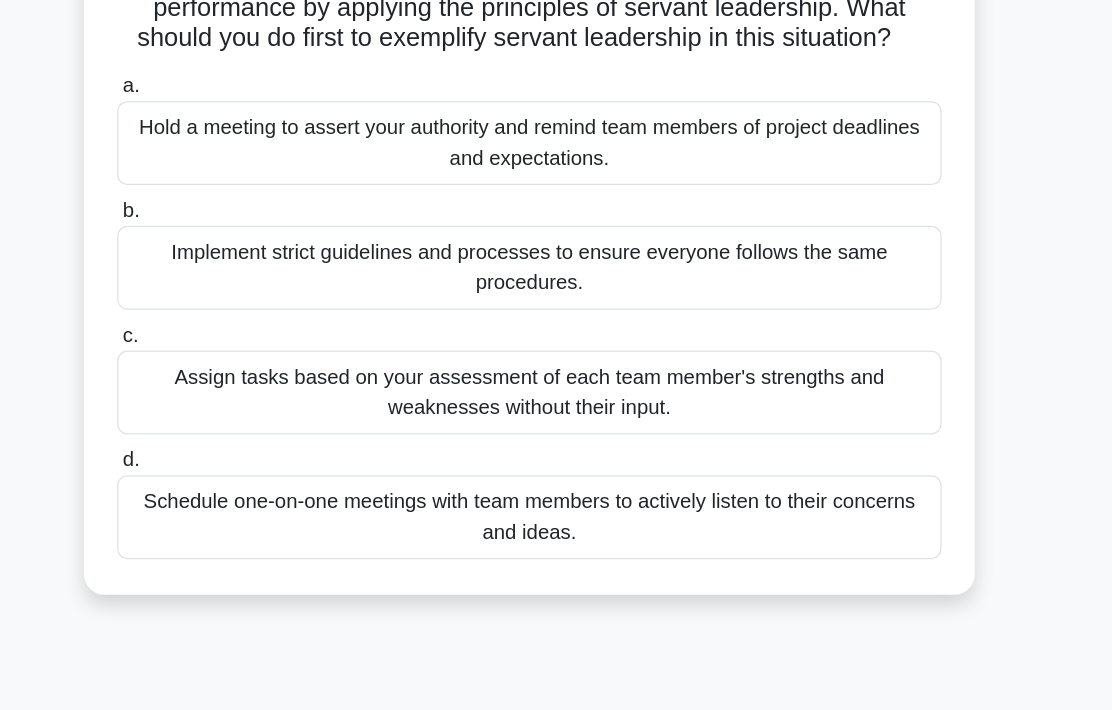 click on "Schedule one-on-one meetings with team members to actively listen to their concerns and ideas." at bounding box center (556, 407) 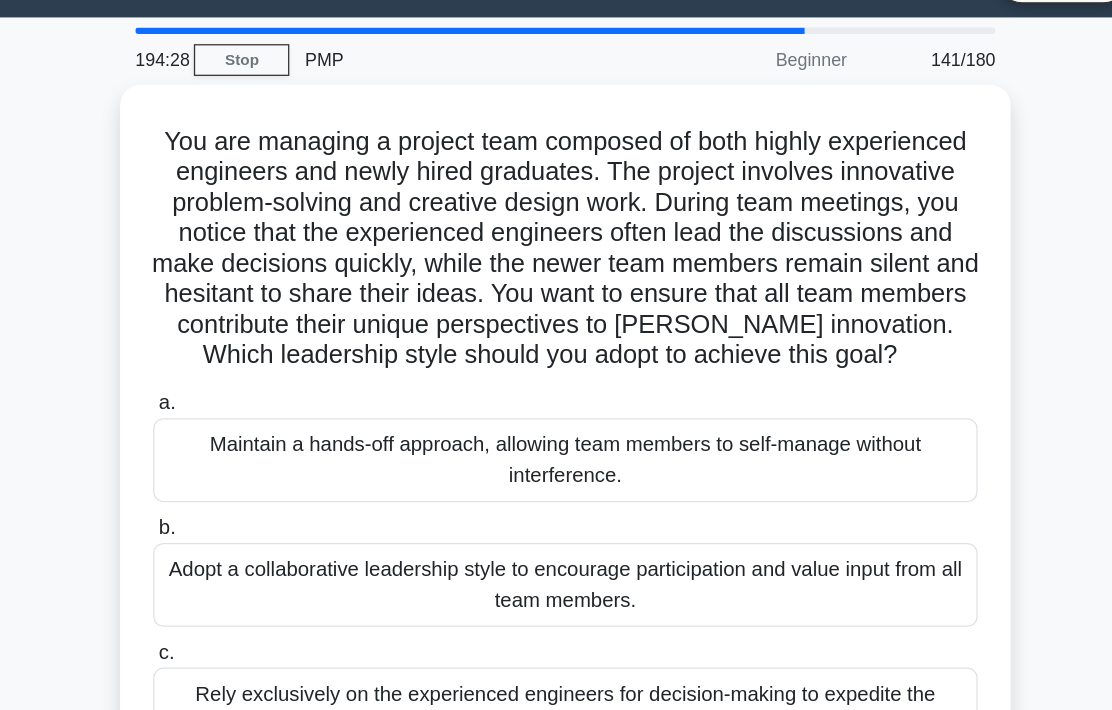 scroll, scrollTop: 203, scrollLeft: 0, axis: vertical 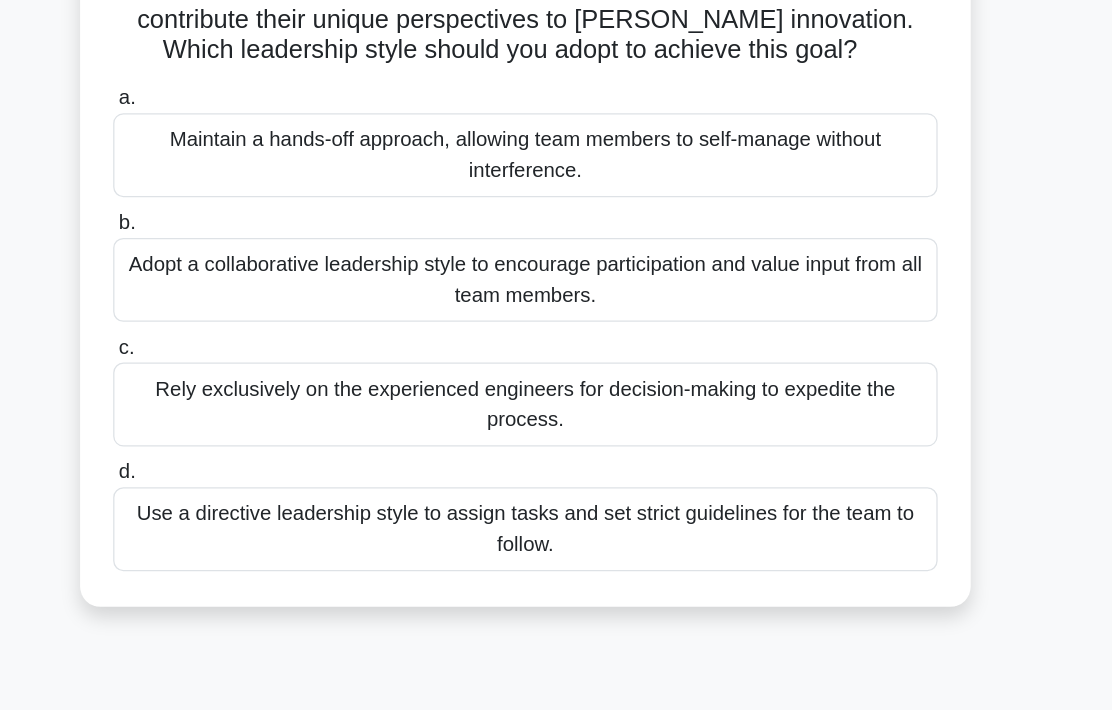 click on "Adopt a collaborative leadership style to encourage participation and value input from all team members." at bounding box center (556, 307) 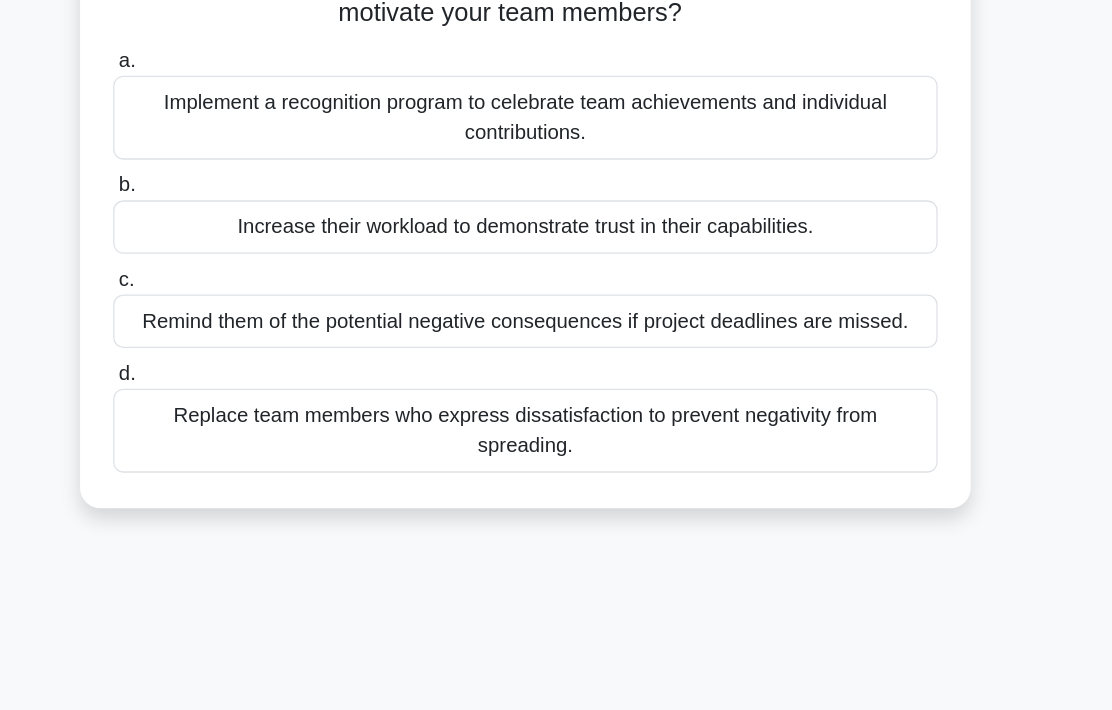 scroll, scrollTop: 209, scrollLeft: 0, axis: vertical 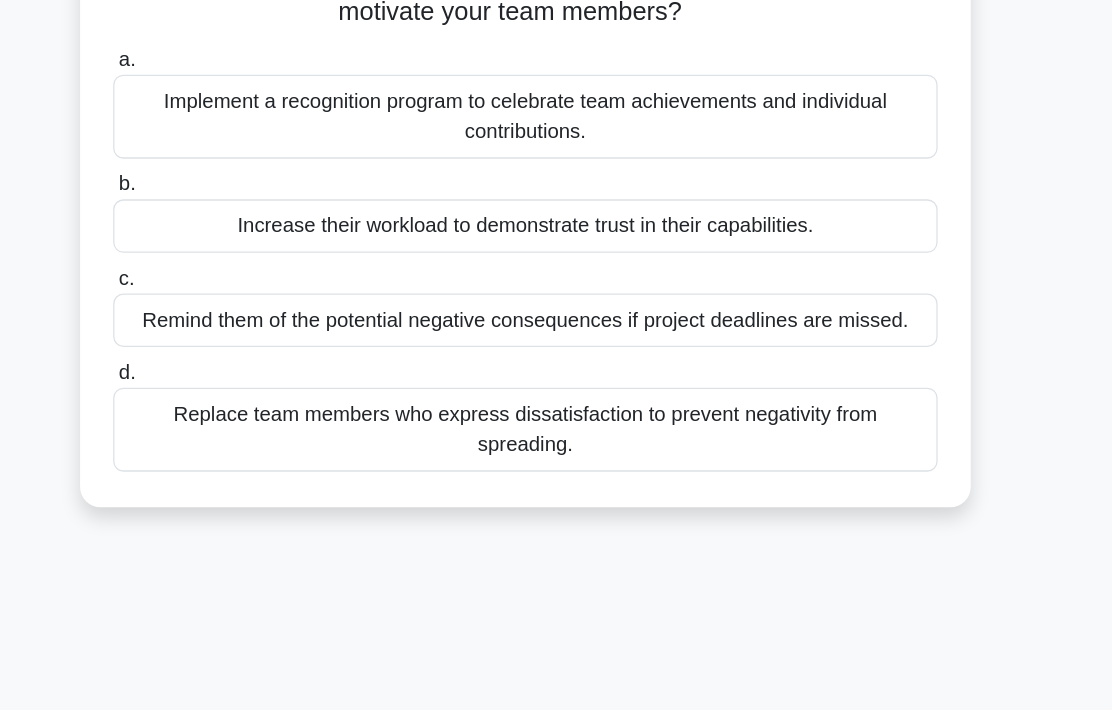 click on "Implement a recognition program to celebrate team achievements and individual contributions." at bounding box center [556, 179] 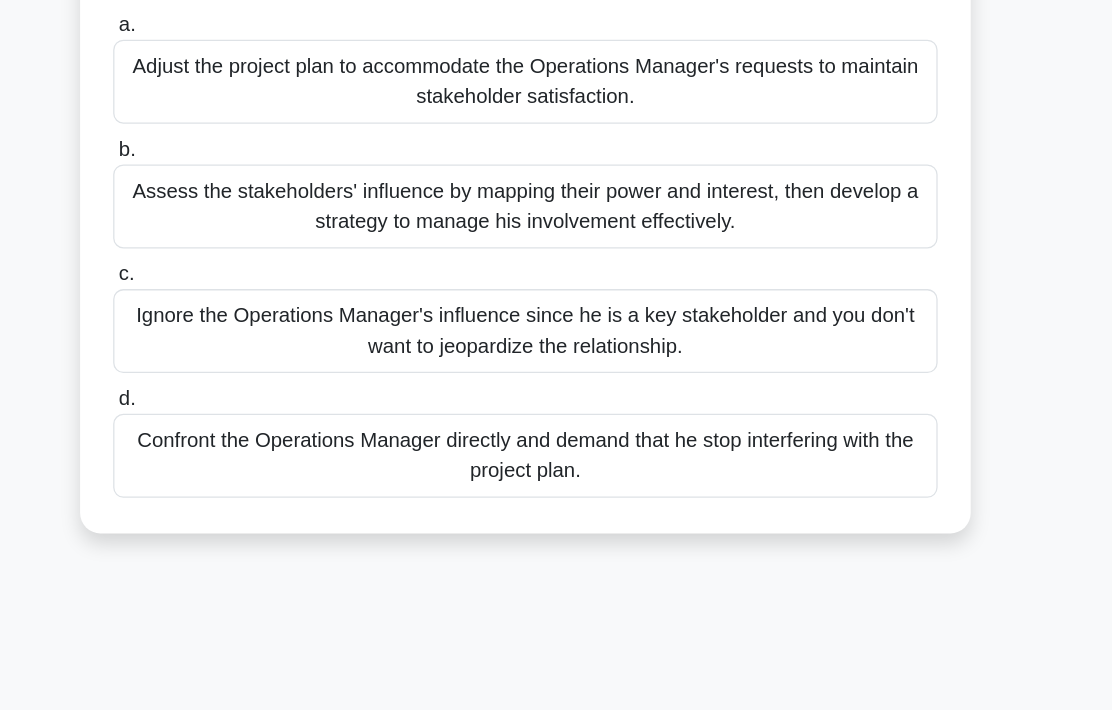 scroll, scrollTop: 285, scrollLeft: 0, axis: vertical 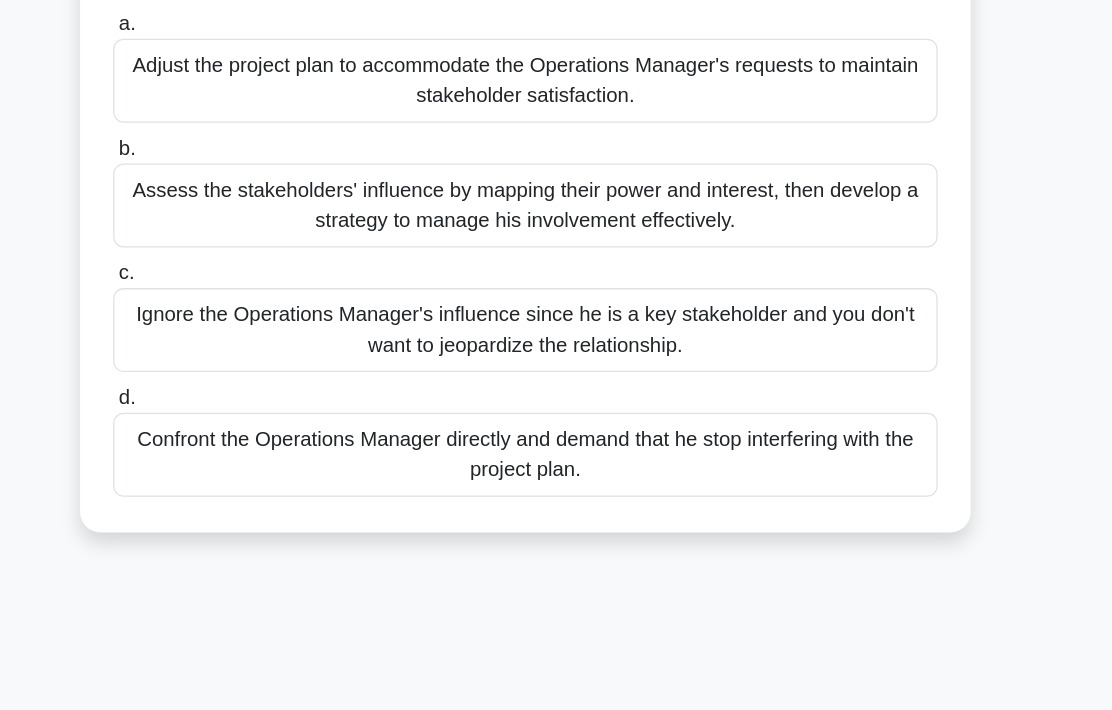 click on "Assess the stakeholders' influence by mapping their power and interest, then develop a strategy to manage his involvement effectively." at bounding box center (556, 249) 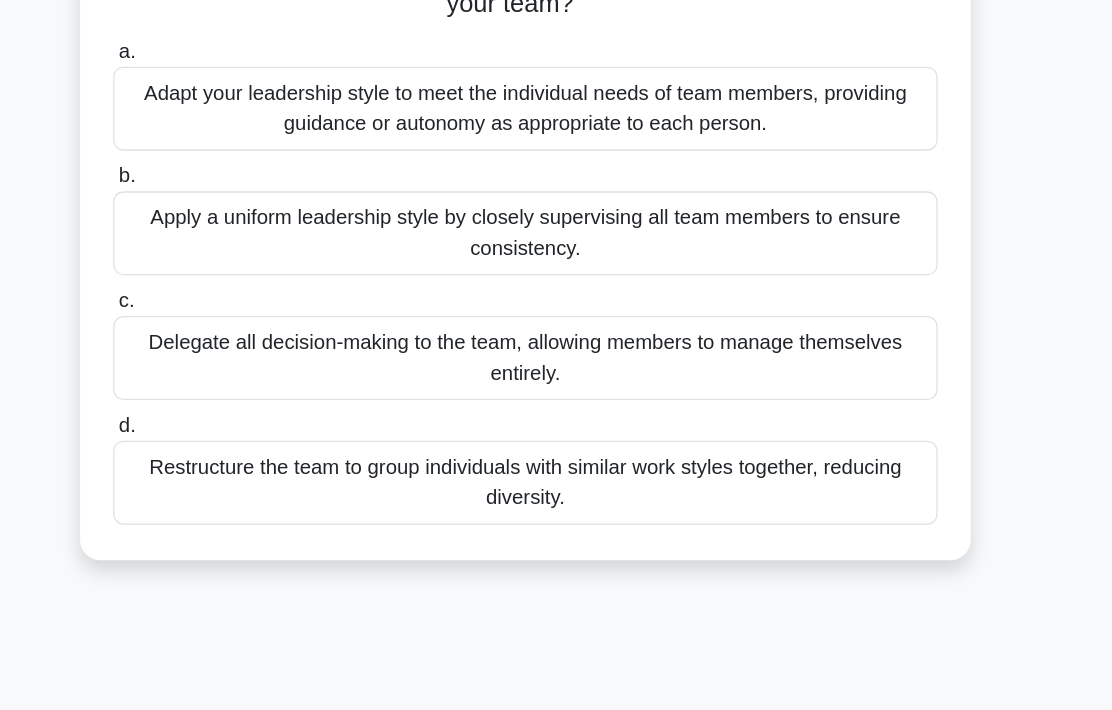 scroll, scrollTop: 215, scrollLeft: 0, axis: vertical 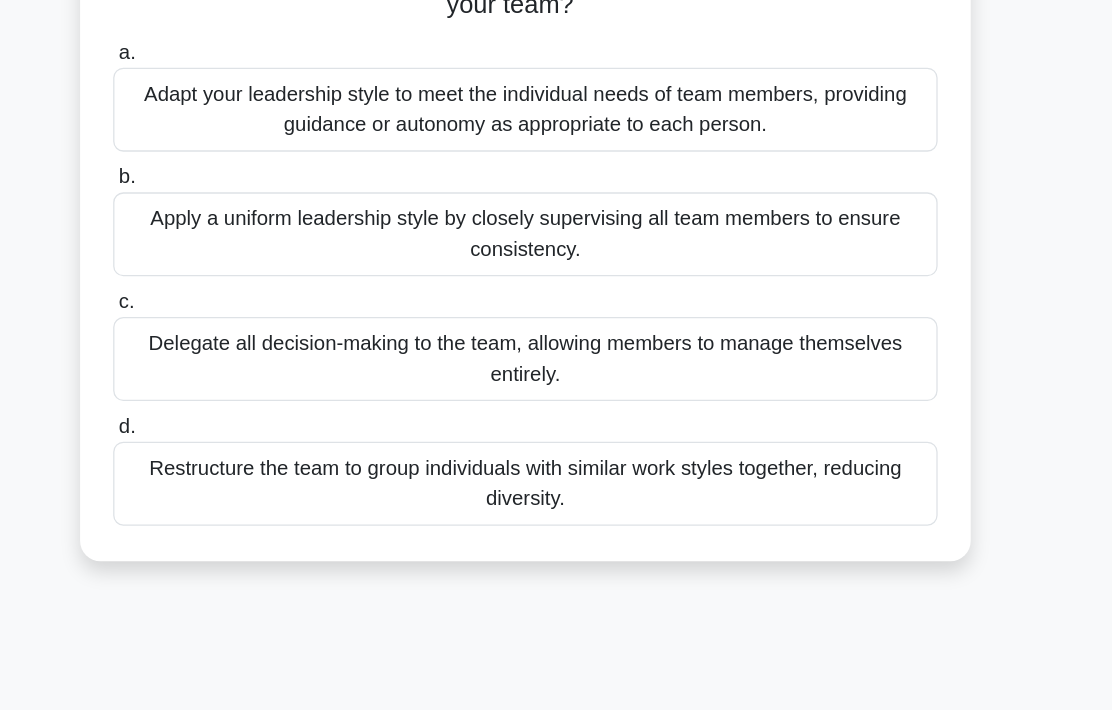 click on "Adapt your leadership style to meet the individual needs of team members, providing guidance or autonomy as appropriate to each person." at bounding box center [556, 173] 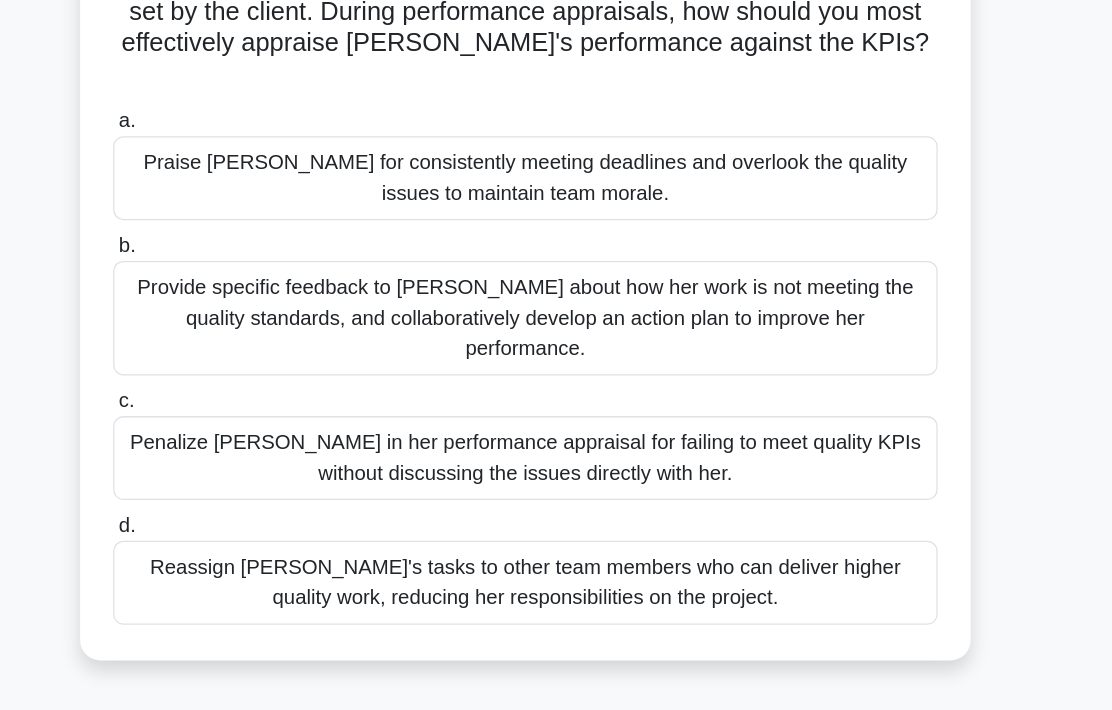 scroll, scrollTop: 186, scrollLeft: 0, axis: vertical 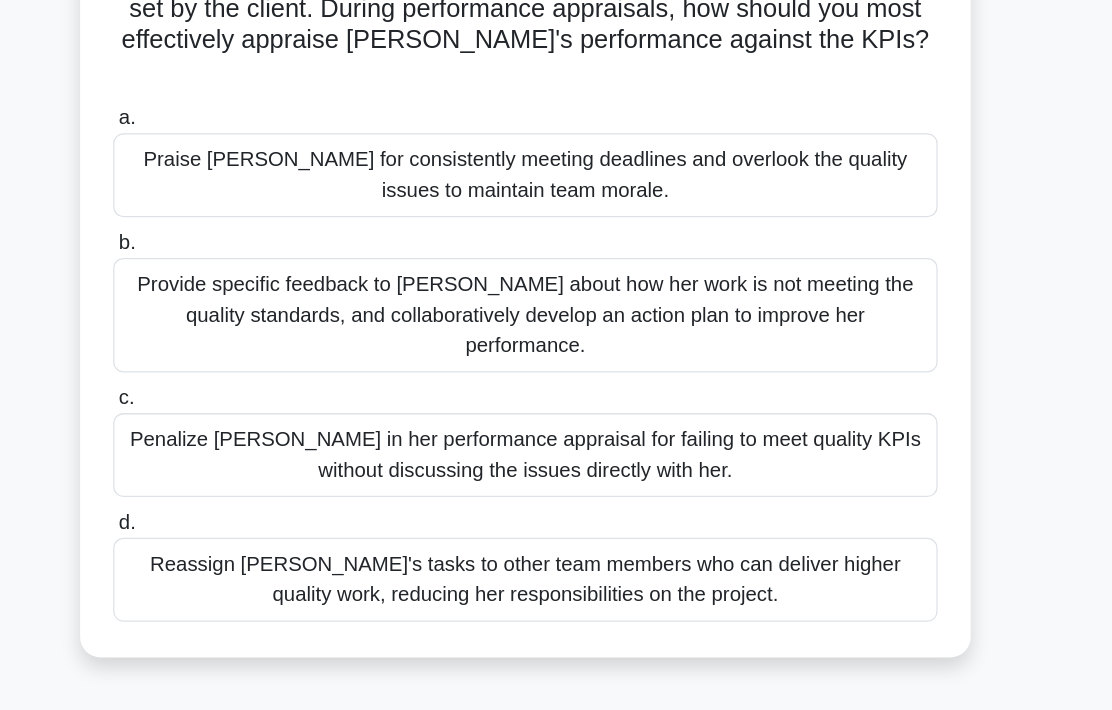 click on "Praise Emma for consistently meeting deadlines and overlook the quality issues to maintain team morale." at bounding box center (556, 226) 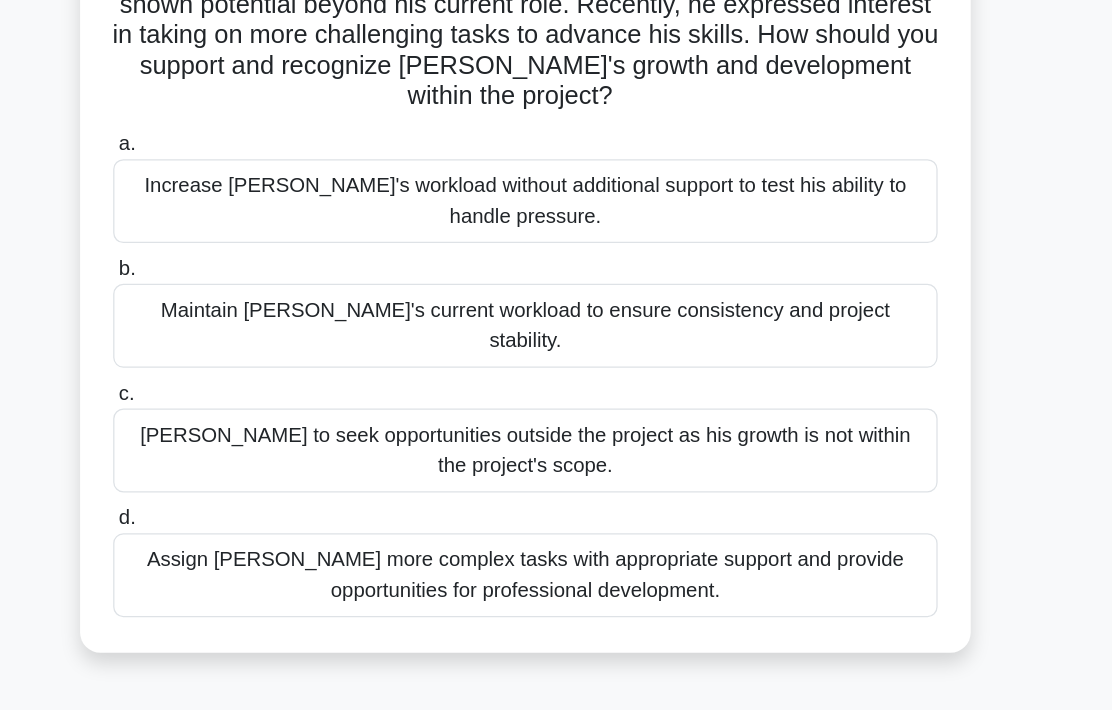 scroll, scrollTop: 158, scrollLeft: 0, axis: vertical 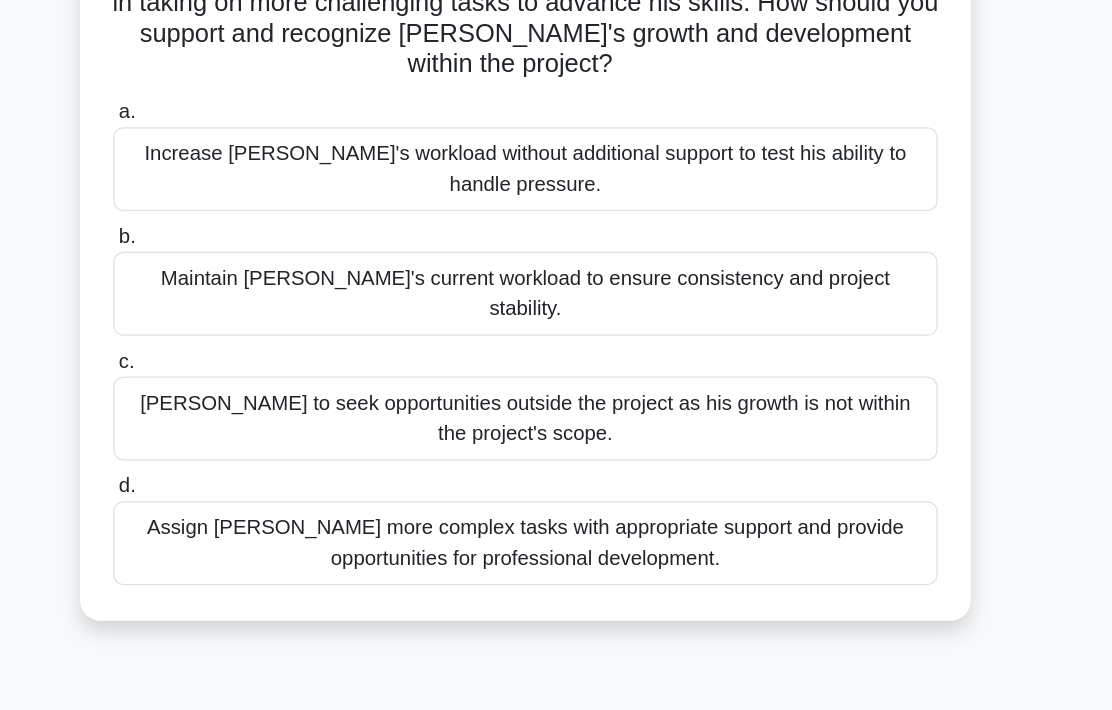click on "Assign Jamal more complex tasks with appropriate support and provide opportunities for professional development." at bounding box center (556, 500) 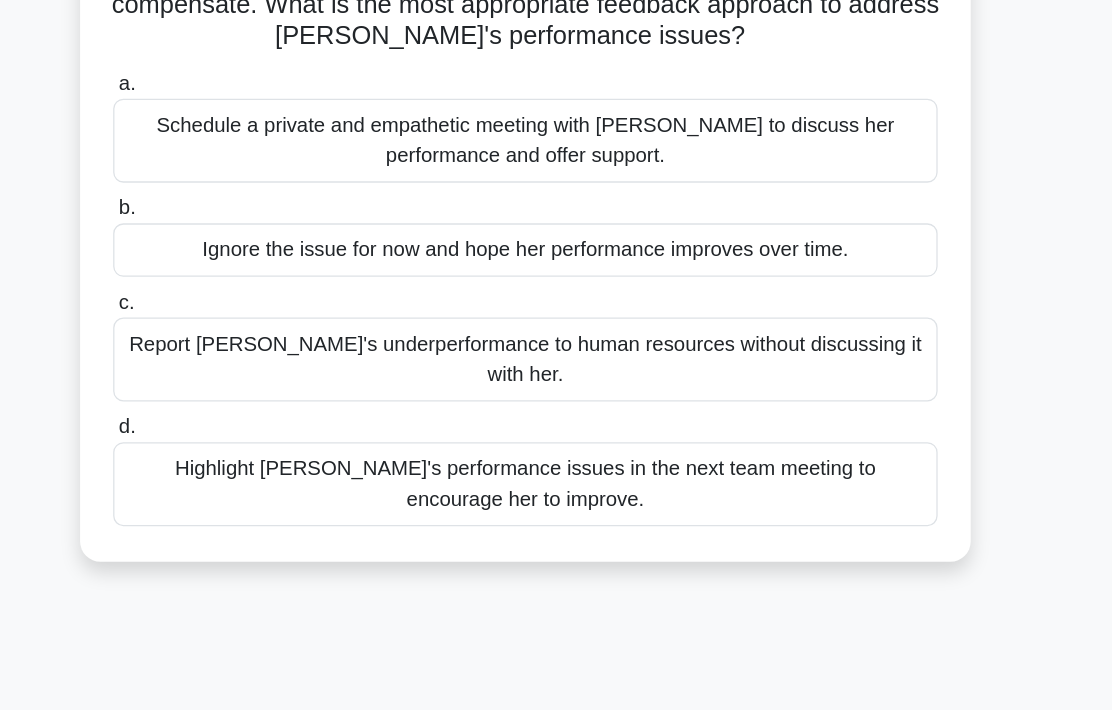 scroll, scrollTop: 191, scrollLeft: 0, axis: vertical 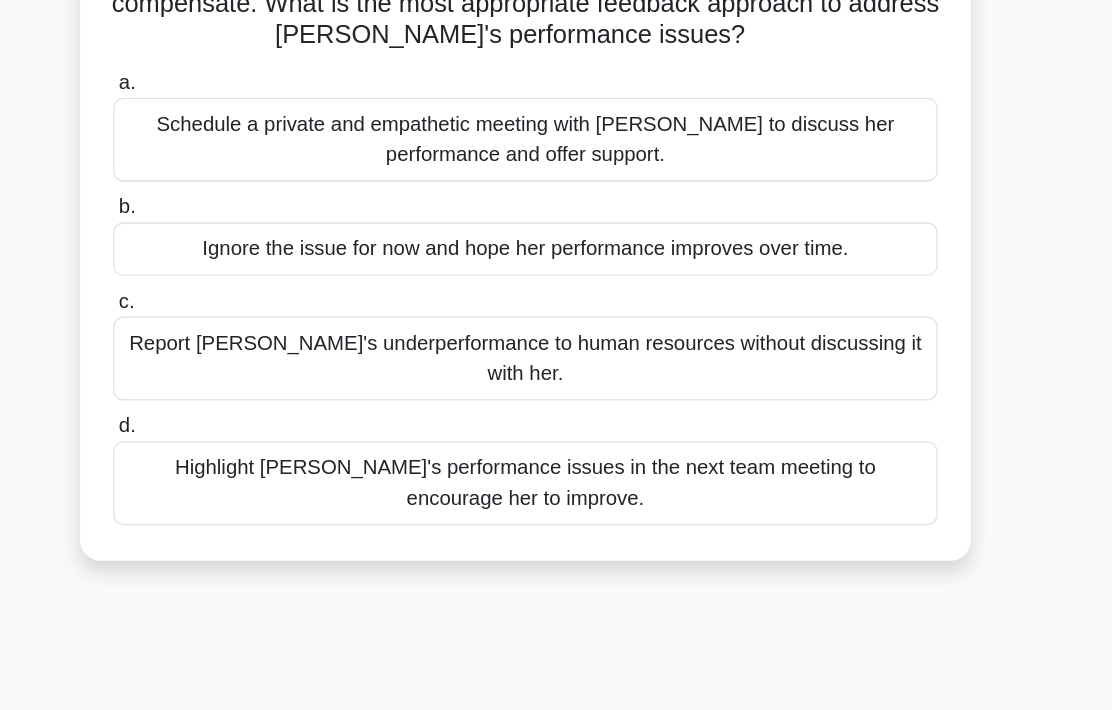 click on "Schedule a private and empathetic meeting with Karen to discuss her performance and offer support." at bounding box center (556, 197) 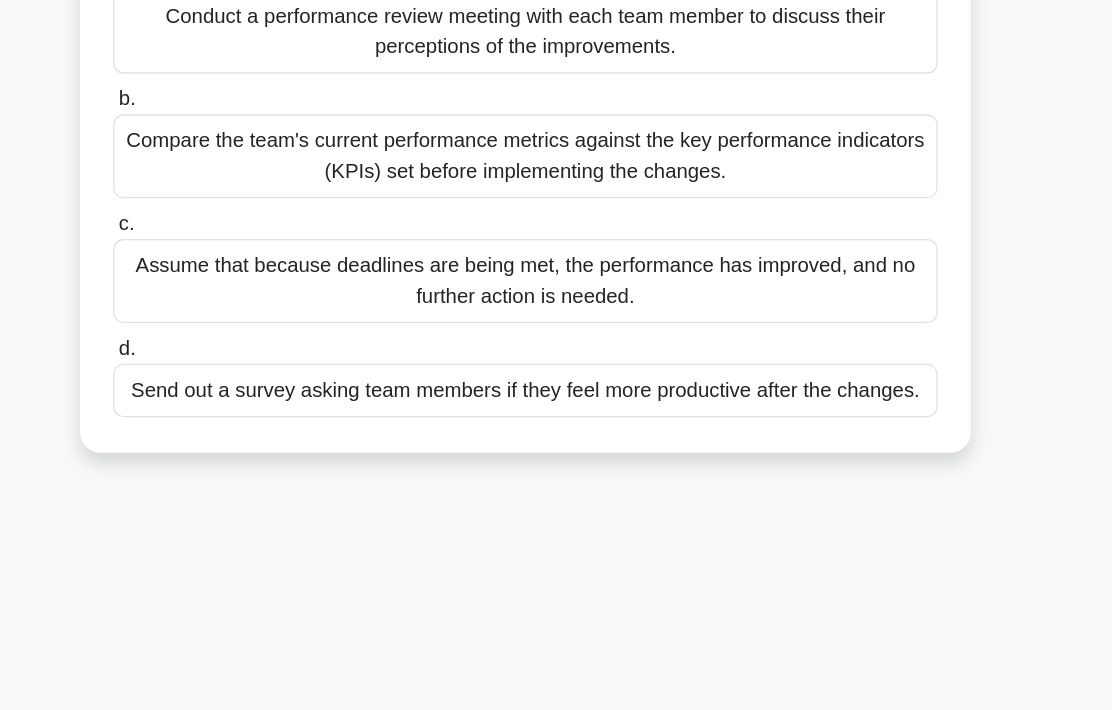 scroll, scrollTop: 290, scrollLeft: 0, axis: vertical 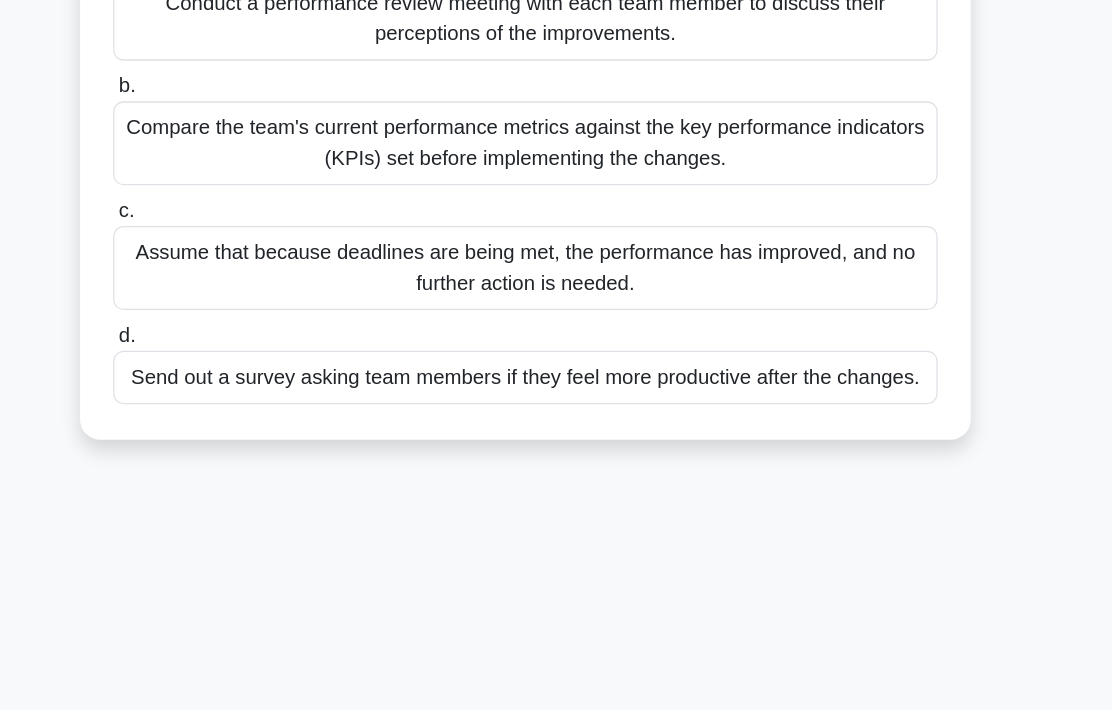 click on "Compare the team's current performance metrics against the key performance indicators (KPIs) set before implementing the changes." at bounding box center (556, 196) 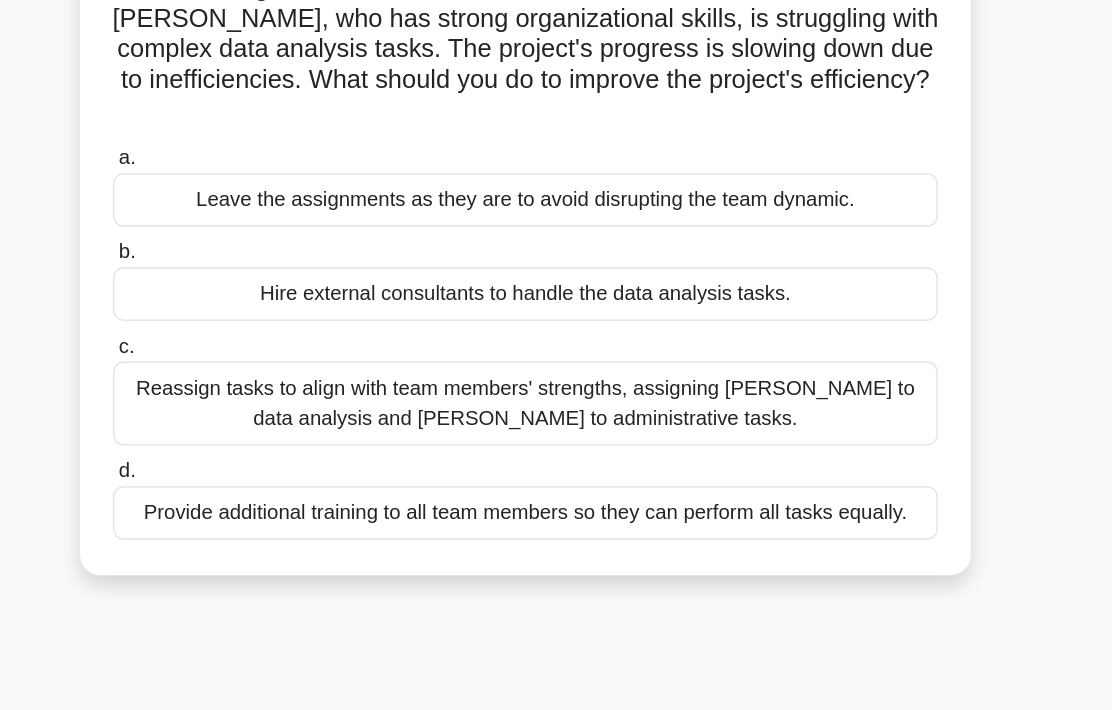 scroll, scrollTop: 157, scrollLeft: 0, axis: vertical 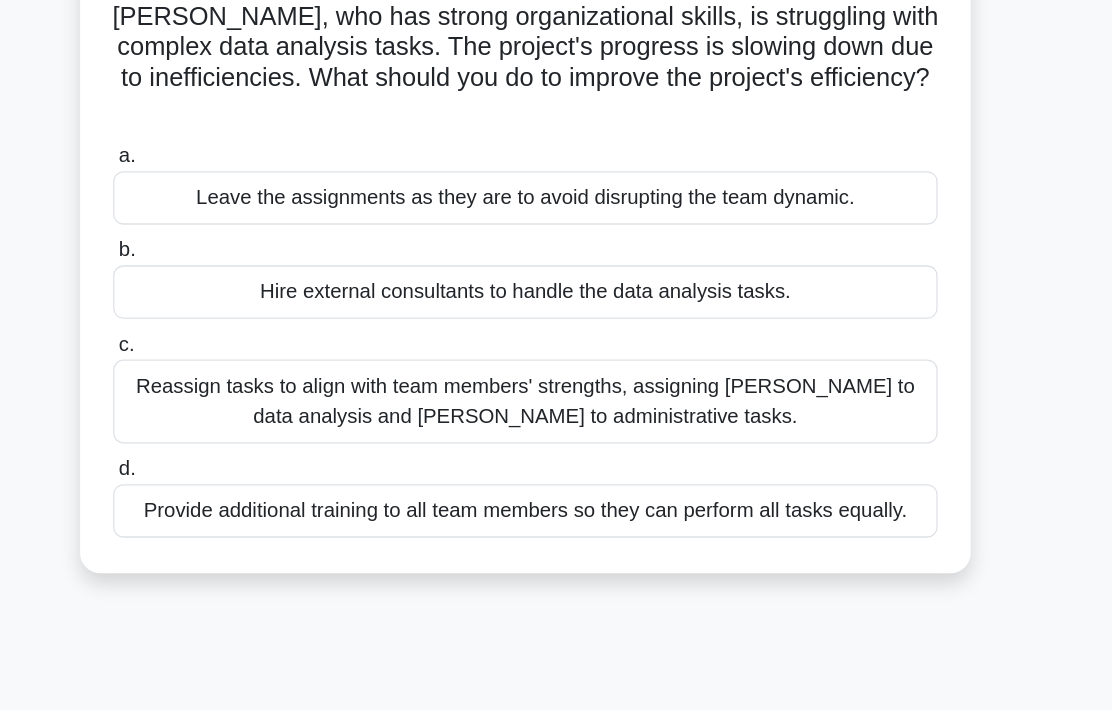 click on "Reassign tasks to align with team members' strengths, assigning Emma to data analysis and Carlos to administrative tasks." at bounding box center (556, 403) 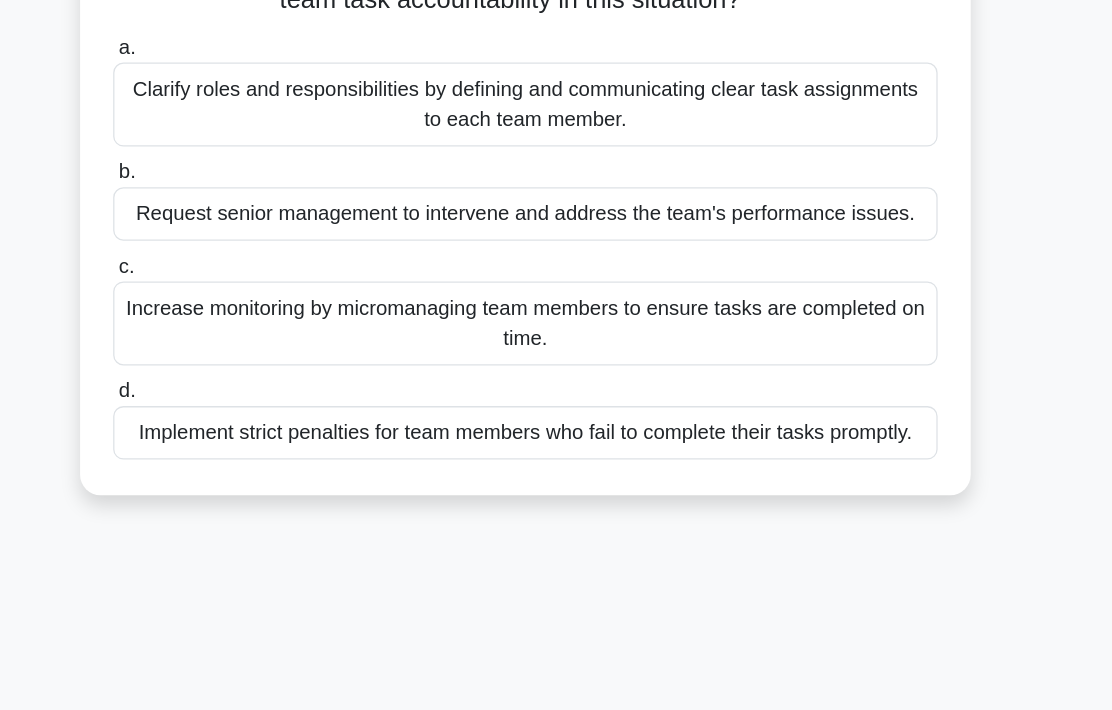 scroll, scrollTop: 255, scrollLeft: 0, axis: vertical 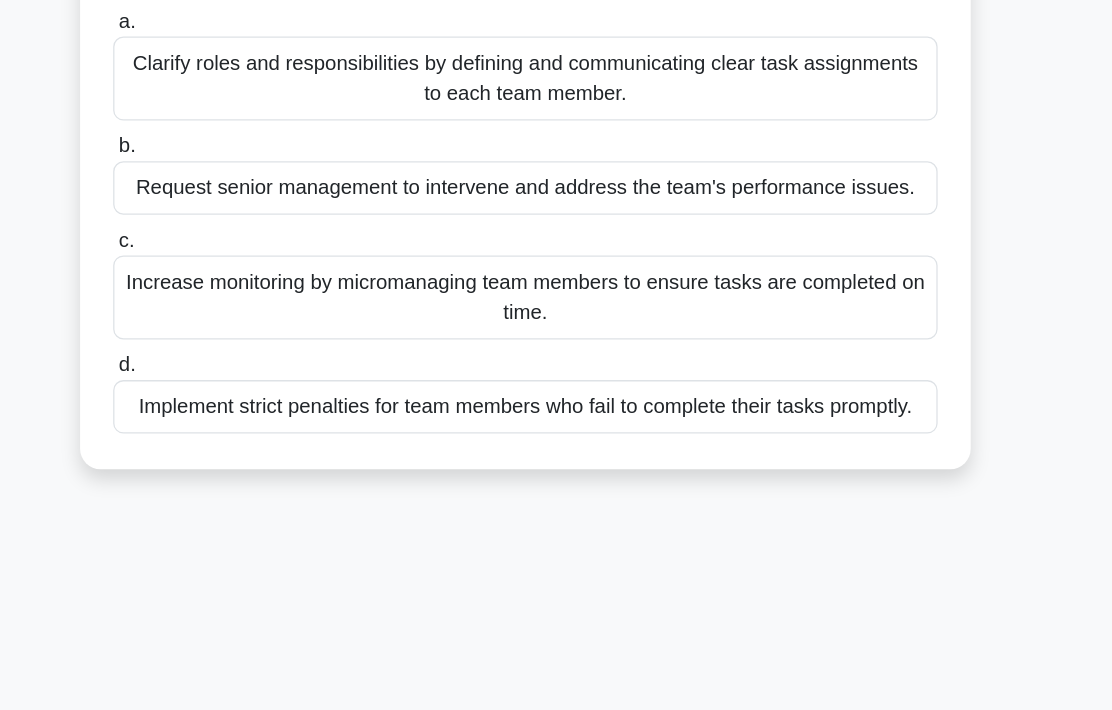 click on "Clarify roles and responsibilities by defining and communicating clear task assignments to each team member." at bounding box center (556, 85) 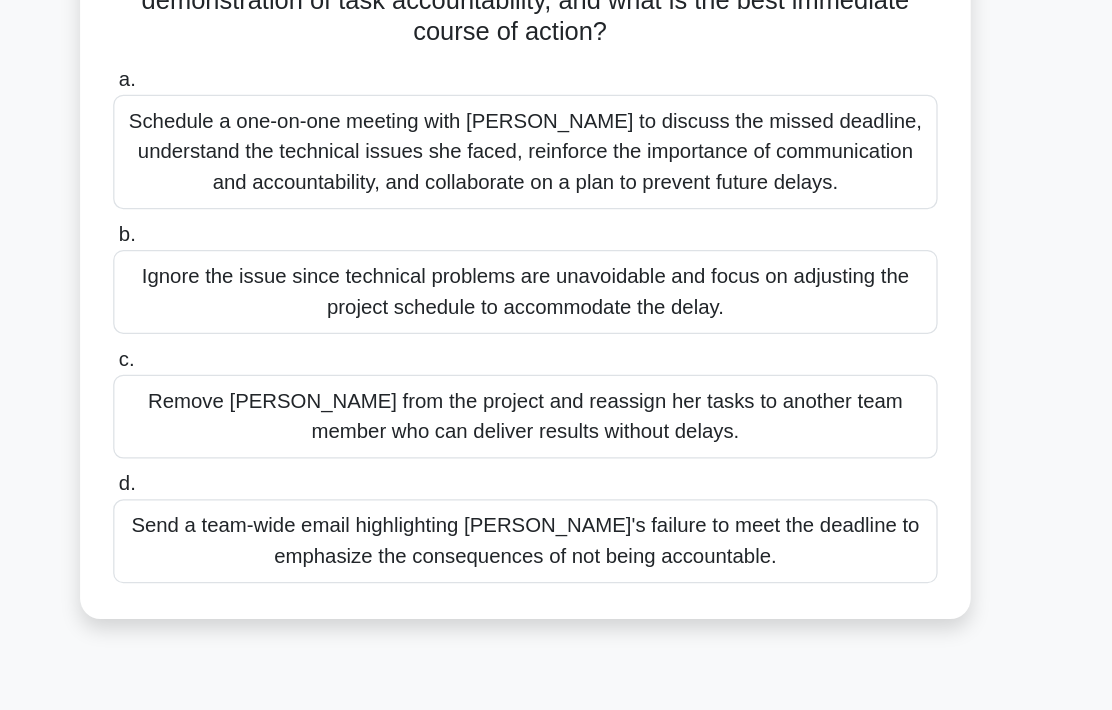scroll, scrollTop: 241, scrollLeft: 0, axis: vertical 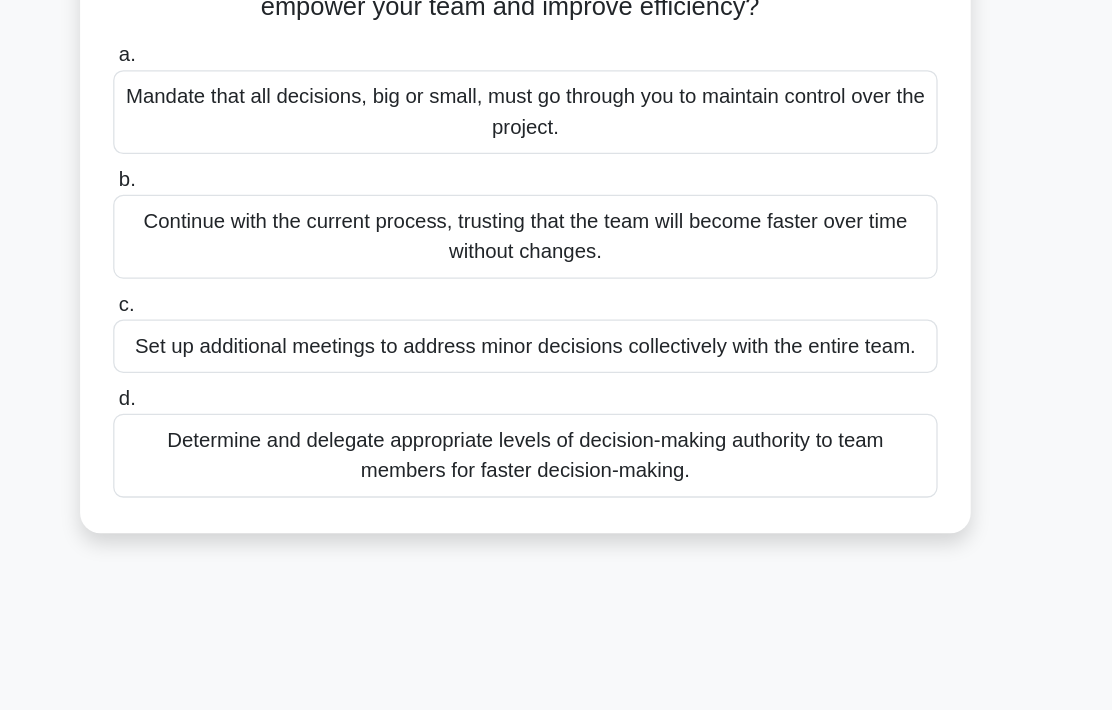 click on "Determine and delegate appropriate levels of decision-making authority to team members for faster decision-making." at bounding box center [556, 445] 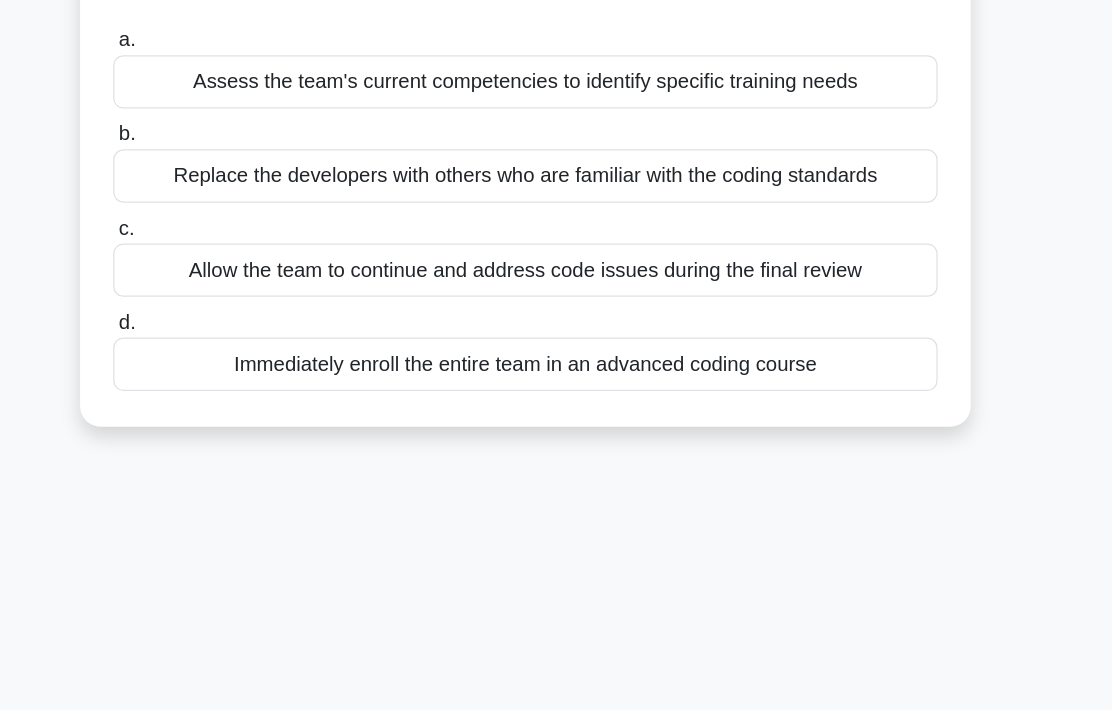 scroll, scrollTop: 202, scrollLeft: 0, axis: vertical 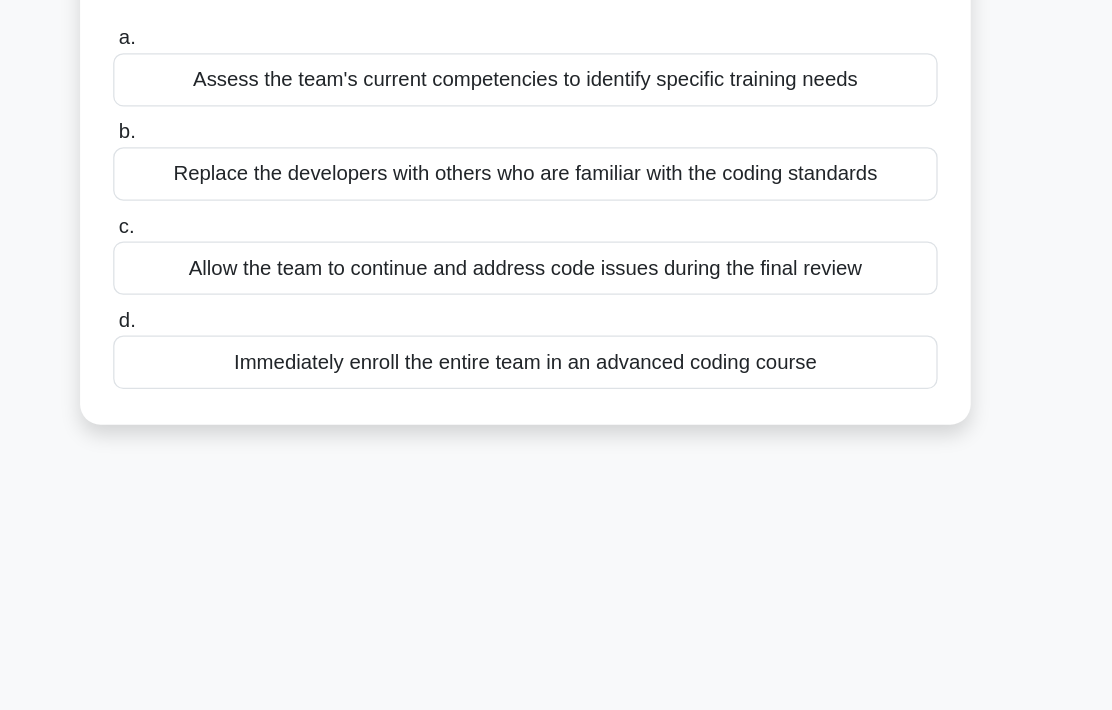 click on "Assess the team's current competencies to identify specific training needs" at bounding box center (556, 150) 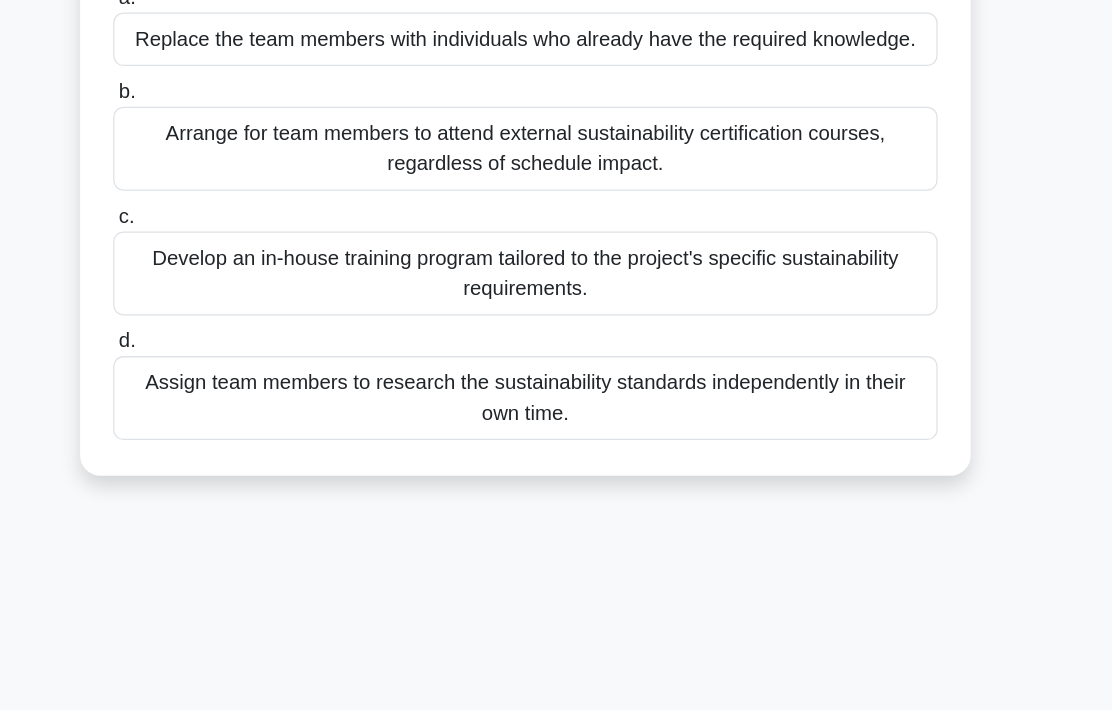 scroll, scrollTop: 211, scrollLeft: 0, axis: vertical 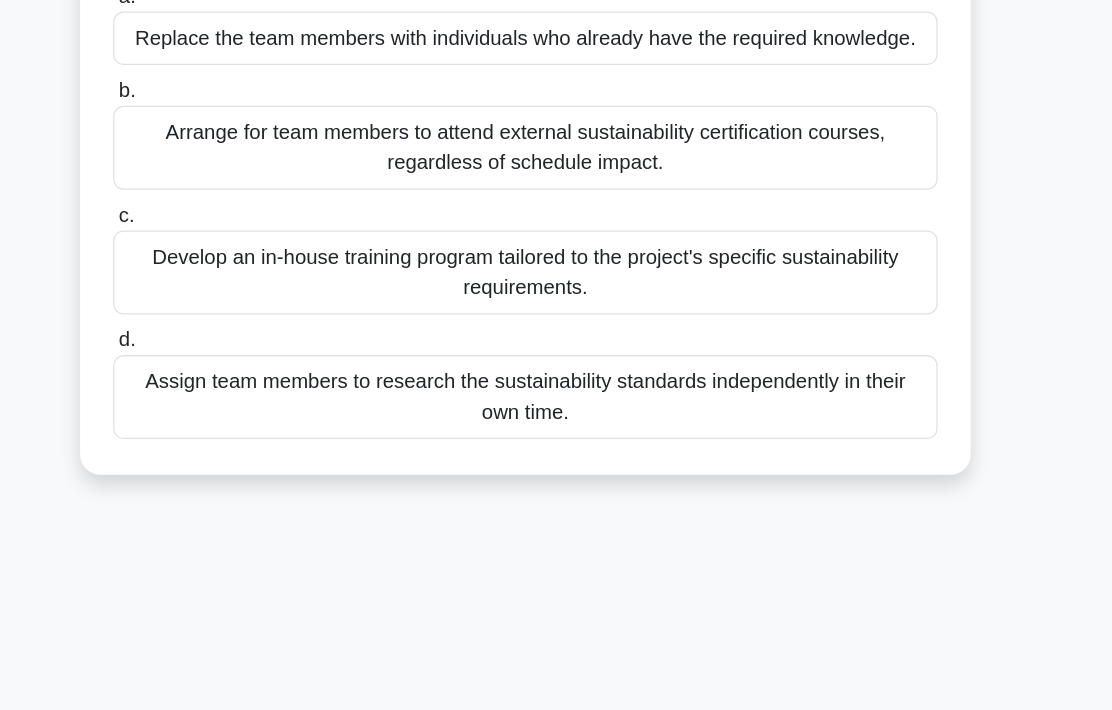 click on "Develop an in-house training program tailored to the project's specific sustainability requirements." at bounding box center [556, 301] 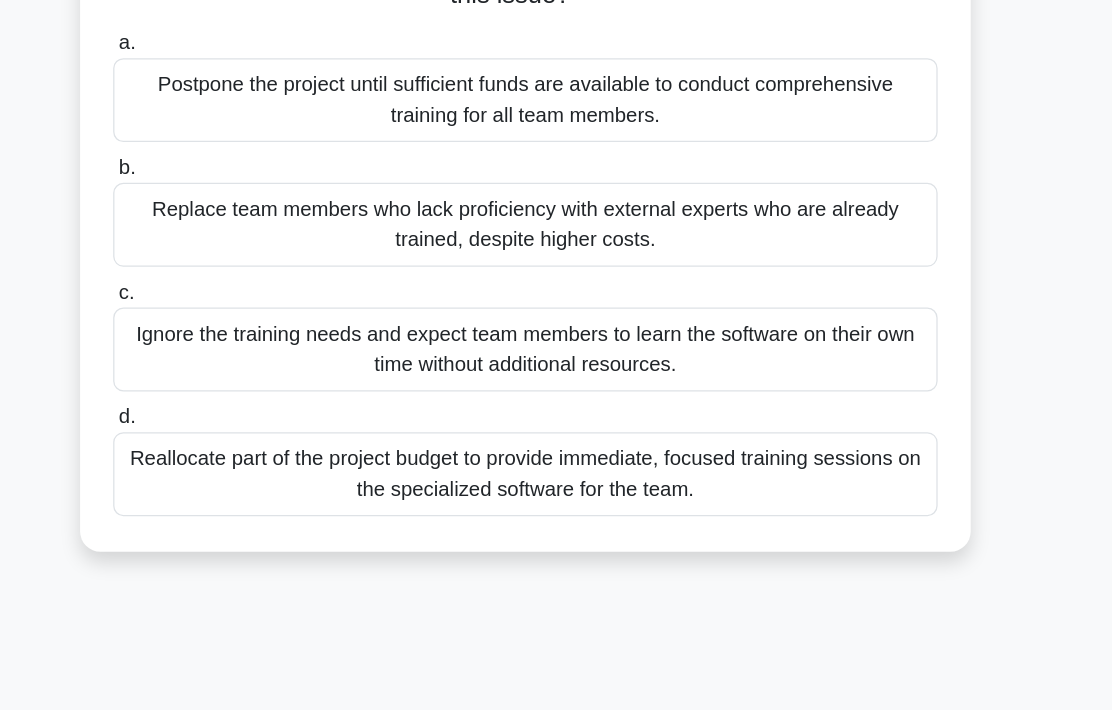 scroll, scrollTop: 200, scrollLeft: 0, axis: vertical 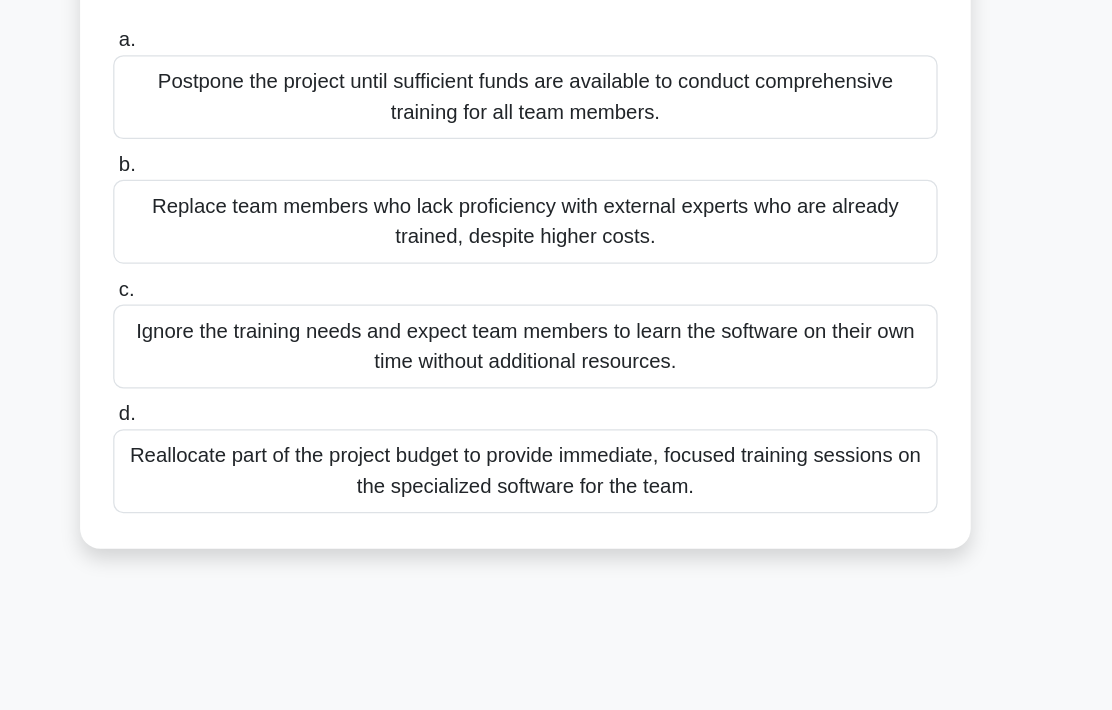click on "Reallocate part of the project budget to provide immediate, focused training sessions on the specialized software for the team." at bounding box center (556, 458) 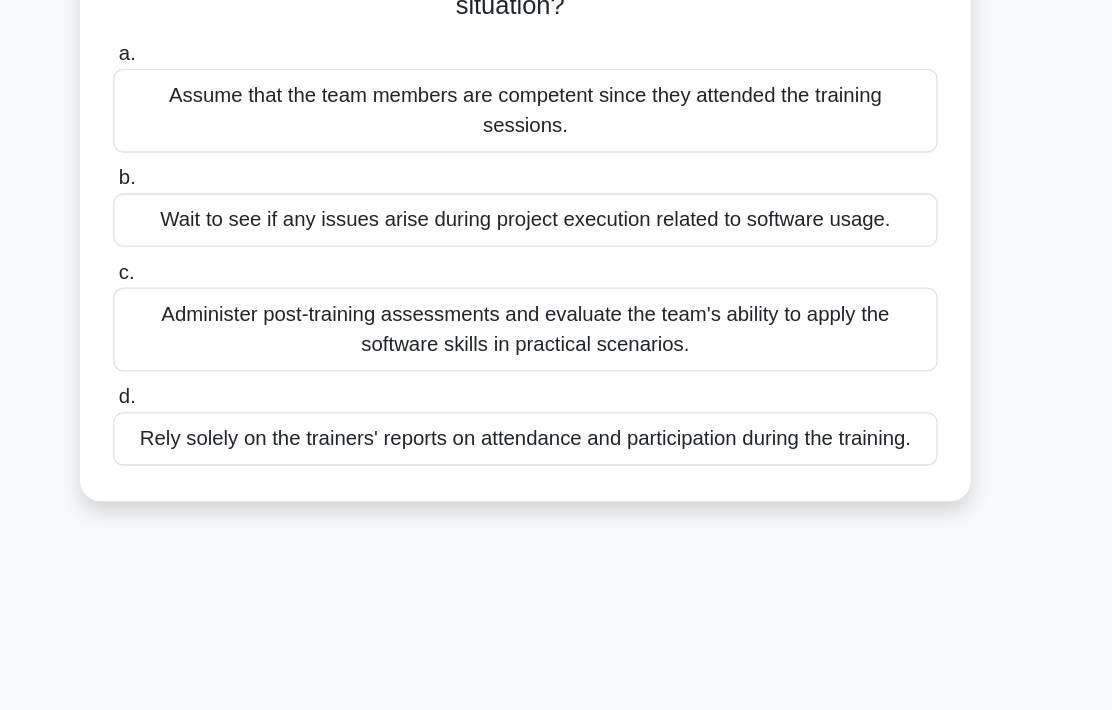 scroll, scrollTop: 228, scrollLeft: 0, axis: vertical 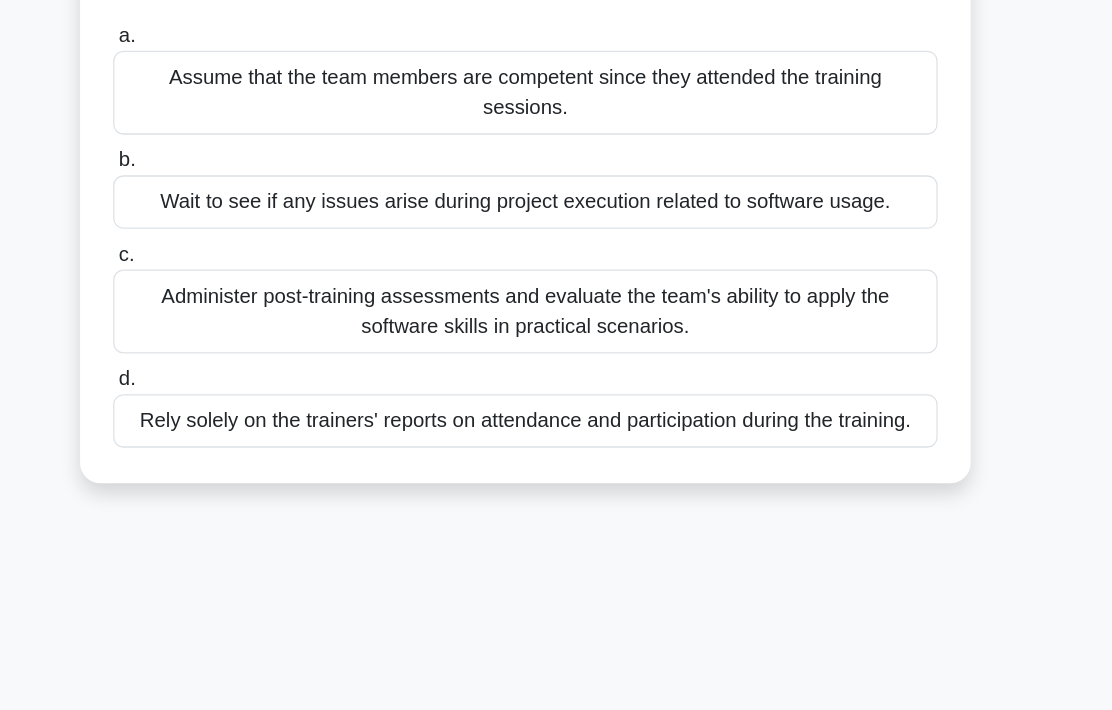 click on "Administer post-training assessments and evaluate the team's ability to apply the software skills in practical scenarios." at bounding box center [556, 332] 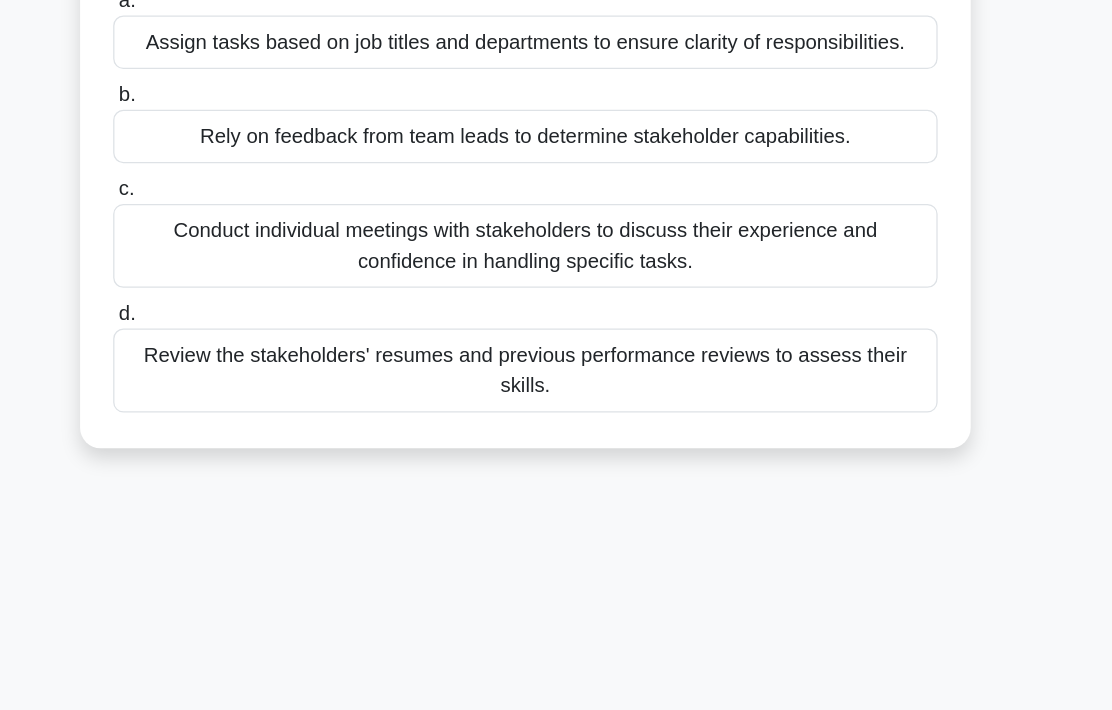 scroll, scrollTop: 224, scrollLeft: 0, axis: vertical 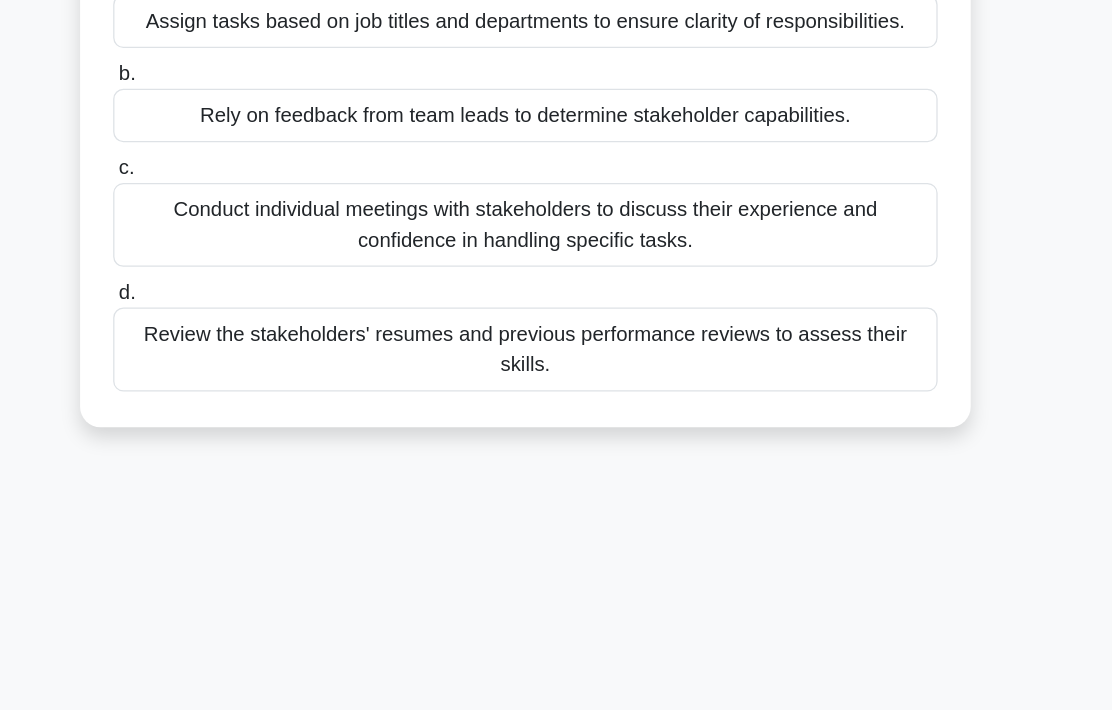 click on "Conduct individual meetings with stakeholders to discuss their experience and confidence in handling specific tasks." at bounding box center (556, 264) 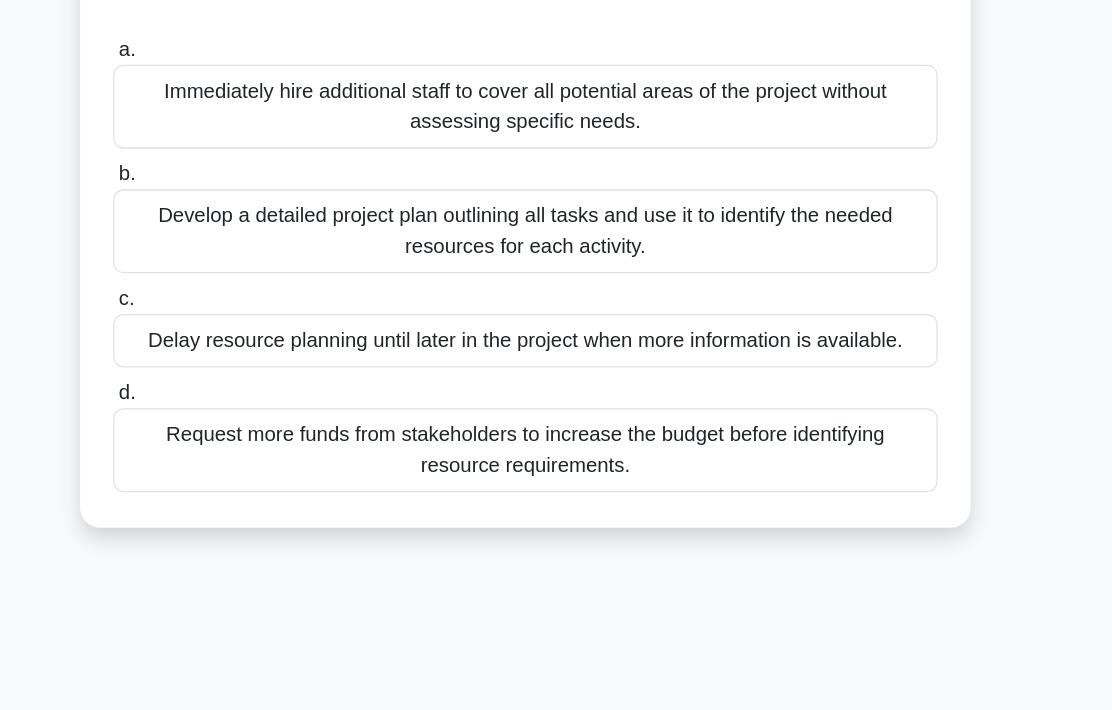 scroll, scrollTop: 218, scrollLeft: 0, axis: vertical 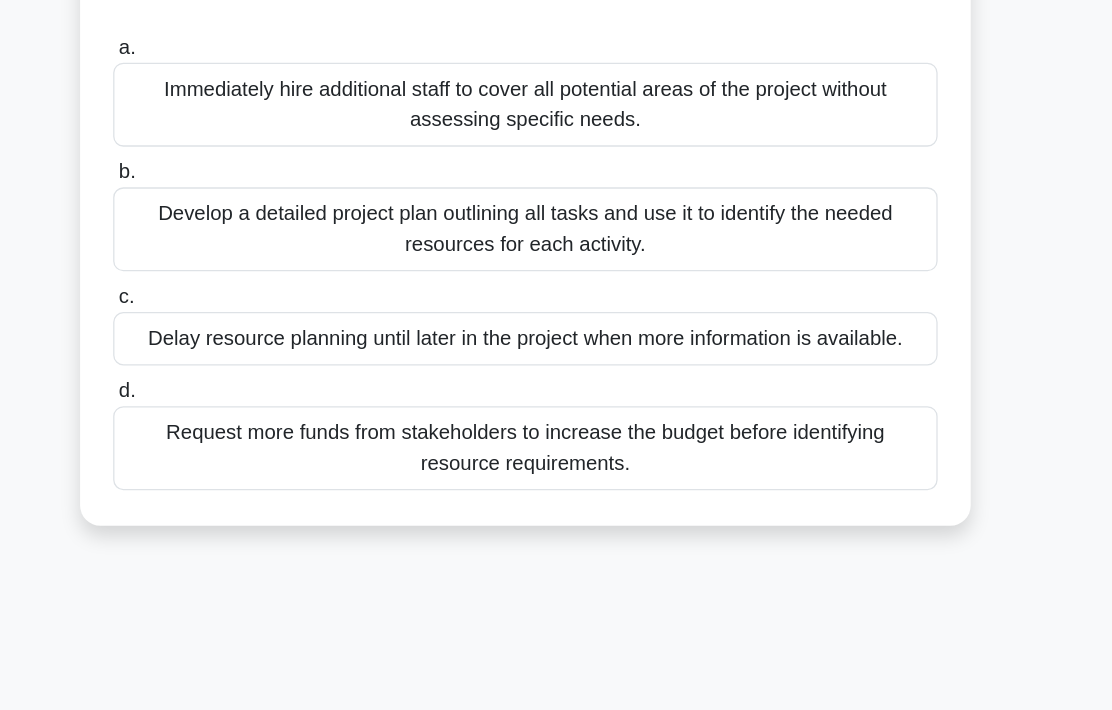 click on "Develop a detailed project plan outlining all tasks and use it to identify the needed resources for each activity." at bounding box center [556, 268] 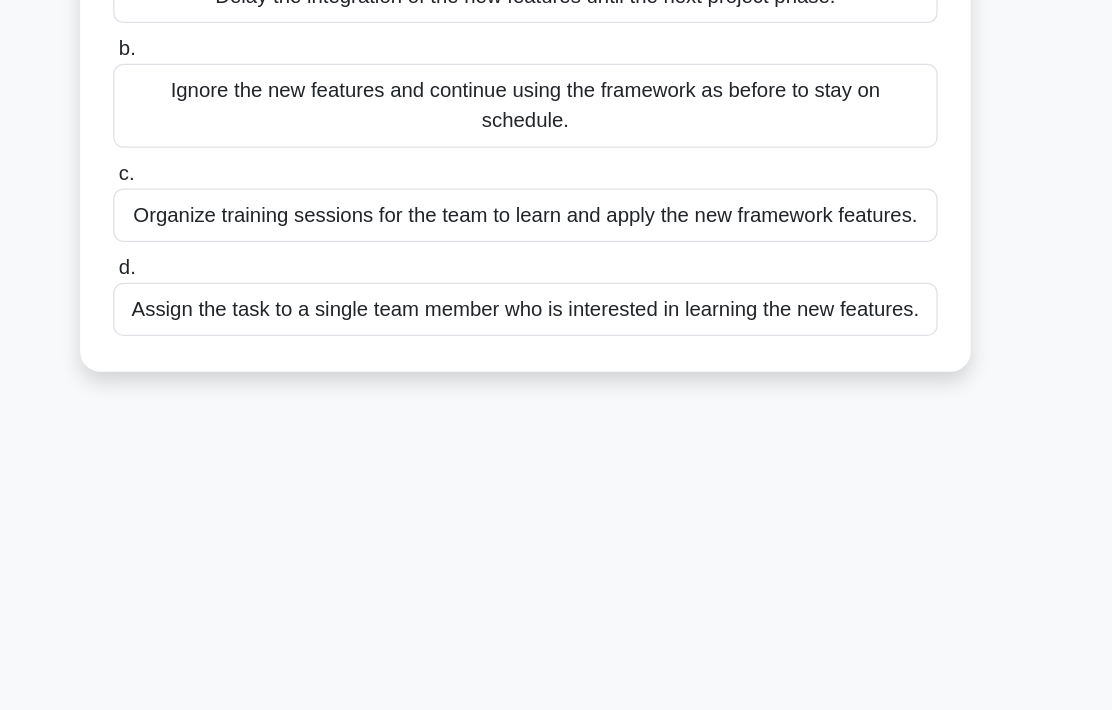 scroll, scrollTop: 291, scrollLeft: 0, axis: vertical 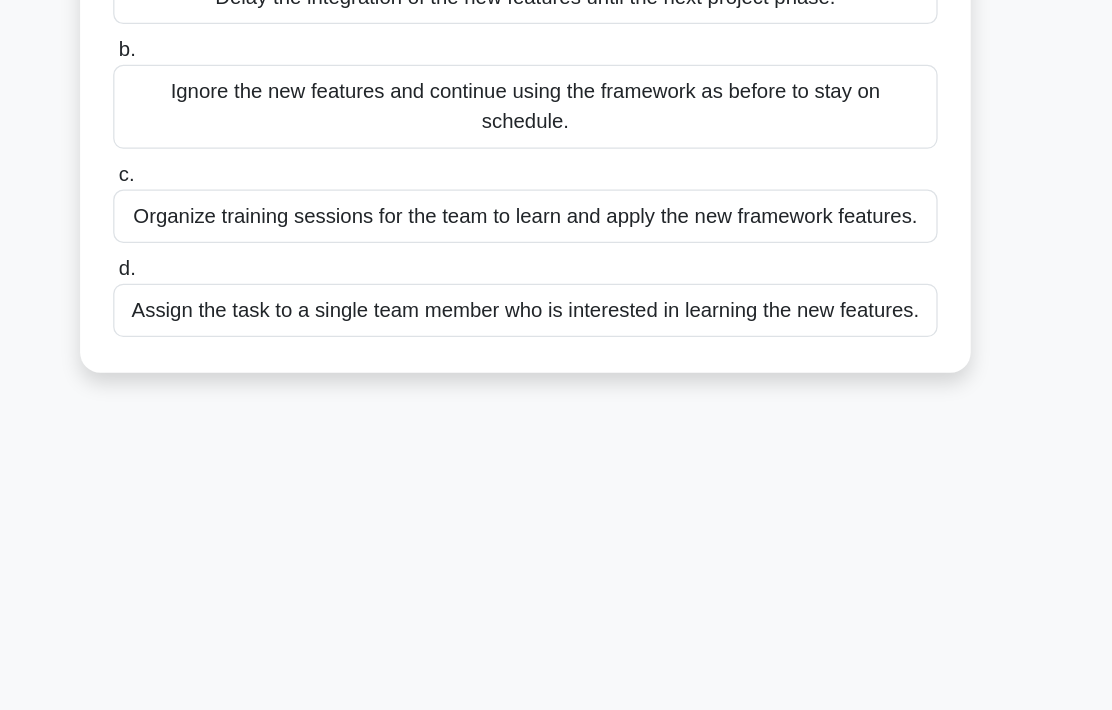 click on "Organize training sessions for the team to learn and apply the new framework features." at bounding box center [556, 257] 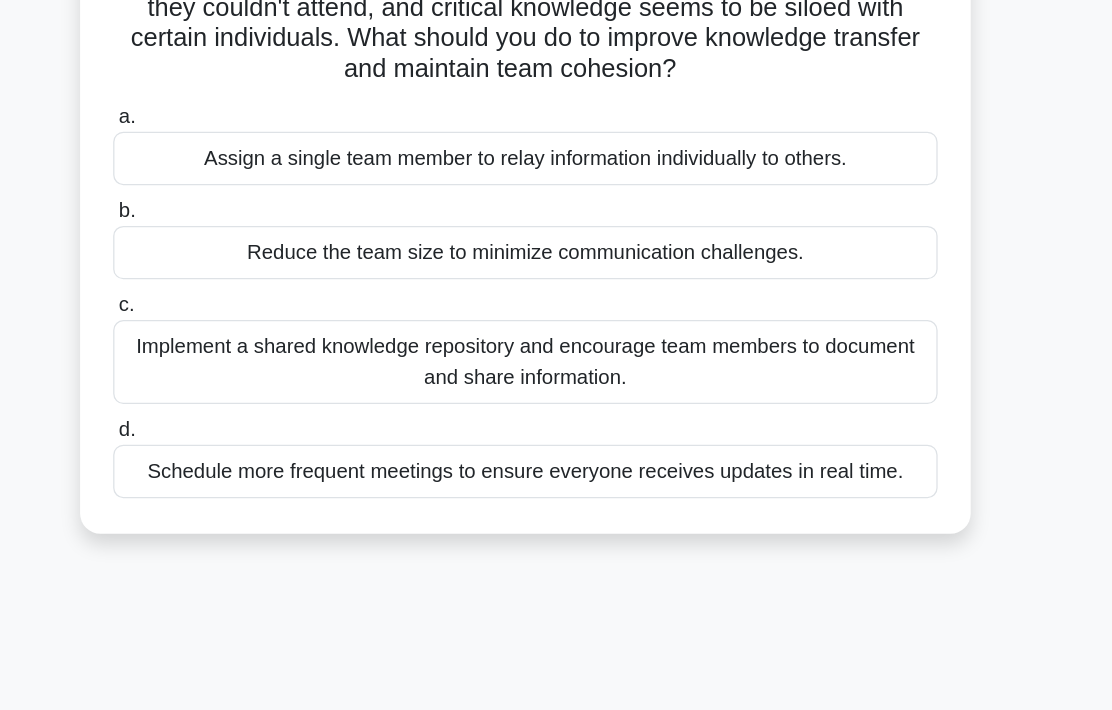 scroll, scrollTop: 223, scrollLeft: 0, axis: vertical 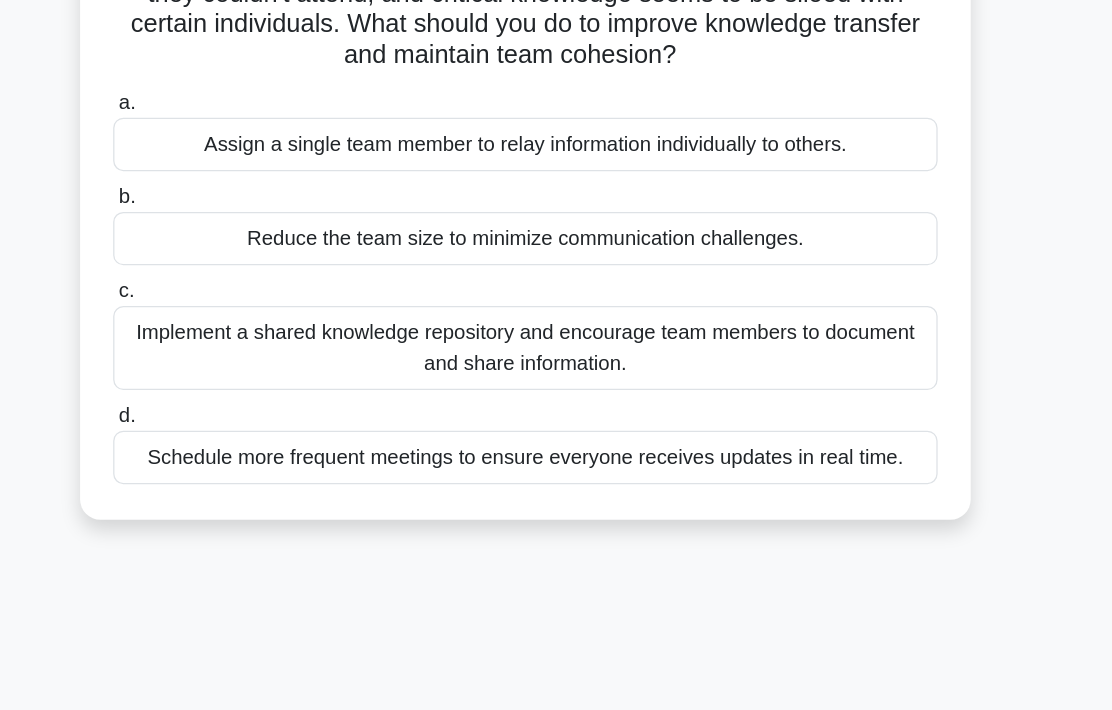 click on "Implement a shared knowledge repository and encourage team members to document and share information." at bounding box center (556, 361) 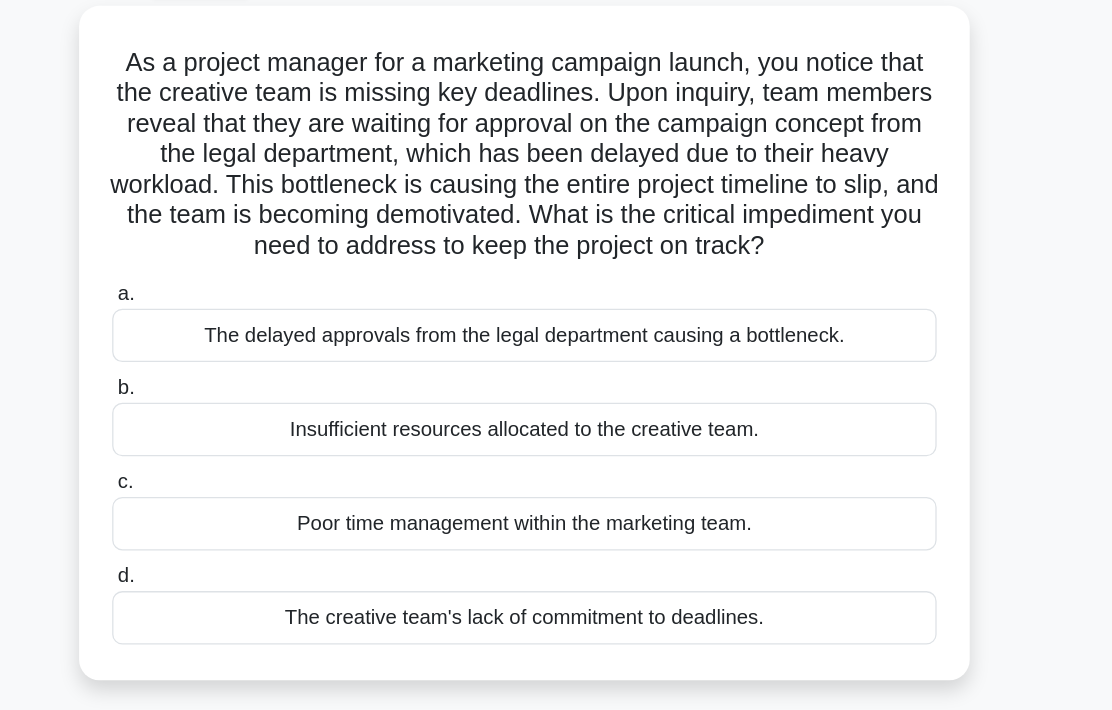 scroll, scrollTop: 26, scrollLeft: 0, axis: vertical 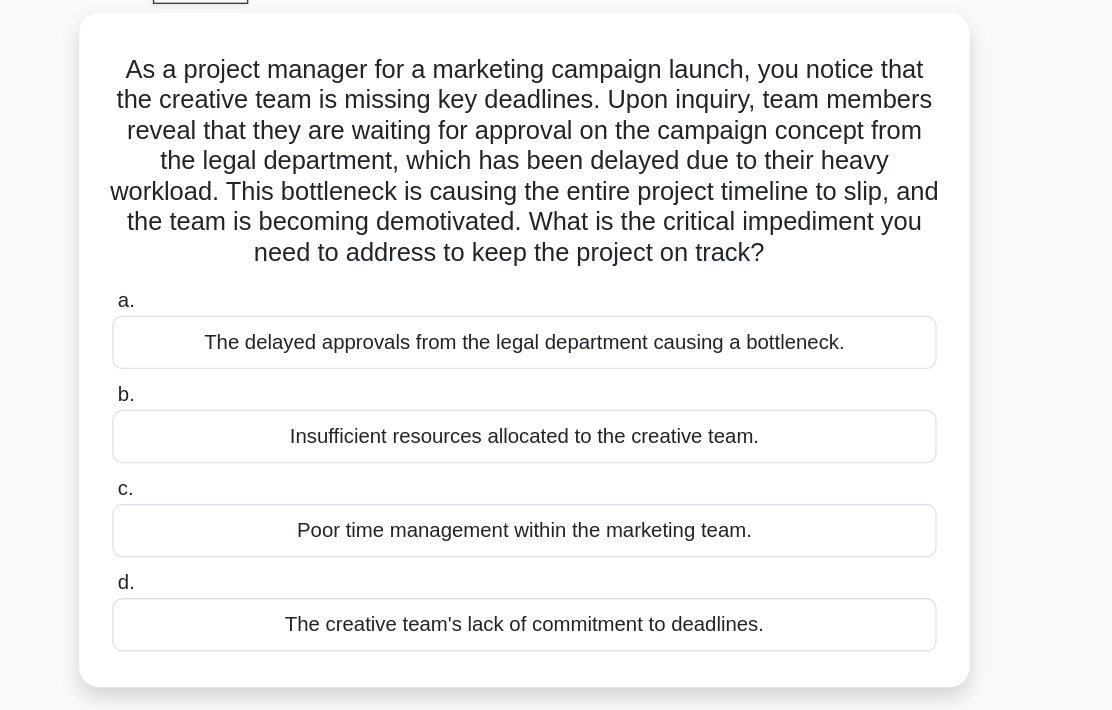 click on "The delayed approvals from the legal department causing a bottleneck." at bounding box center [556, 350] 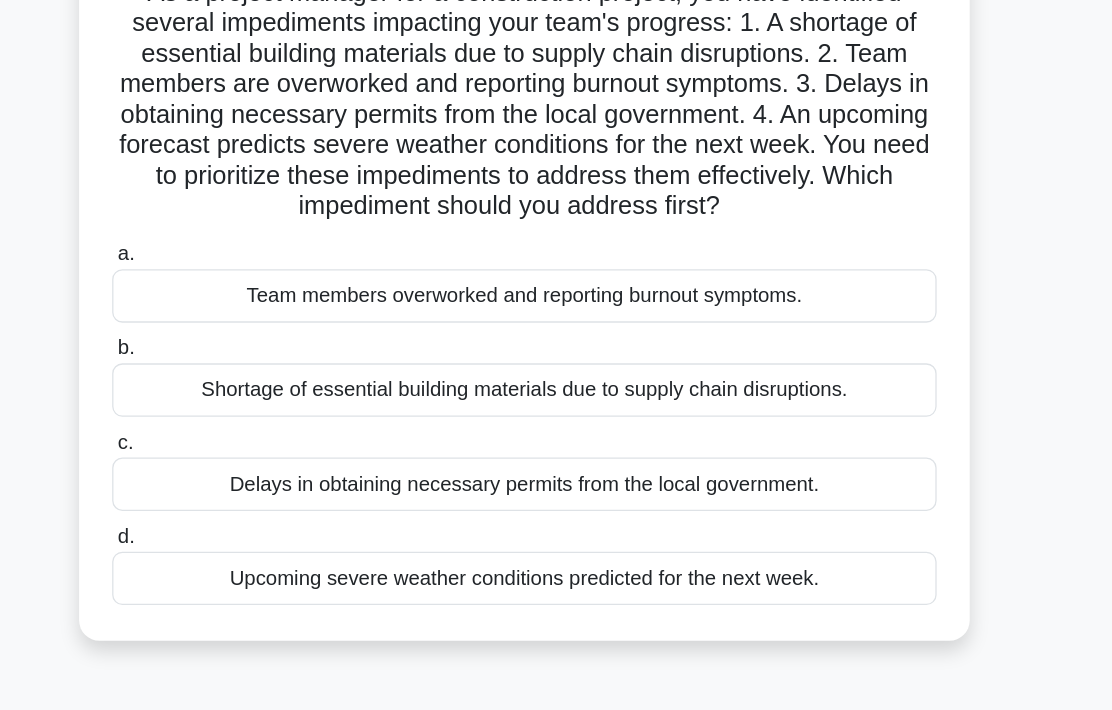 scroll, scrollTop: 103, scrollLeft: 0, axis: vertical 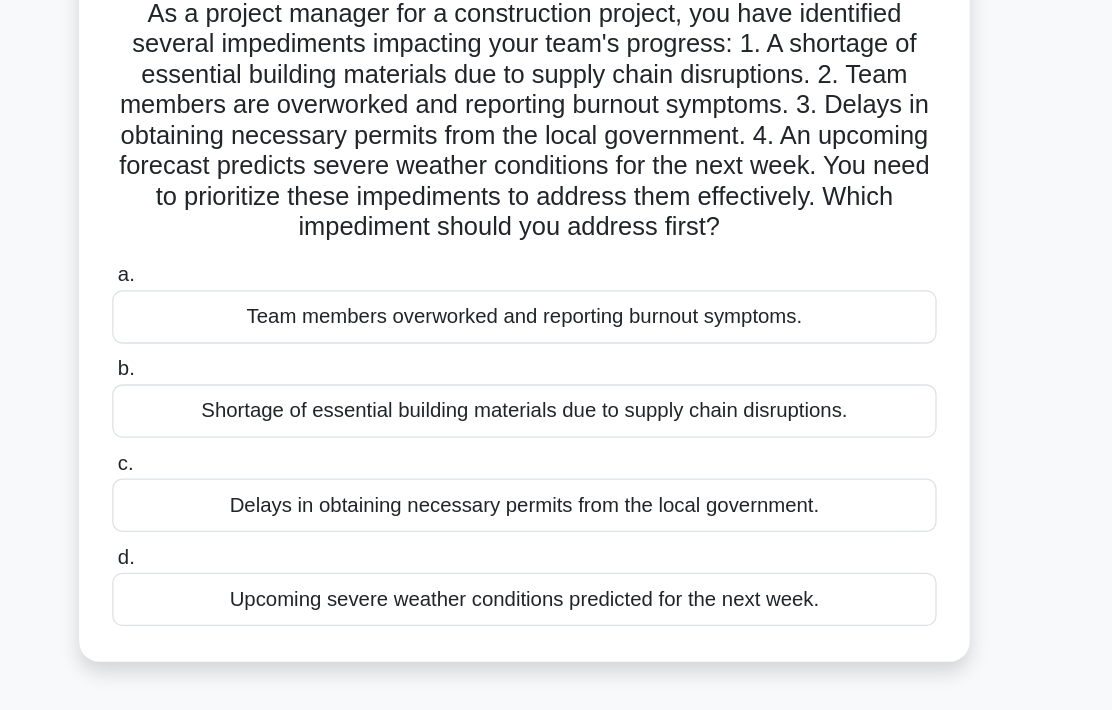 click on "Delays in obtaining necessary permits from the local government." at bounding box center (556, 445) 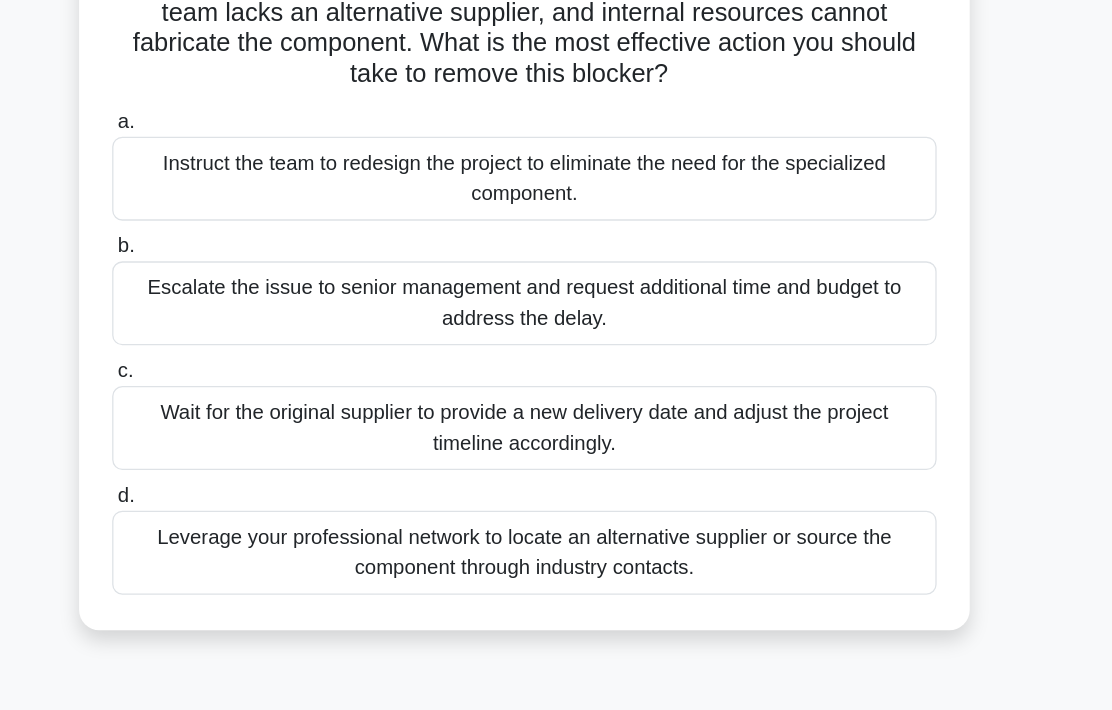 scroll, scrollTop: 161, scrollLeft: 0, axis: vertical 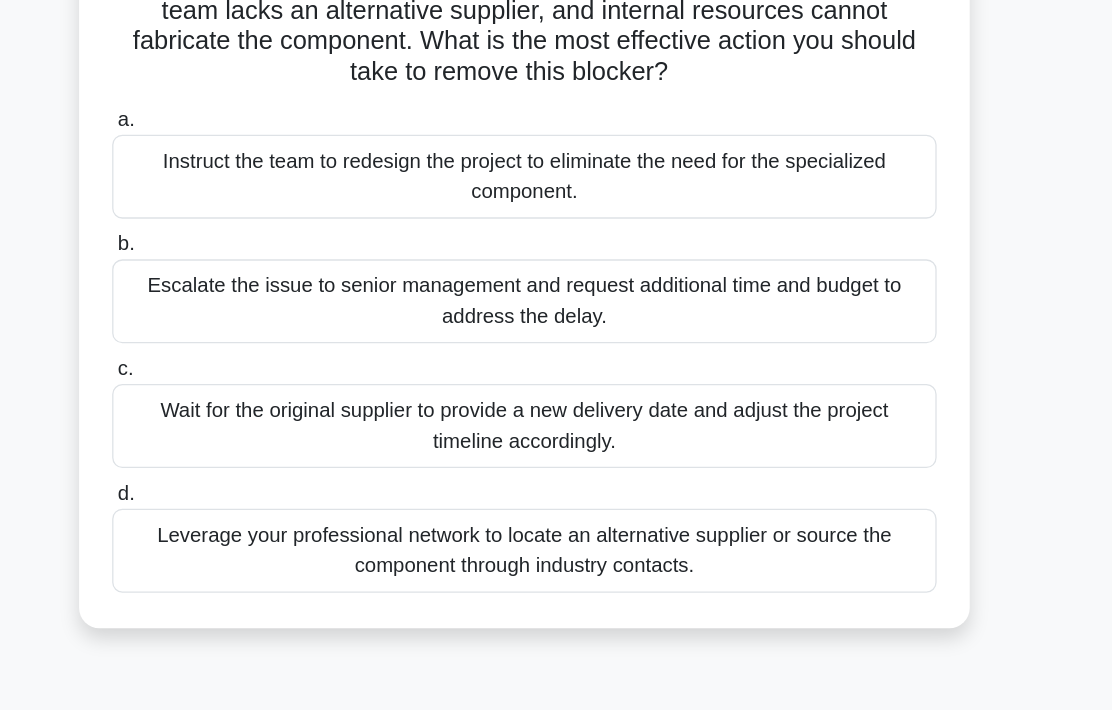 click on "Leverage your professional network to locate an alternative supplier or source the component through industry contacts." at bounding box center (556, 521) 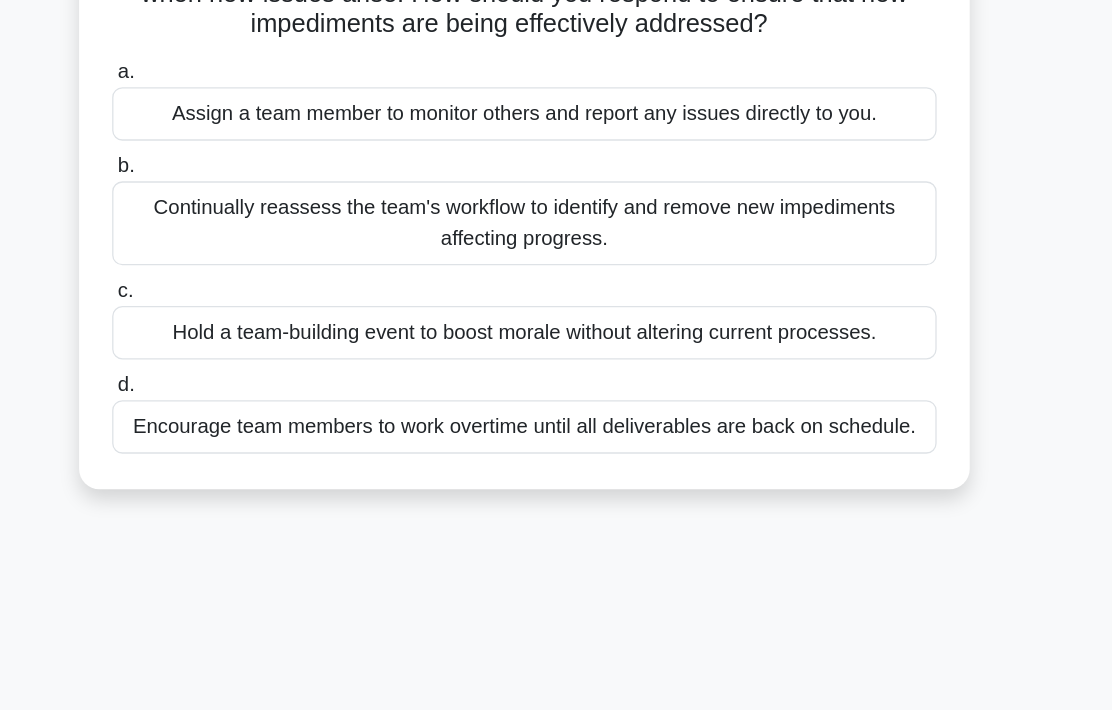 scroll, scrollTop: 225, scrollLeft: 0, axis: vertical 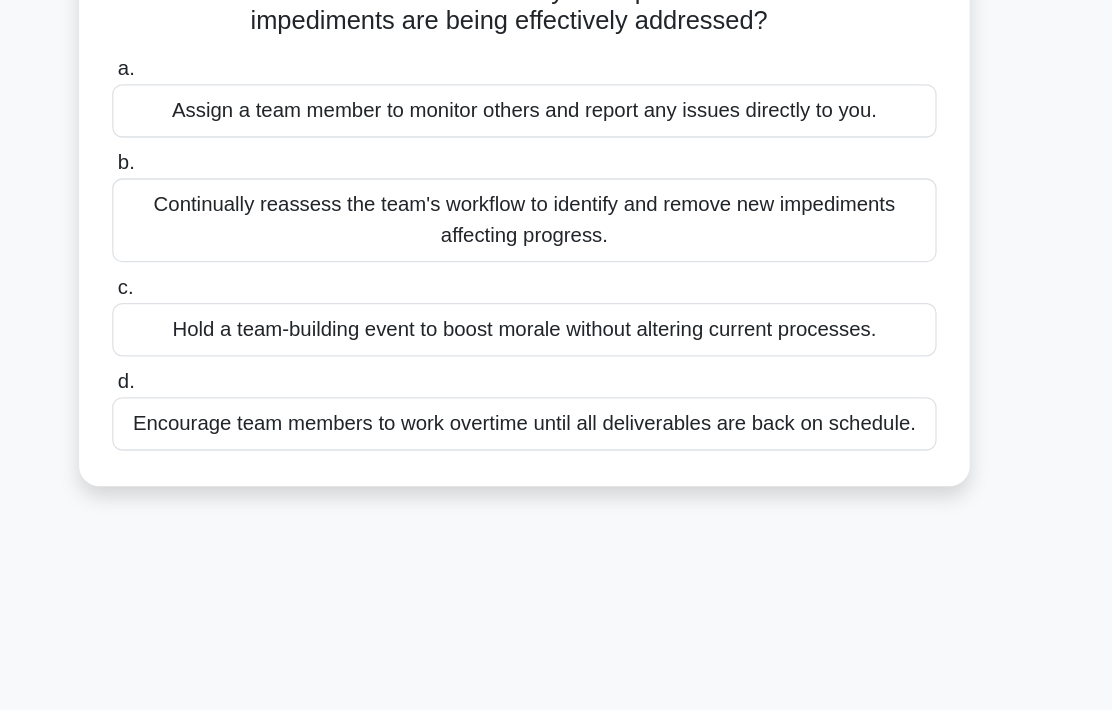 click on "Hold a team-building event to boost morale without altering current processes." at bounding box center (556, 347) 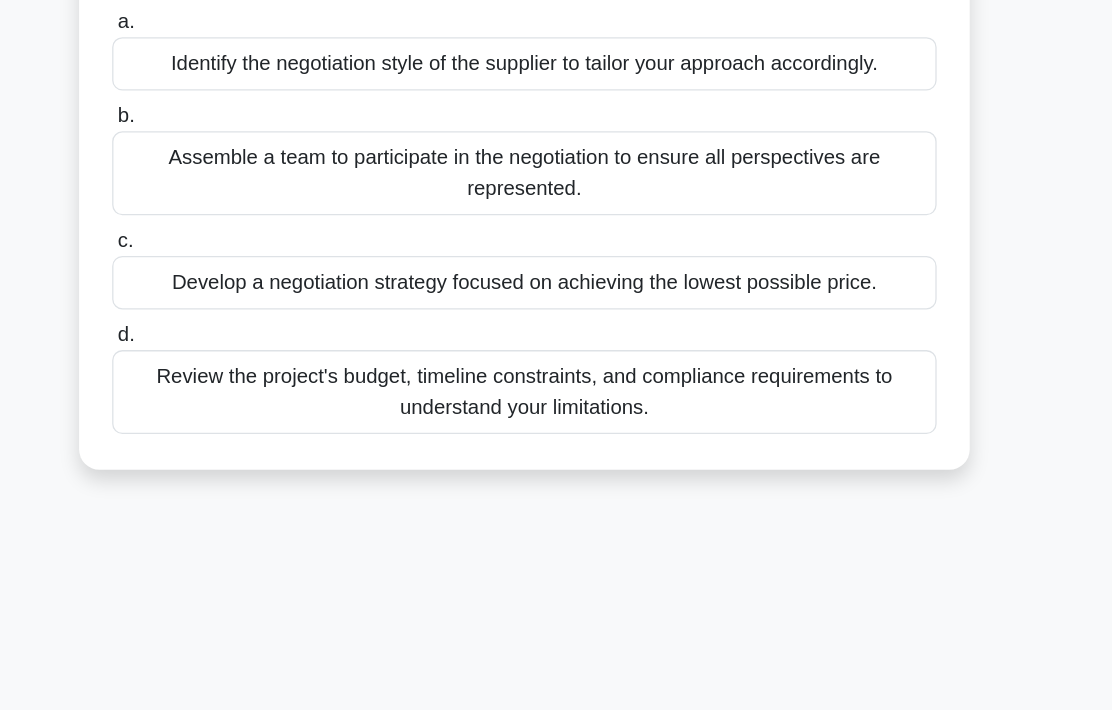 scroll, scrollTop: 220, scrollLeft: 0, axis: vertical 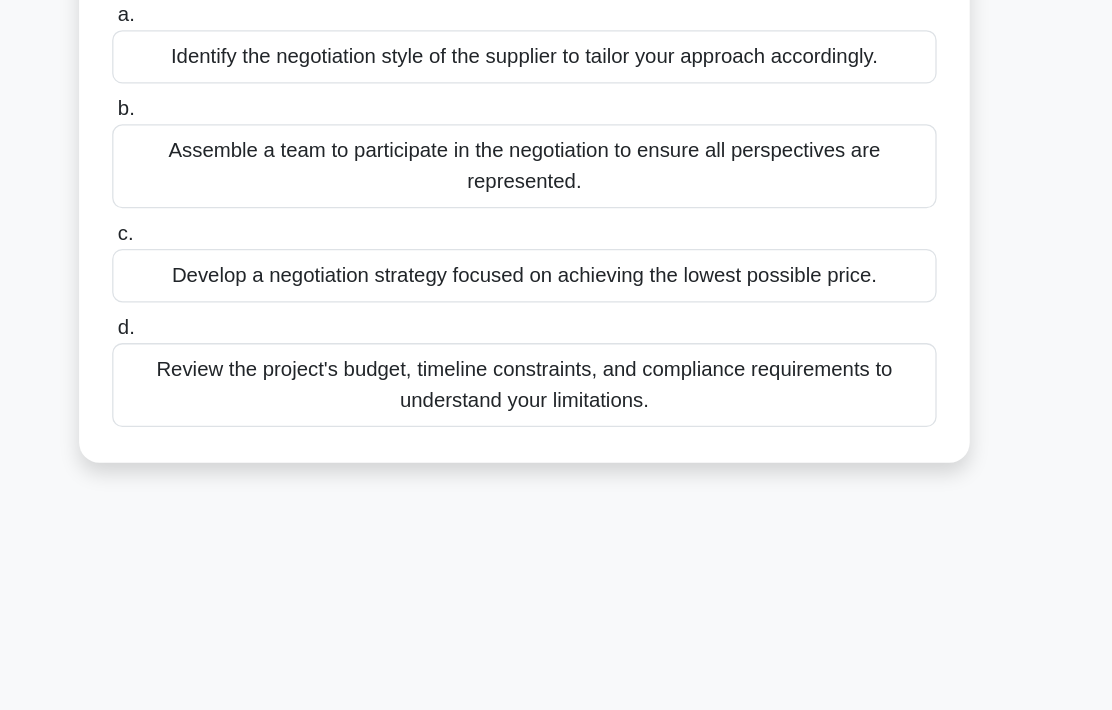 click on "Review the project's budget, timeline constraints, and compliance requirements to understand your limitations." at bounding box center (556, 390) 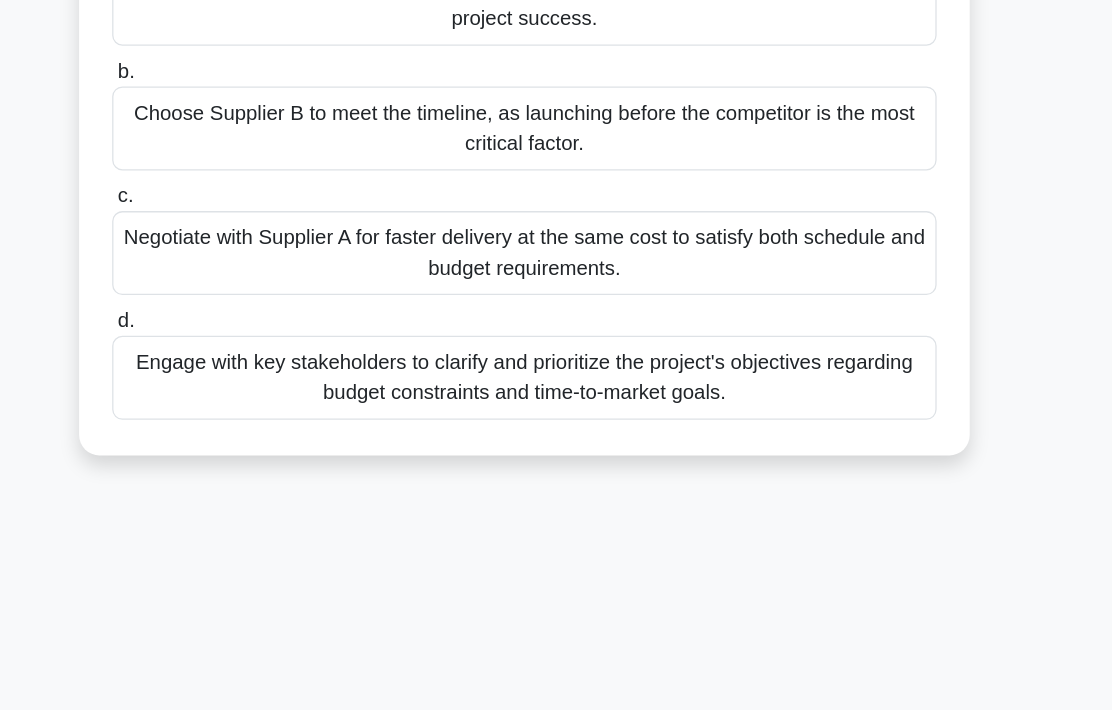 scroll, scrollTop: 347, scrollLeft: 0, axis: vertical 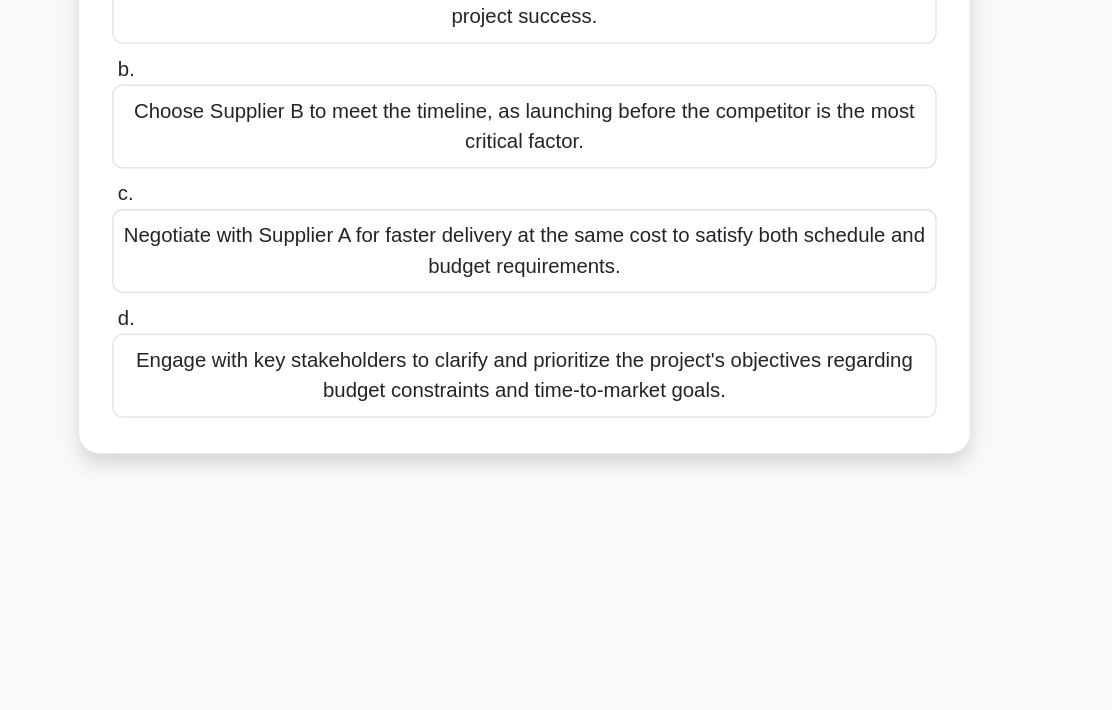 click on "Engage with key stakeholders to clarify and prioritize the project's objectives regarding budget constraints and time-to-market goals." at bounding box center (556, 383) 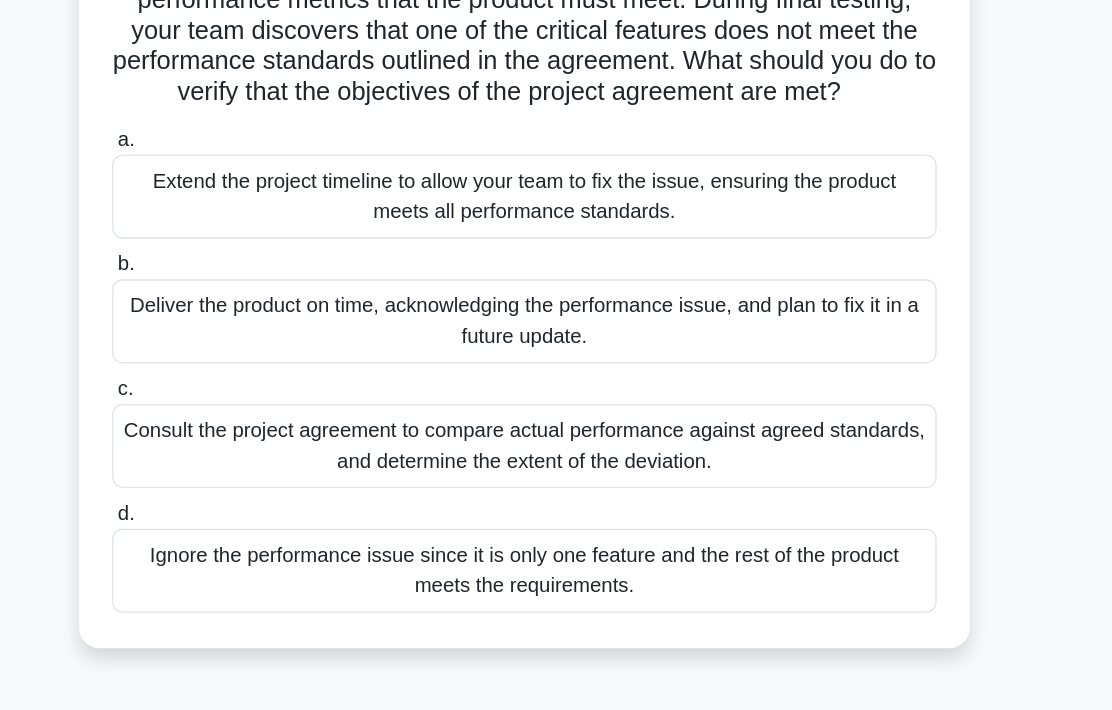 scroll, scrollTop: 148, scrollLeft: 0, axis: vertical 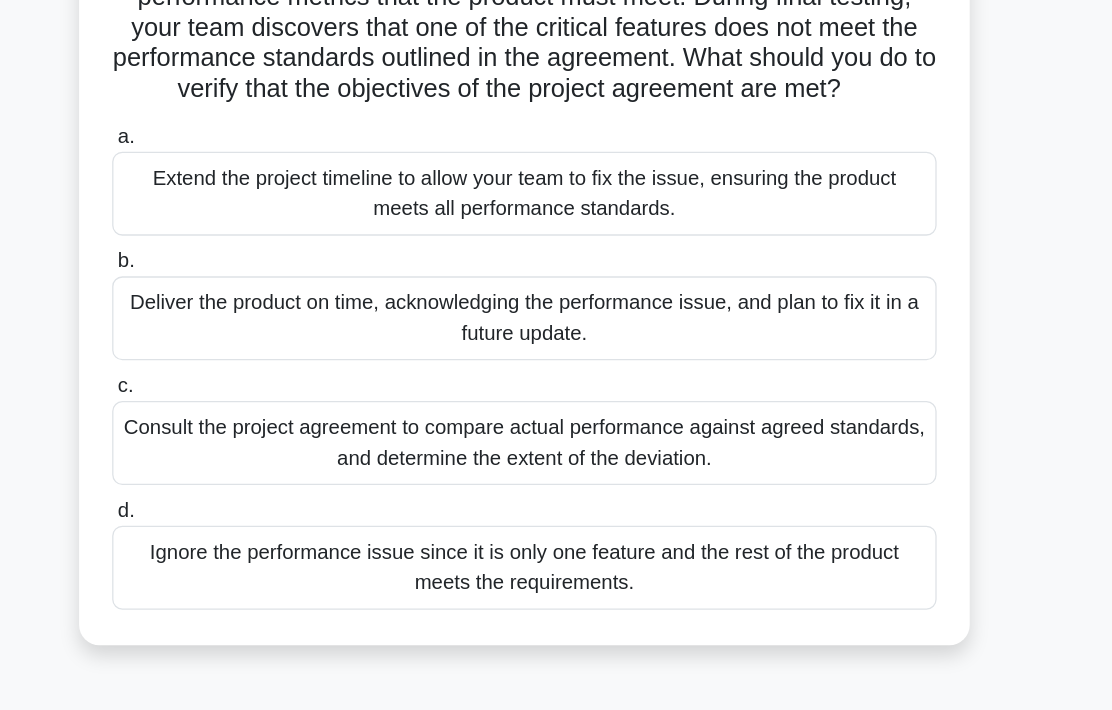 click on "Consult the project agreement to compare actual performance against agreed standards, and determine the extent of the deviation." at bounding box center [556, 436] 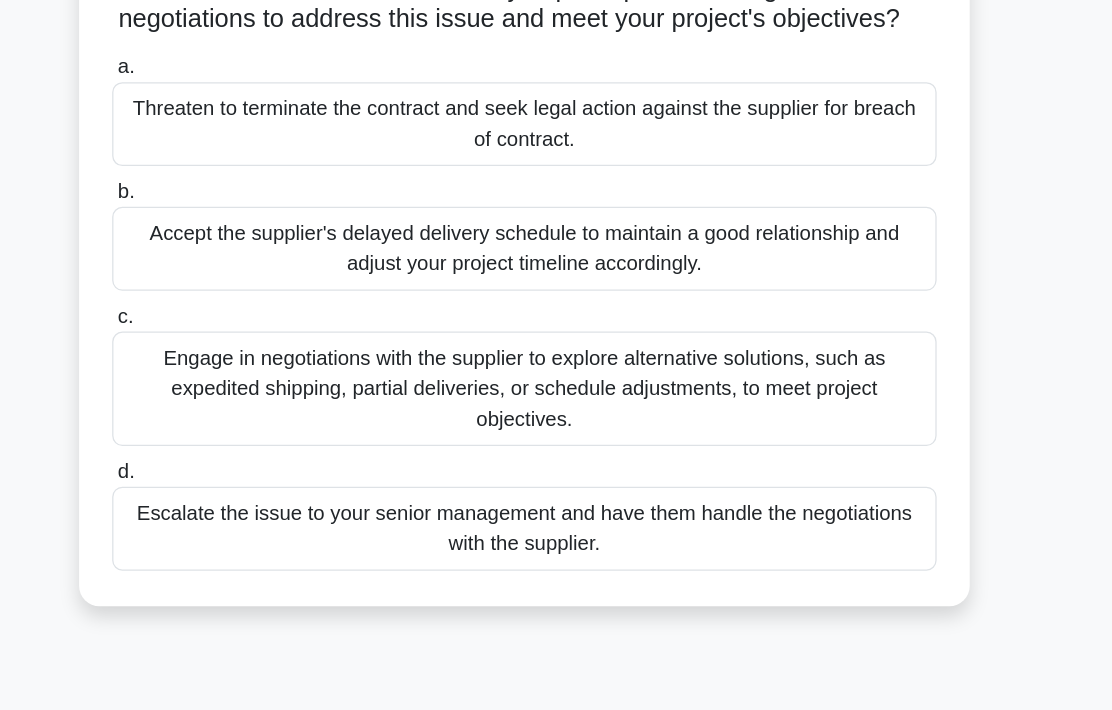 scroll, scrollTop: 182, scrollLeft: 0, axis: vertical 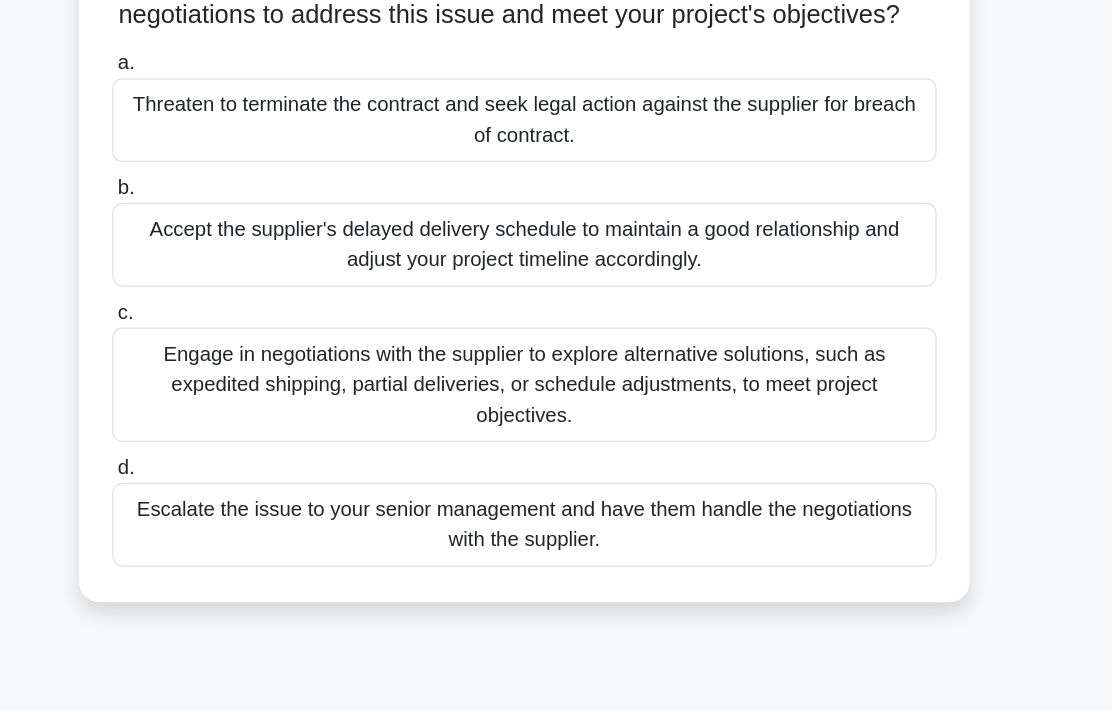 click on "Engage in negotiations with the supplier to explore alternative solutions, such as expedited shipping, partial deliveries, or schedule adjustments, to meet project objectives." at bounding box center [556, 390] 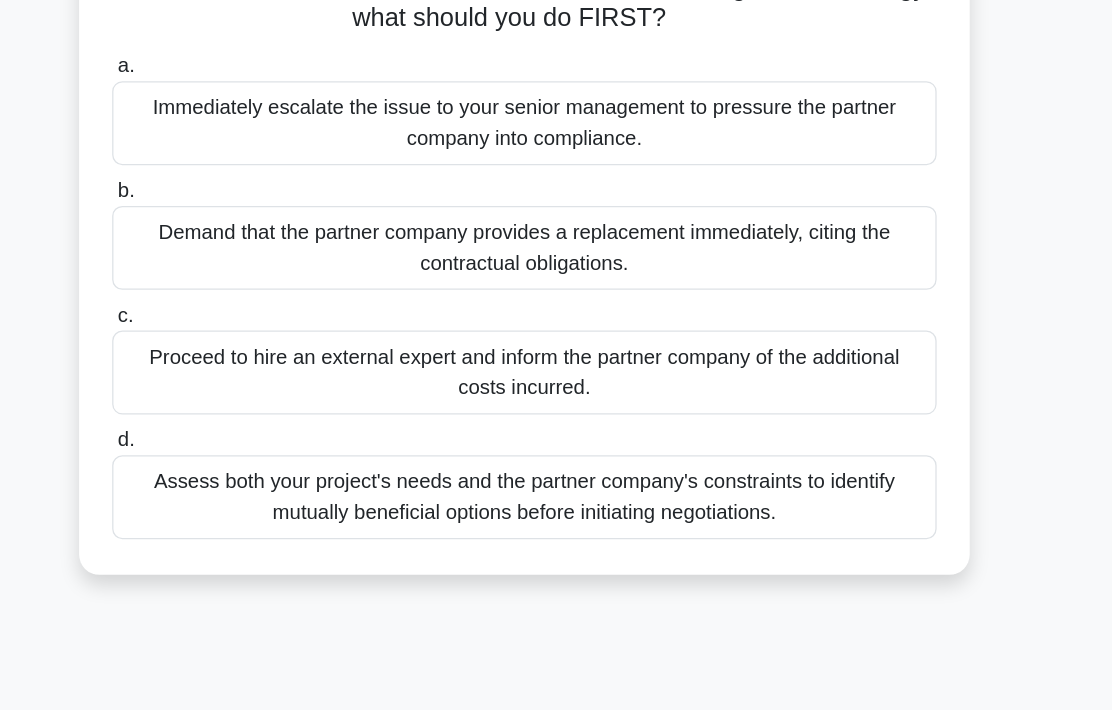 scroll, scrollTop: 228, scrollLeft: 0, axis: vertical 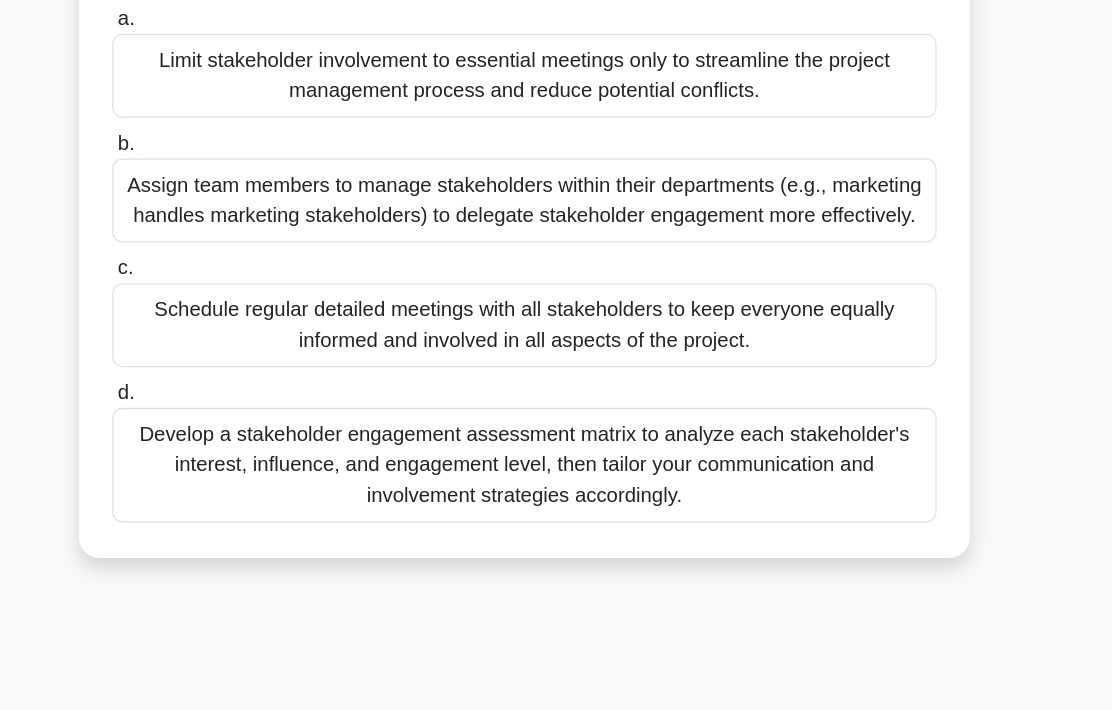click on "Develop a stakeholder engagement assessment matrix to analyze each stakeholder's interest, influence, and engagement level, then tailor your communication and involvement strategies accordingly." at bounding box center (556, 453) 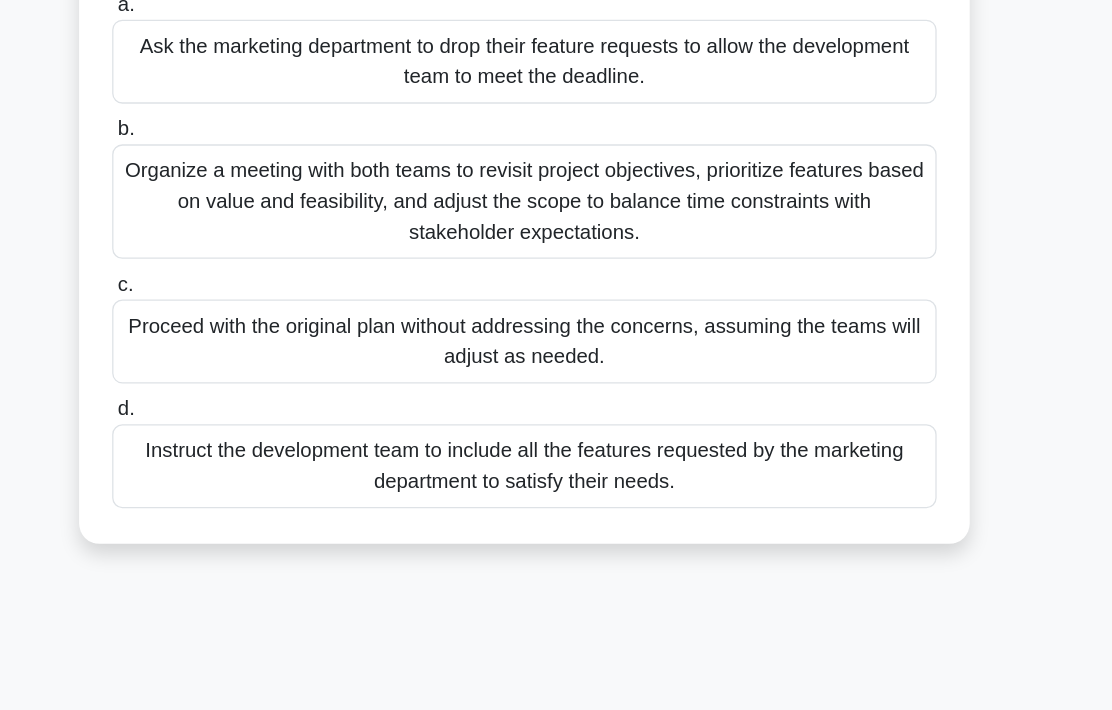 scroll, scrollTop: 254, scrollLeft: 0, axis: vertical 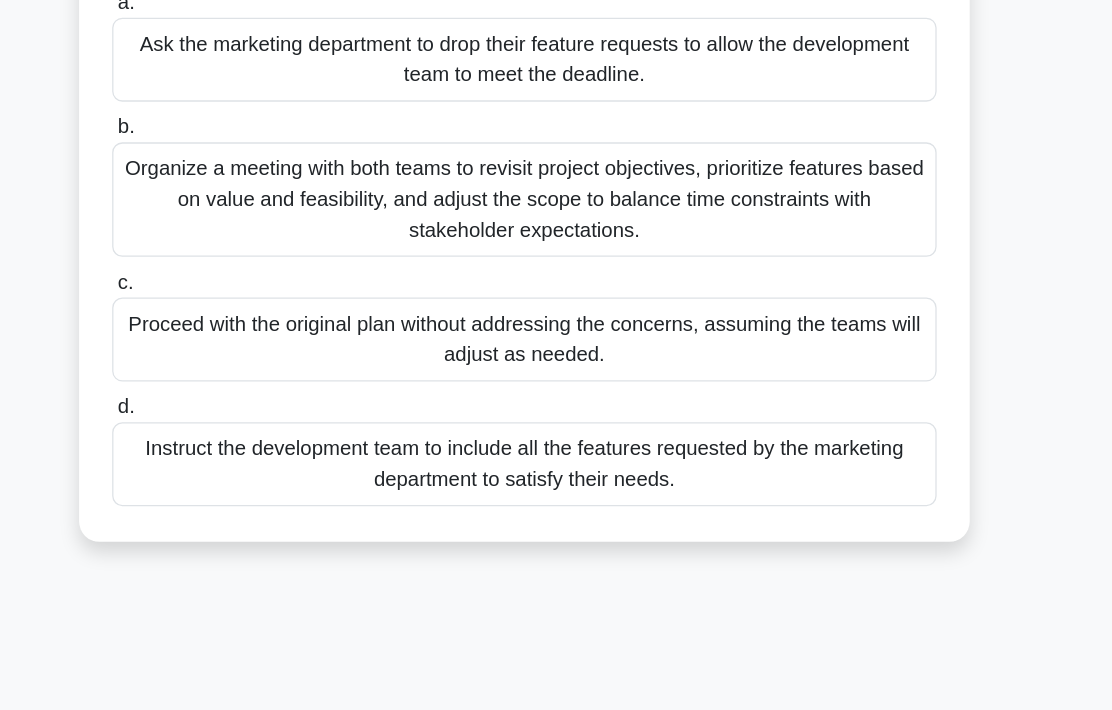 click on "Organize a meeting with both teams to revisit project objectives, prioritize features based on value and feasibility, and adjust the scope to balance time constraints with stakeholder expectations." at bounding box center [556, 244] 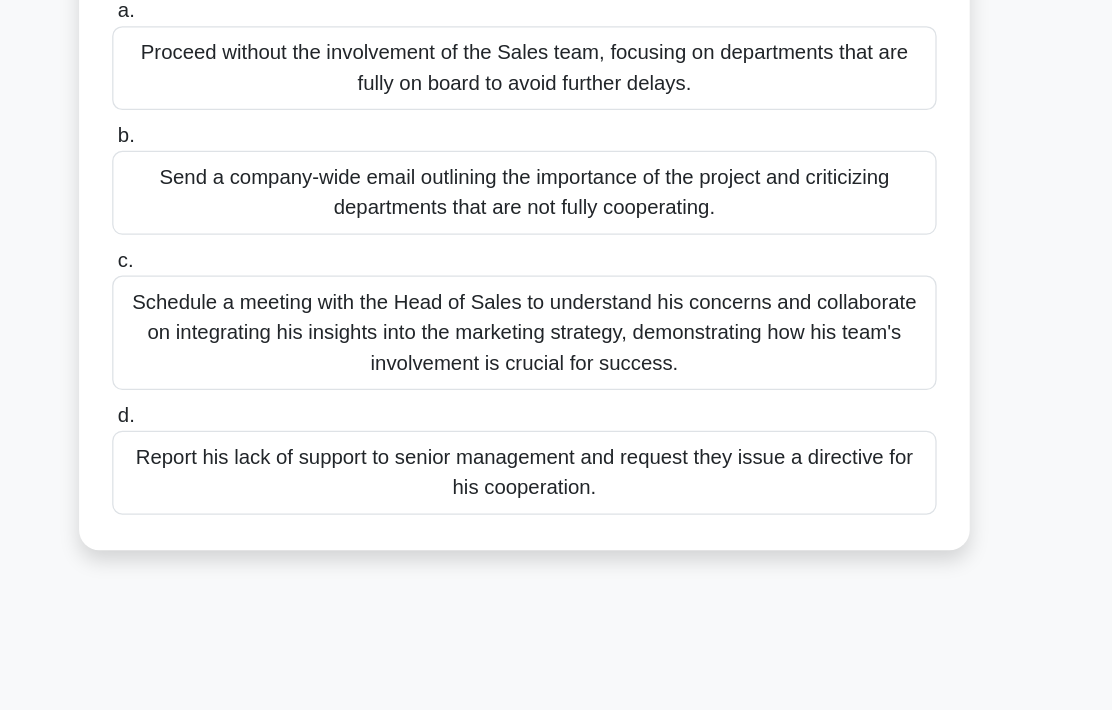 scroll, scrollTop: 229, scrollLeft: 0, axis: vertical 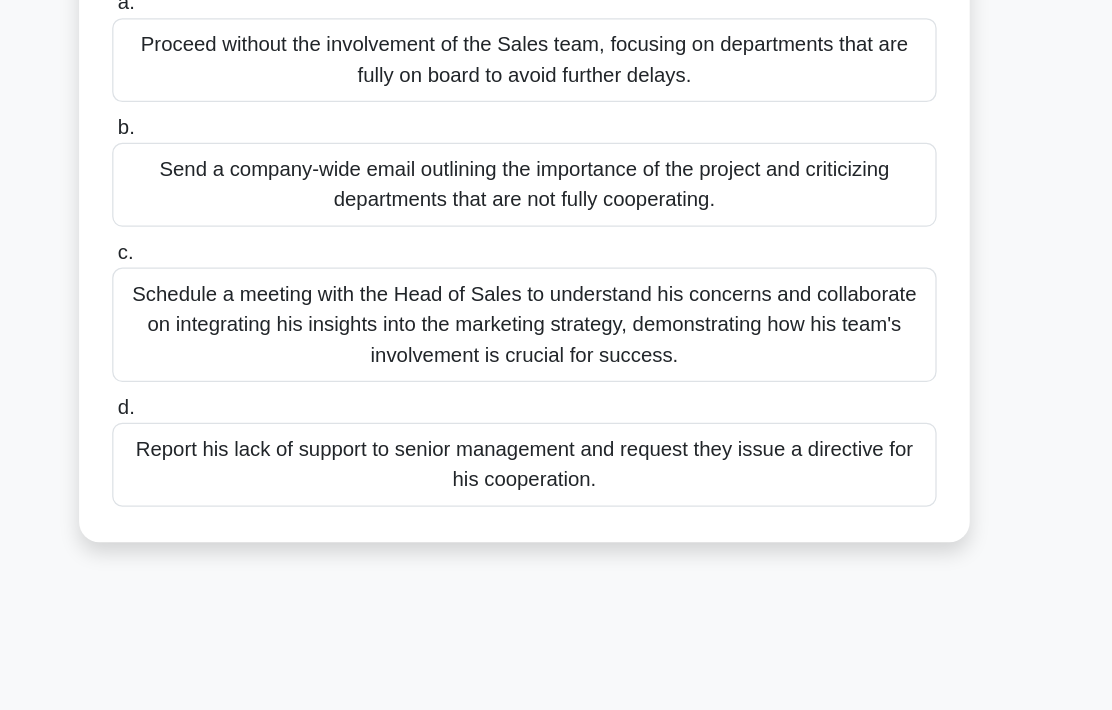 click on "Schedule a meeting with the Head of Sales to understand his concerns and collaborate on integrating his insights into the marketing strategy, demonstrating how his team's involvement is crucial for success." at bounding box center [556, 343] 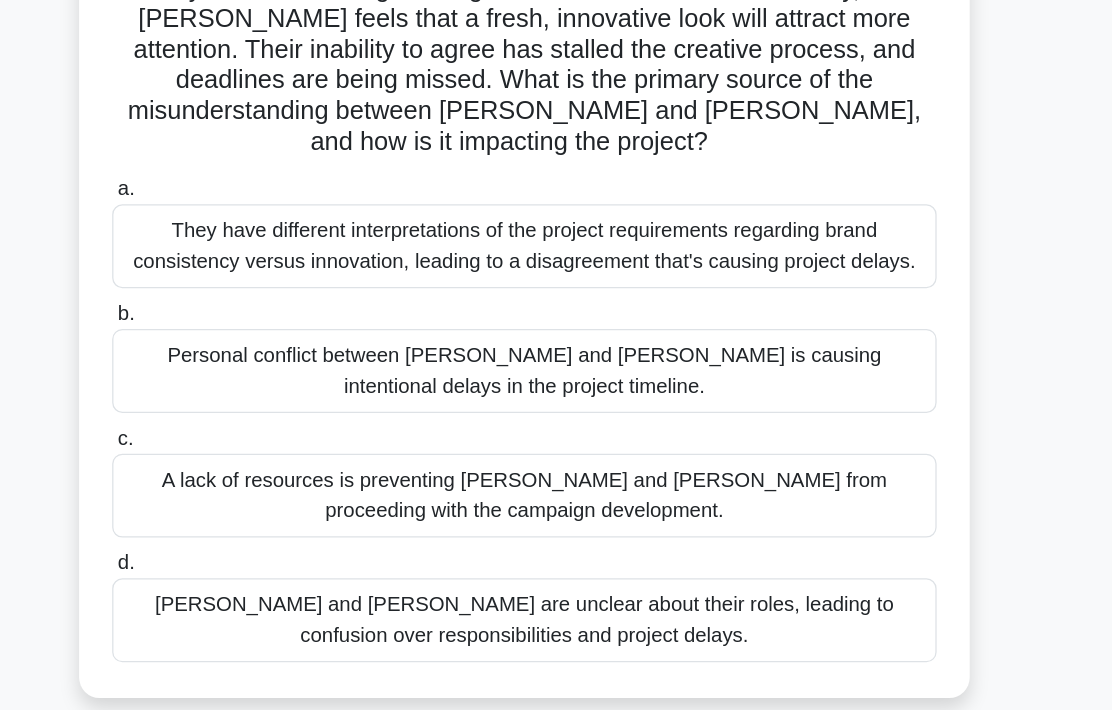 scroll, scrollTop: 182, scrollLeft: 0, axis: vertical 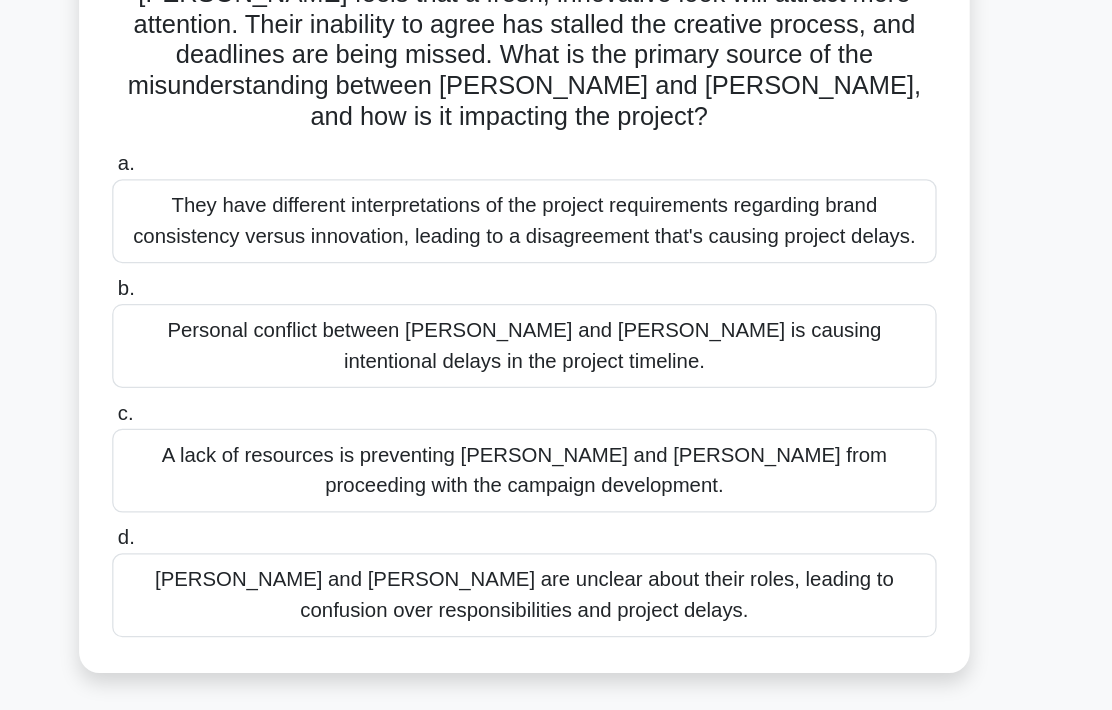 click on "They have different interpretations of the project requirements regarding brand consistency versus innovation, leading to a disagreement that's causing project delays." at bounding box center [556, 278] 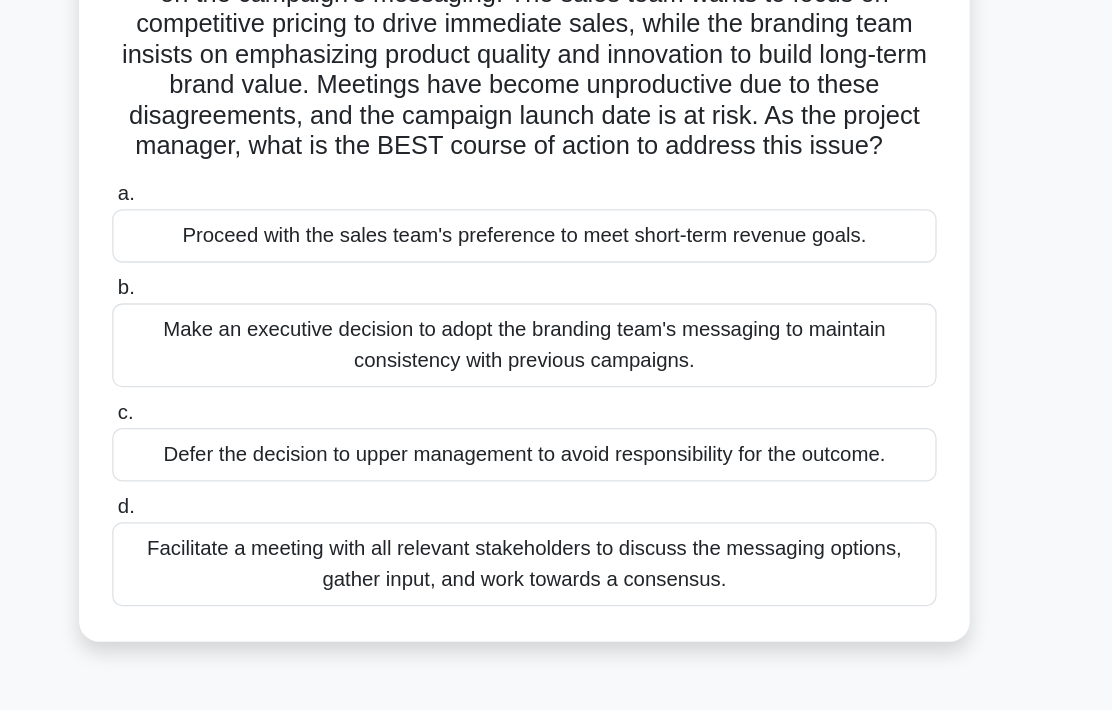 scroll, scrollTop: 129, scrollLeft: 0, axis: vertical 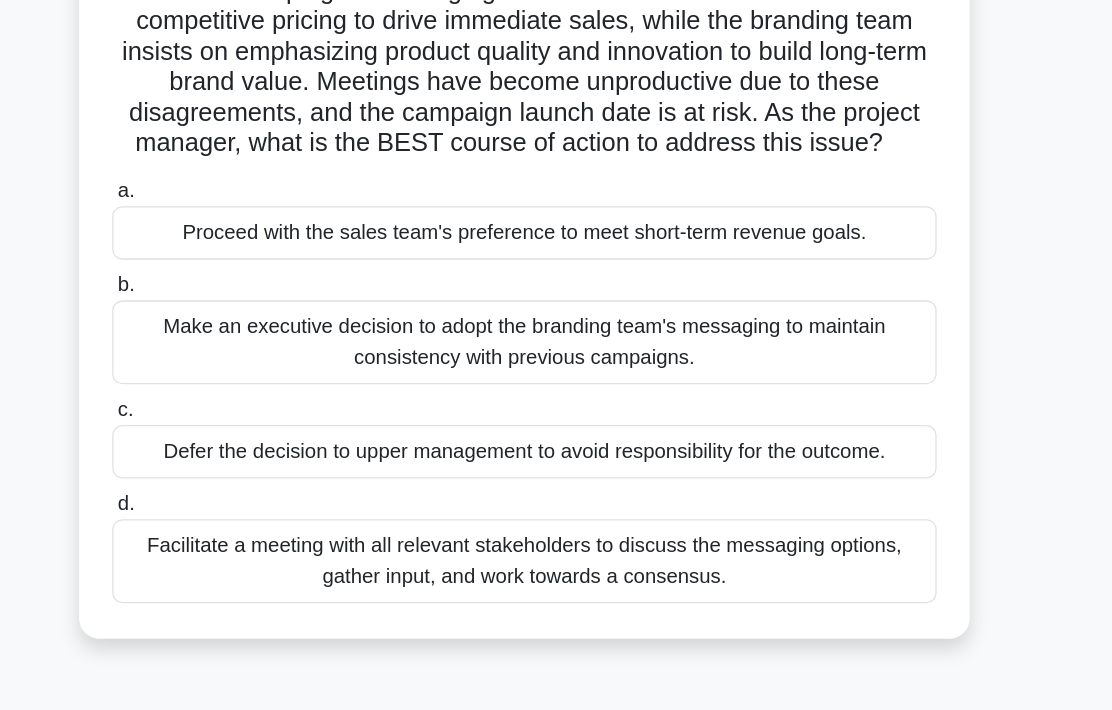 click on "Facilitate a meeting with all relevant stakeholders to discuss the messaging options, gather input, and work towards a consensus." at bounding box center (556, 529) 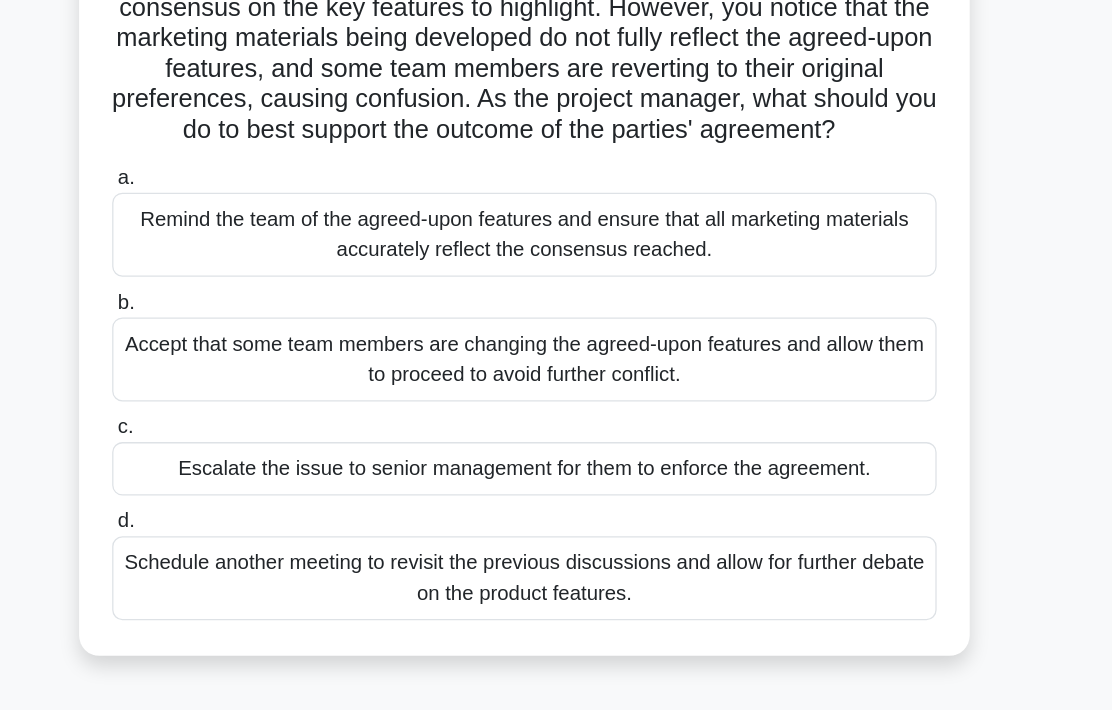 scroll, scrollTop: 165, scrollLeft: 0, axis: vertical 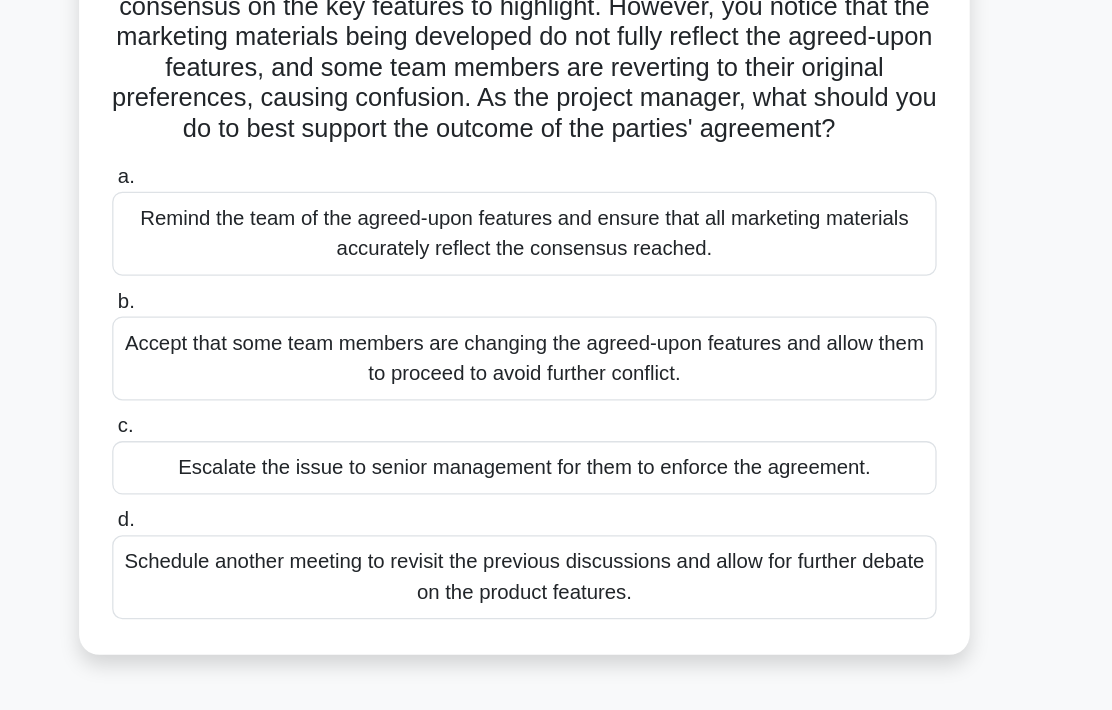 click on "Schedule another meeting to revisit the previous discussions and allow for further debate on the product features." at bounding box center [556, 541] 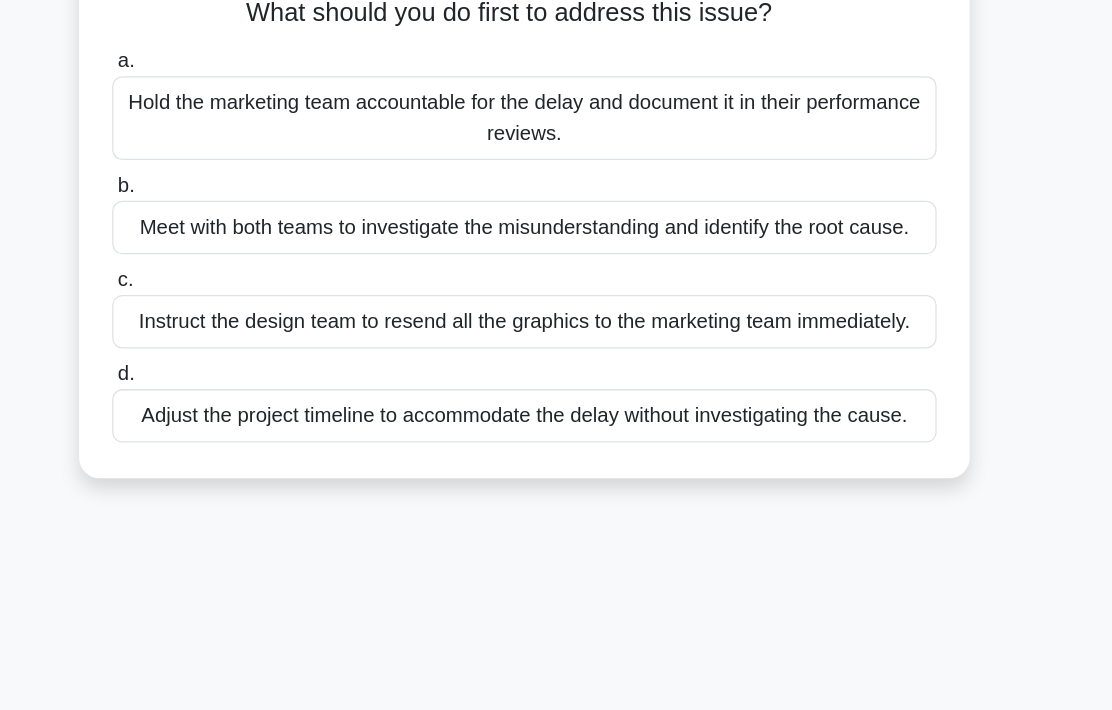 scroll, scrollTop: 185, scrollLeft: 0, axis: vertical 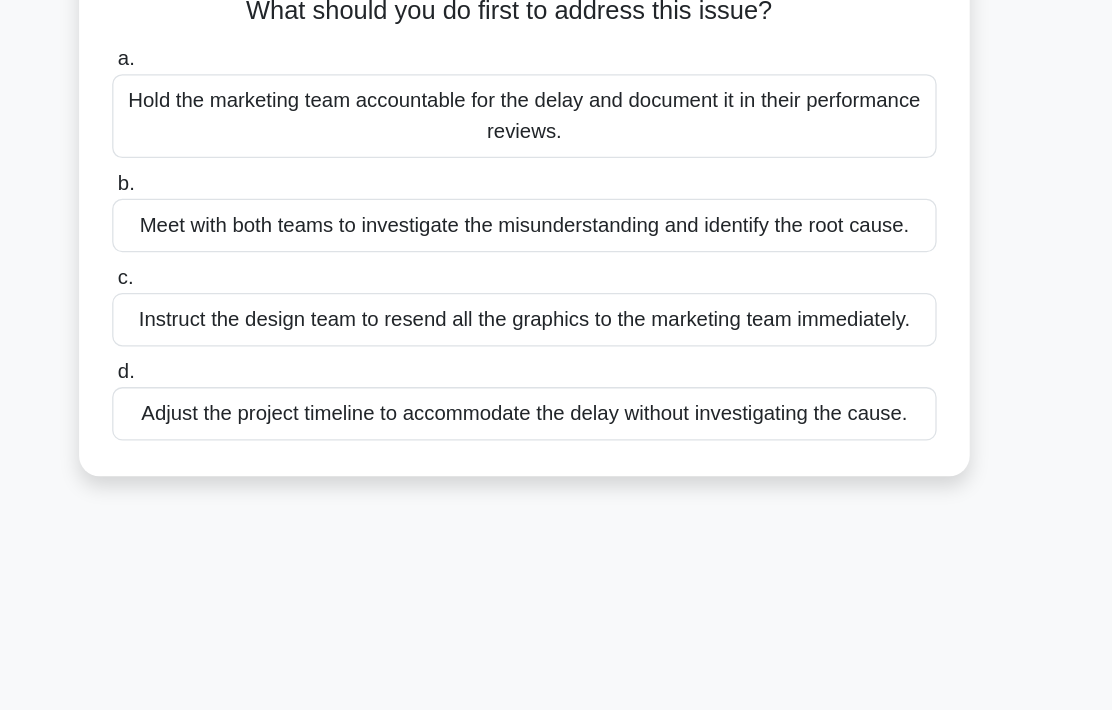 click on "Meet with both teams to investigate the misunderstanding and identify the root cause." at bounding box center [556, 265] 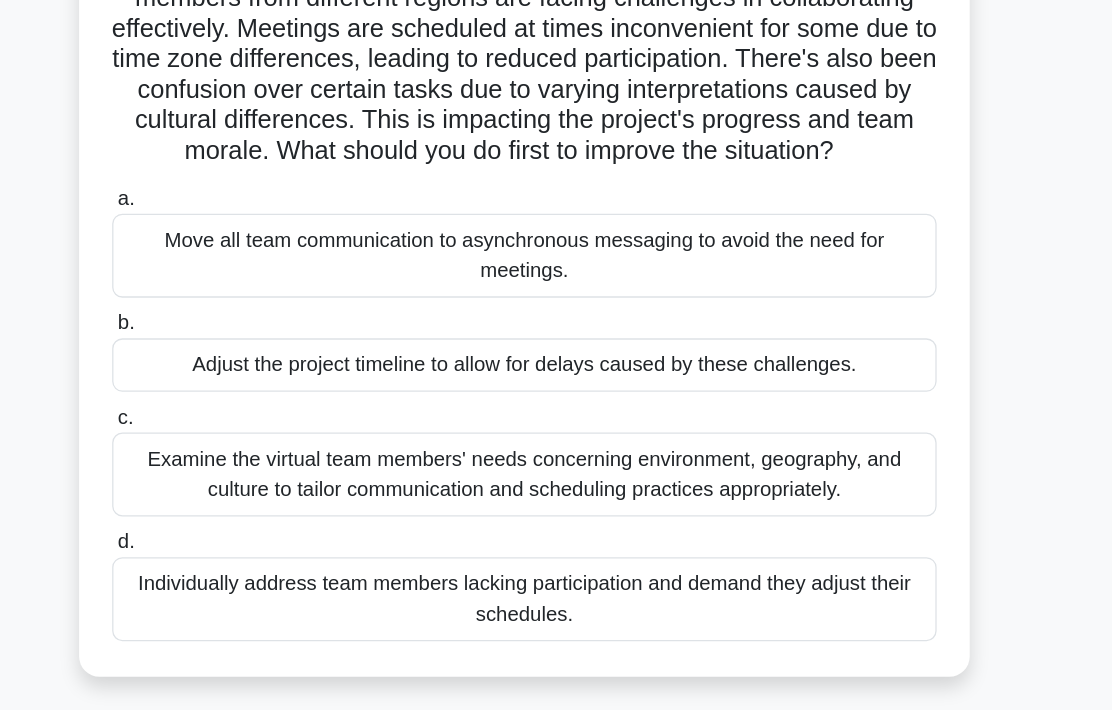 scroll, scrollTop: 109, scrollLeft: 0, axis: vertical 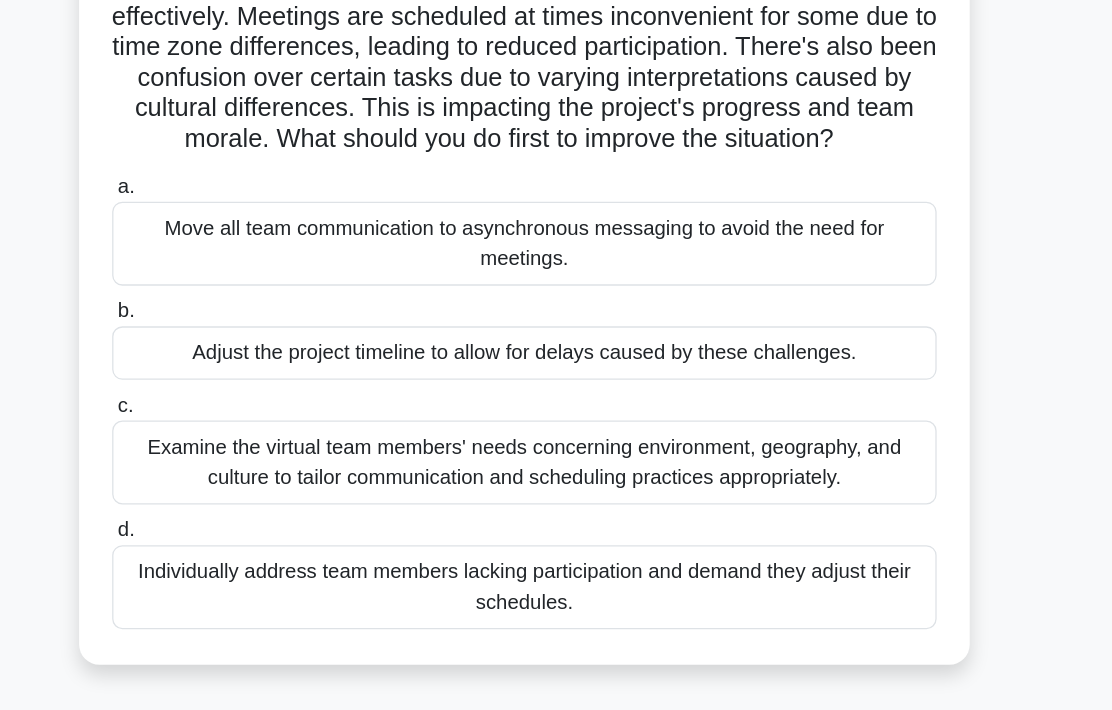 click on "Examine the virtual team members' needs concerning environment, geography, and culture to tailor communication and scheduling practices appropriately." at bounding box center [556, 451] 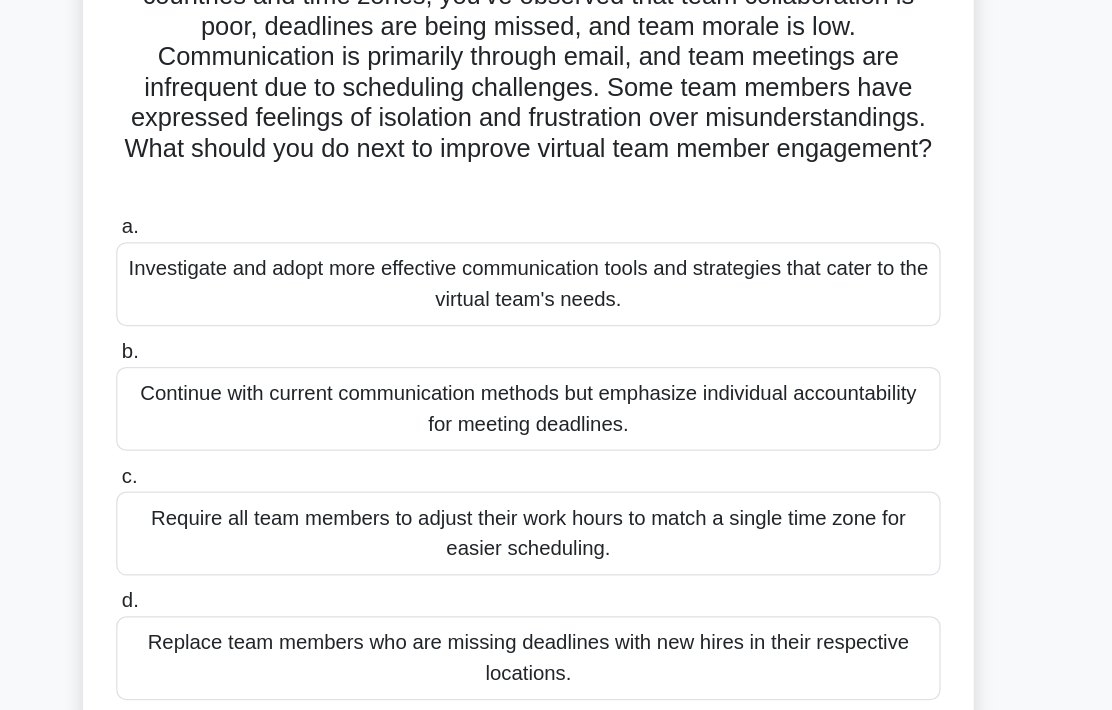 scroll, scrollTop: 101, scrollLeft: 0, axis: vertical 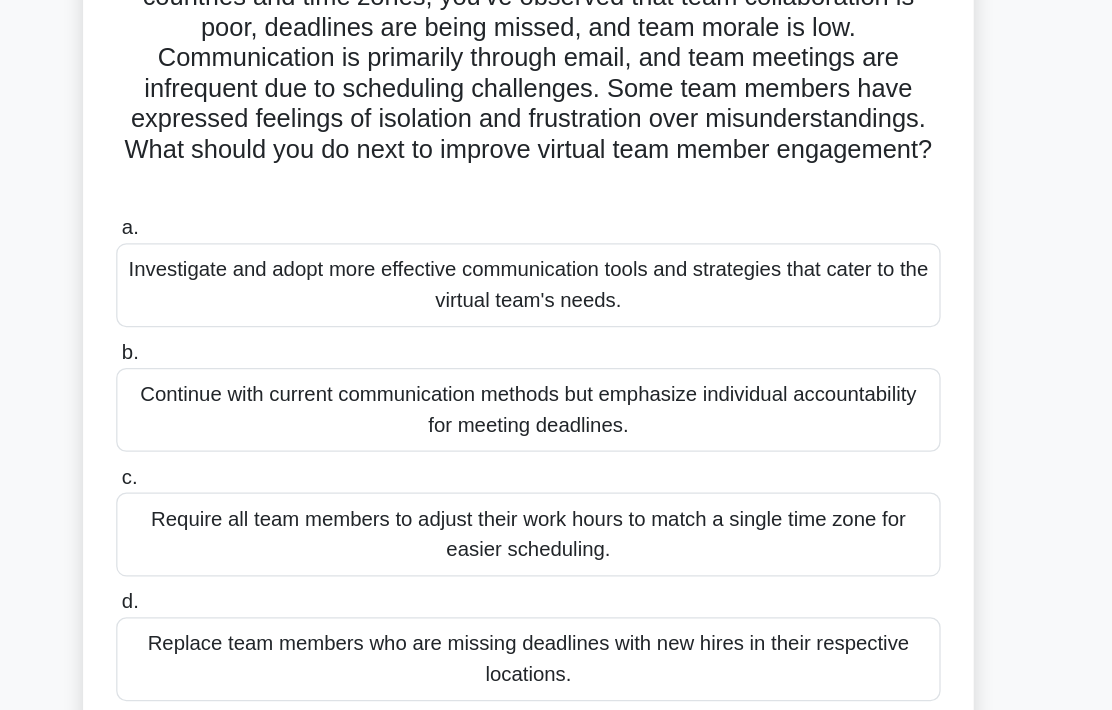 click on "Investigate and adopt more effective communication tools and strategies that cater to the virtual team's needs." at bounding box center (556, 311) 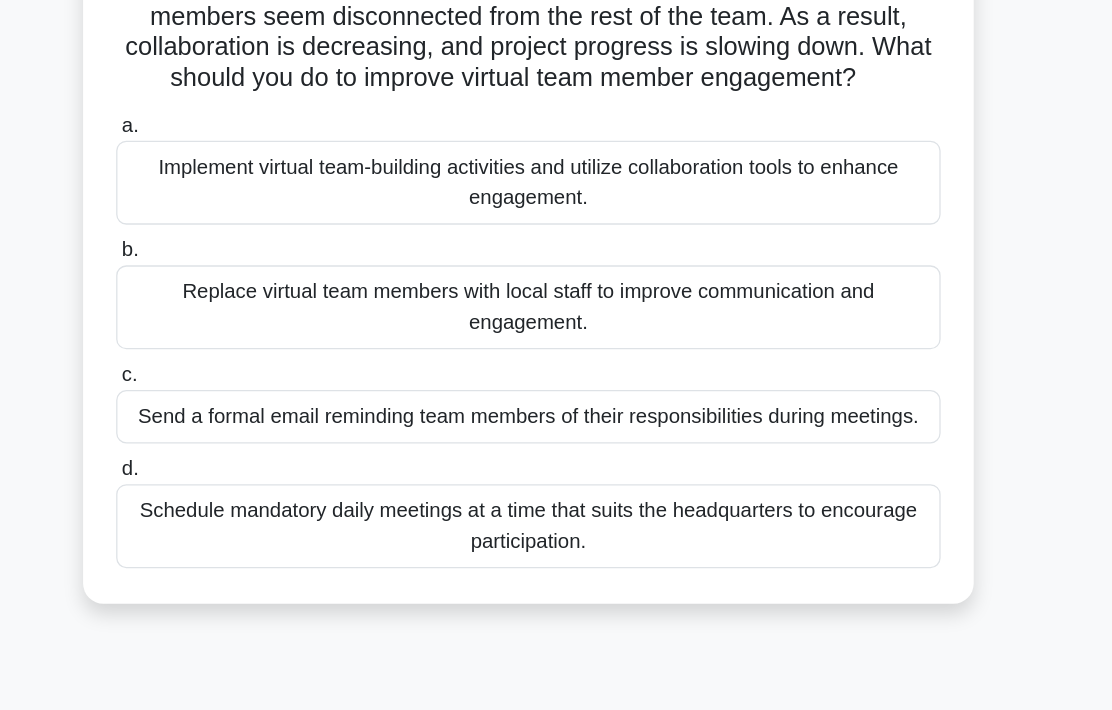 scroll, scrollTop: 161, scrollLeft: 0, axis: vertical 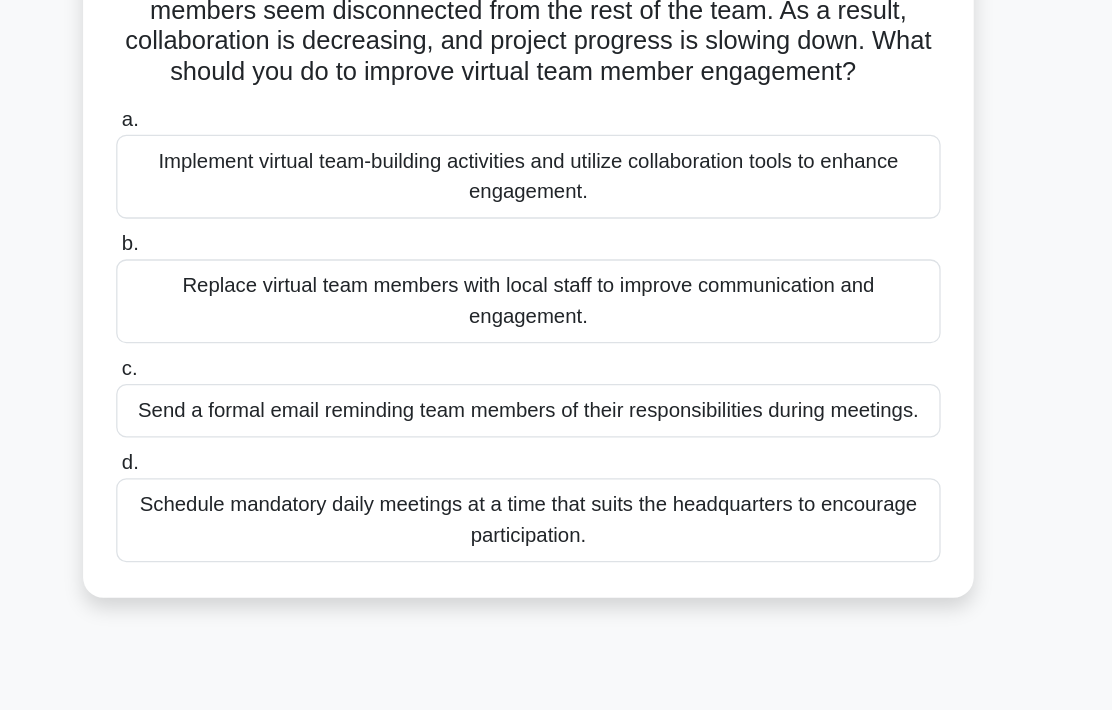 click on "Implement virtual team-building activities and utilize collaboration tools to enhance engagement." at bounding box center (556, 227) 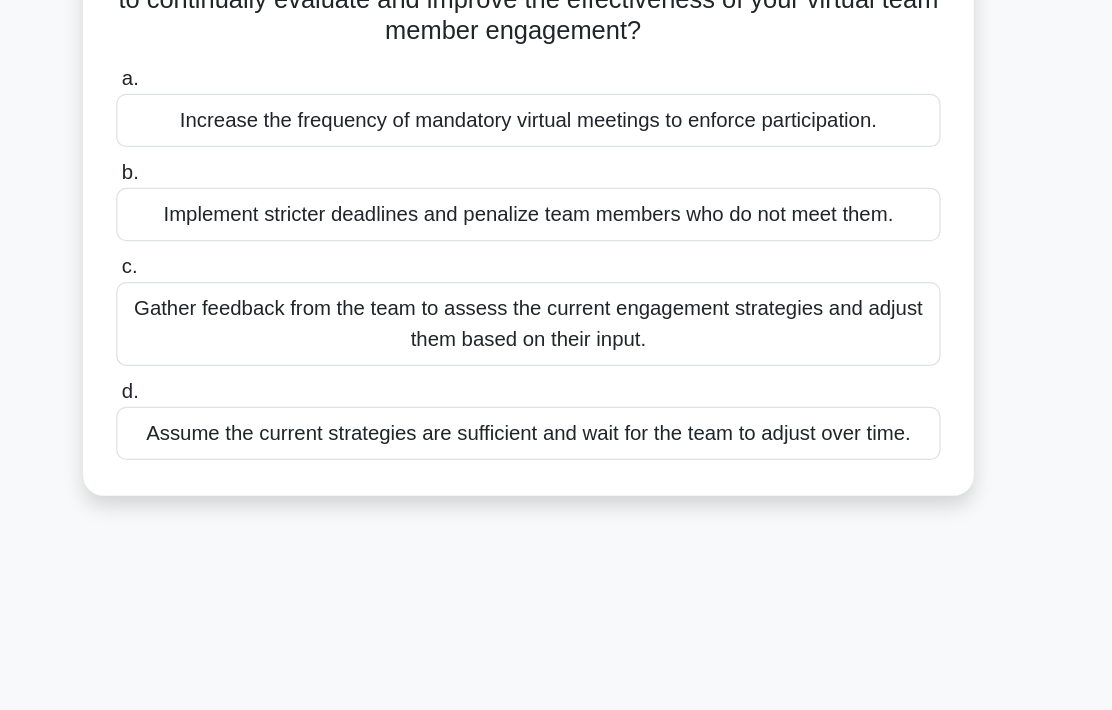 scroll, scrollTop: 200, scrollLeft: 0, axis: vertical 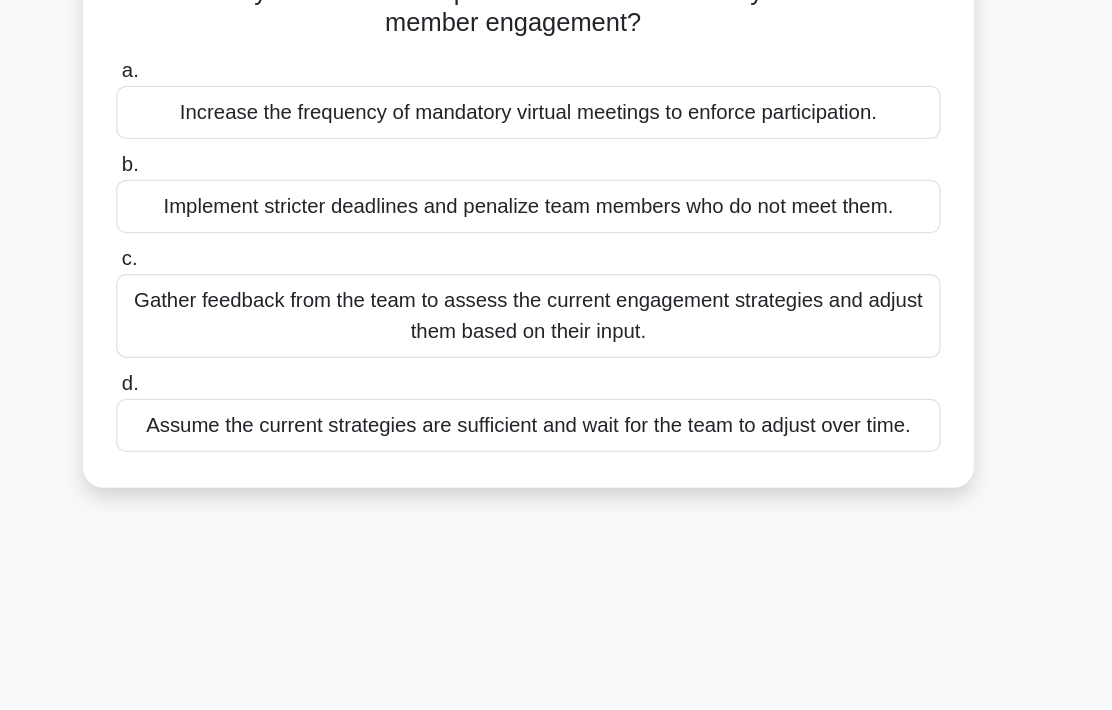 click on "Gather feedback from the team to assess the current engagement strategies and adjust them based on their input." at bounding box center [556, 336] 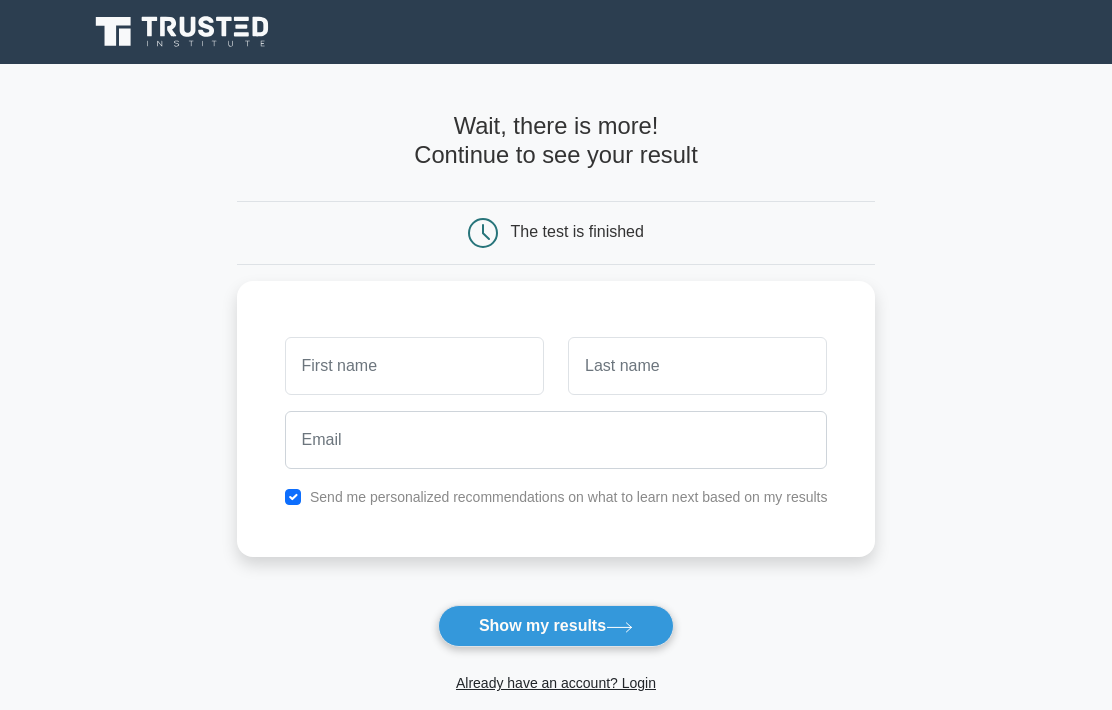scroll, scrollTop: 0, scrollLeft: 0, axis: both 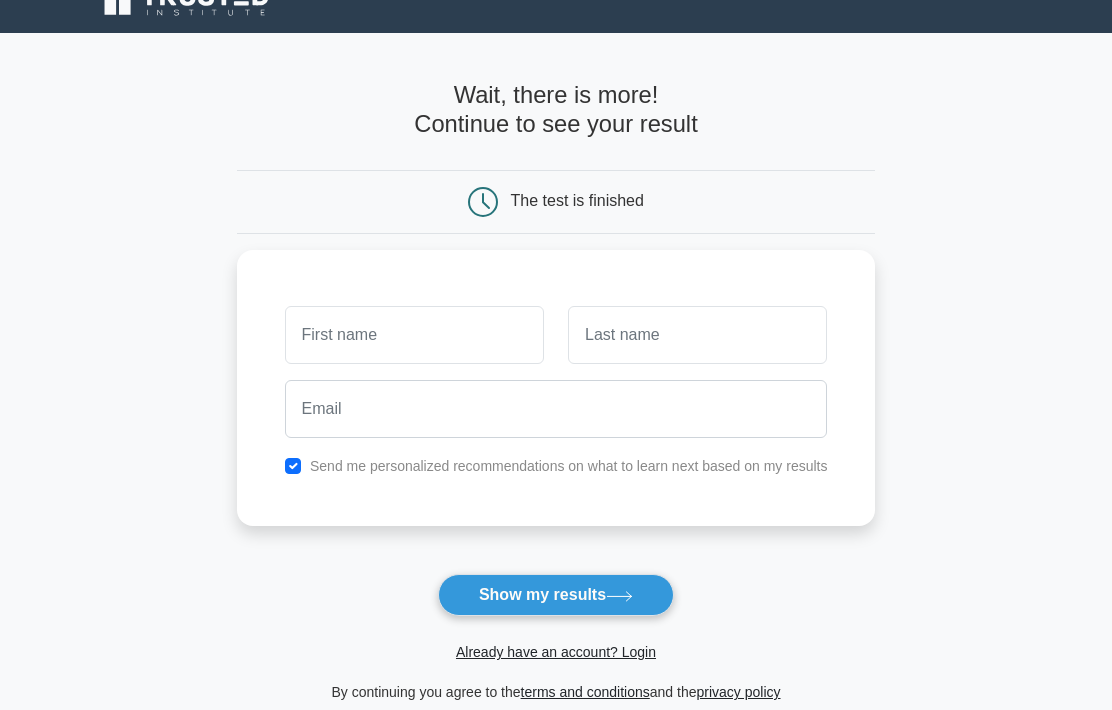 click on "Show my results" at bounding box center [556, 595] 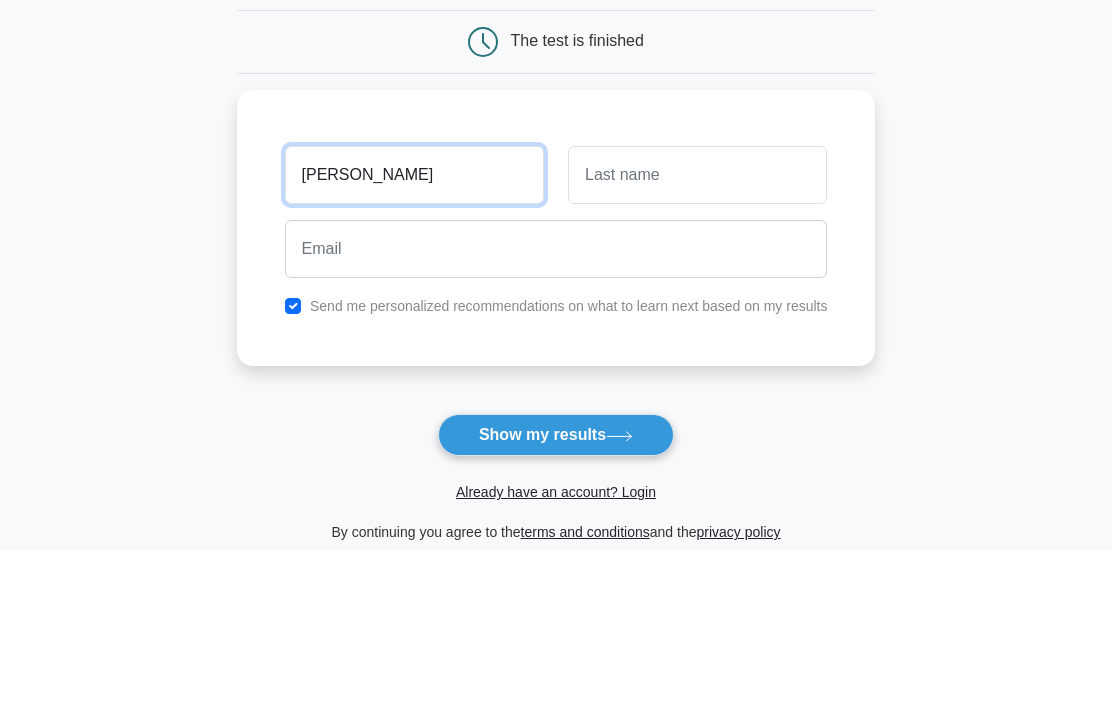 type on "[PERSON_NAME]" 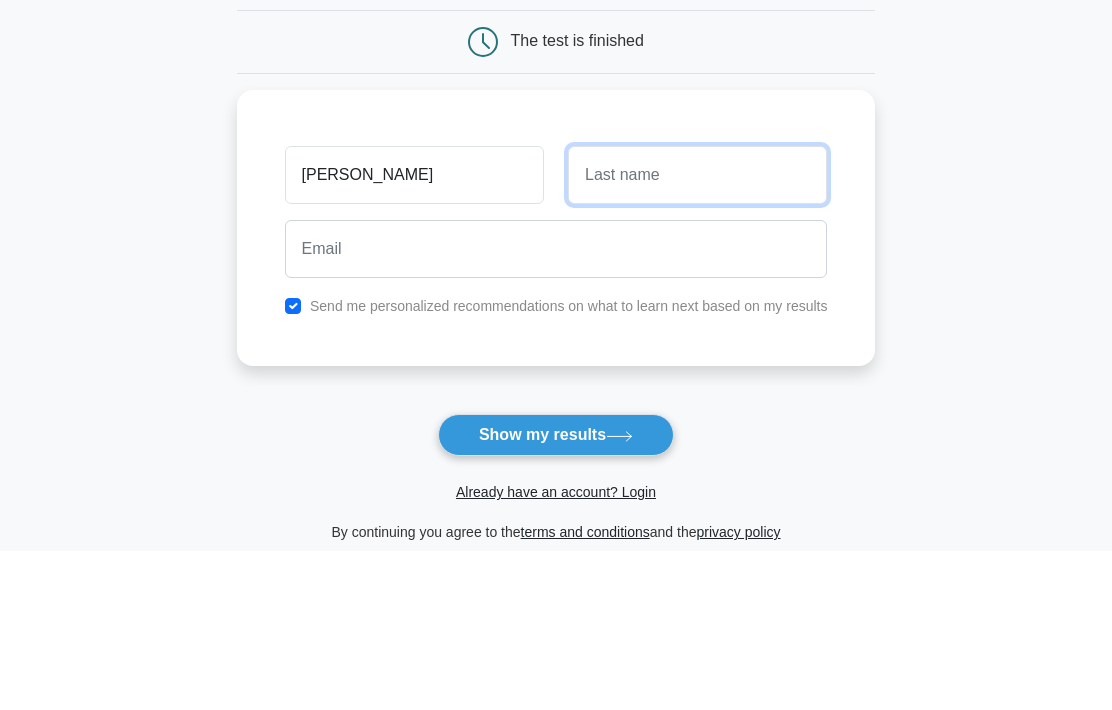 click at bounding box center (697, 335) 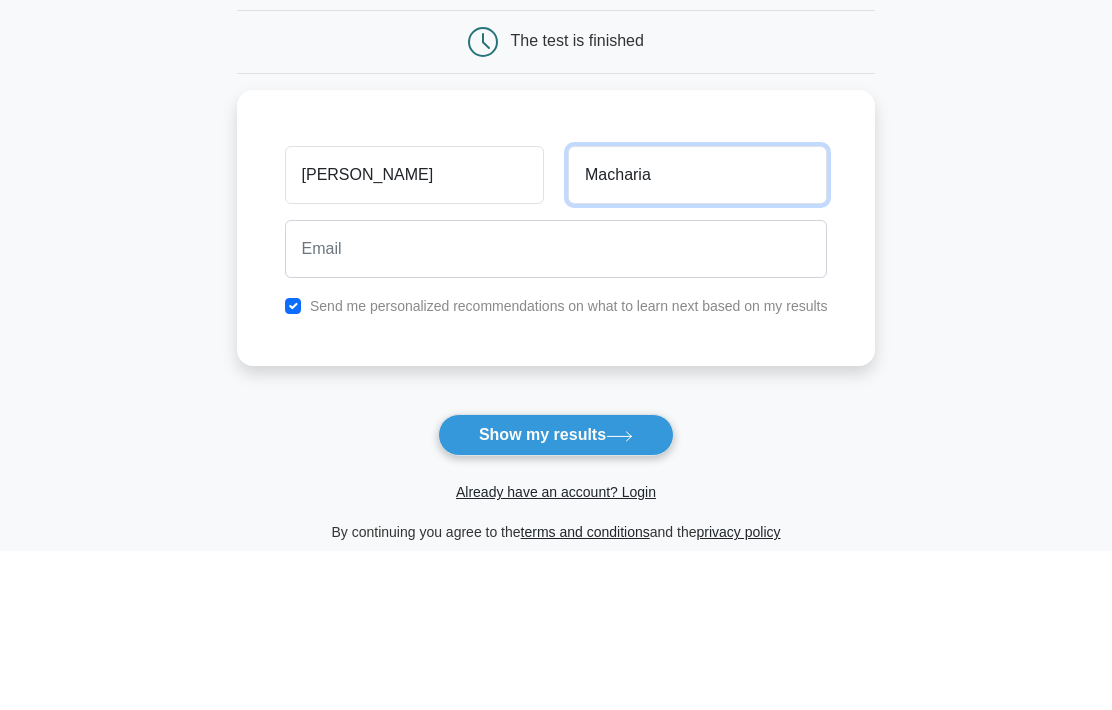 type on "Macharia" 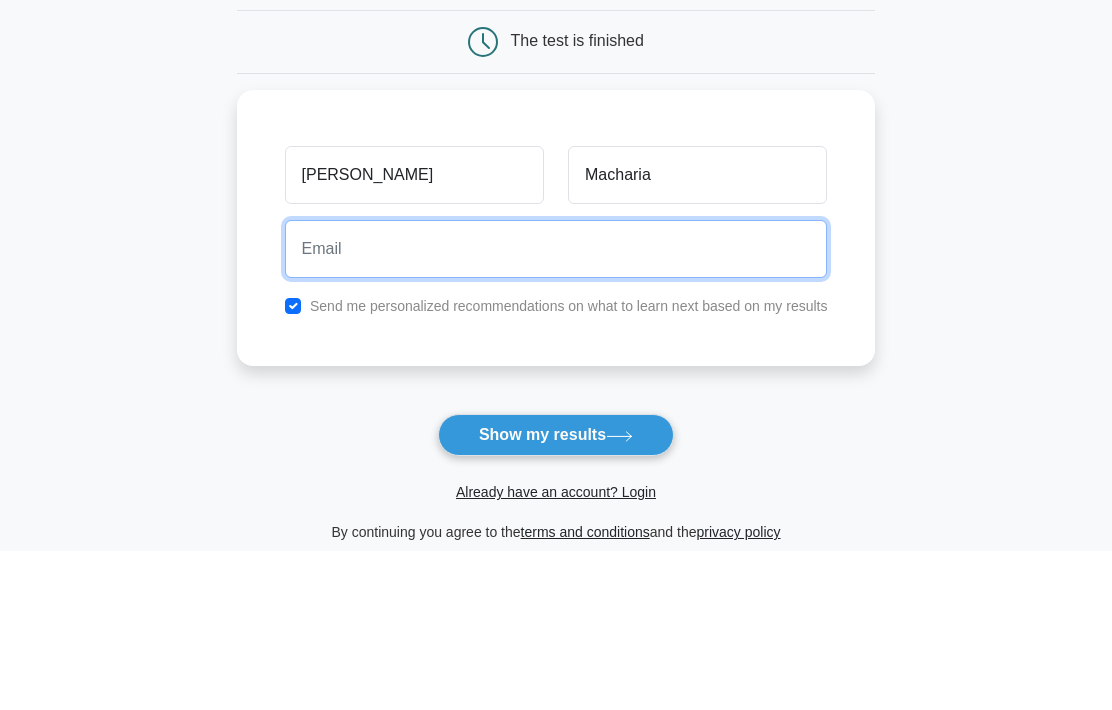click at bounding box center [556, 409] 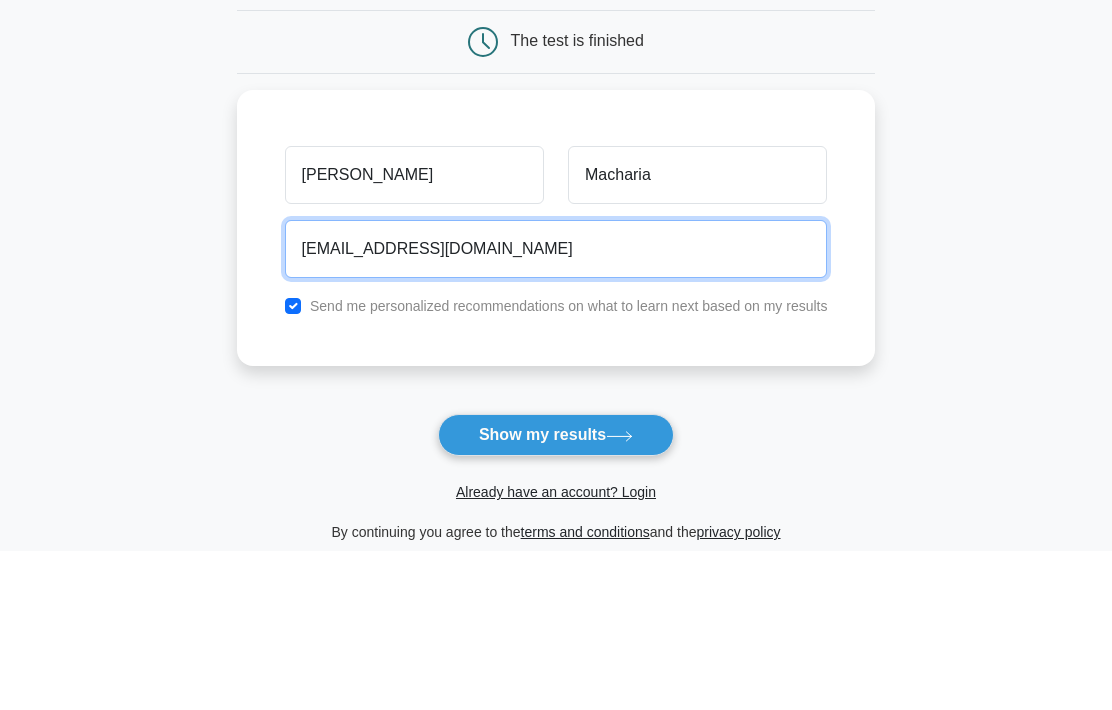 type on "whitemmzy@gmail.com" 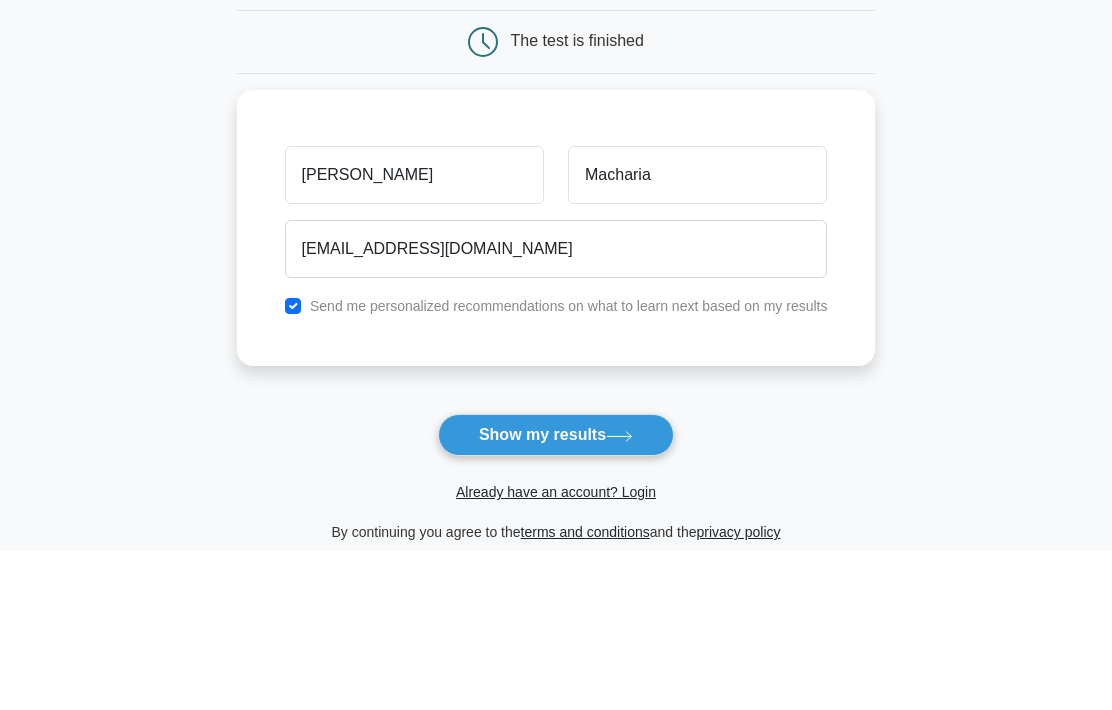 click on "Wait, there is more! Continue to see your result
The test is finished
Kevin" at bounding box center [556, 392] 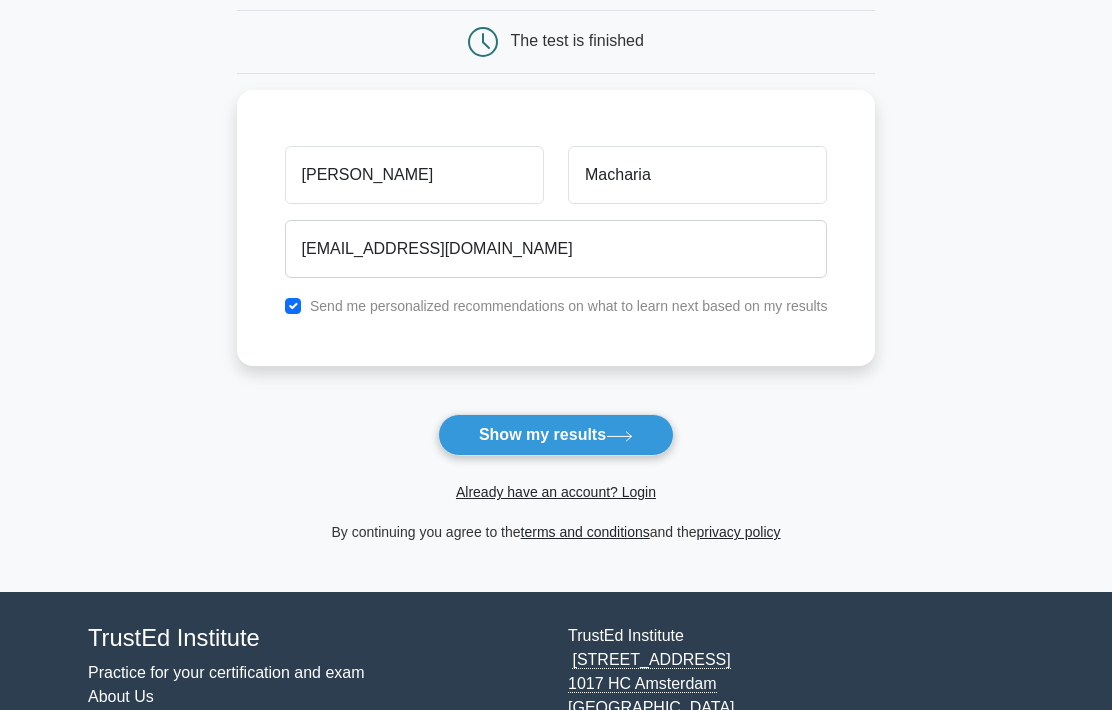 click on "Show my results" at bounding box center (556, 435) 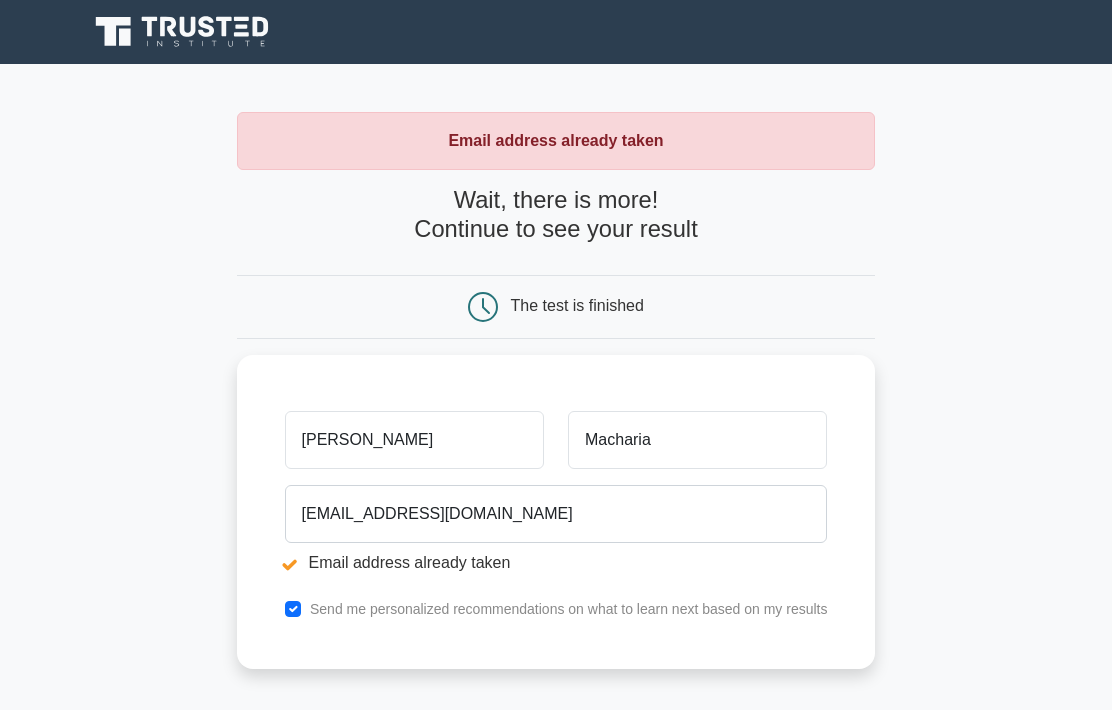 scroll, scrollTop: 0, scrollLeft: 0, axis: both 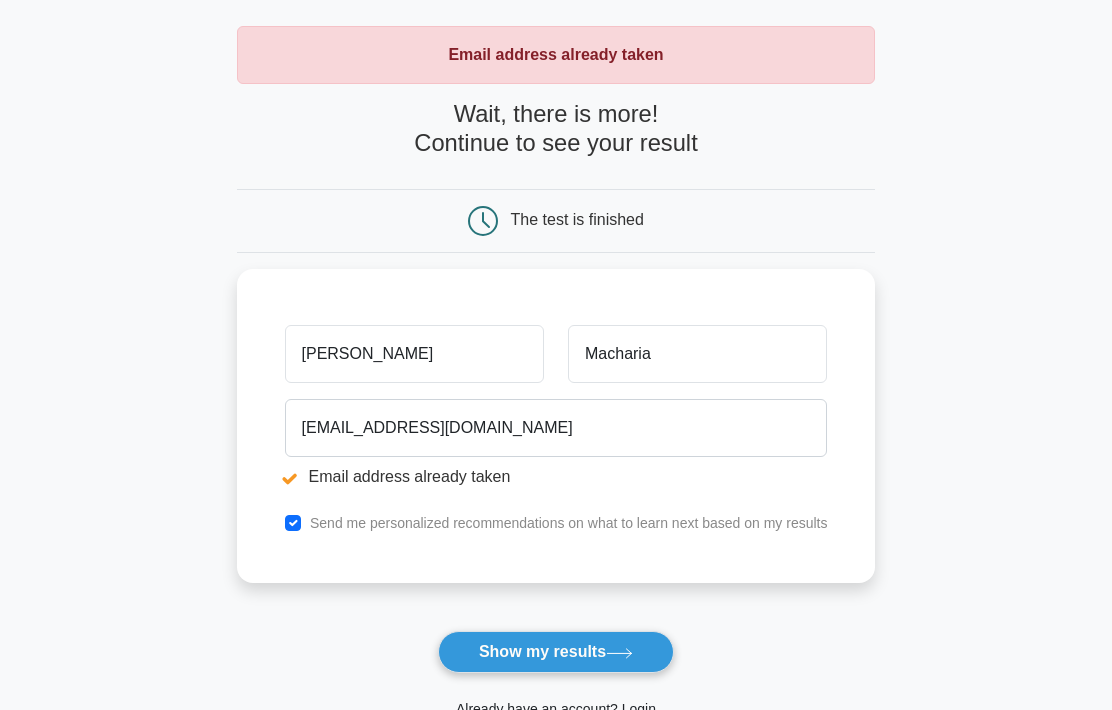 click on "[PERSON_NAME]" at bounding box center (414, 354) 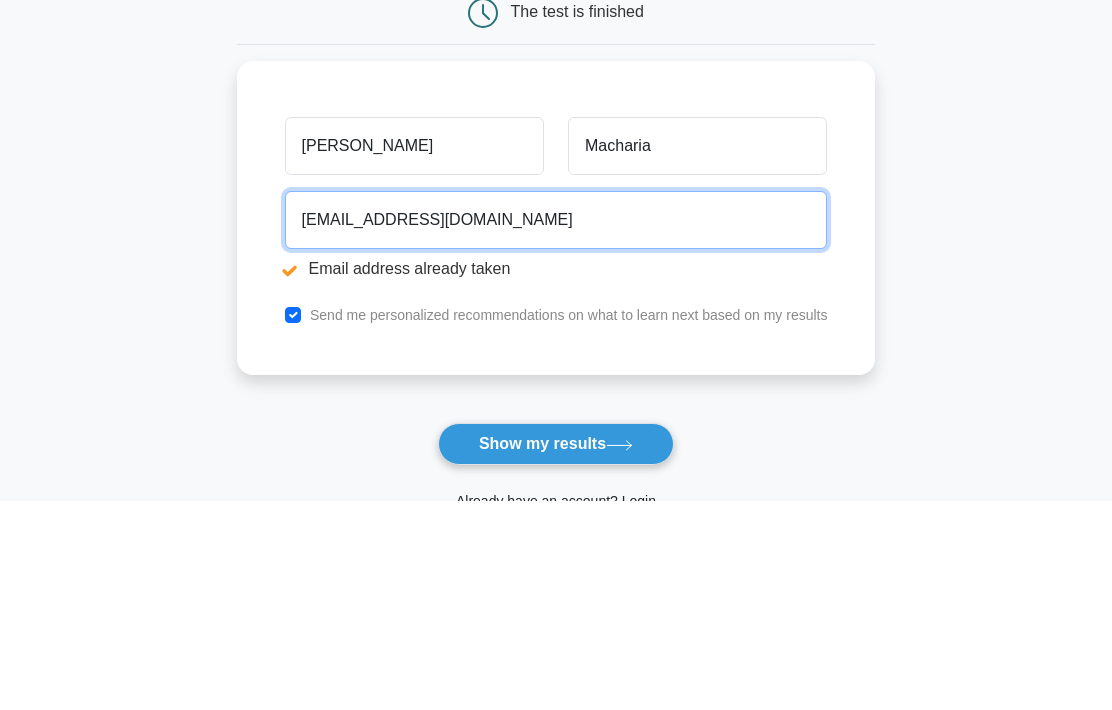 click on "whitemmzy@gmail.com" at bounding box center [556, 429] 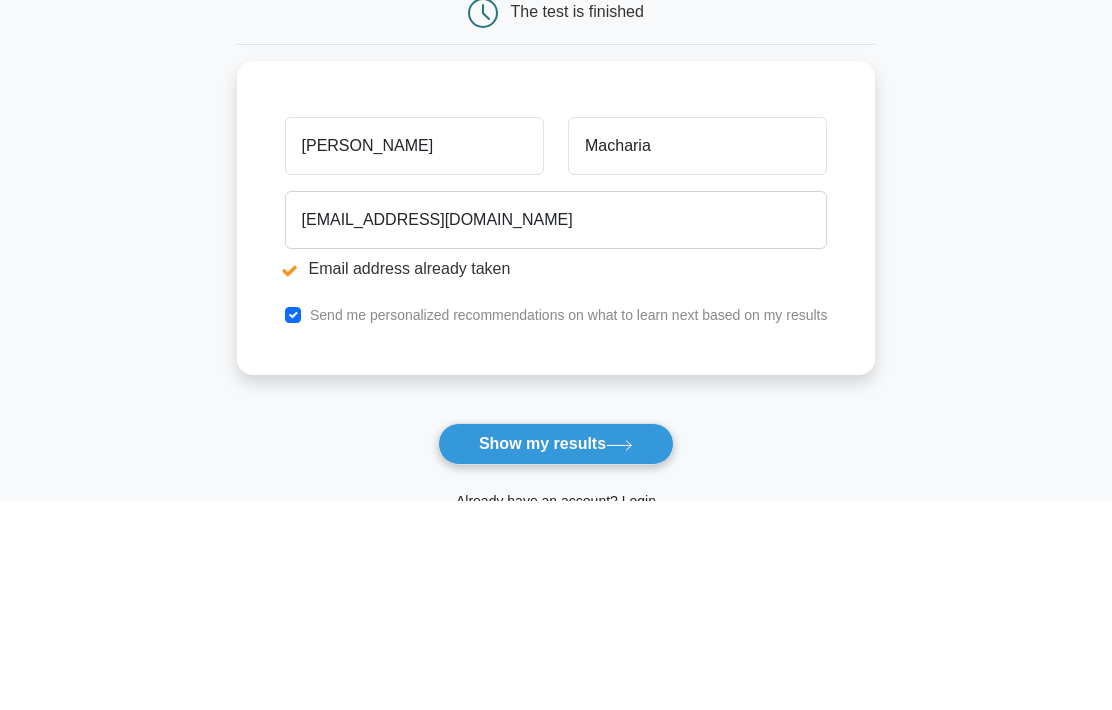 click on "Email address already taken
Wait, there is more! Continue to see your result
The test is finished
Kevin" at bounding box center [556, 394] 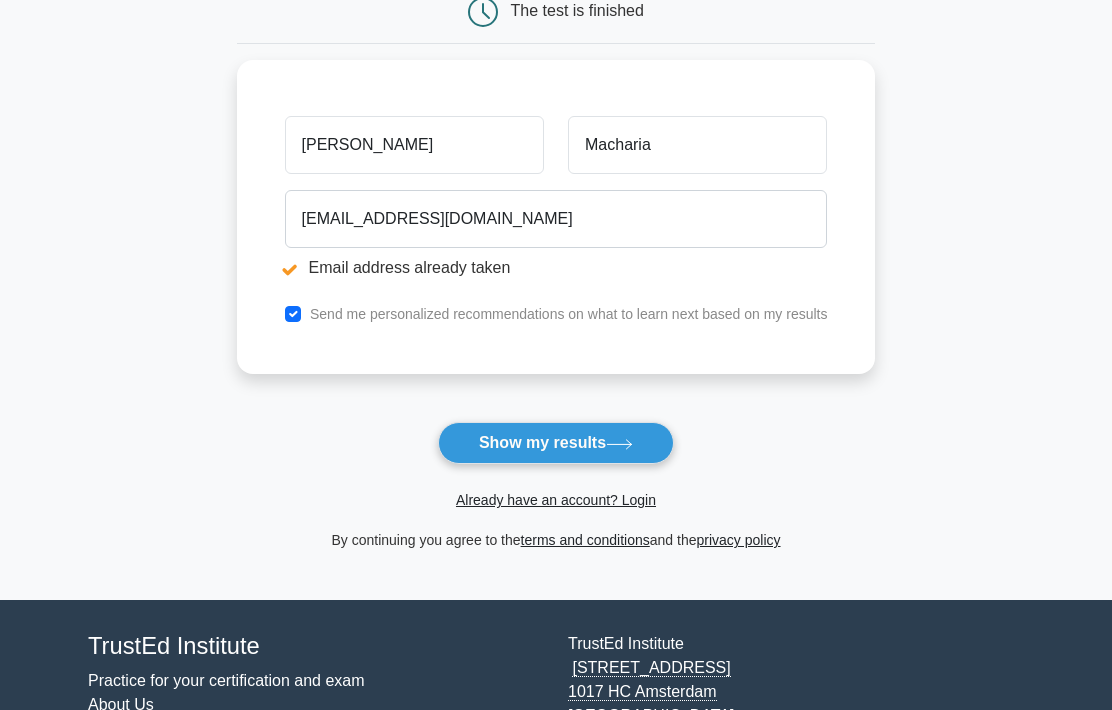 click on "Show my results" at bounding box center [556, 443] 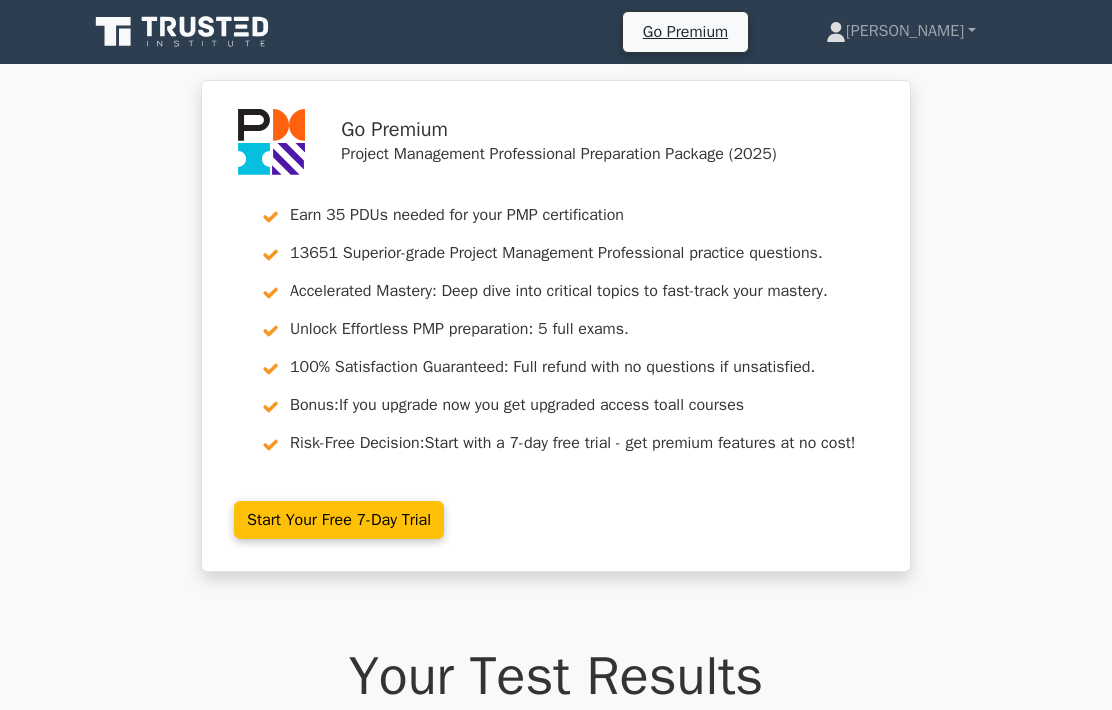 scroll, scrollTop: 0, scrollLeft: 0, axis: both 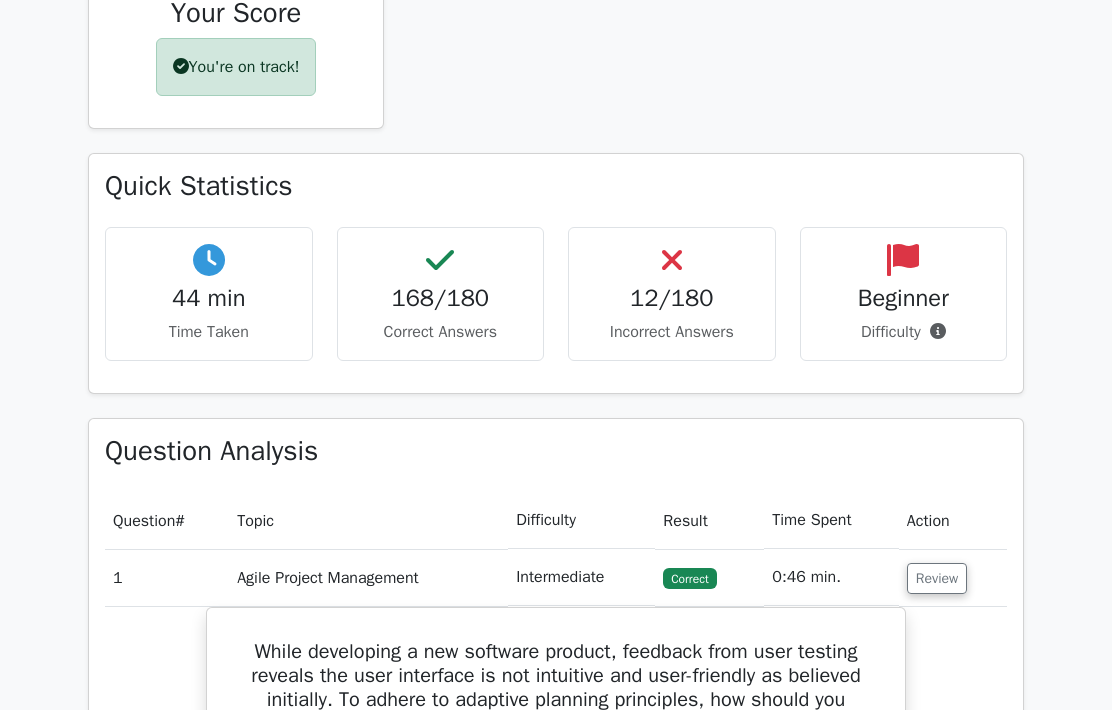 click at bounding box center (933, 332) 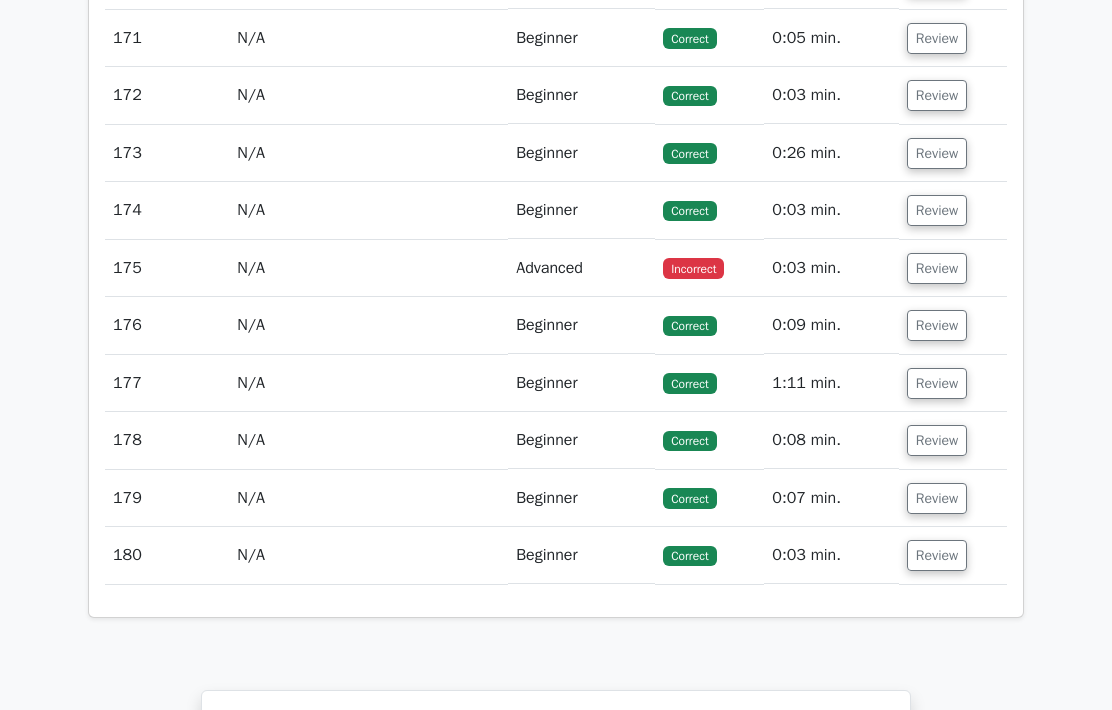 scroll, scrollTop: 12266, scrollLeft: 0, axis: vertical 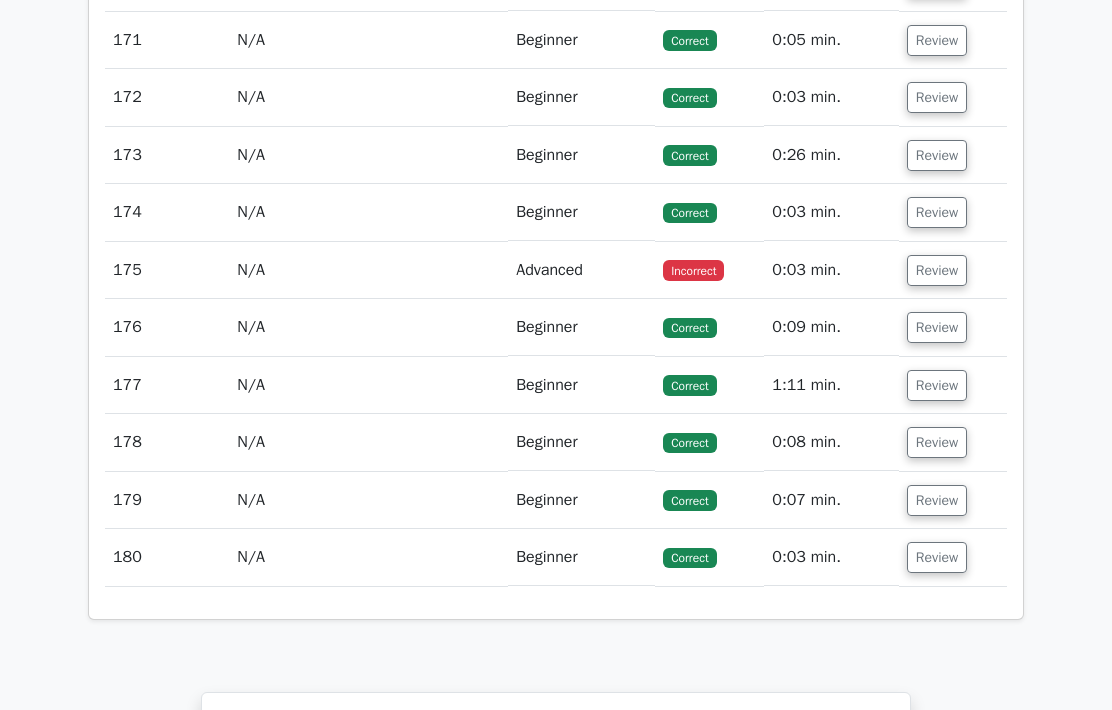 click on "Advanced" at bounding box center [581, 270] 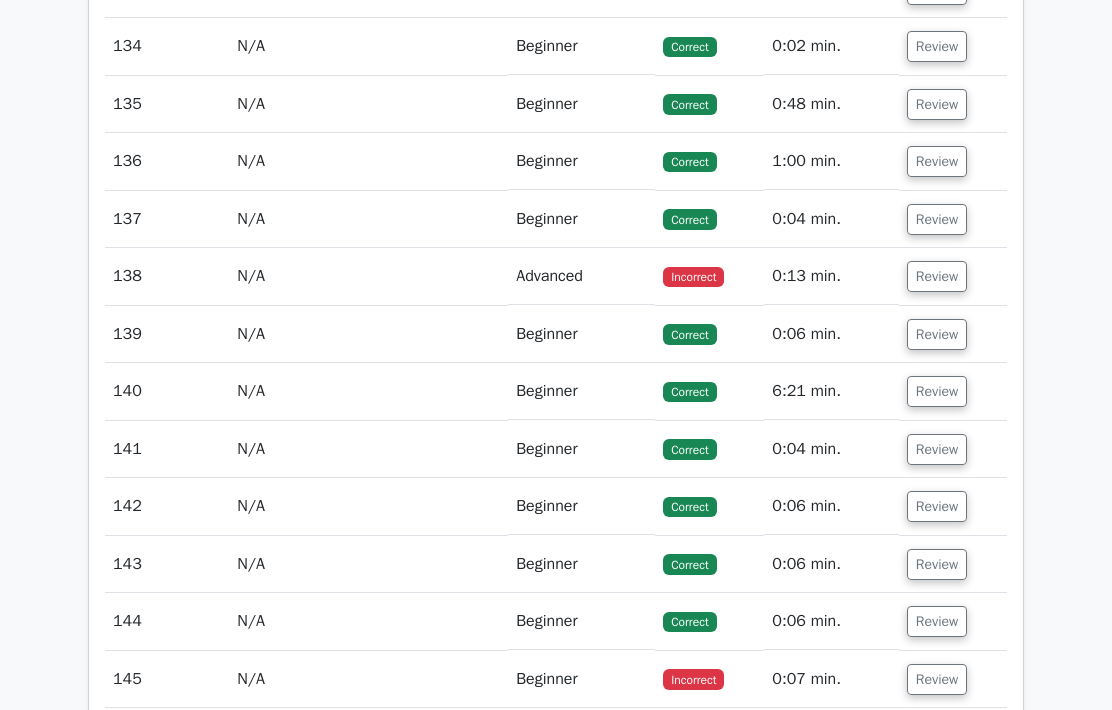 scroll, scrollTop: 10127, scrollLeft: 0, axis: vertical 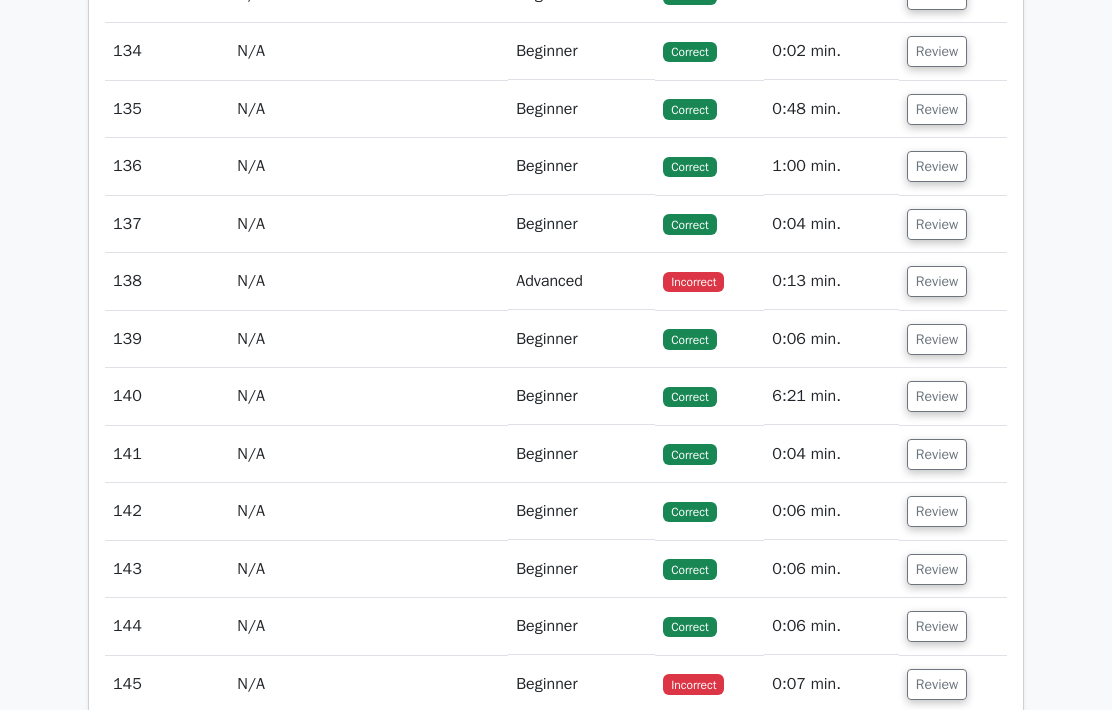 click on "Review" at bounding box center (937, 281) 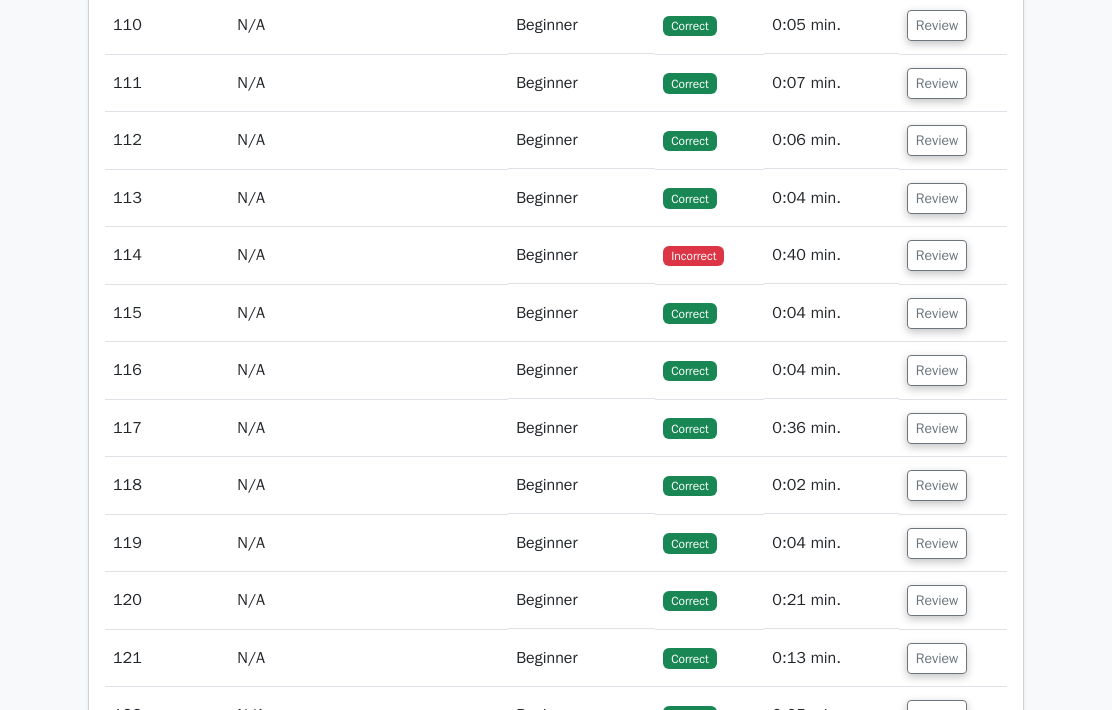 scroll, scrollTop: 8764, scrollLeft: 0, axis: vertical 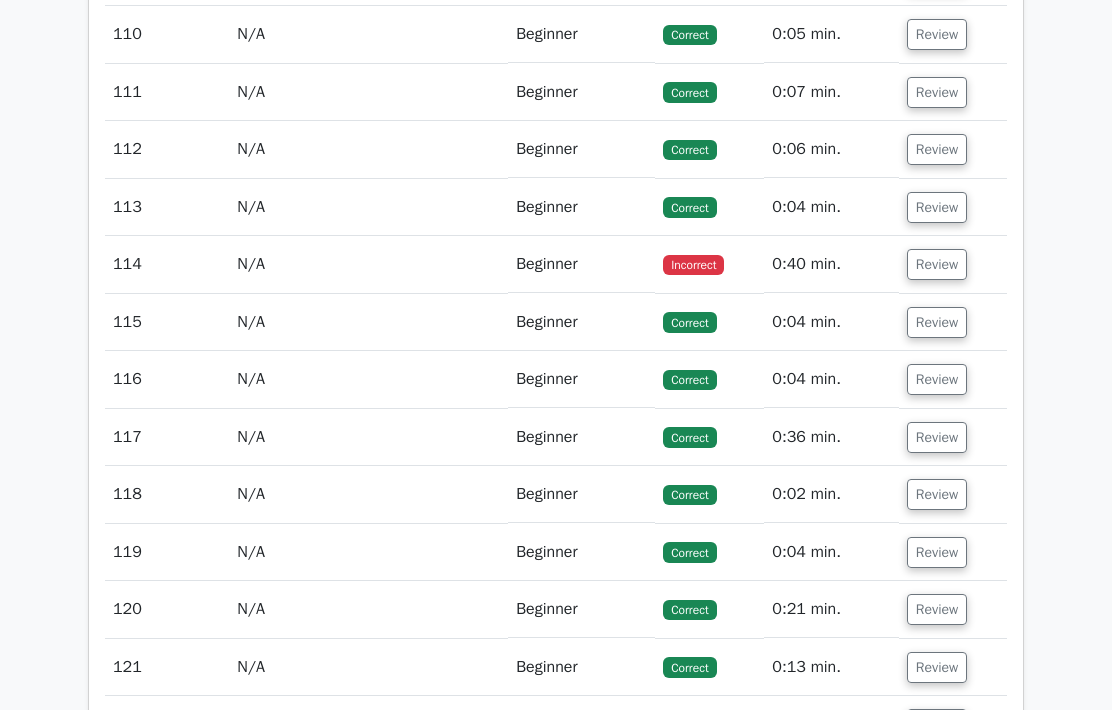 click on "Review" at bounding box center [937, 264] 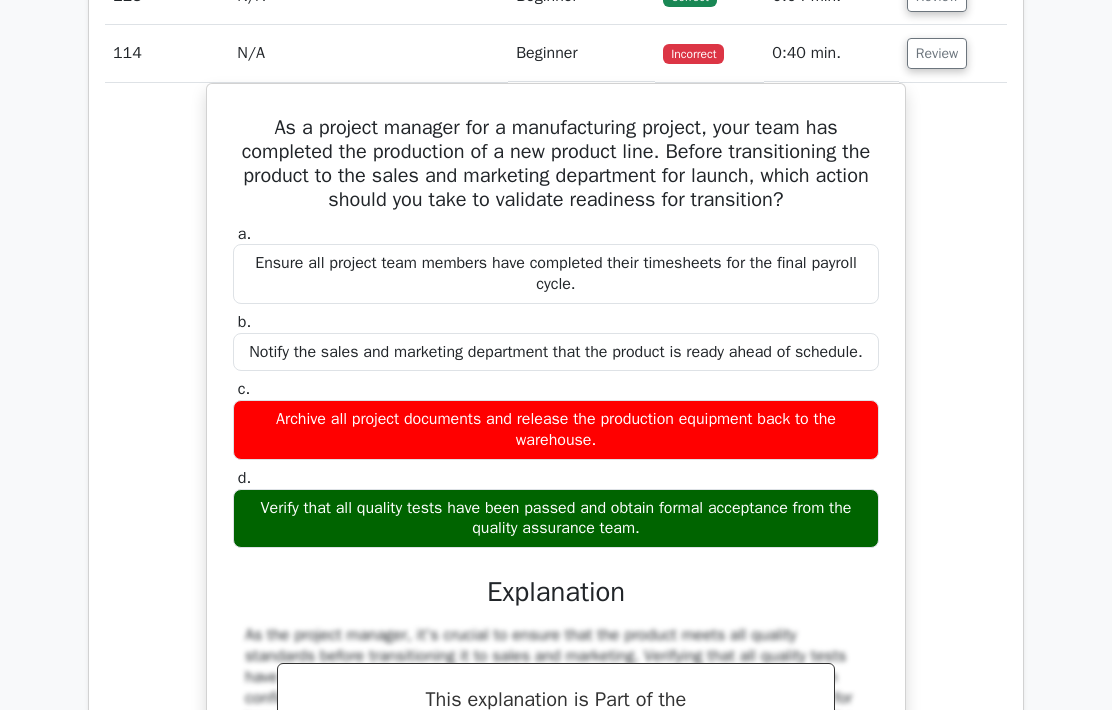 scroll, scrollTop: 8976, scrollLeft: 0, axis: vertical 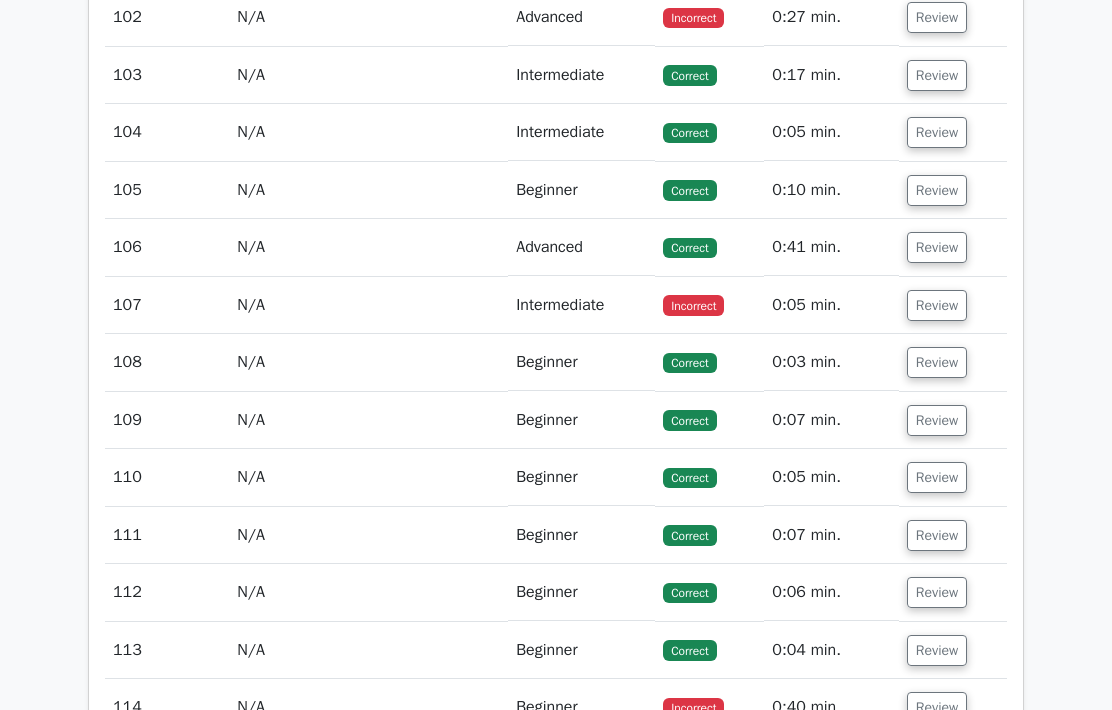 click on "Review" at bounding box center (937, 306) 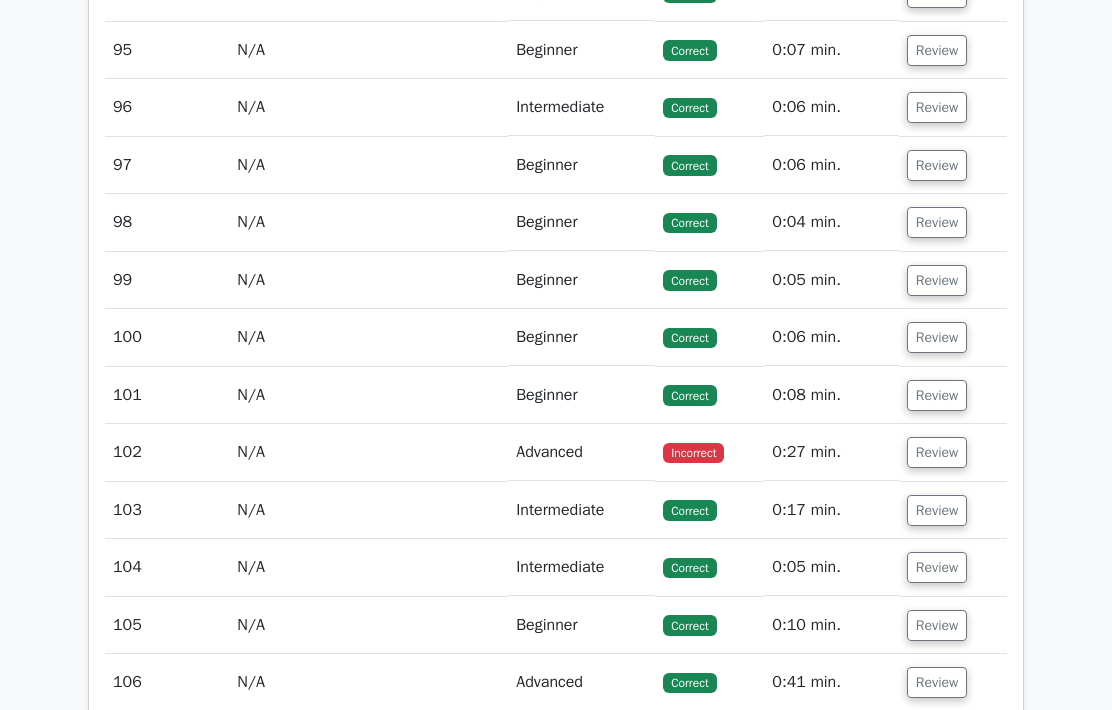 scroll, scrollTop: 7886, scrollLeft: 0, axis: vertical 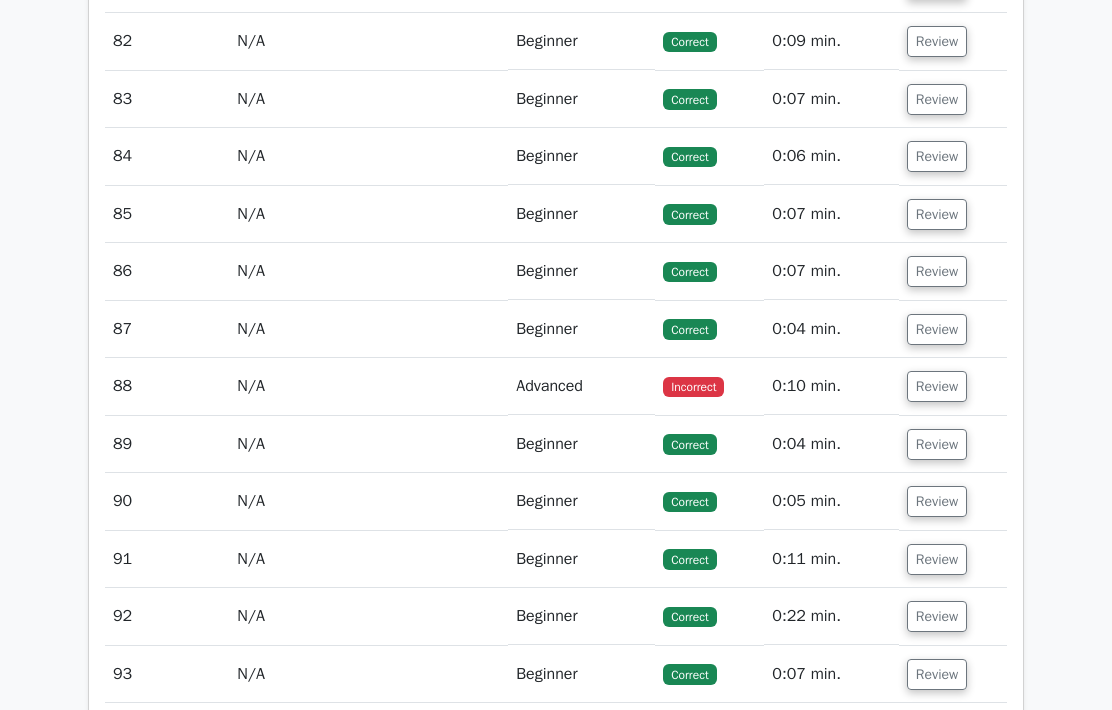 click on "Review" at bounding box center [937, 386] 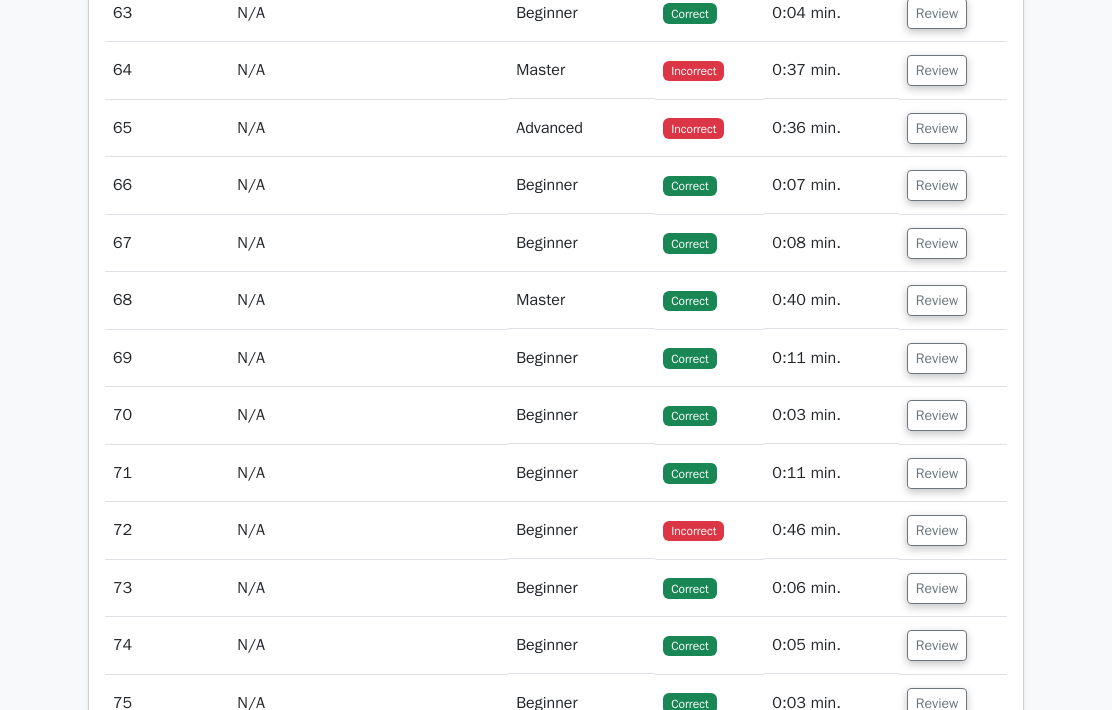 scroll, scrollTop: 6154, scrollLeft: 0, axis: vertical 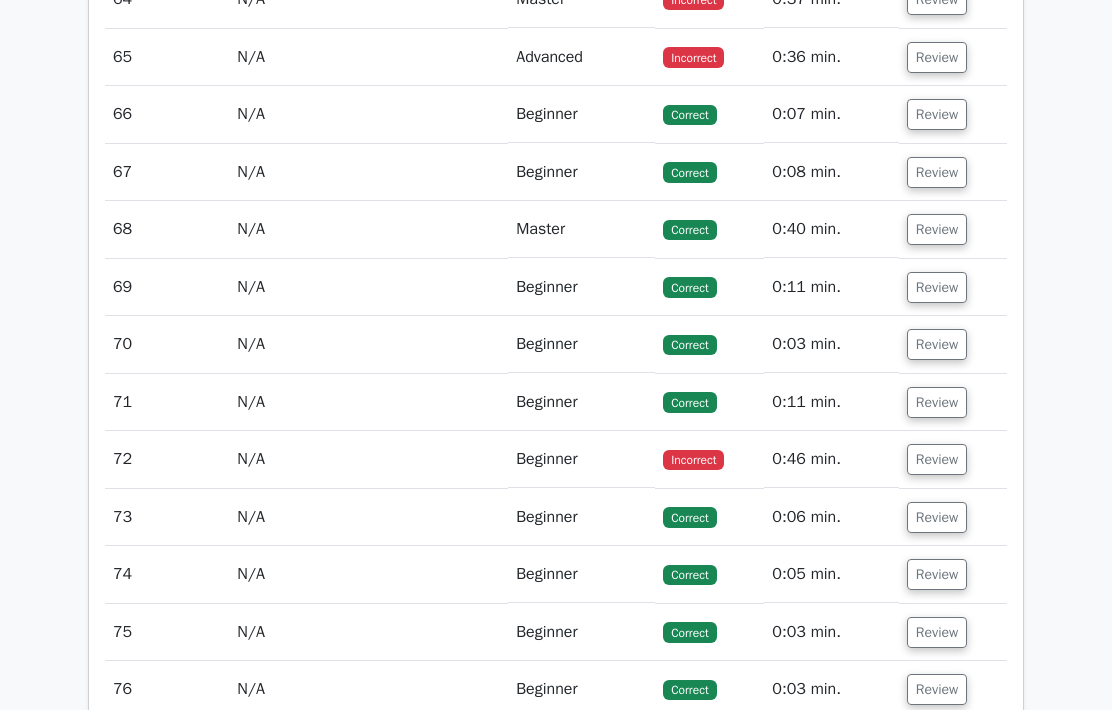 click on "Review" at bounding box center (937, 459) 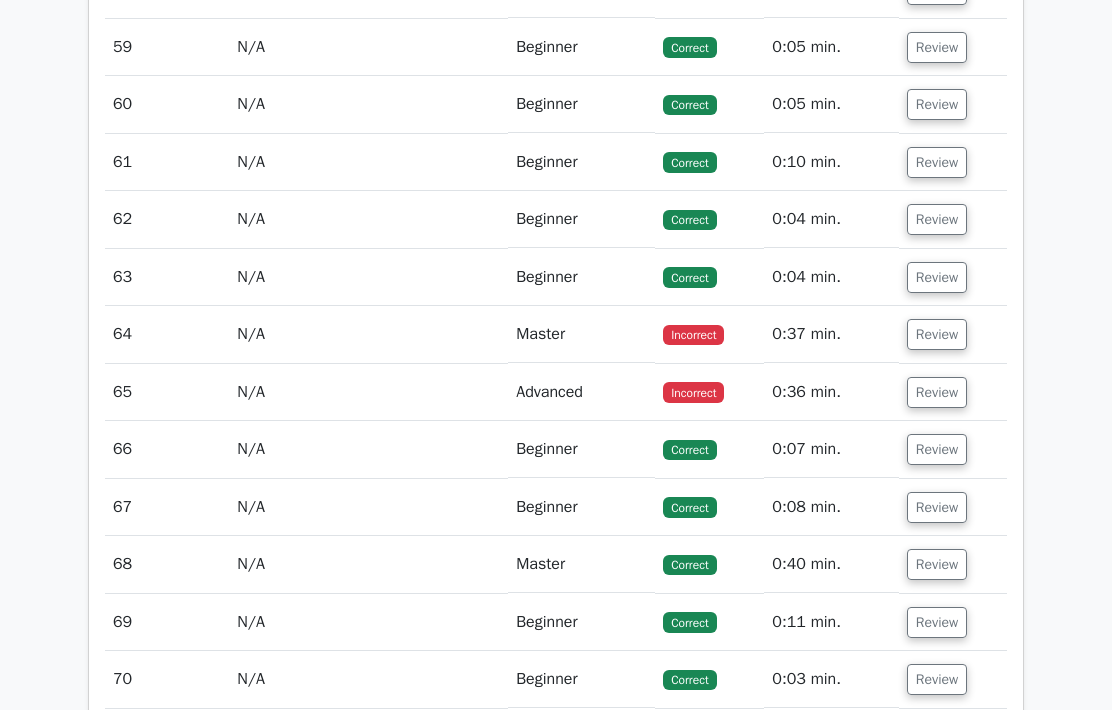 scroll, scrollTop: 5819, scrollLeft: 0, axis: vertical 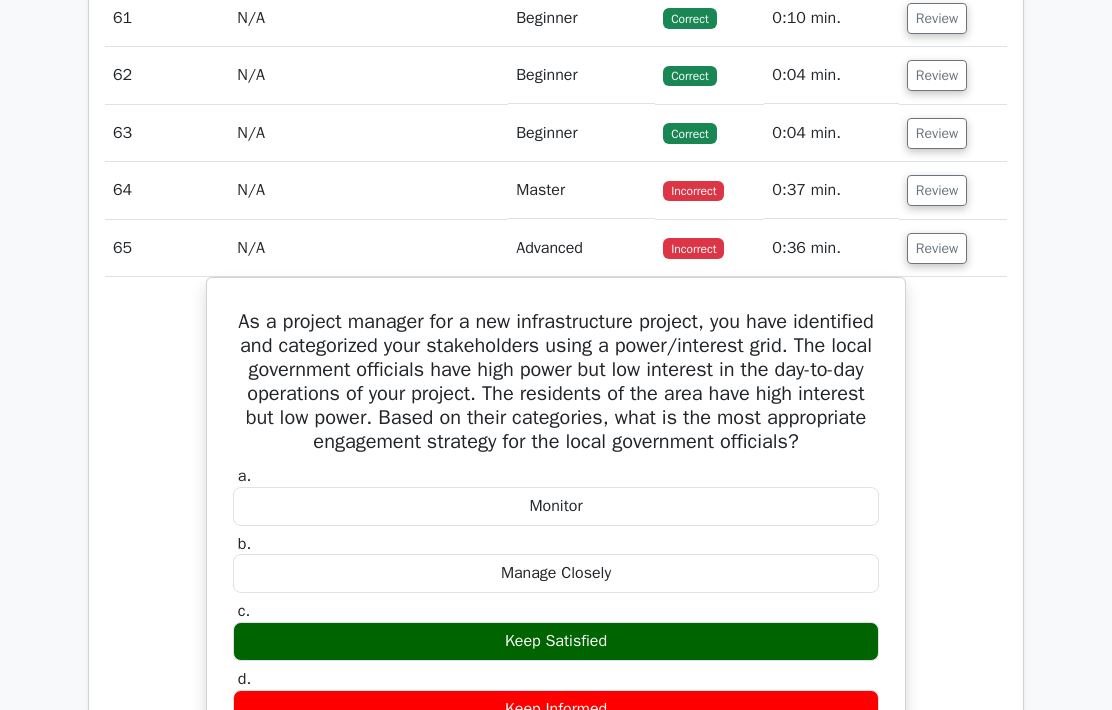 click on "Review" at bounding box center [937, 191] 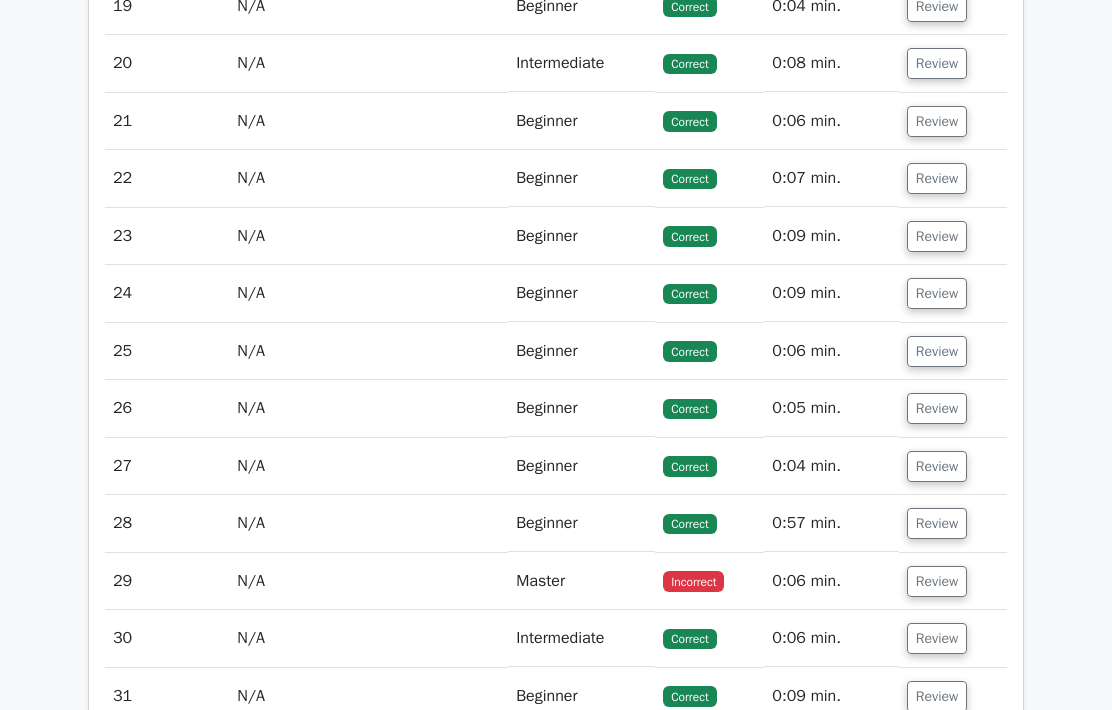 scroll, scrollTop: 3536, scrollLeft: 0, axis: vertical 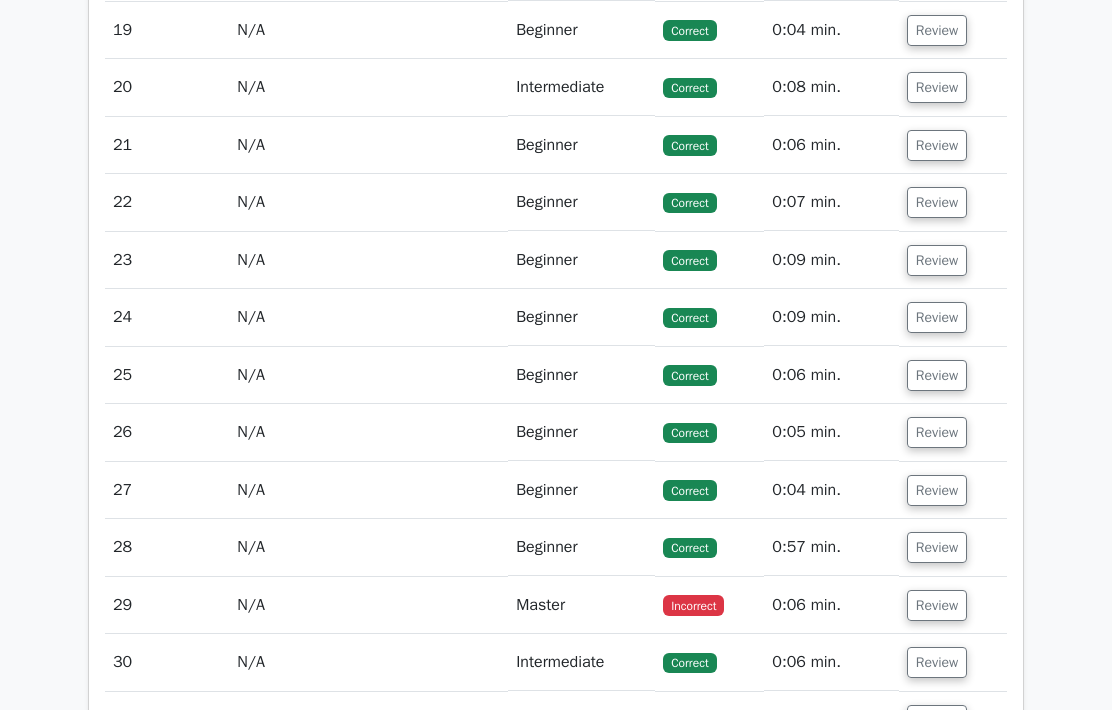click on "Review" at bounding box center [937, 605] 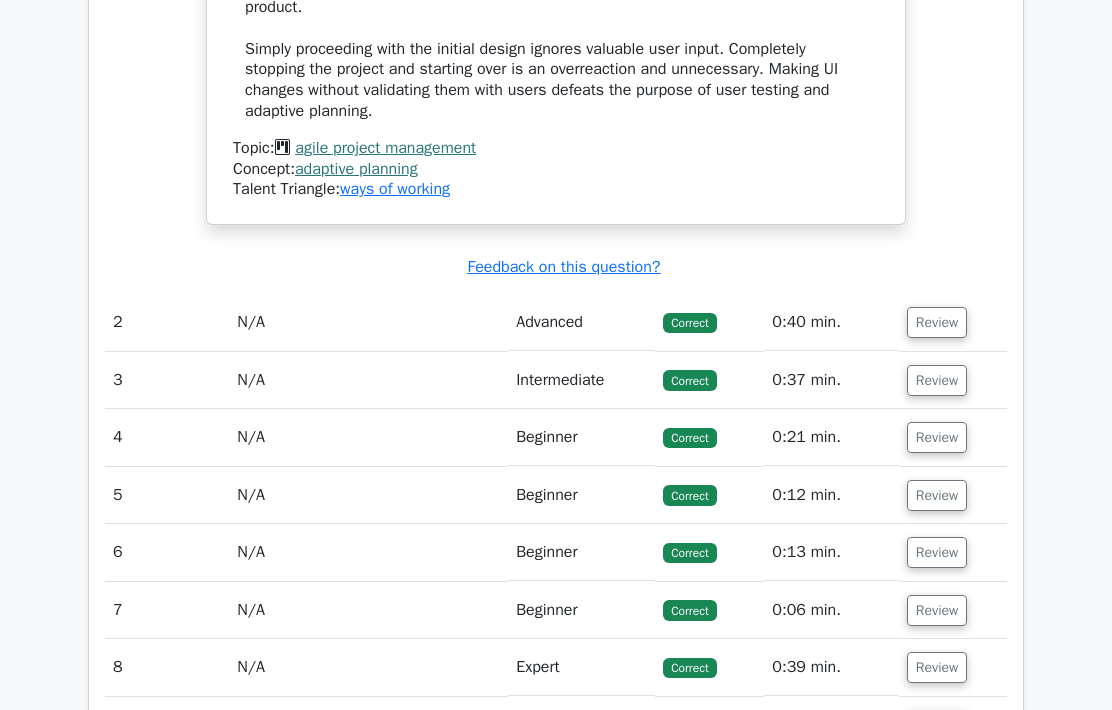 scroll, scrollTop: 2265, scrollLeft: 0, axis: vertical 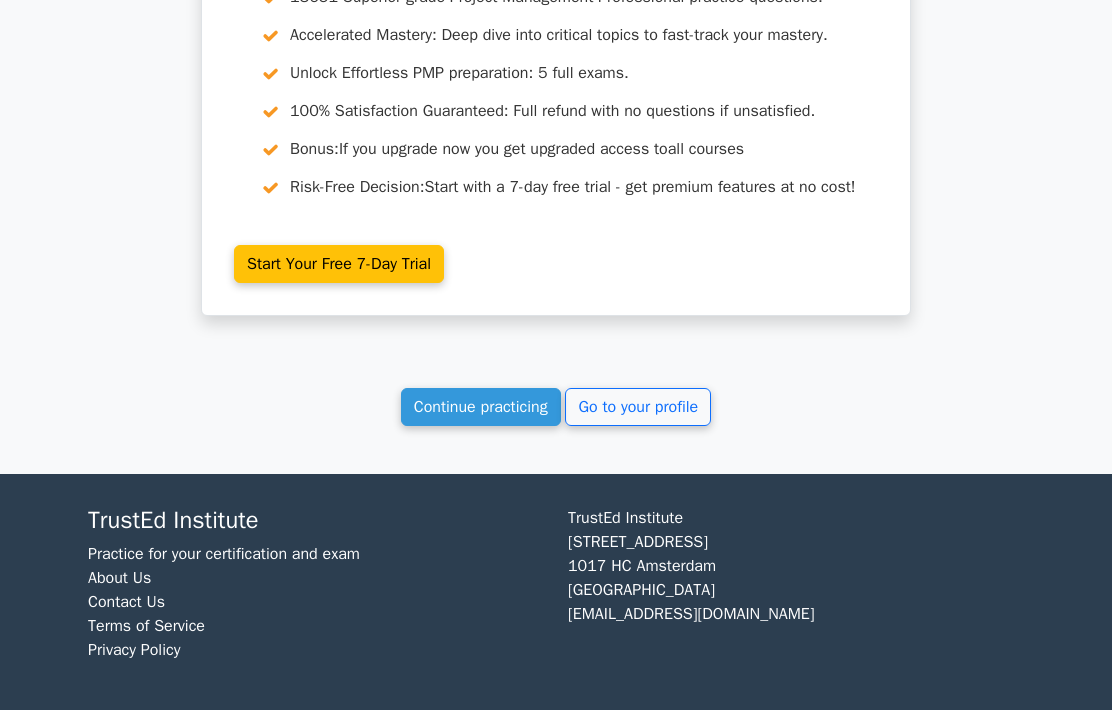 click on "Continue practicing" at bounding box center [481, 407] 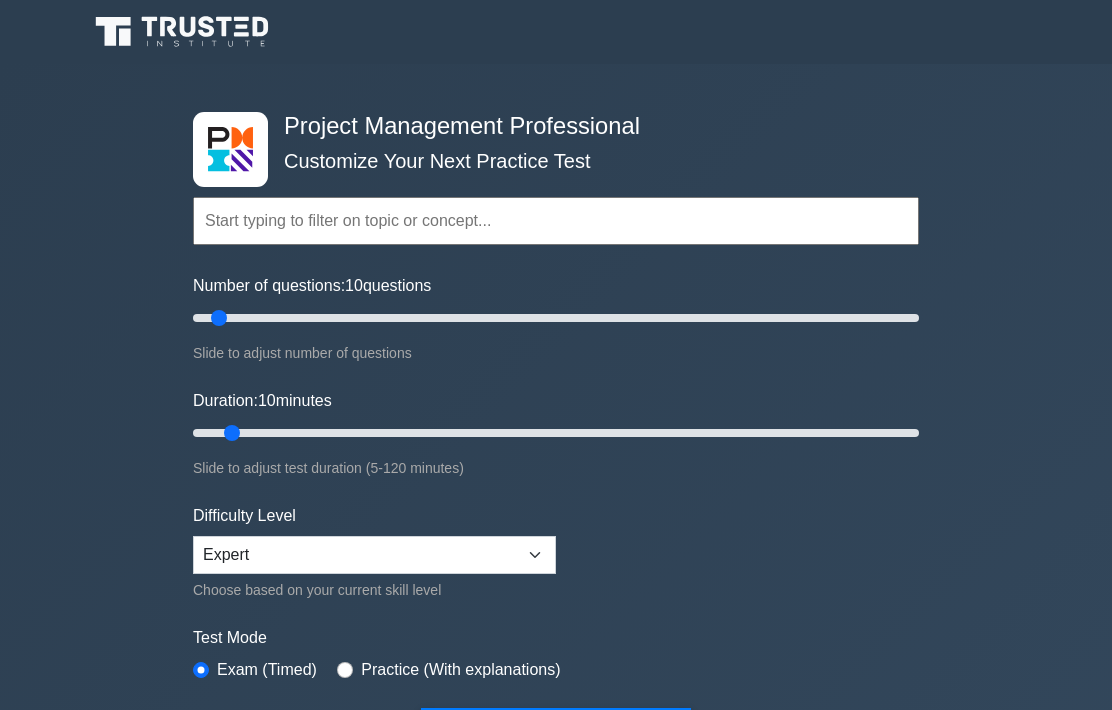 scroll, scrollTop: 0, scrollLeft: 0, axis: both 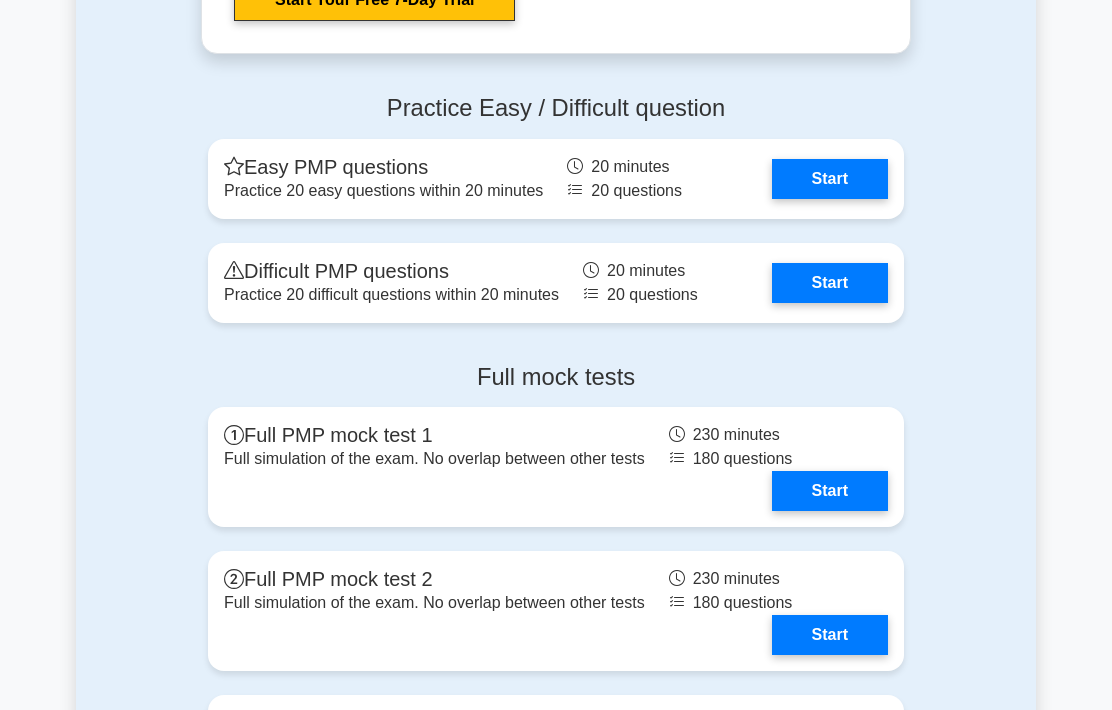 click on "Start" at bounding box center (830, 283) 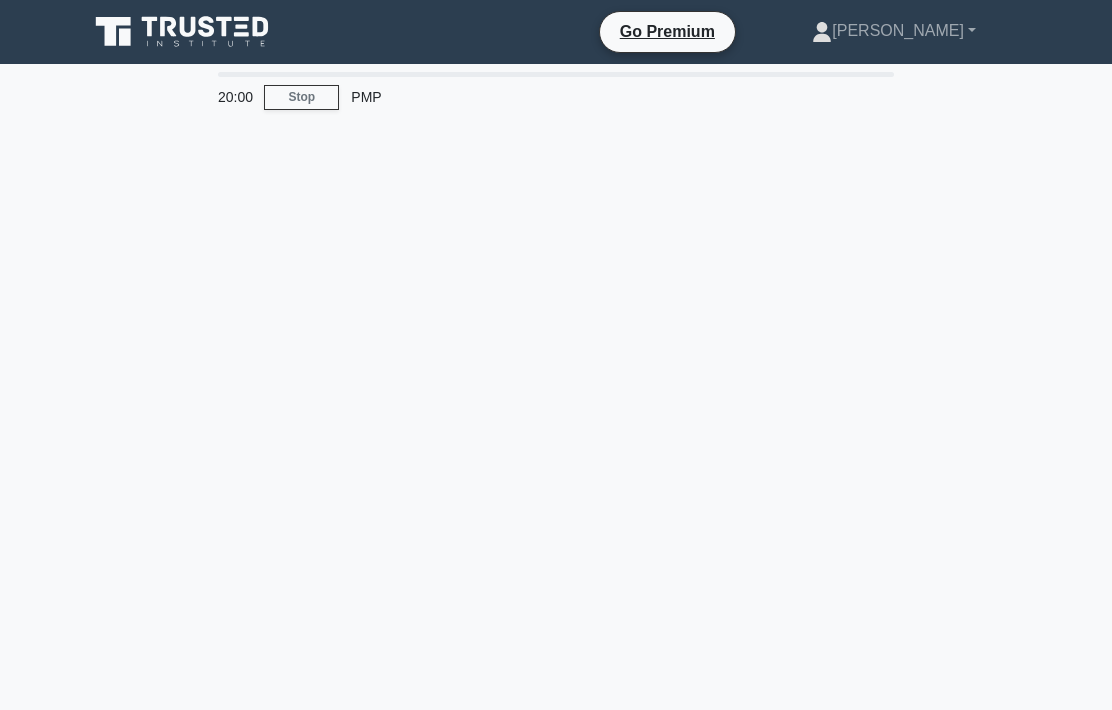 scroll, scrollTop: 0, scrollLeft: 0, axis: both 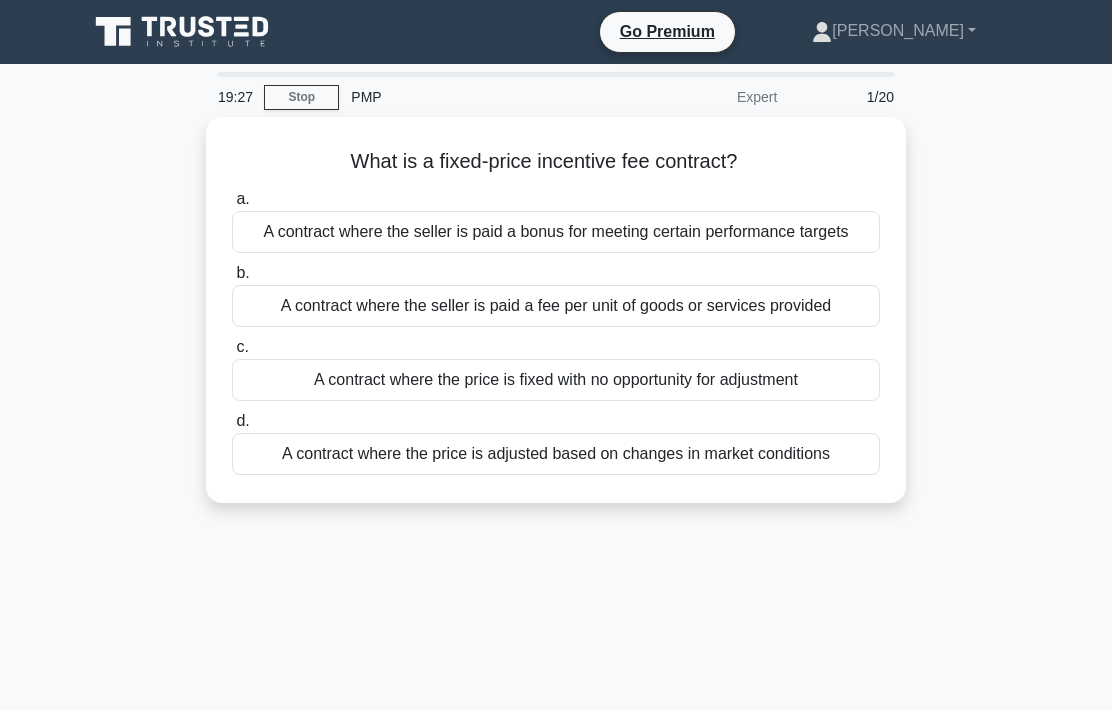 click on "A contract where the price is fixed with no opportunity for adjustment" at bounding box center [556, 380] 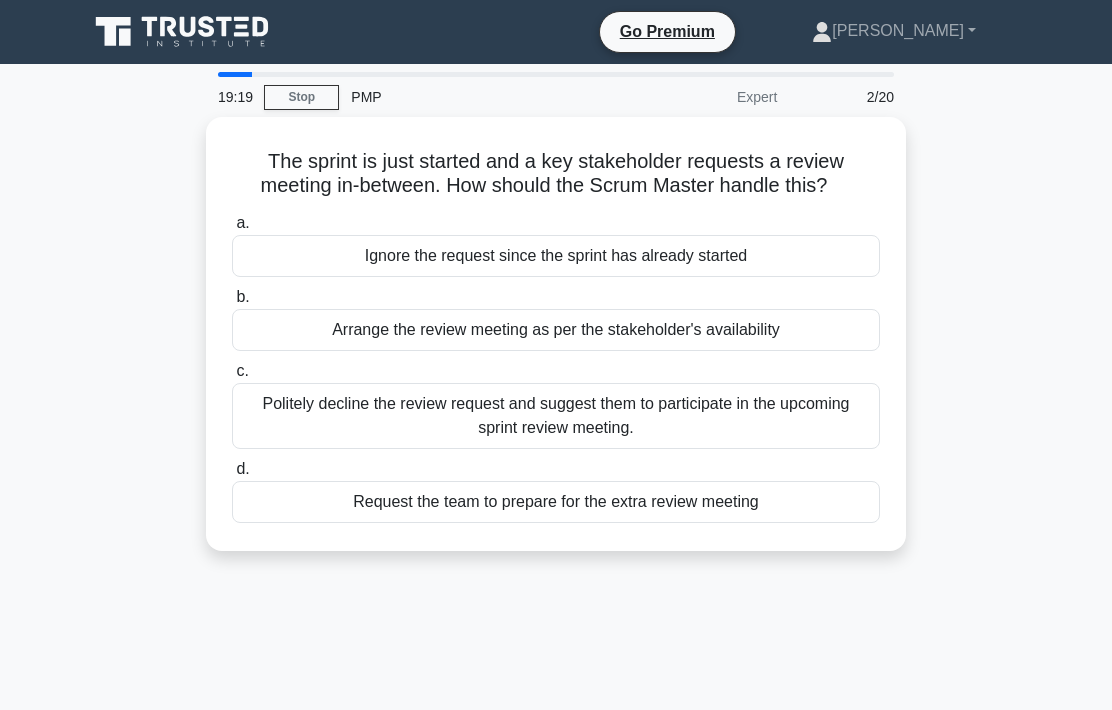 click on "Politely decline the review request and suggest them to participate in the upcoming sprint review meeting." at bounding box center (556, 416) 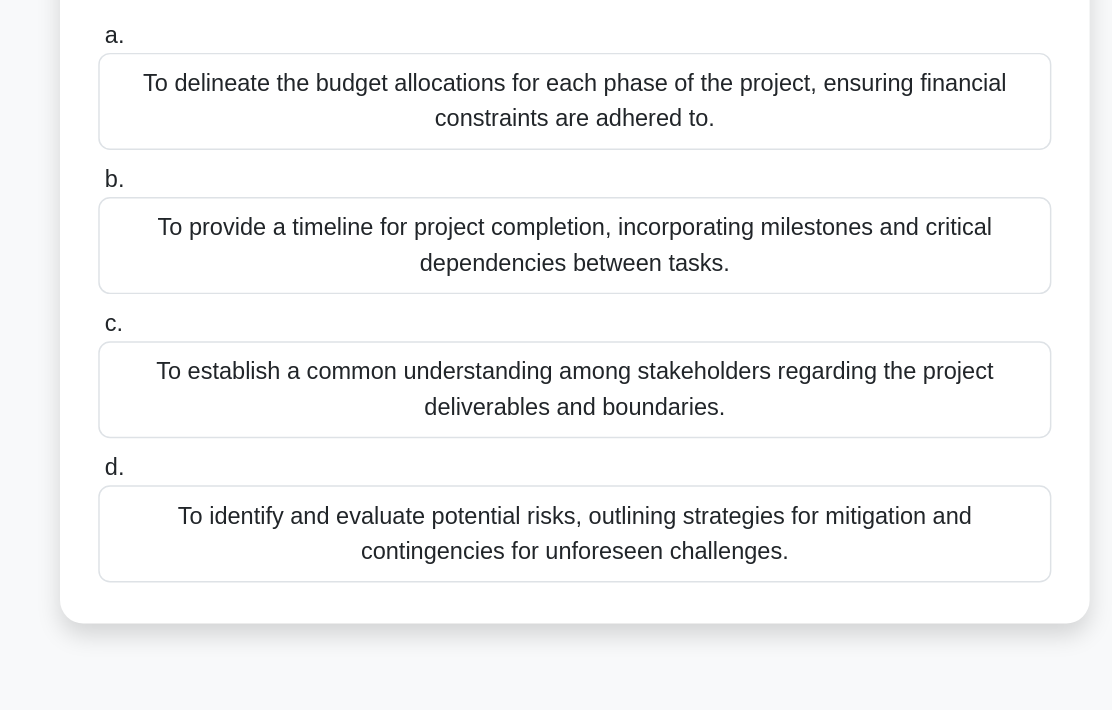 scroll, scrollTop: 365, scrollLeft: 0, axis: vertical 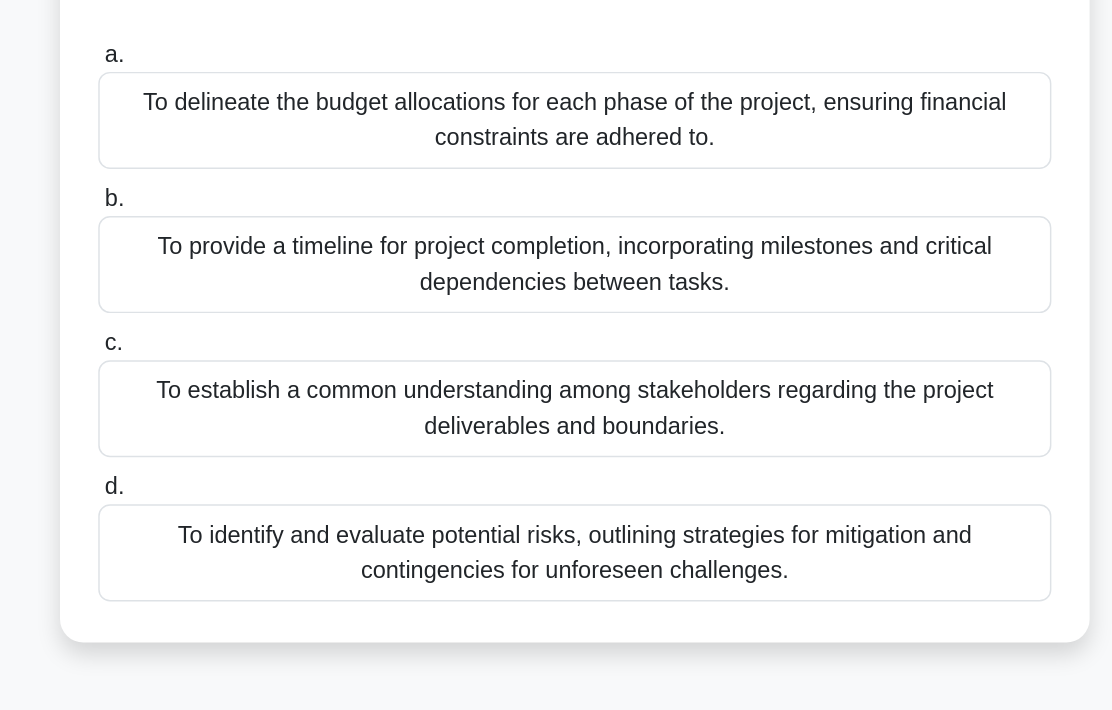 click on "To establish a common understanding among stakeholders regarding the project deliverables and boundaries." at bounding box center [556, 435] 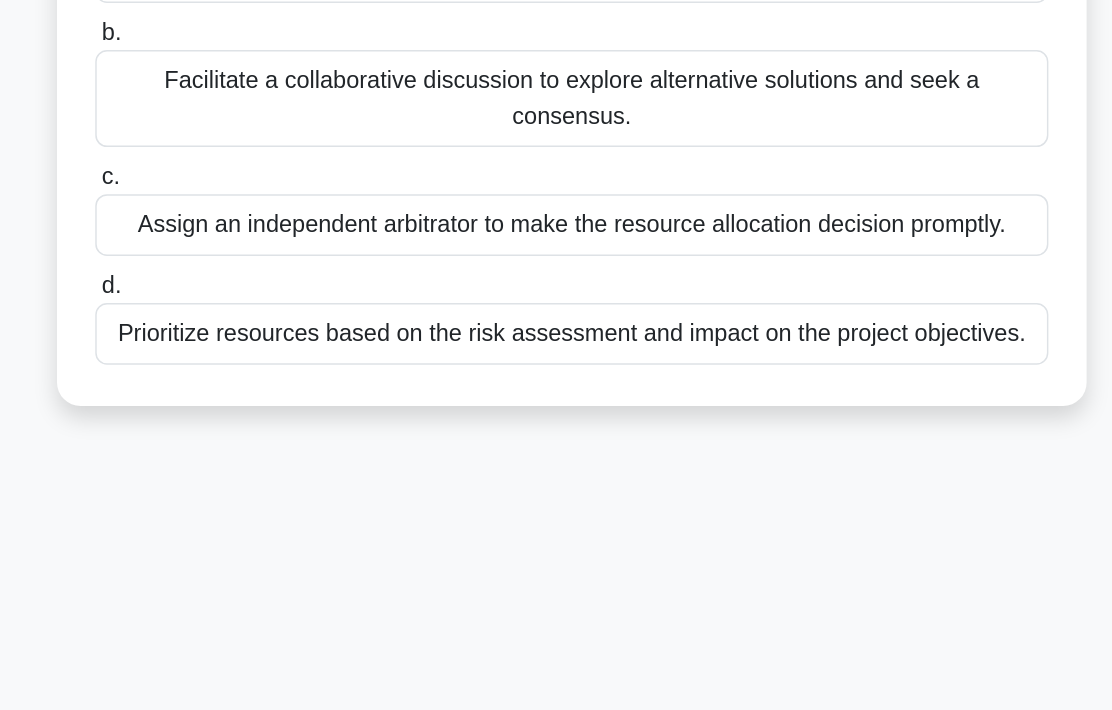 scroll, scrollTop: 227, scrollLeft: 0, axis: vertical 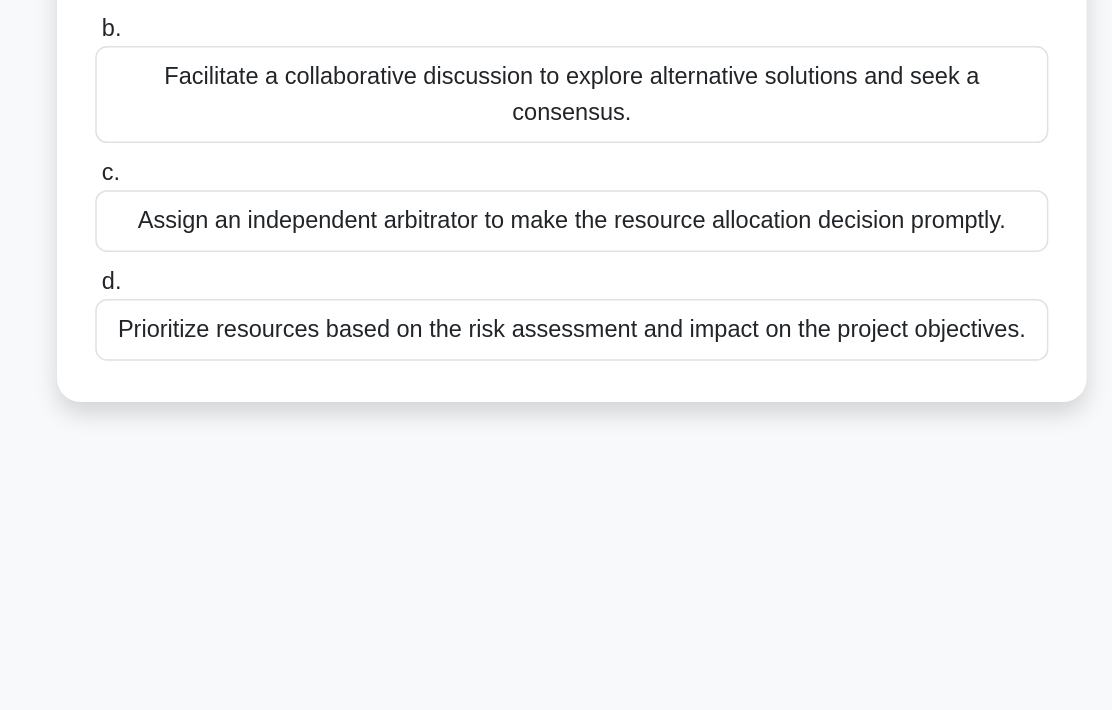 click on "Facilitate a collaborative discussion to explore alternative solutions and seek a consensus." at bounding box center (556, 235) 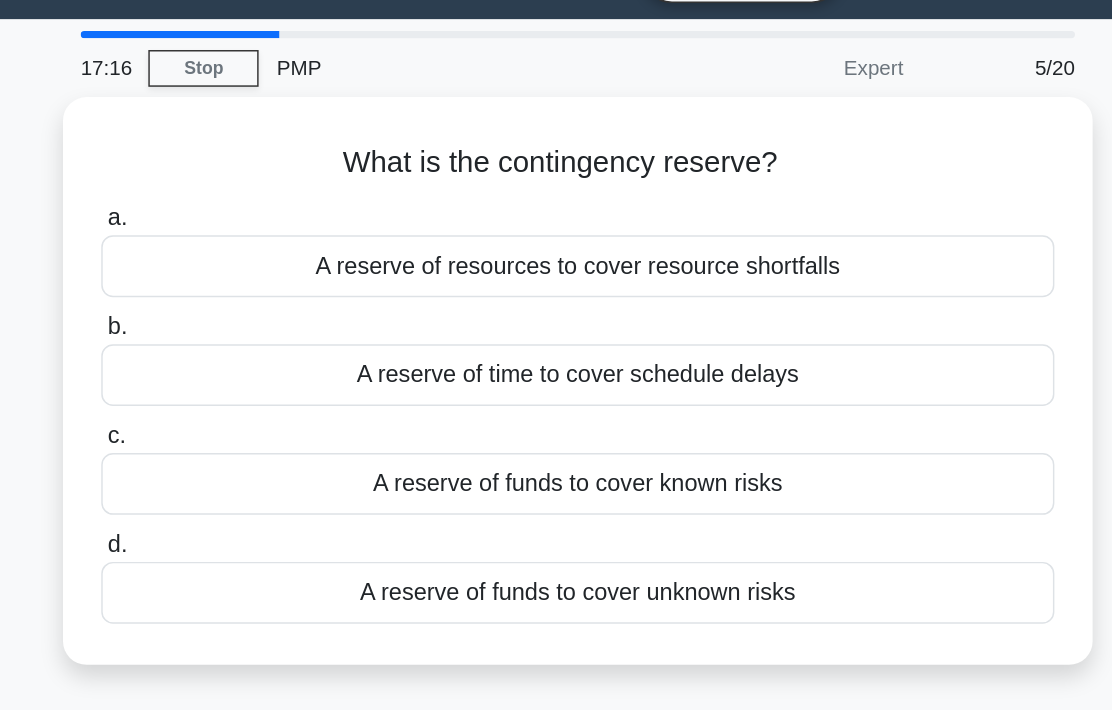 scroll, scrollTop: 0, scrollLeft: 0, axis: both 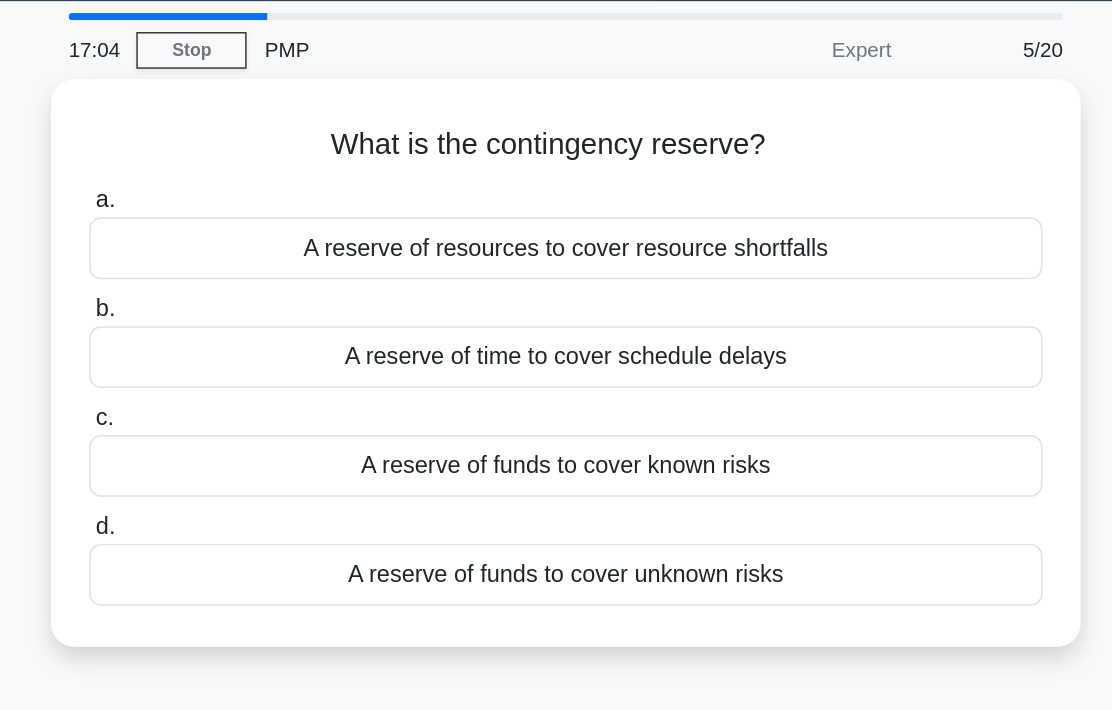 click on "A reserve of resources to cover resource shortfalls" at bounding box center (556, 232) 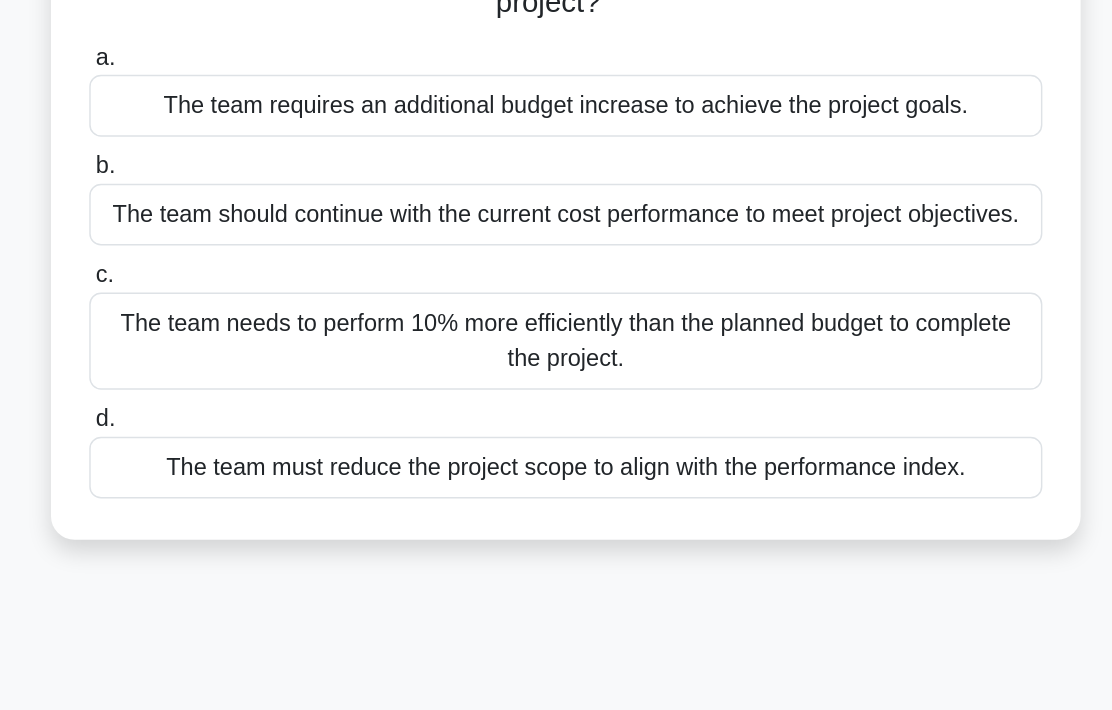 scroll, scrollTop: 111, scrollLeft: 0, axis: vertical 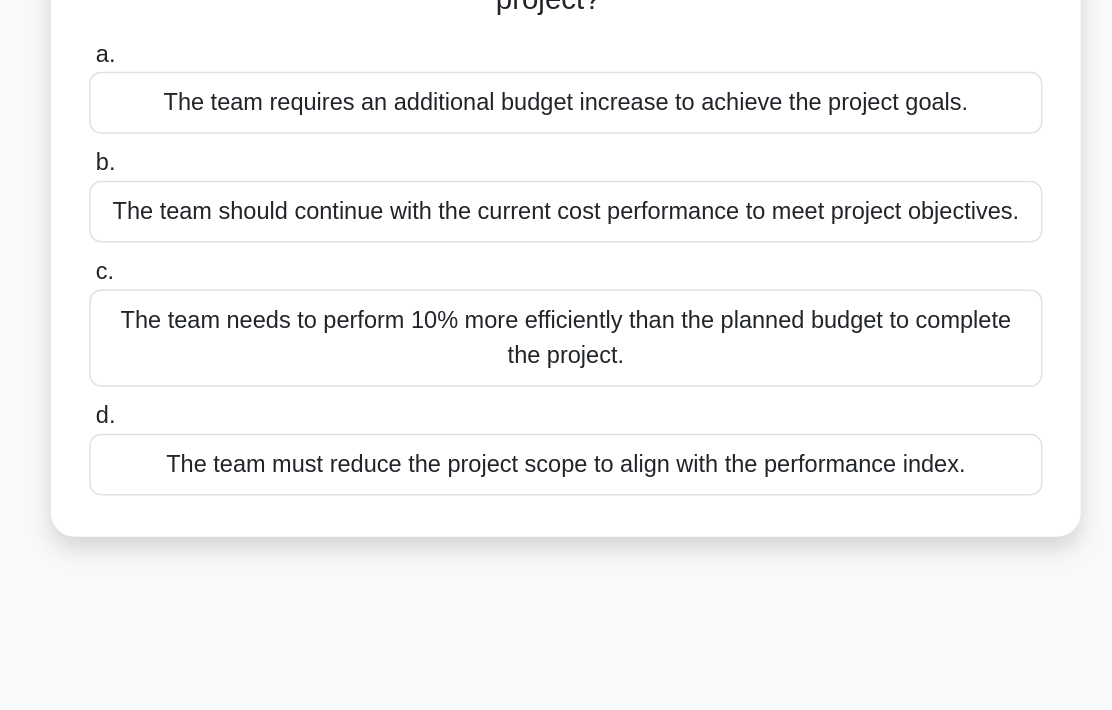 click on "The team needs to perform 10% more efficiently than the planned budget to complete the project." at bounding box center (556, 401) 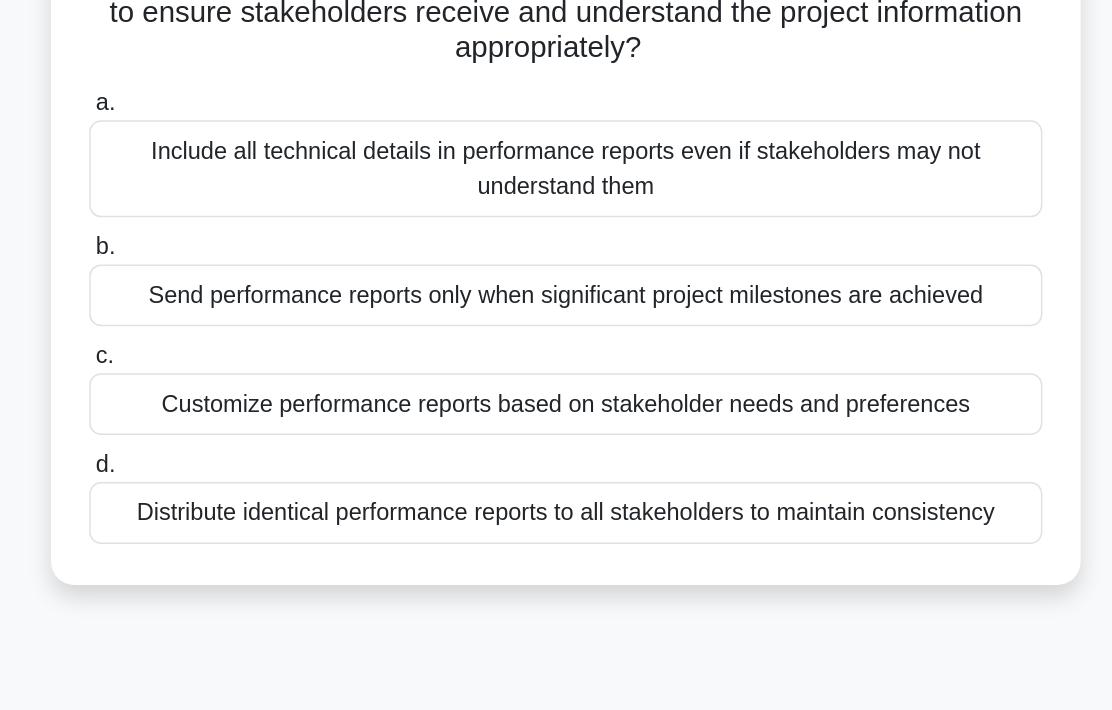 scroll, scrollTop: 31, scrollLeft: 0, axis: vertical 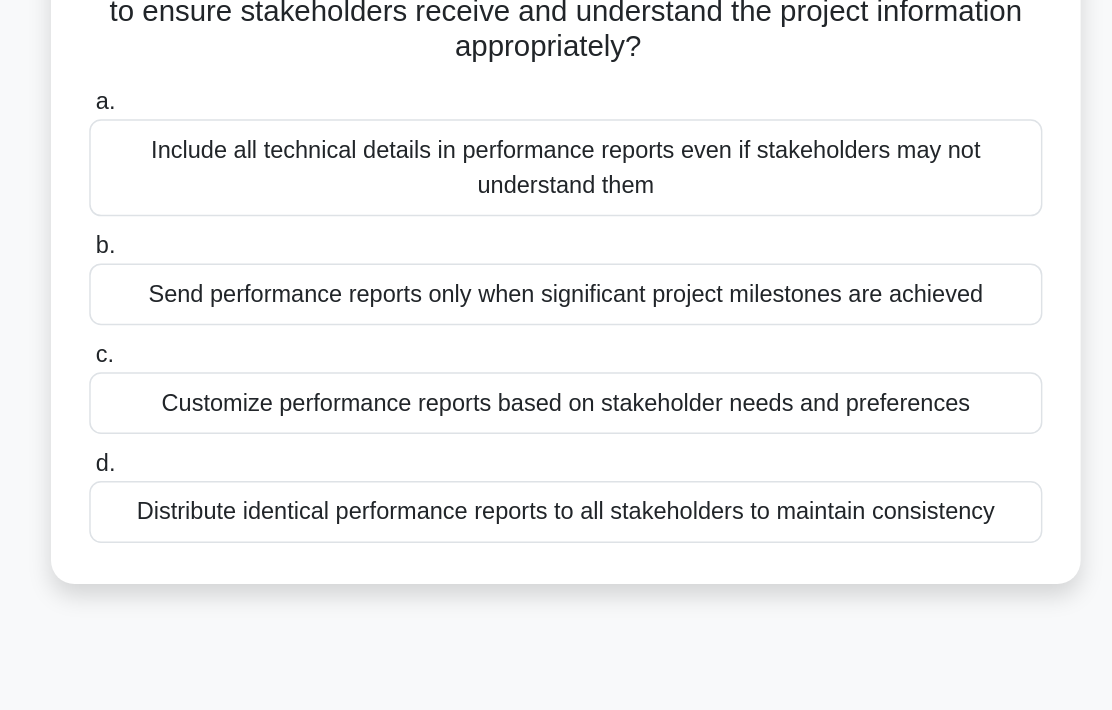 click on "Customize performance reports based on stakeholder needs and preferences" at bounding box center [556, 445] 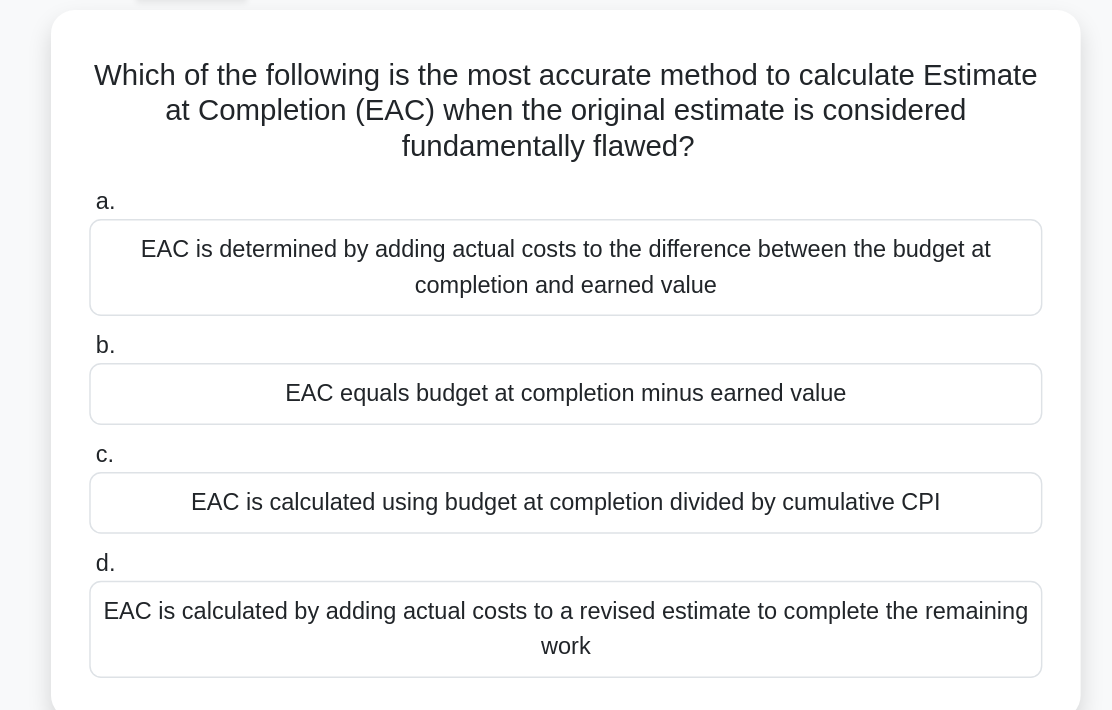 scroll, scrollTop: 0, scrollLeft: 0, axis: both 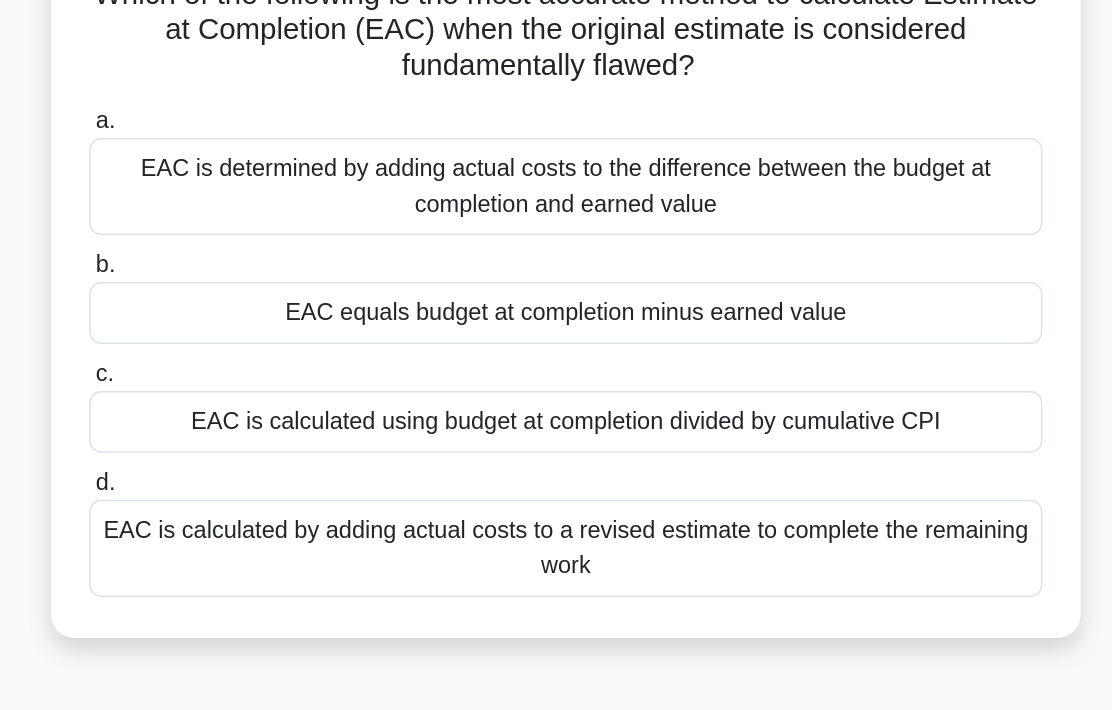 click on "EAC is calculated using budget at completion divided by cumulative CPI" at bounding box center (556, 452) 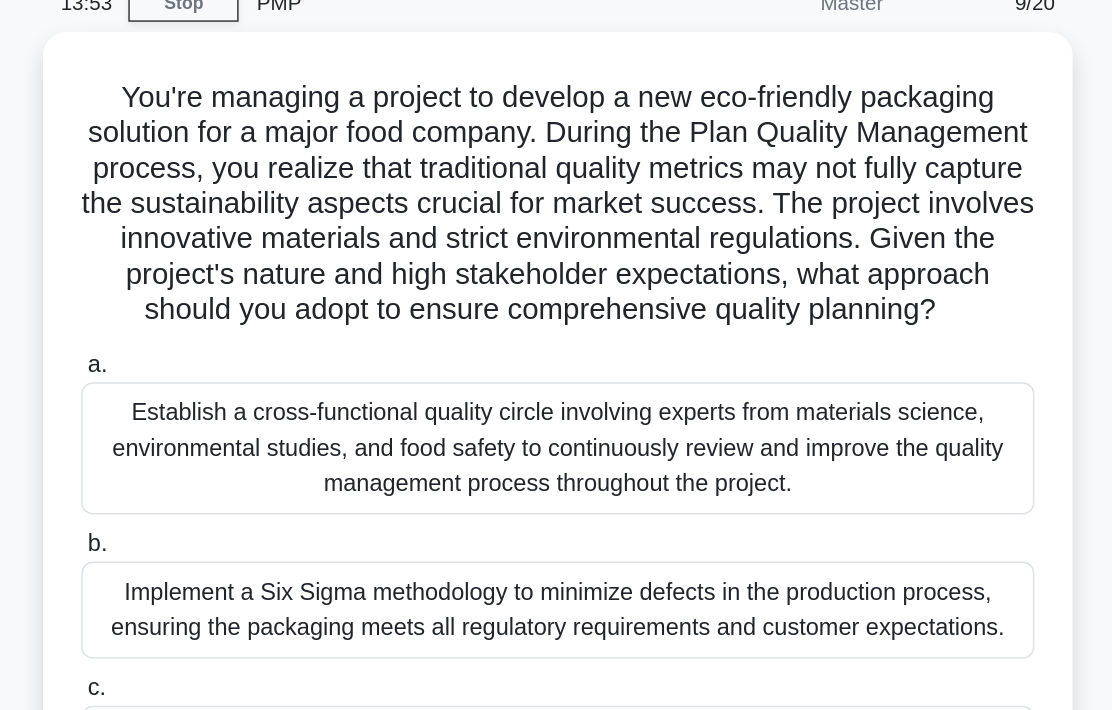 scroll, scrollTop: 95, scrollLeft: 0, axis: vertical 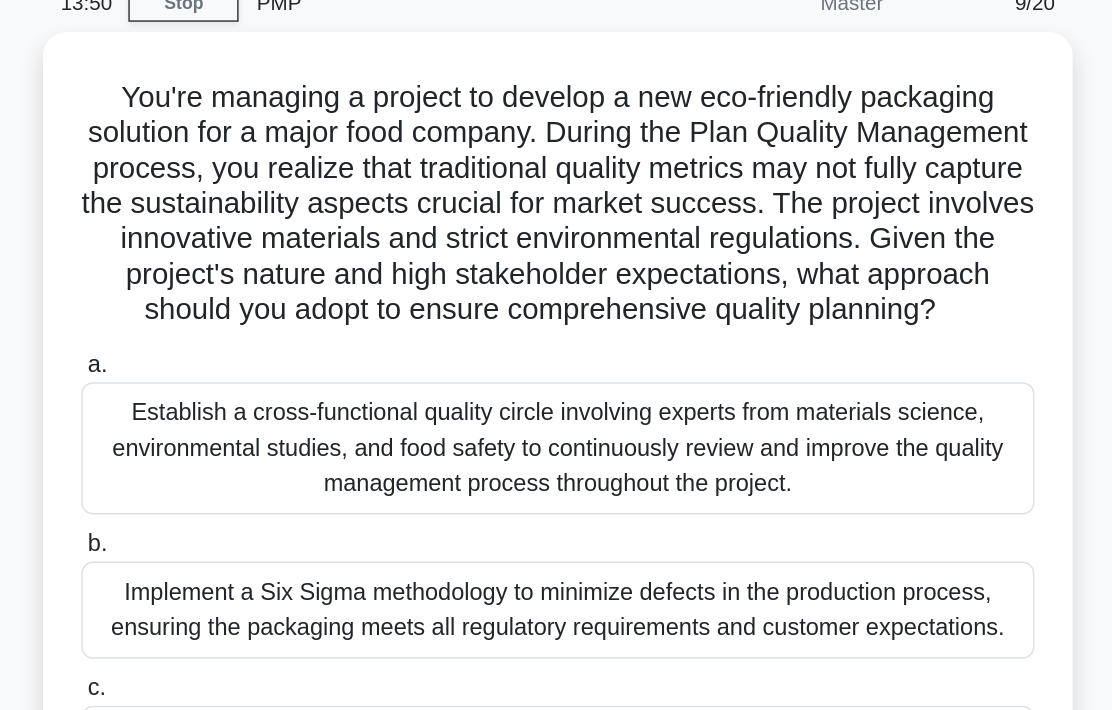 click on "Establish a cross-functional quality circle involving experts from materials science, environmental studies, and food safety to continuously review and improve the quality management process throughout the project." at bounding box center (556, 305) 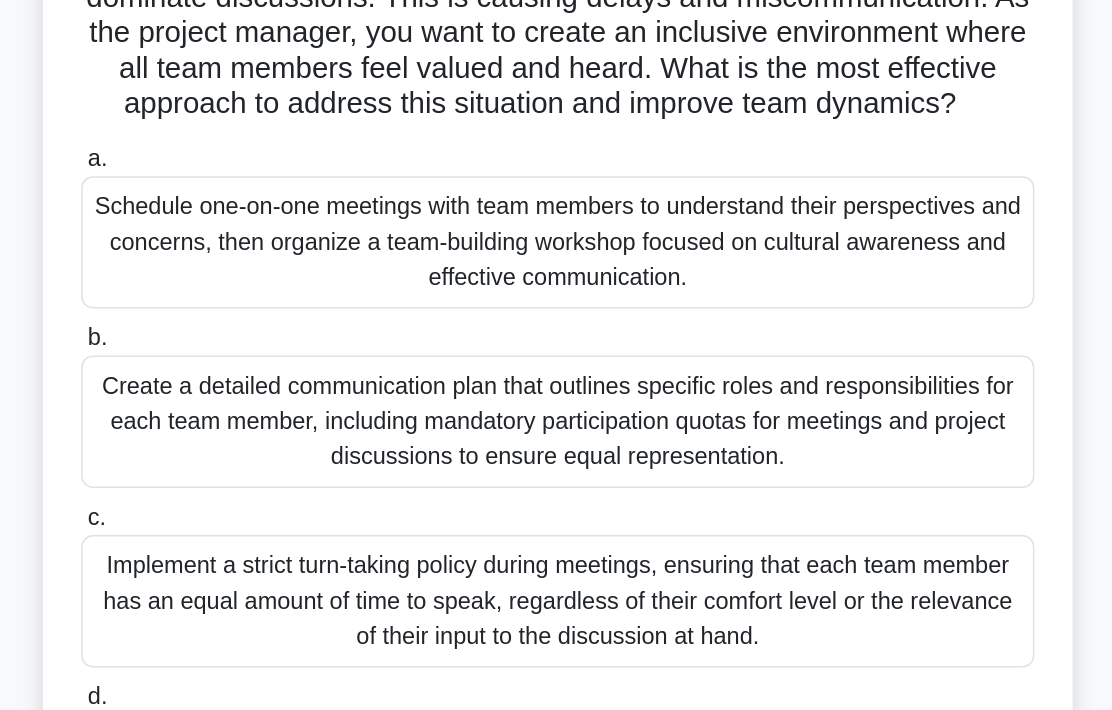 scroll, scrollTop: 221, scrollLeft: 0, axis: vertical 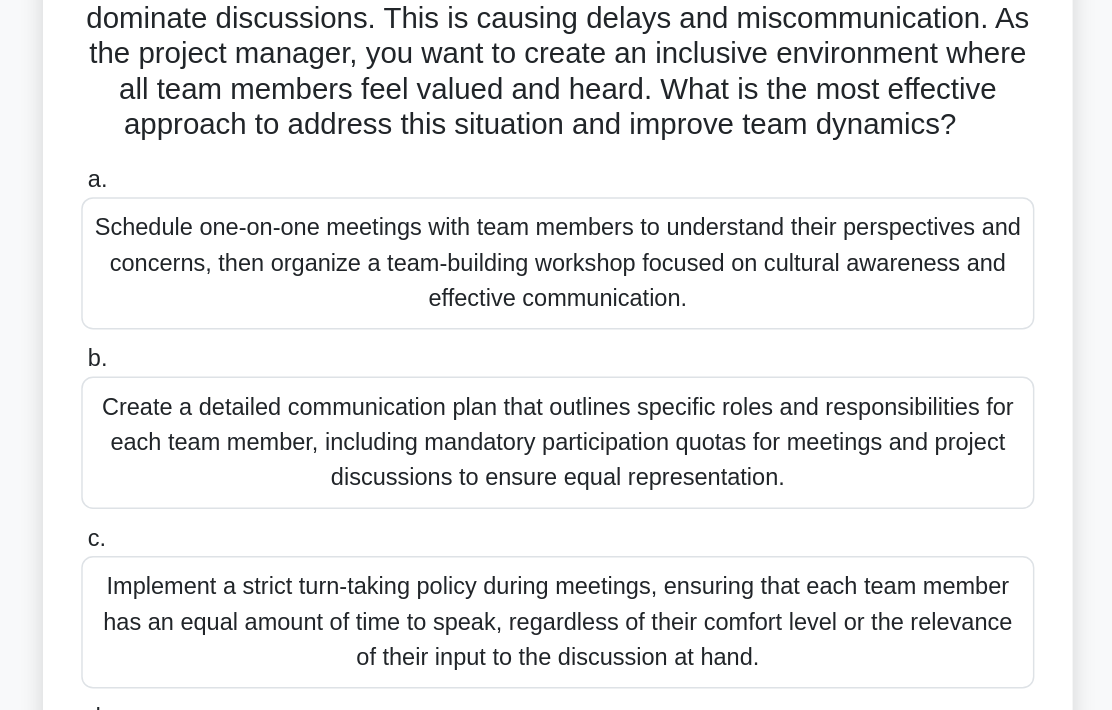 click on "Schedule one-on-one meetings with team members to understand their perspectives and concerns, then organize a team-building workshop focused on cultural awareness and effective communication." at bounding box center [556, 179] 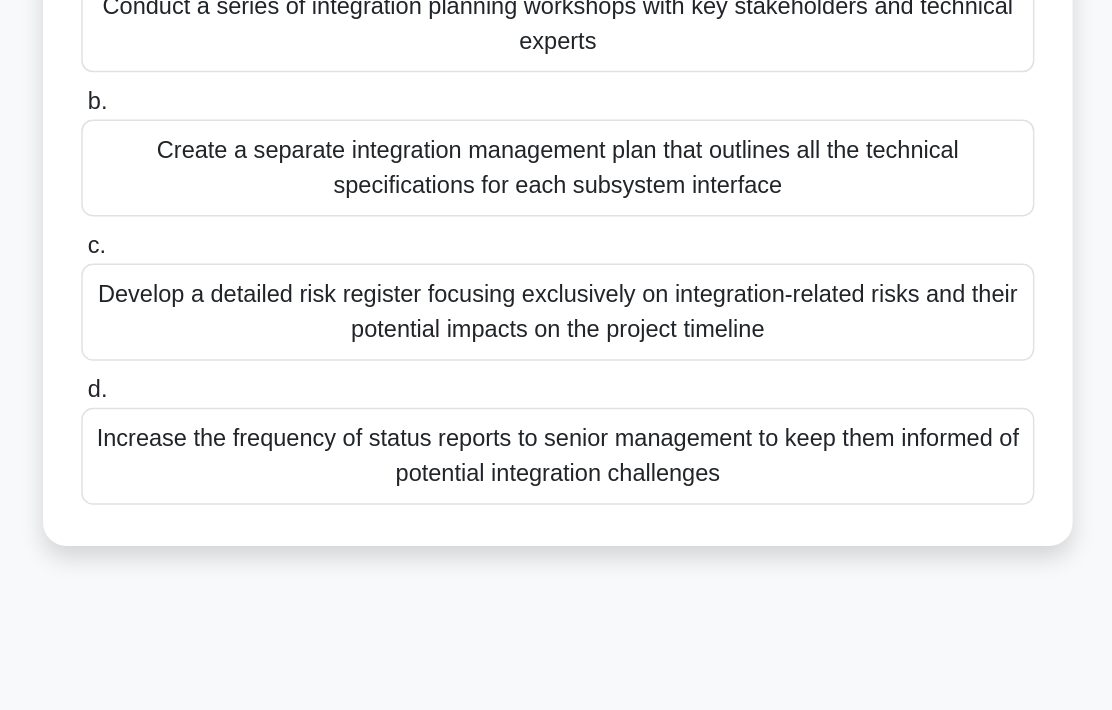 scroll, scrollTop: 128, scrollLeft: 0, axis: vertical 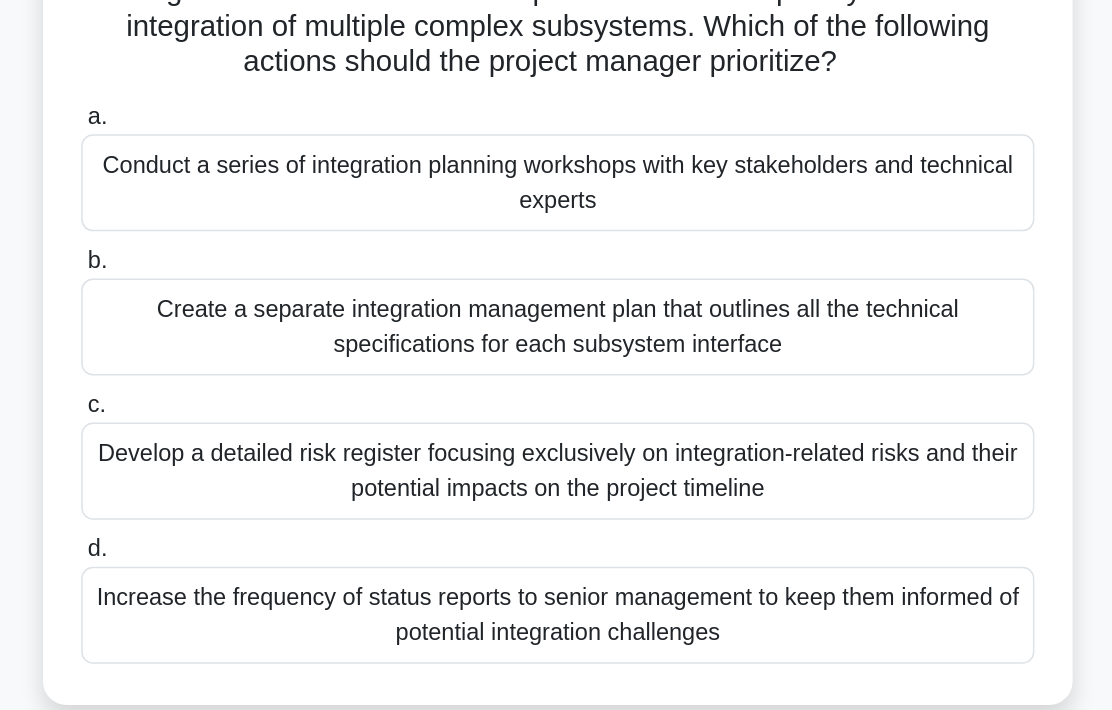 click on "Conduct a series of integration planning workshops with key stakeholders and technical experts" at bounding box center [556, 188] 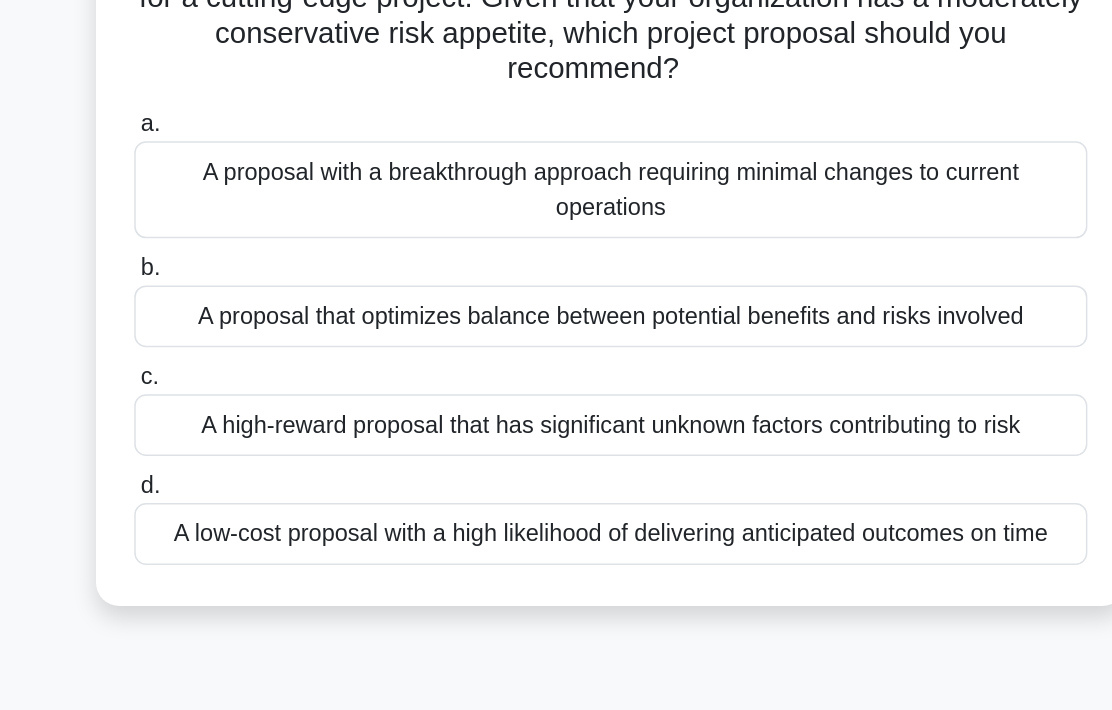 scroll, scrollTop: 17, scrollLeft: 0, axis: vertical 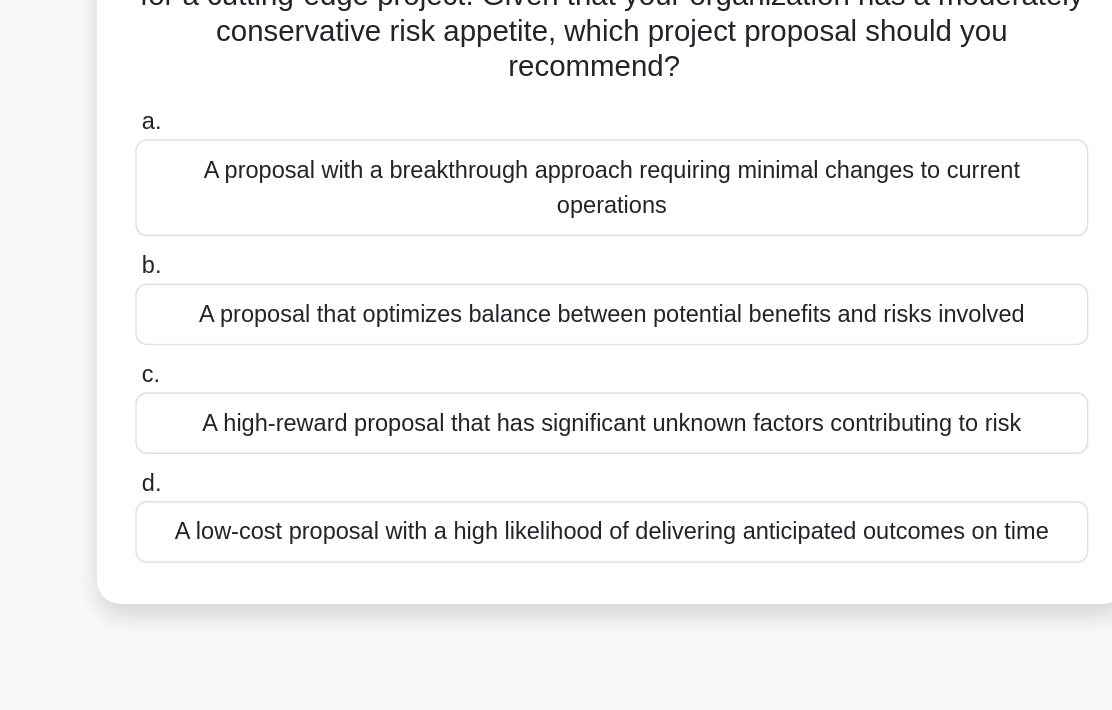 click on "A proposal that optimizes balance between potential benefits and risks involved" at bounding box center (556, 385) 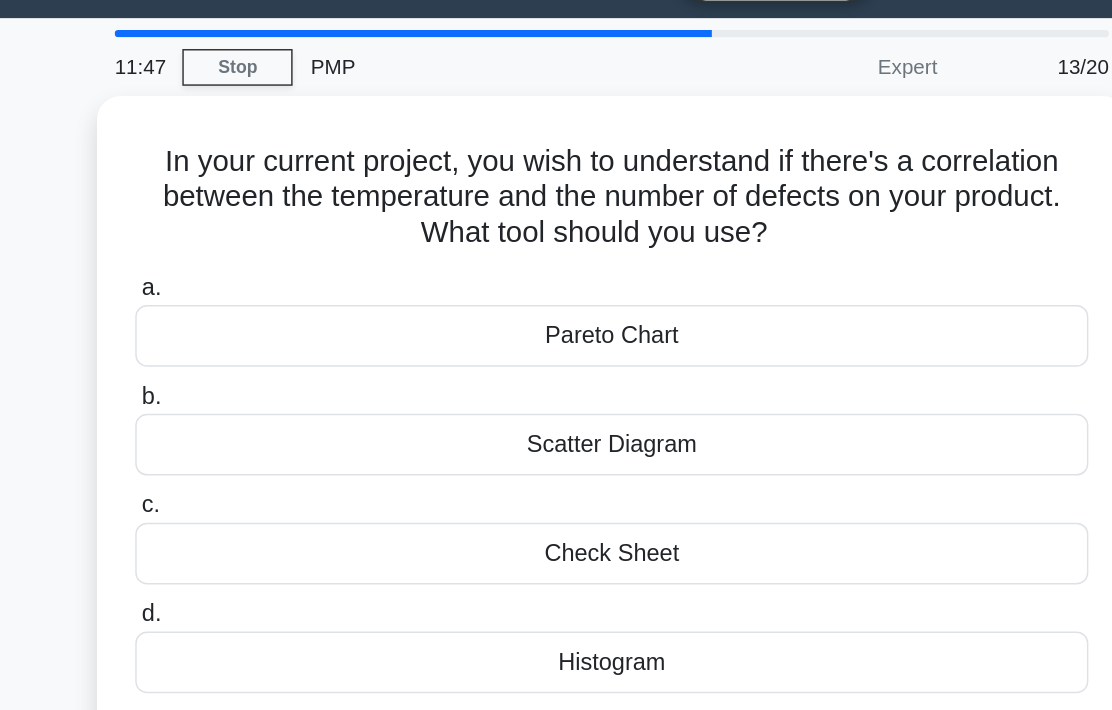 scroll, scrollTop: 0, scrollLeft: 0, axis: both 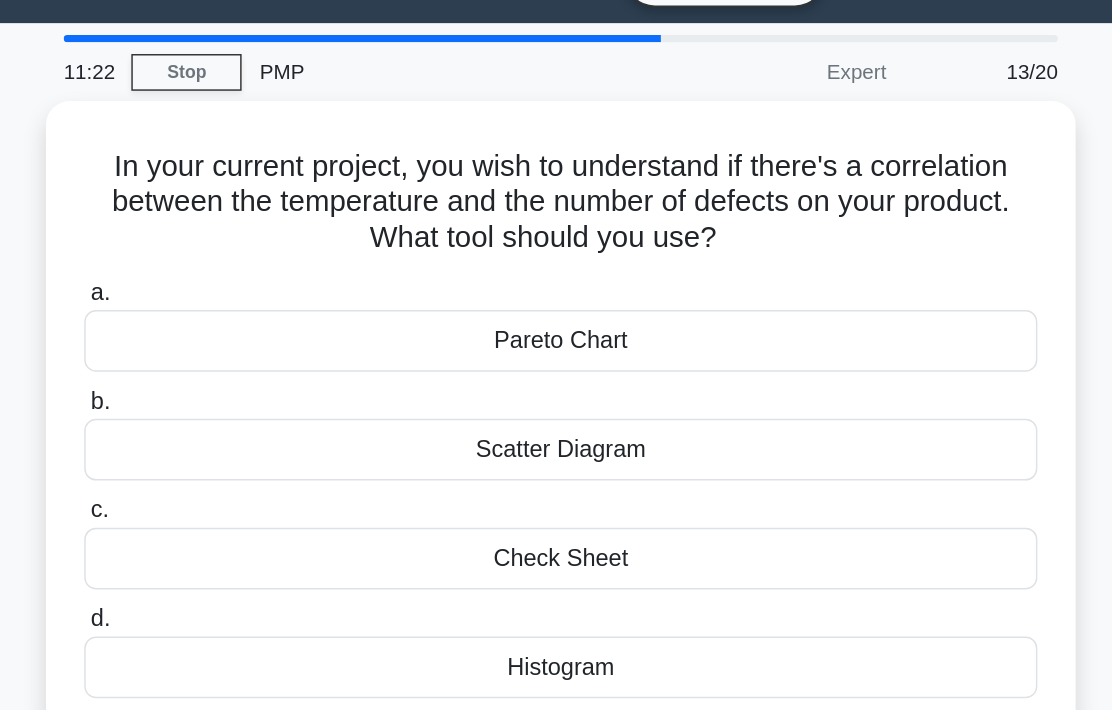 click on "Scatter Diagram" at bounding box center [556, 354] 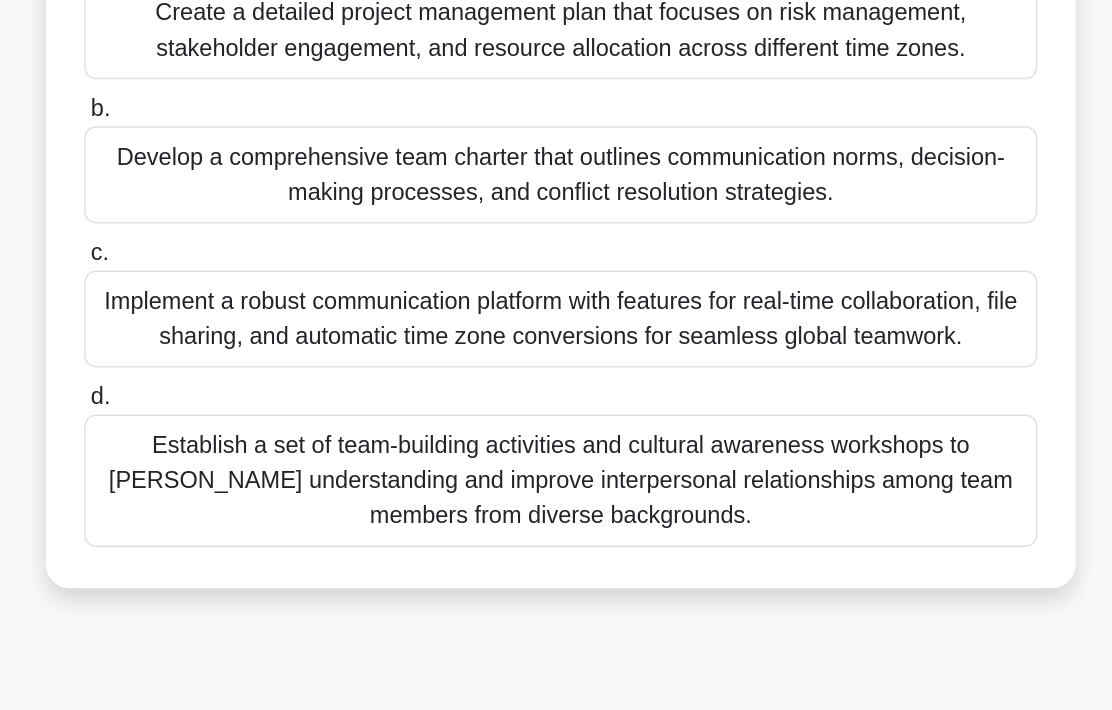 scroll, scrollTop: 195, scrollLeft: 0, axis: vertical 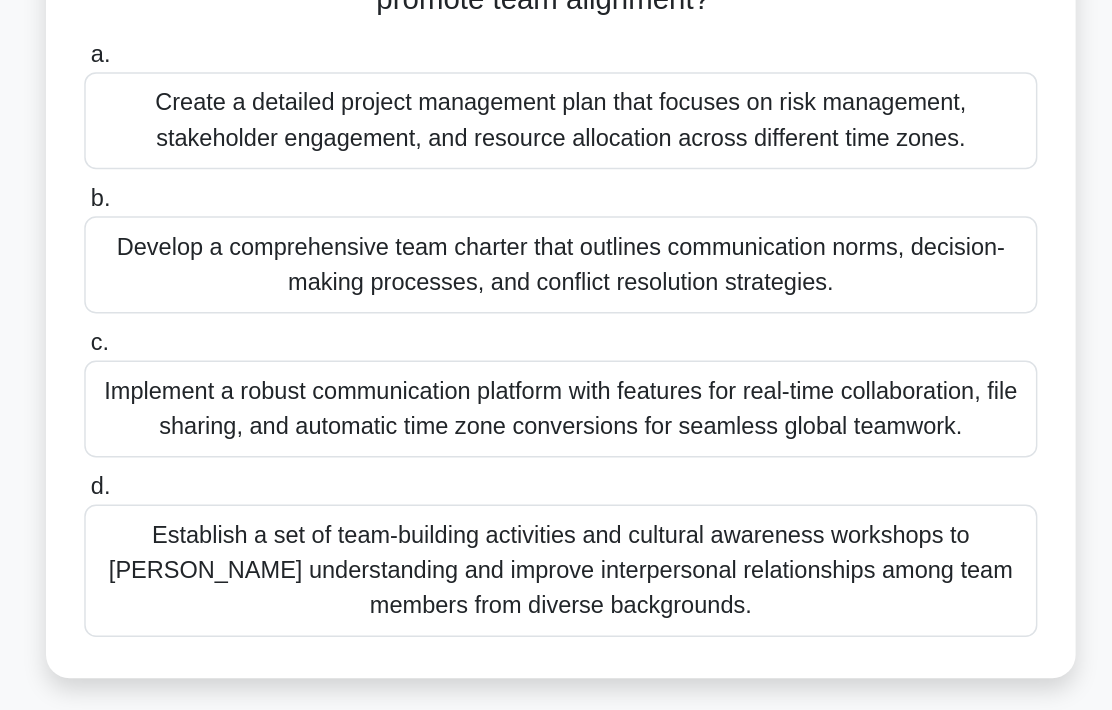 click on "Develop a comprehensive team charter that outlines communication norms, decision-making processes, and conflict resolution strategies." at bounding box center [556, 291] 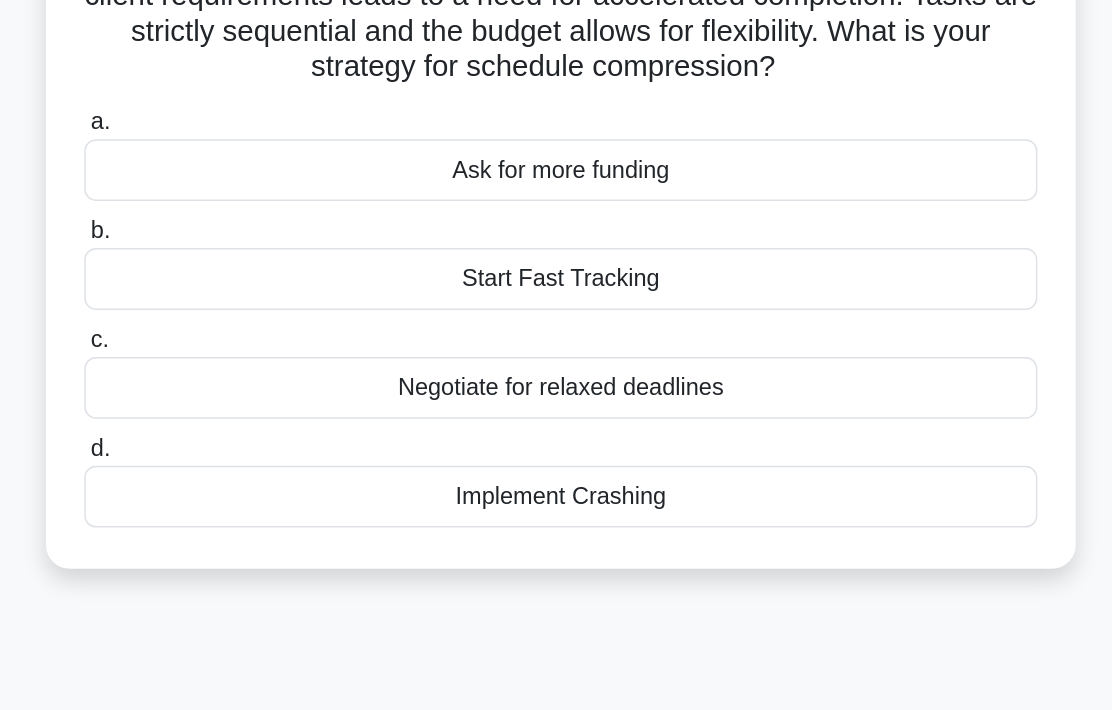 scroll, scrollTop: 0, scrollLeft: 0, axis: both 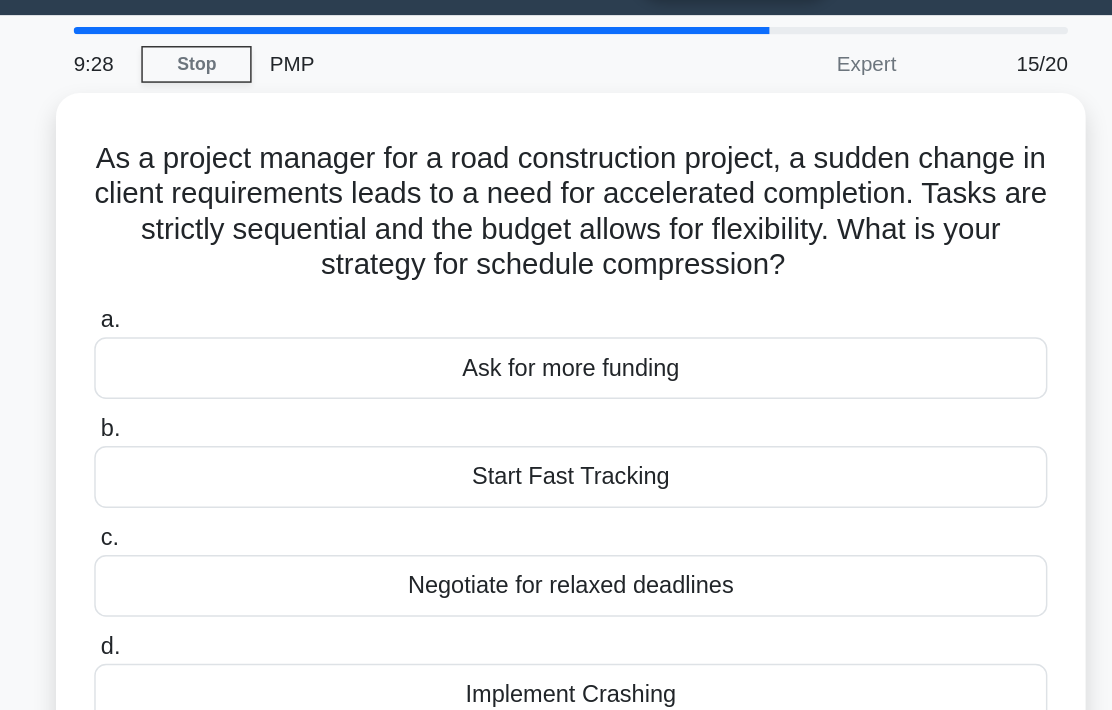 click on "Implement Crashing" at bounding box center (556, 526) 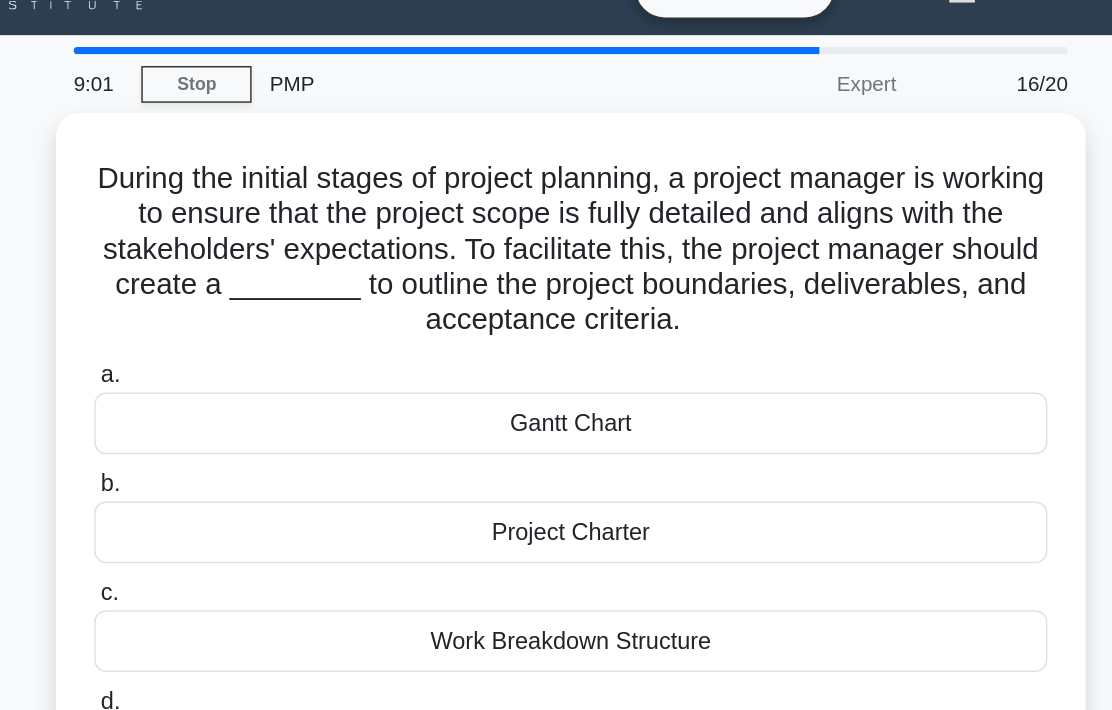 click on "Project Charter" at bounding box center [556, 402] 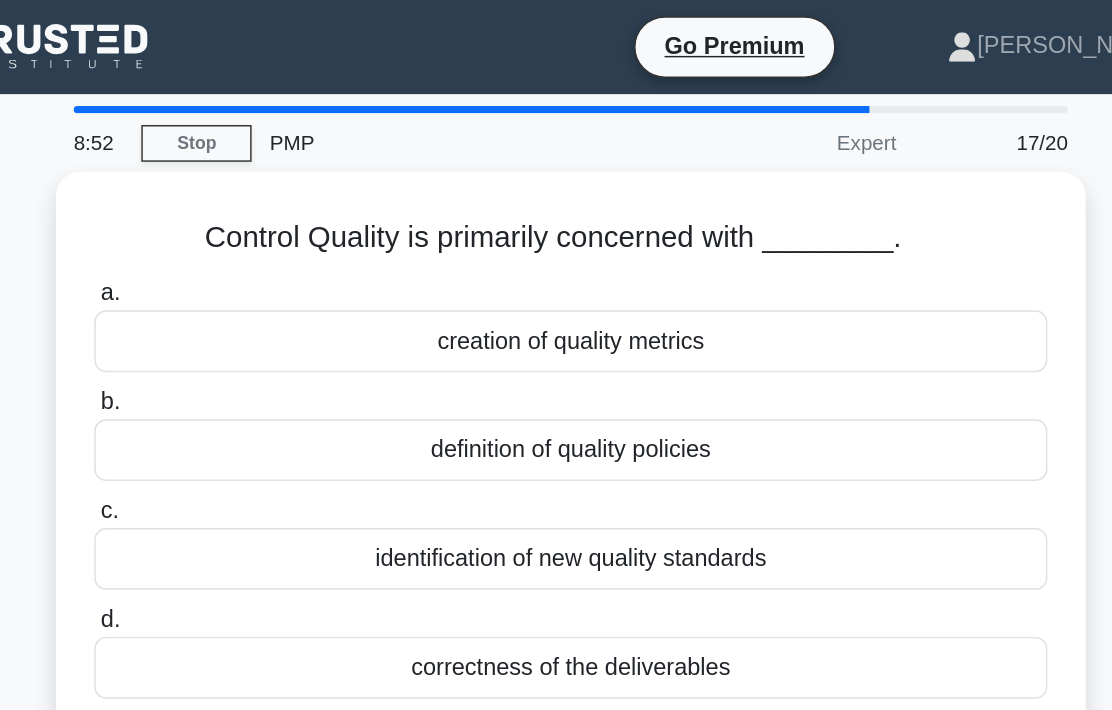 click on "correctness of the deliverables" at bounding box center (556, 454) 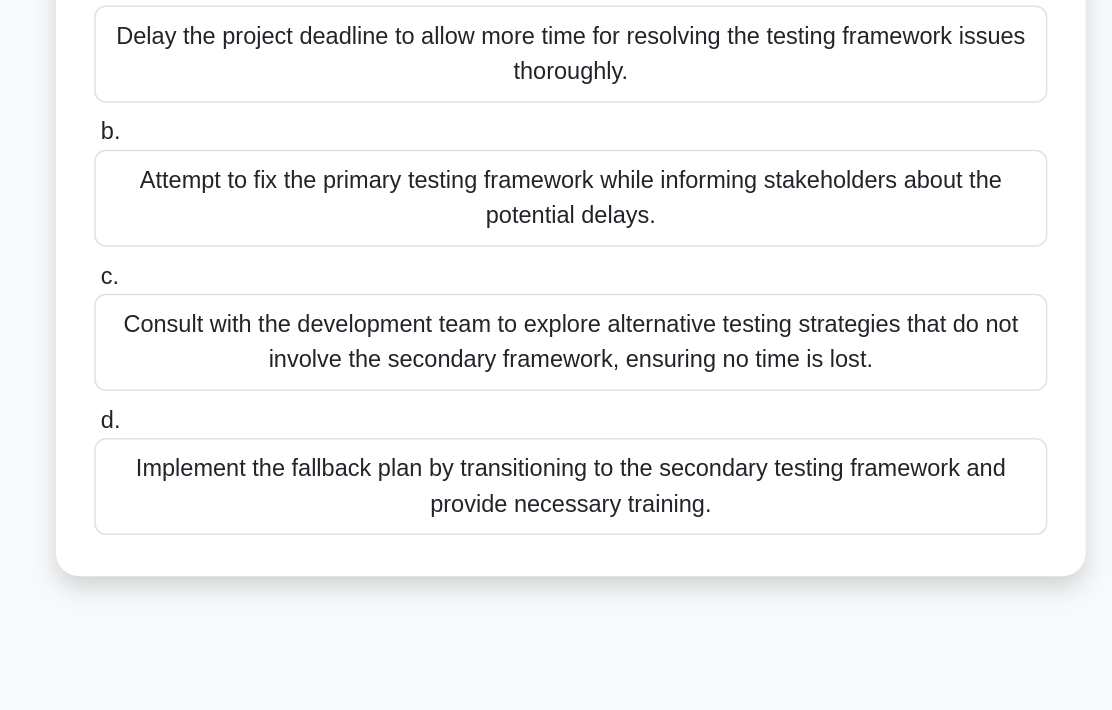 scroll, scrollTop: 138, scrollLeft: 0, axis: vertical 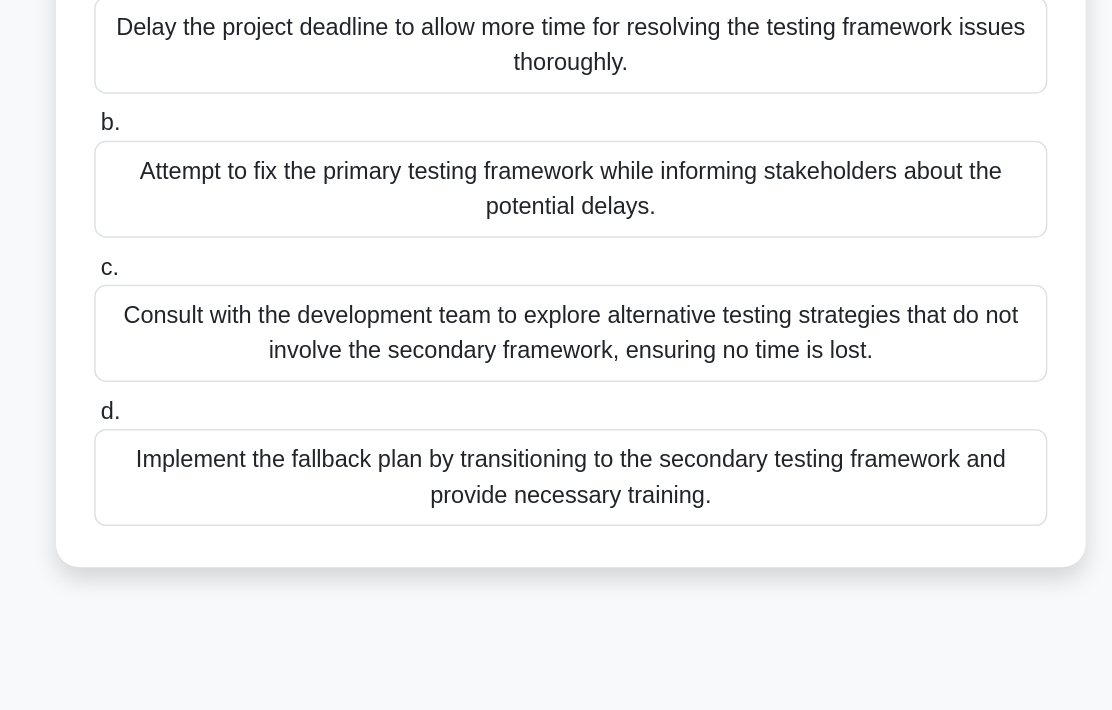 click on "Implement the fallback plan by transitioning to the secondary testing framework and provide necessary training." at bounding box center [556, 496] 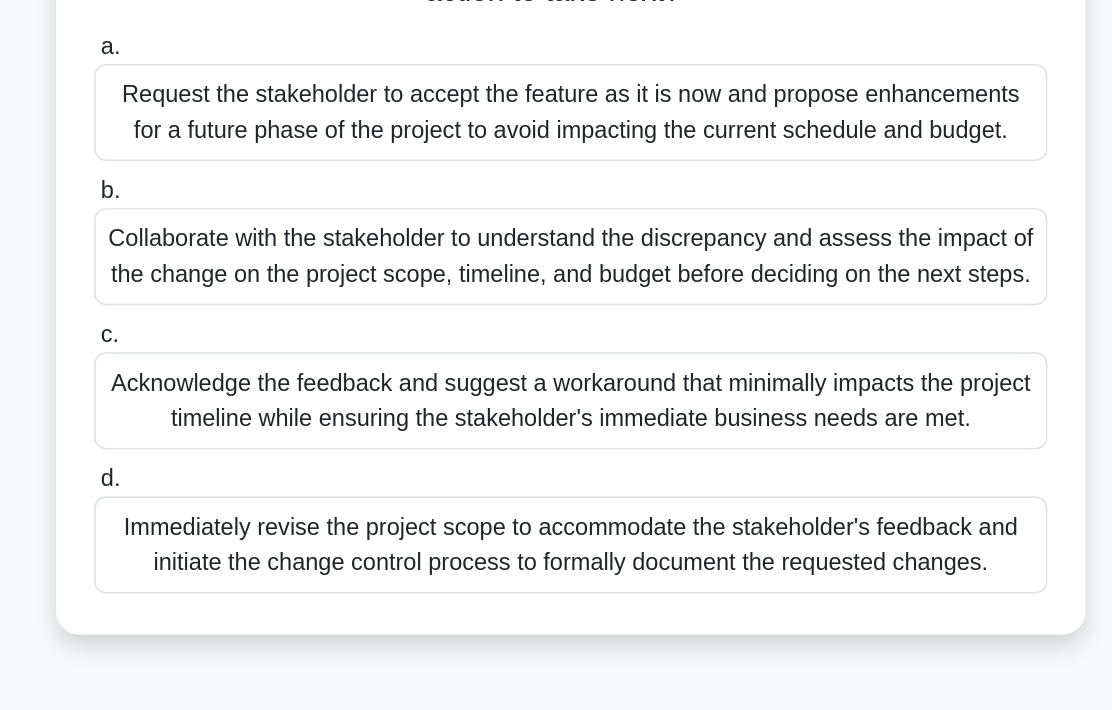scroll, scrollTop: 286, scrollLeft: 0, axis: vertical 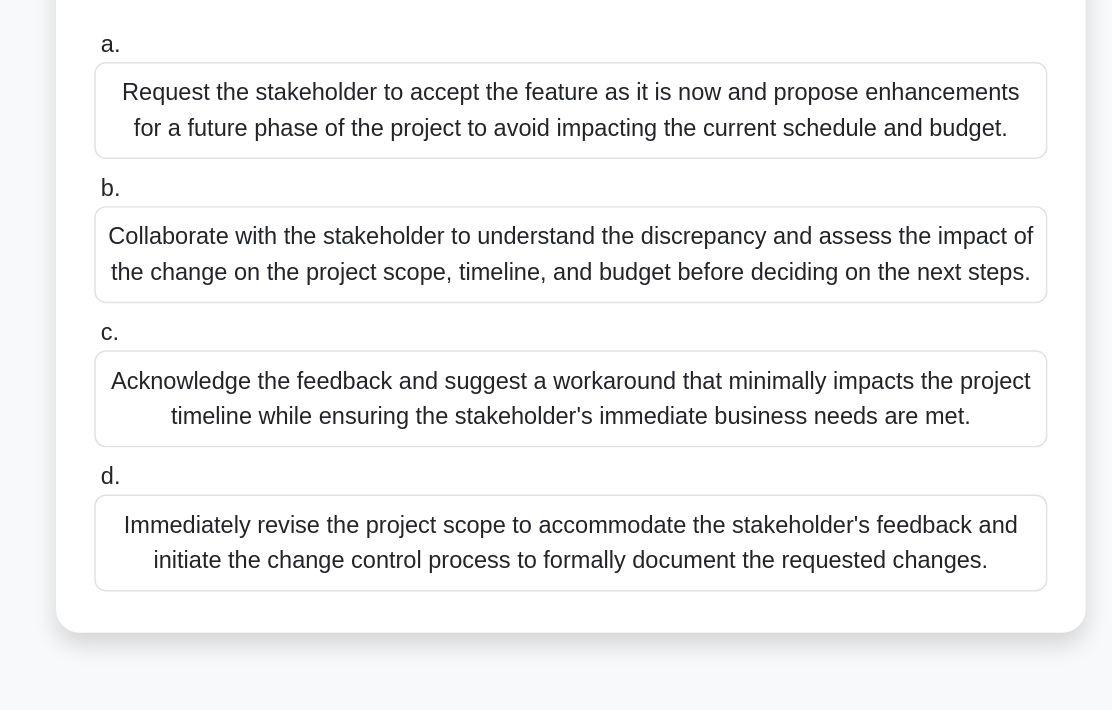 click on "Collaborate with the stakeholder to understand the discrepancy and assess the impact of the change on the project scope, timeline, and budget before deciding on the next steps." at bounding box center [556, 344] 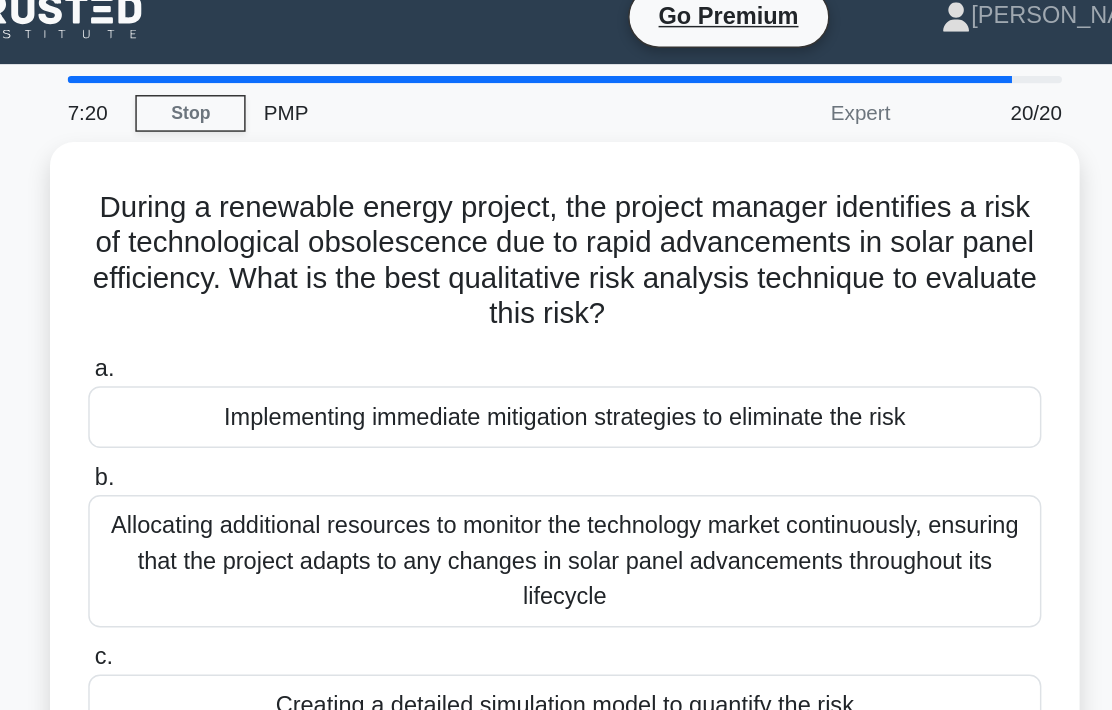 scroll, scrollTop: 0, scrollLeft: 0, axis: both 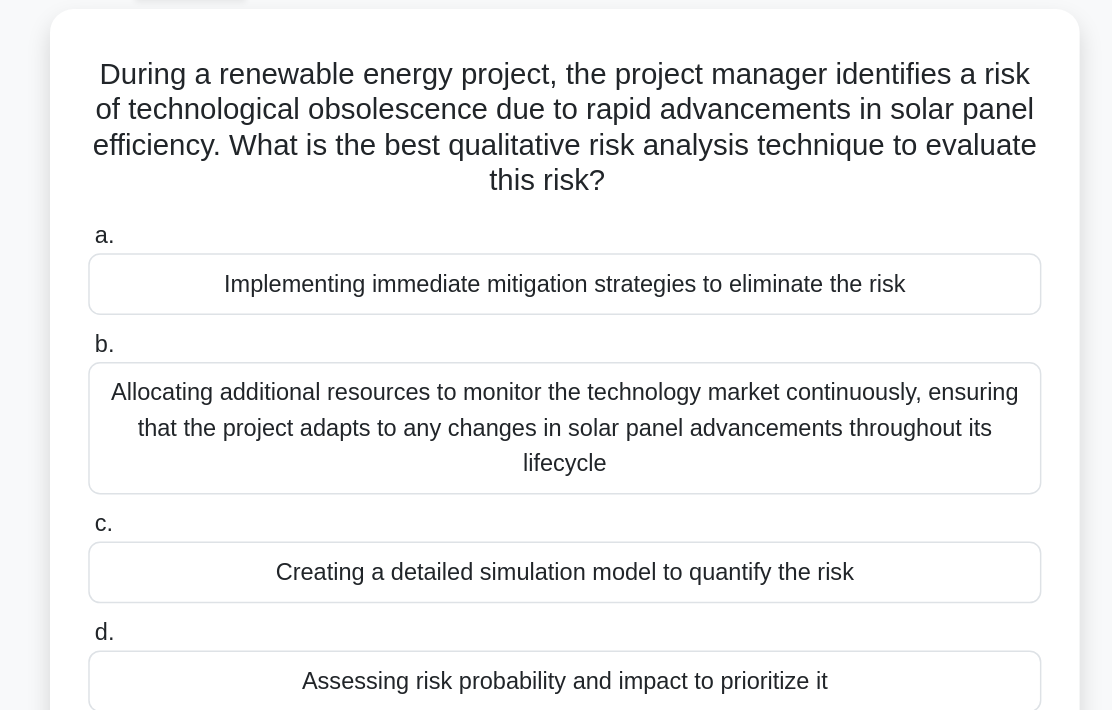 click on "Allocating additional resources to monitor the technology market continuously, ensuring that the project adapts to any changes in solar panel advancements throughout its lifecycle" at bounding box center (556, 402) 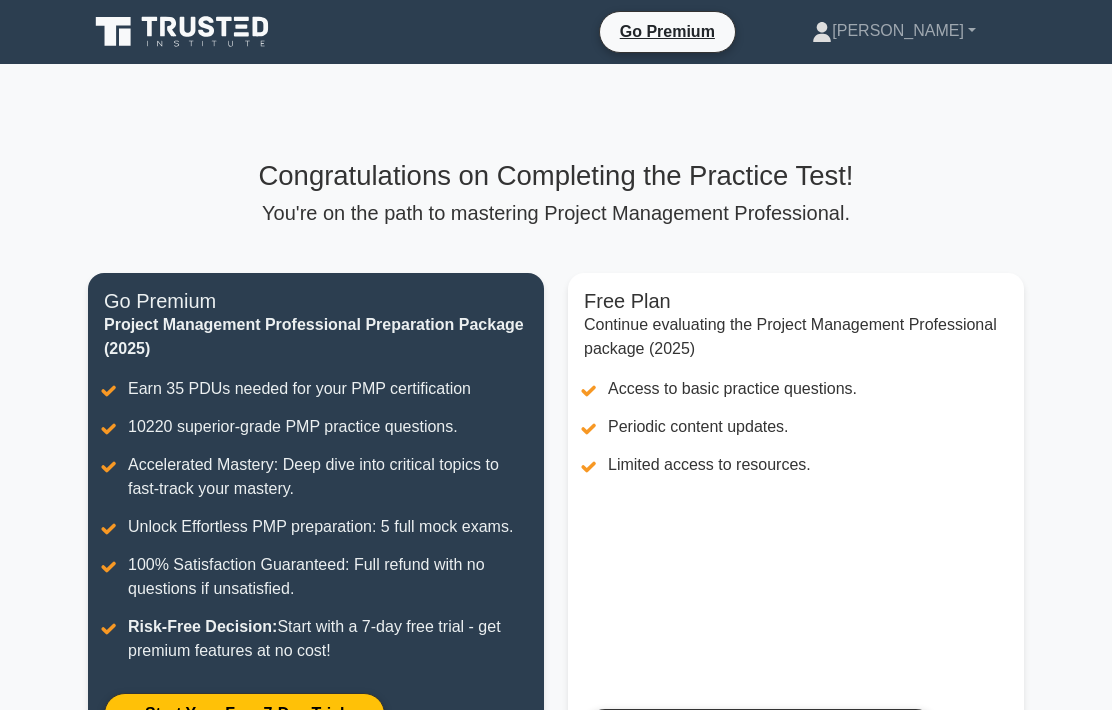 scroll, scrollTop: 0, scrollLeft: 0, axis: both 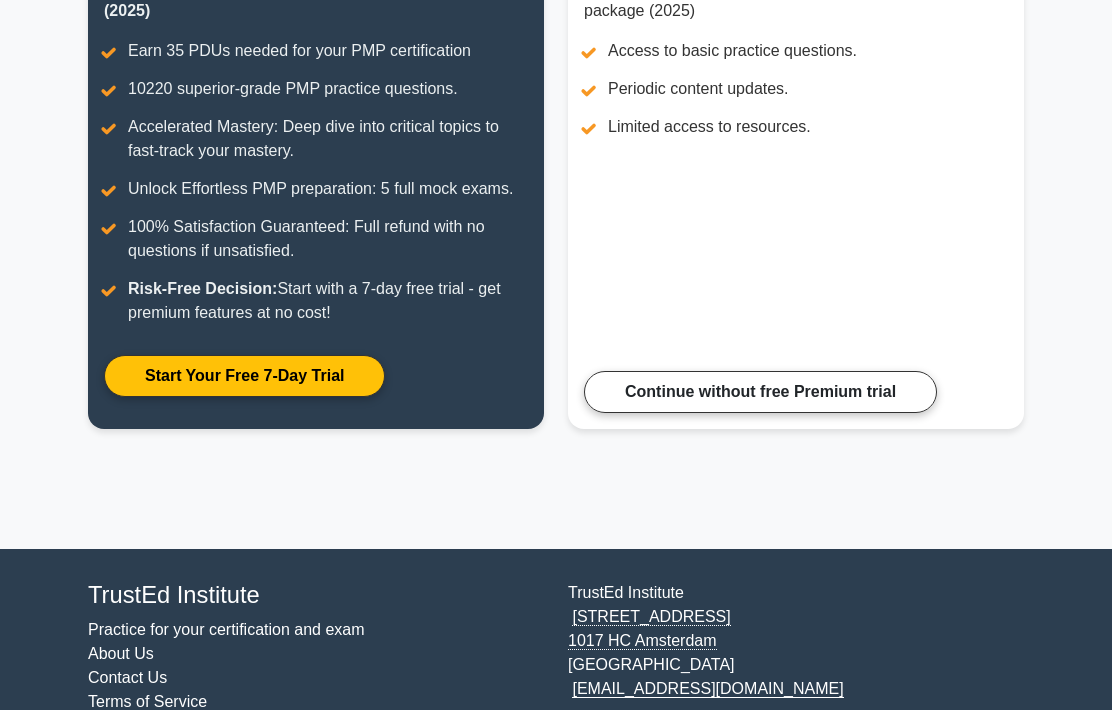 click on "Continue without free Premium trial" at bounding box center (760, 392) 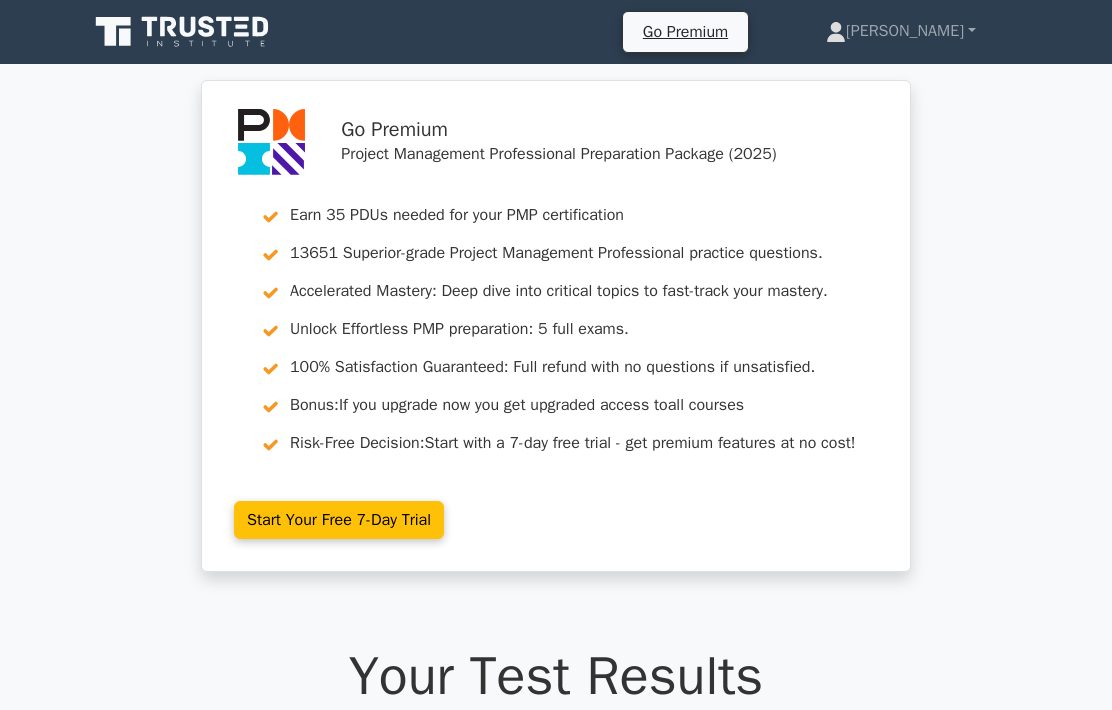 scroll, scrollTop: 0, scrollLeft: 0, axis: both 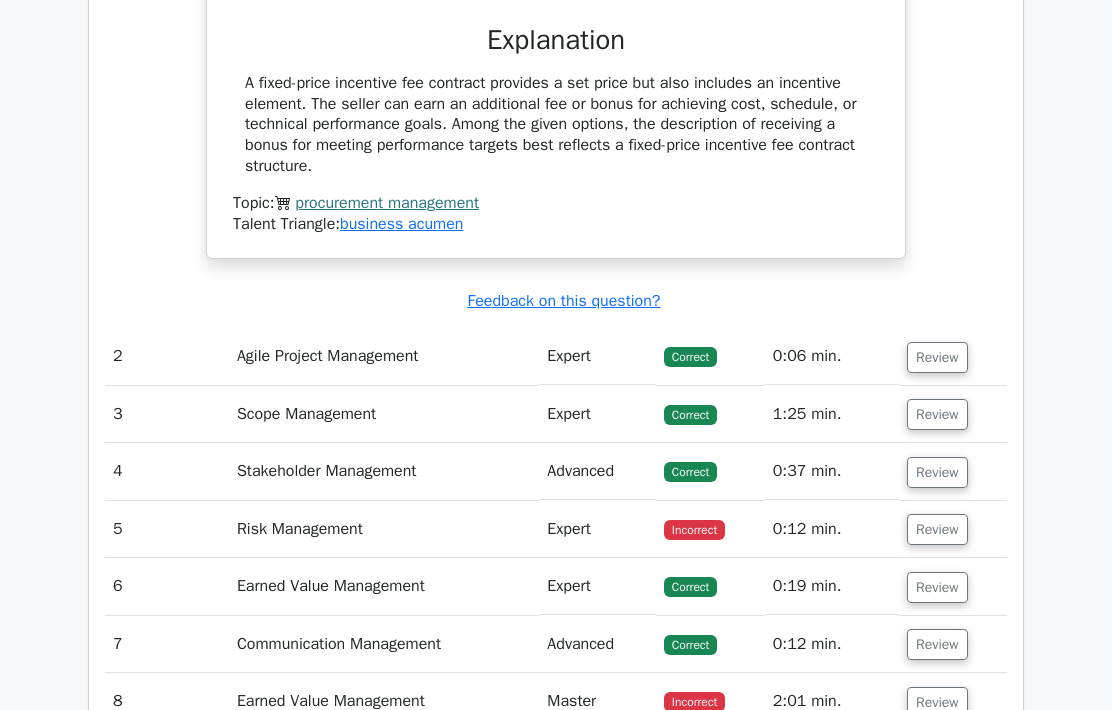 click on "Risk Management" at bounding box center (384, 529) 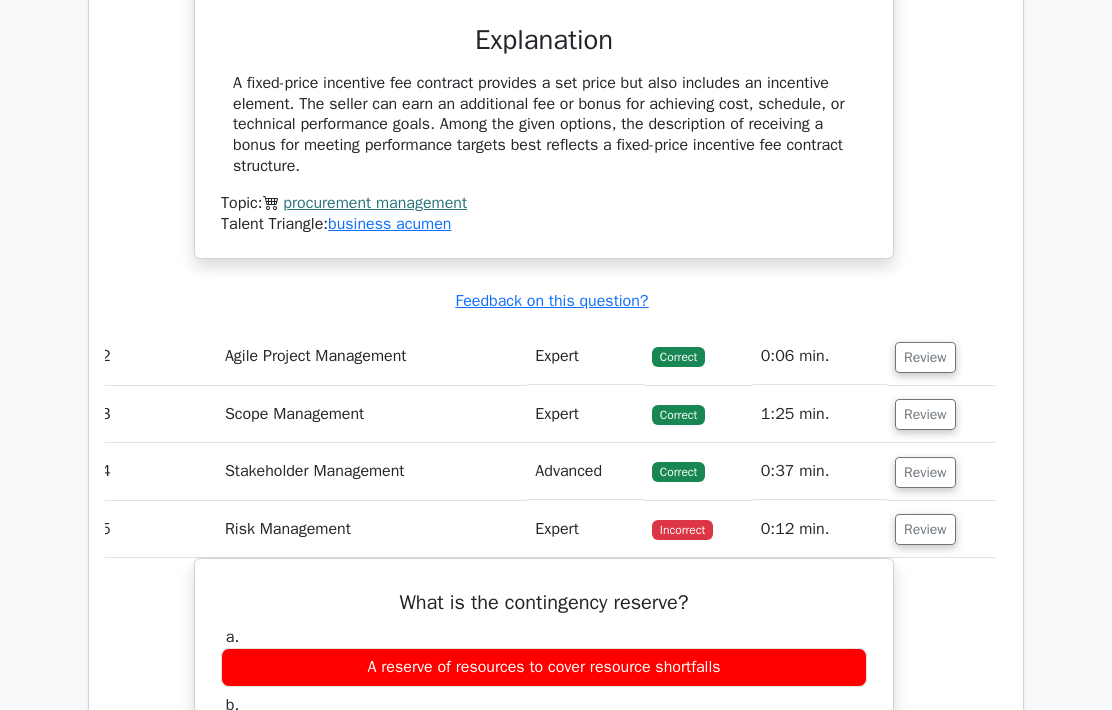 scroll, scrollTop: 0, scrollLeft: 9, axis: horizontal 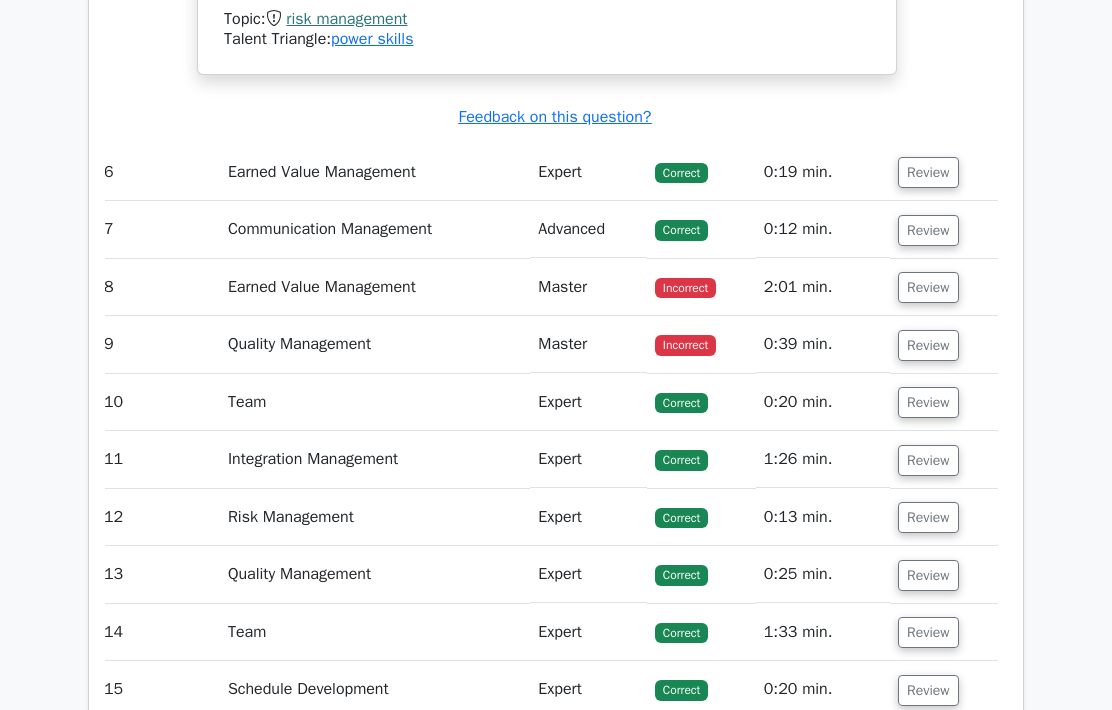 click on "Earned Value Management" at bounding box center (375, 287) 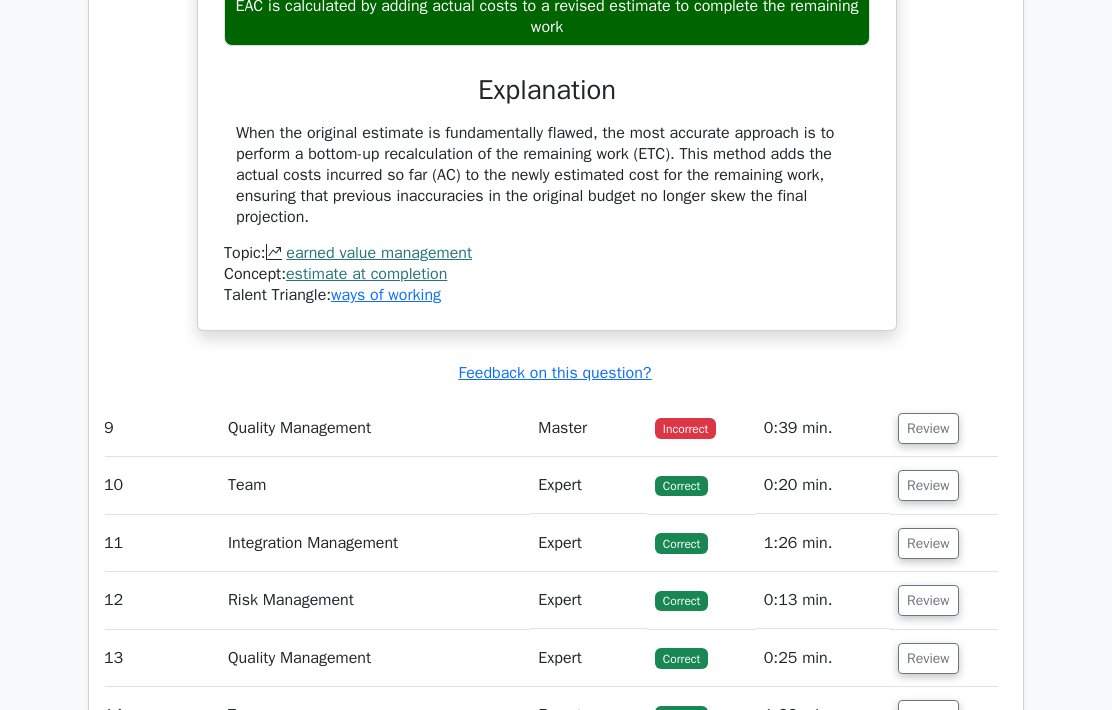 scroll, scrollTop: 4245, scrollLeft: 0, axis: vertical 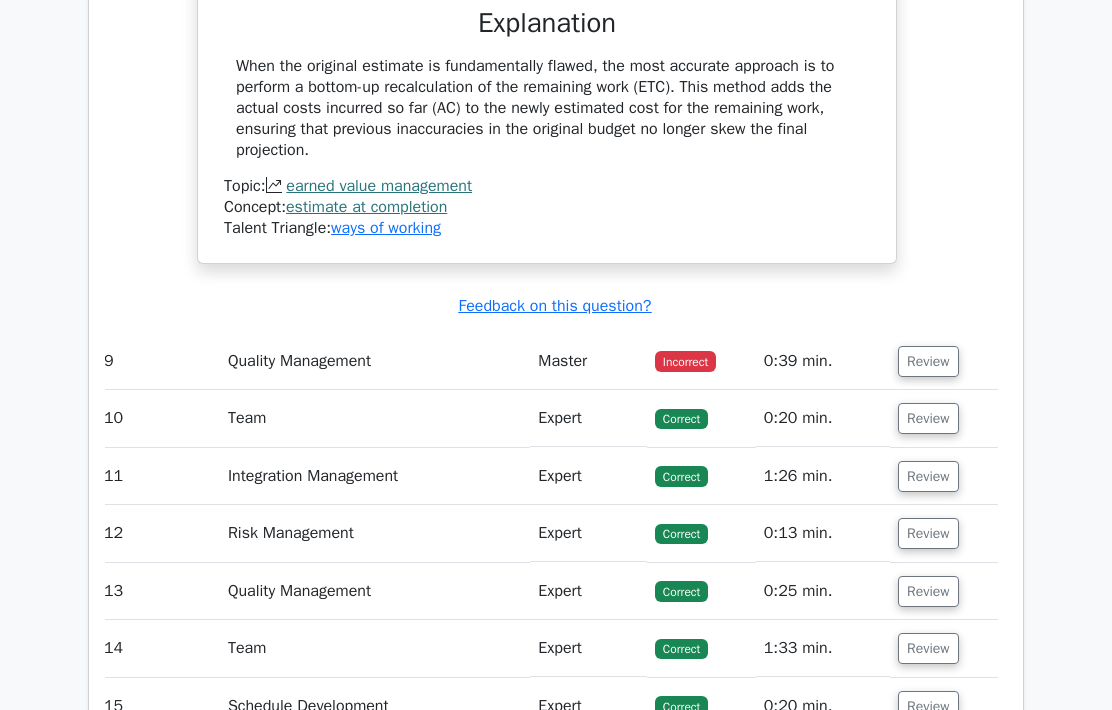 click on "Review" at bounding box center [928, 361] 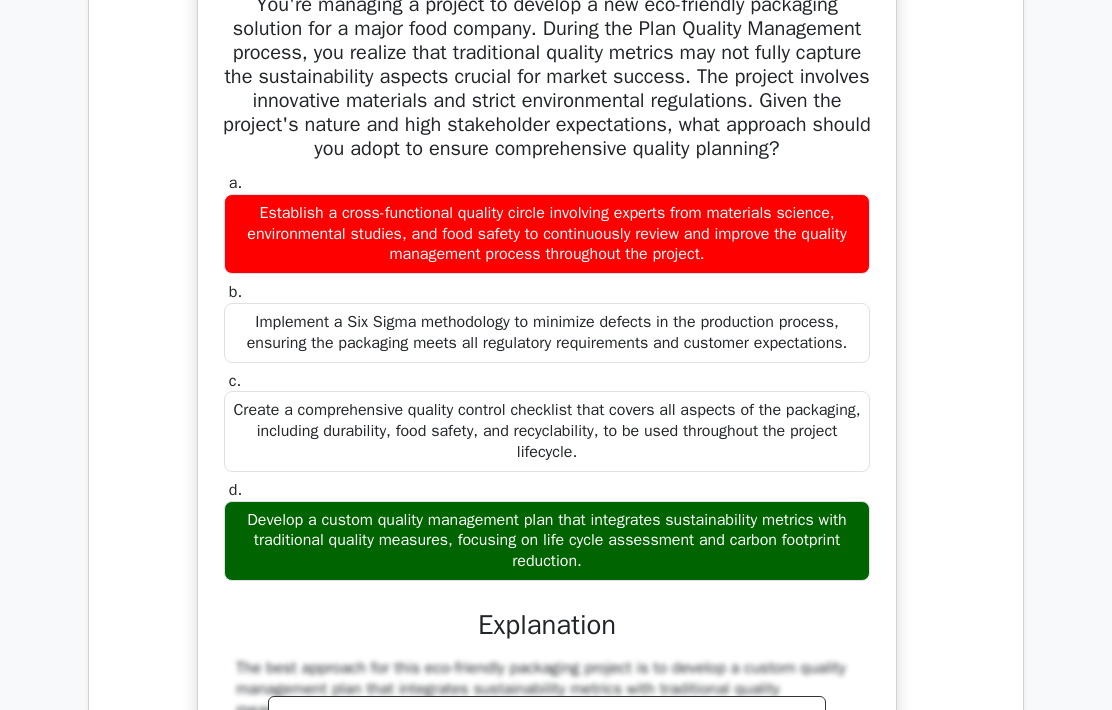 scroll, scrollTop: 4676, scrollLeft: 0, axis: vertical 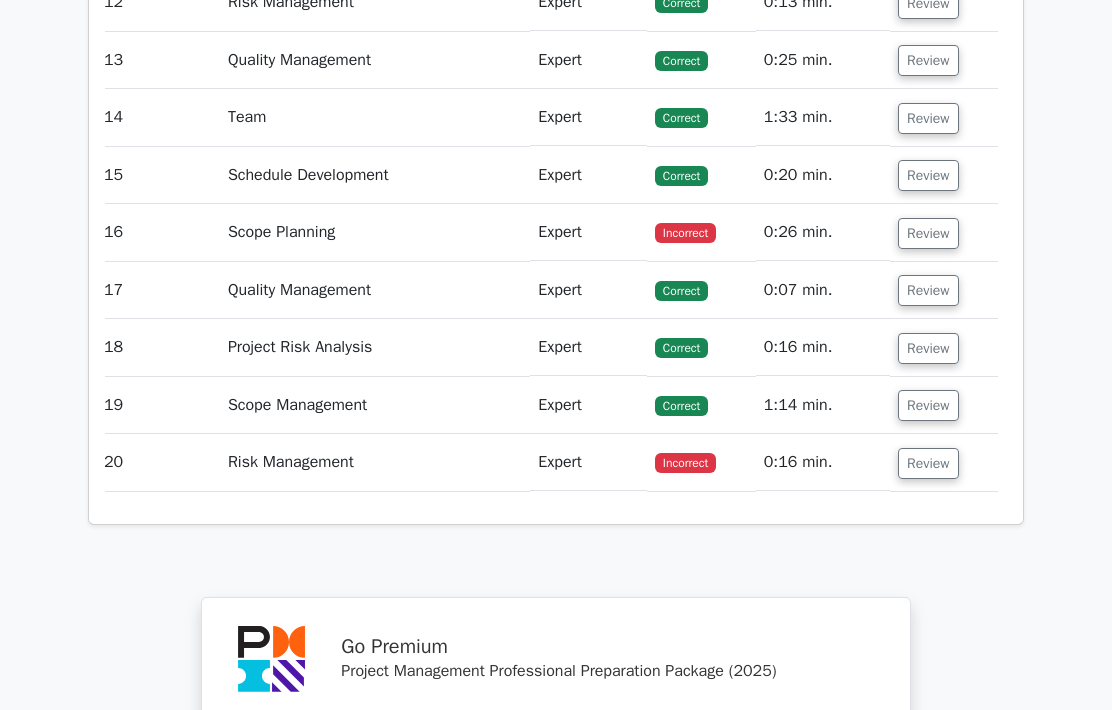 click on "Review" at bounding box center [928, 234] 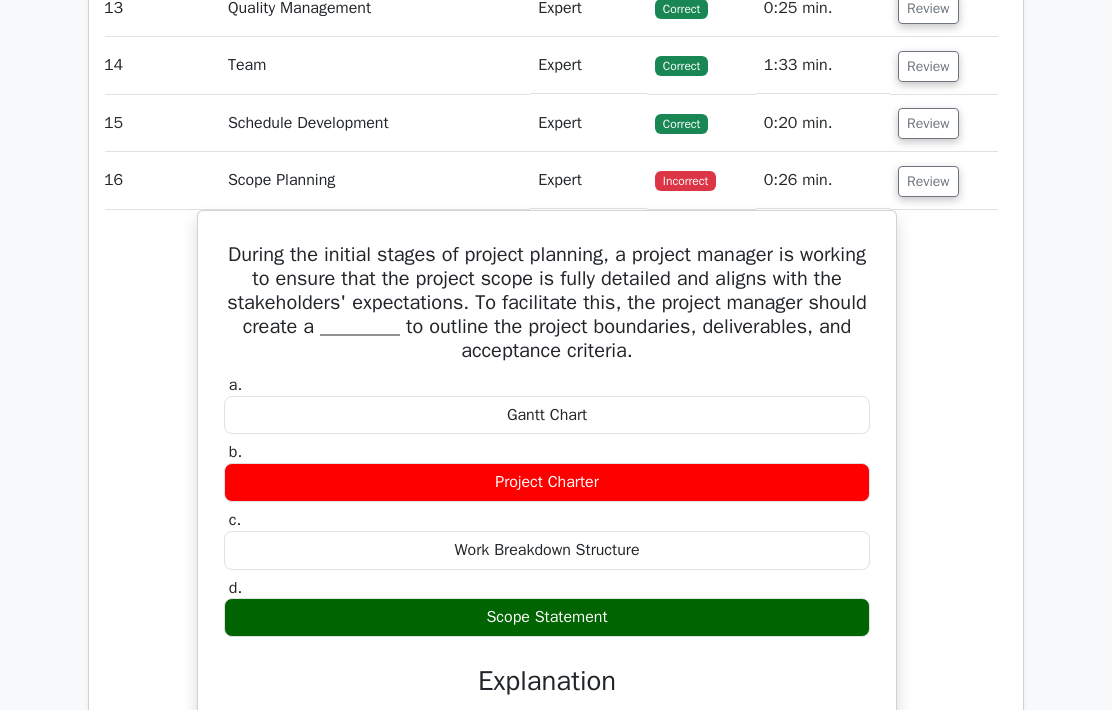 scroll, scrollTop: 6301, scrollLeft: 0, axis: vertical 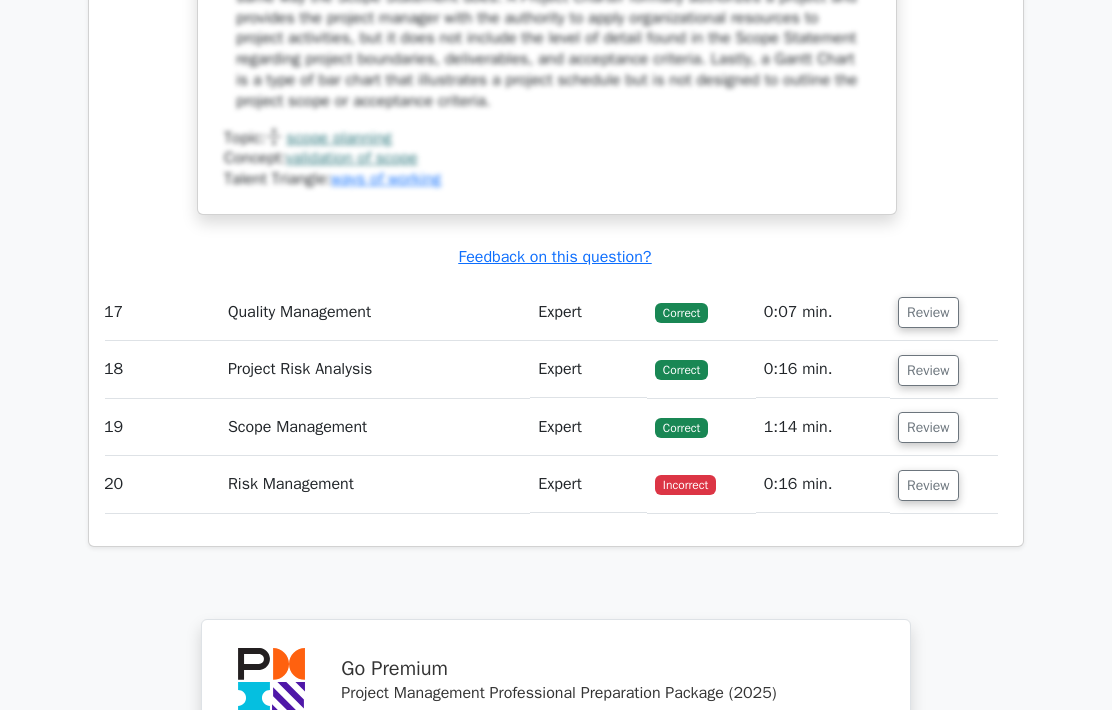 click on "Review" at bounding box center (928, 486) 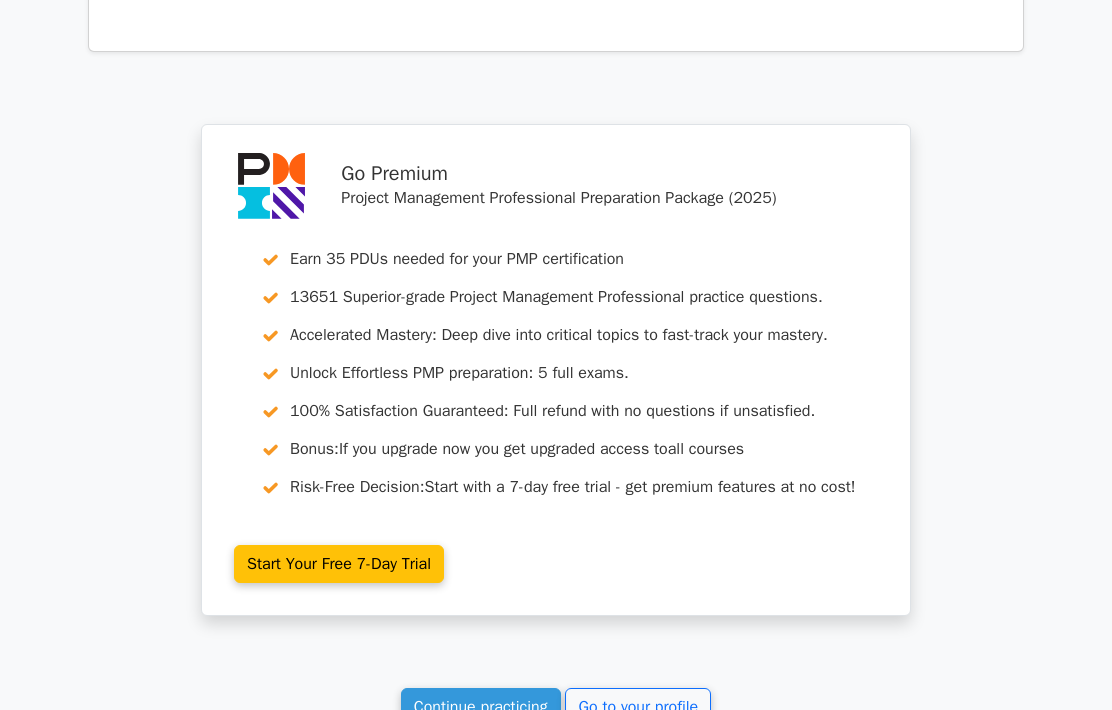 scroll, scrollTop: 8758, scrollLeft: 0, axis: vertical 